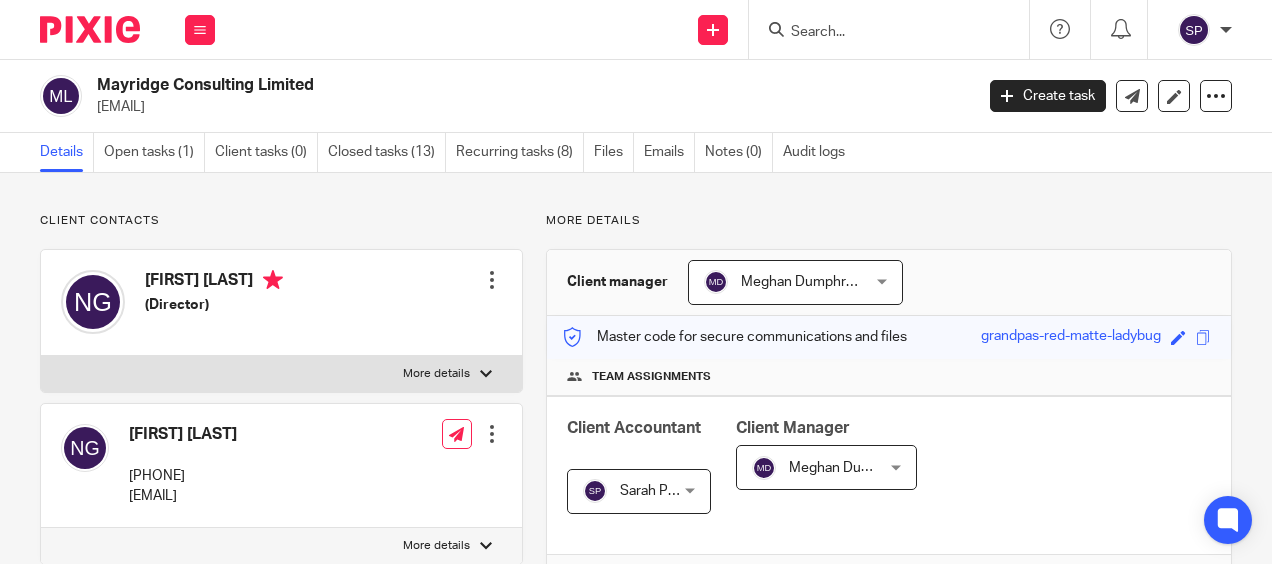 scroll, scrollTop: 0, scrollLeft: 0, axis: both 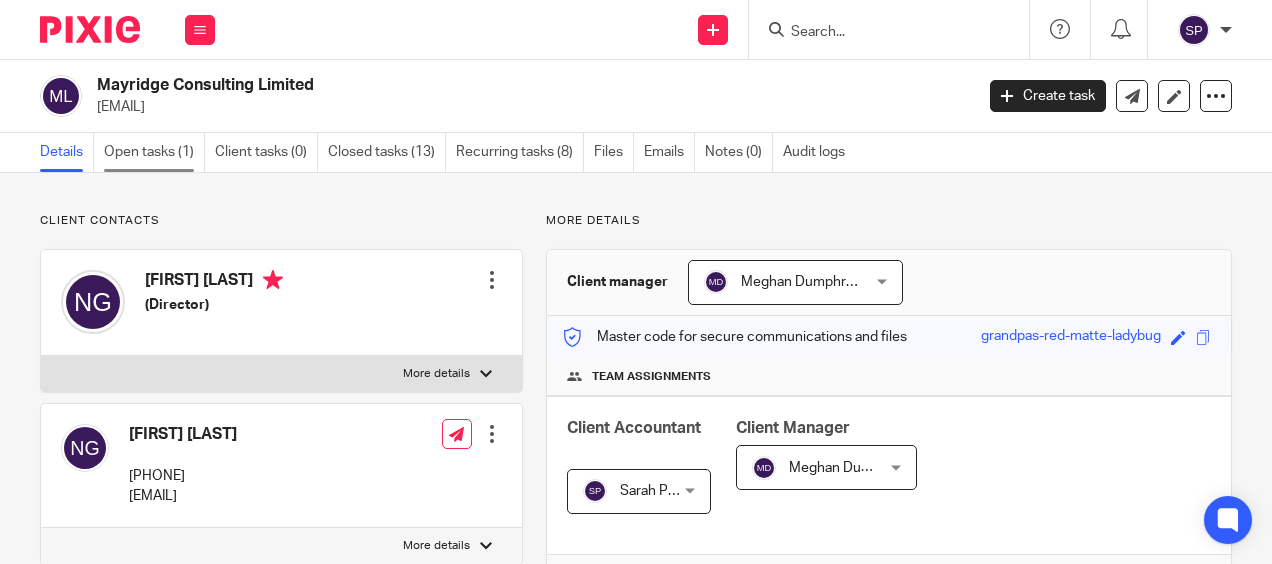 click on "Open tasks (1)" at bounding box center [154, 152] 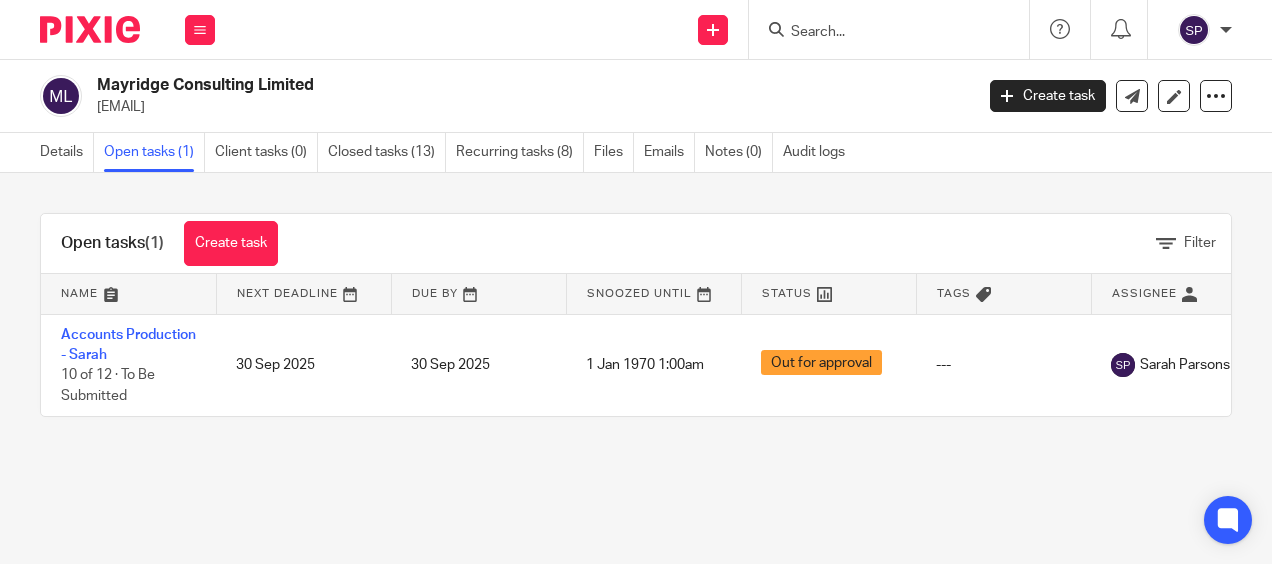 scroll, scrollTop: 0, scrollLeft: 0, axis: both 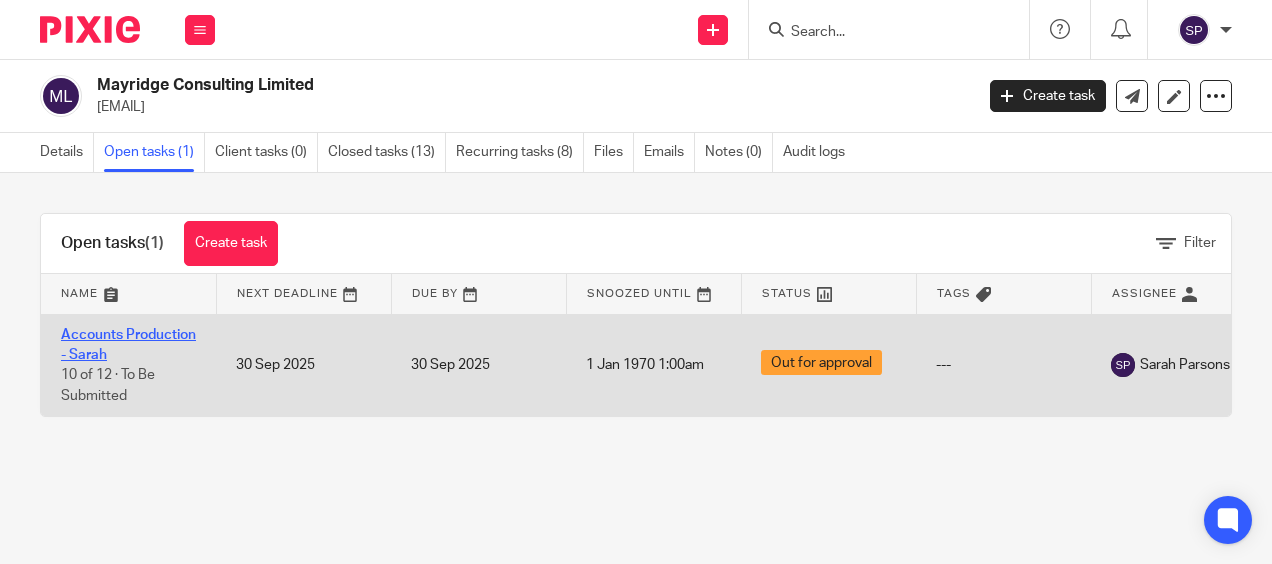 click on "Accounts Production - Sarah" at bounding box center (128, 345) 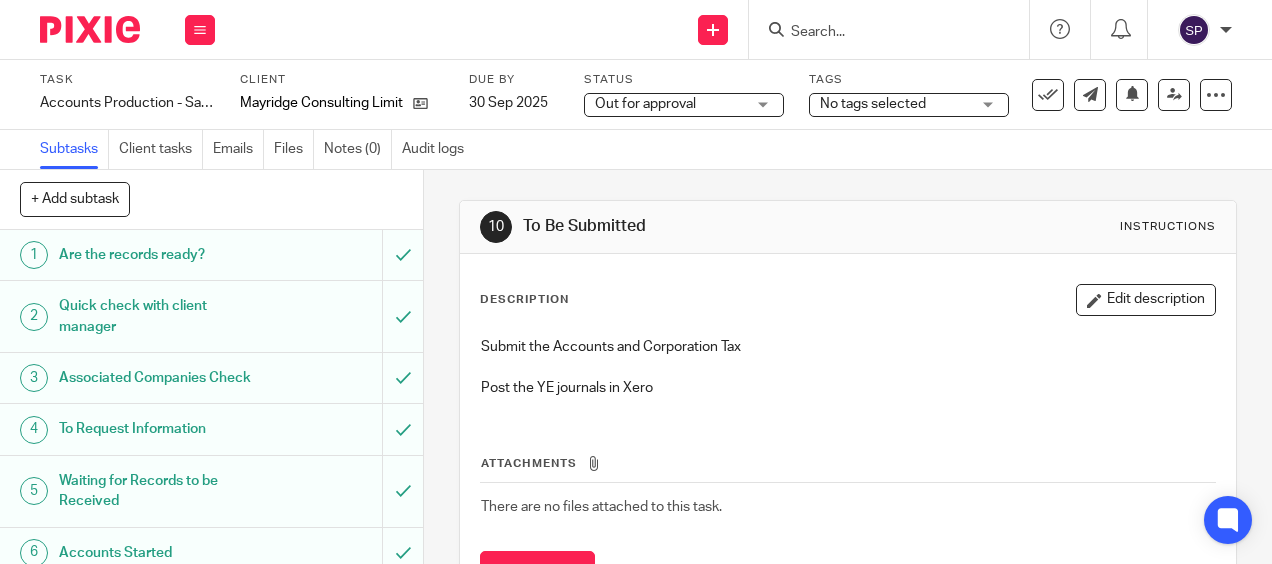 scroll, scrollTop: 0, scrollLeft: 0, axis: both 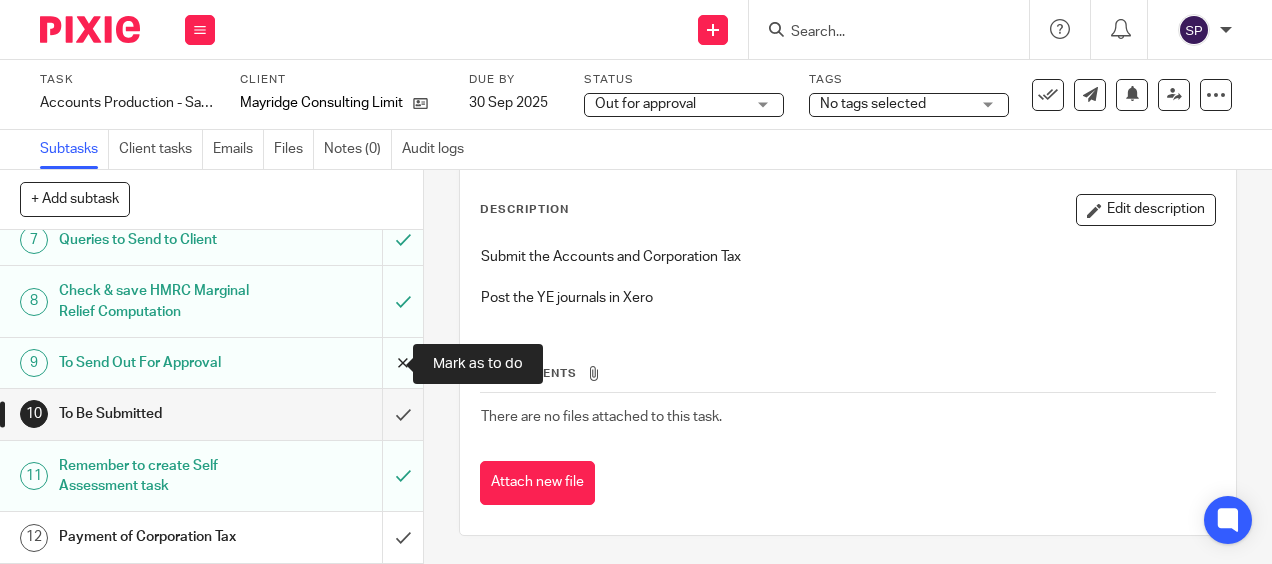 click at bounding box center (211, 363) 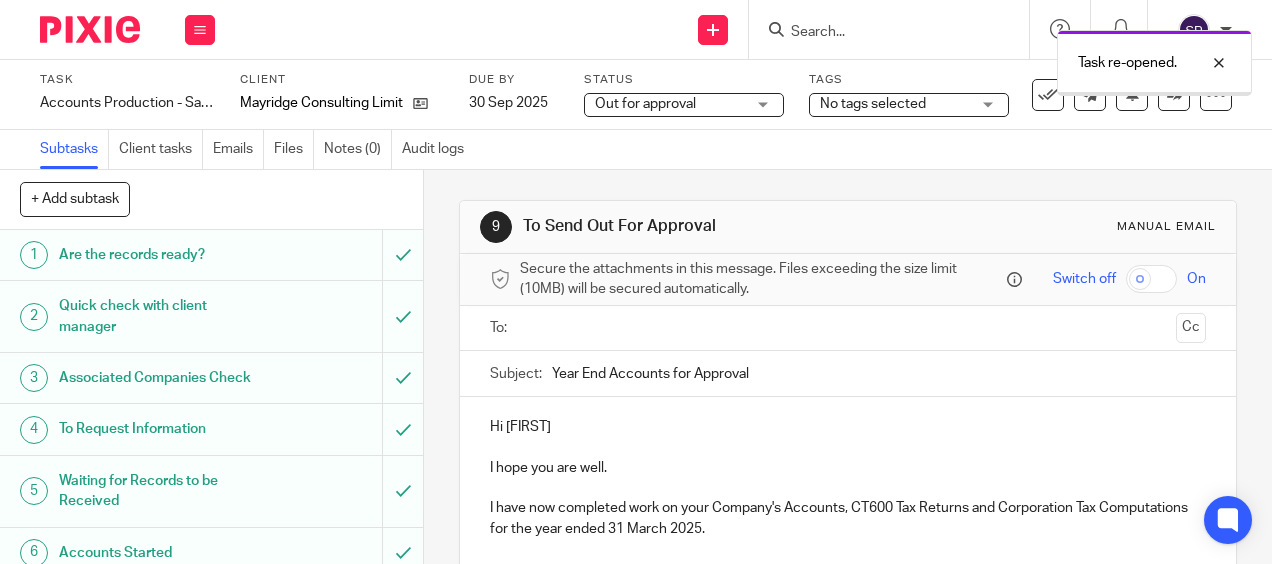 scroll, scrollTop: 0, scrollLeft: 0, axis: both 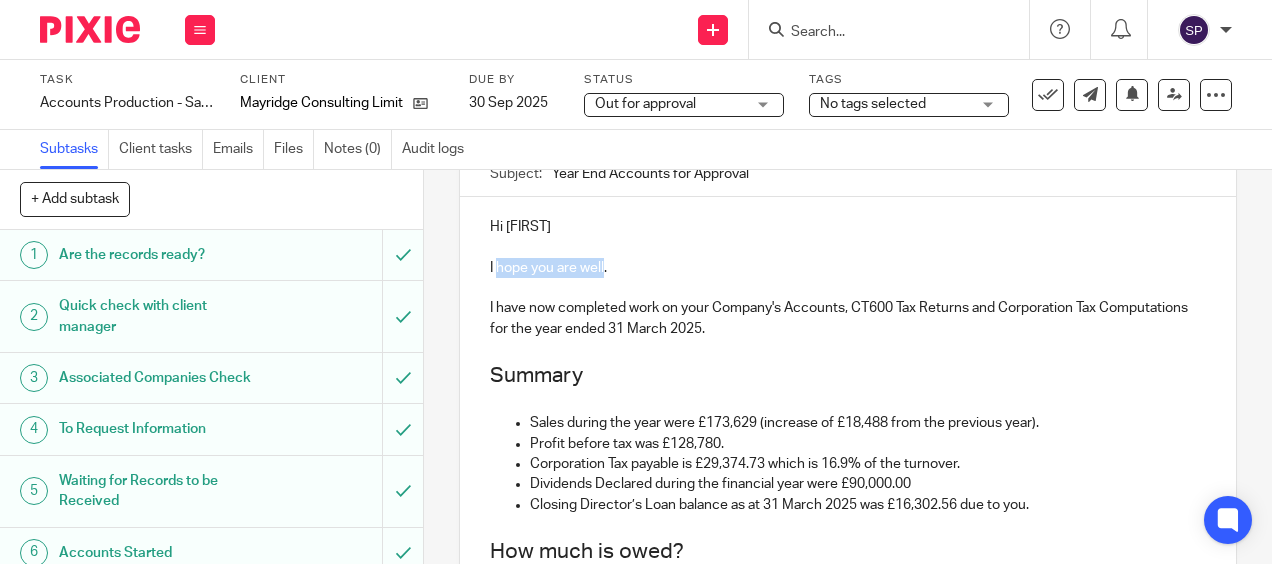 drag, startPoint x: 490, startPoint y: 270, endPoint x: 599, endPoint y: 268, distance: 109.01835 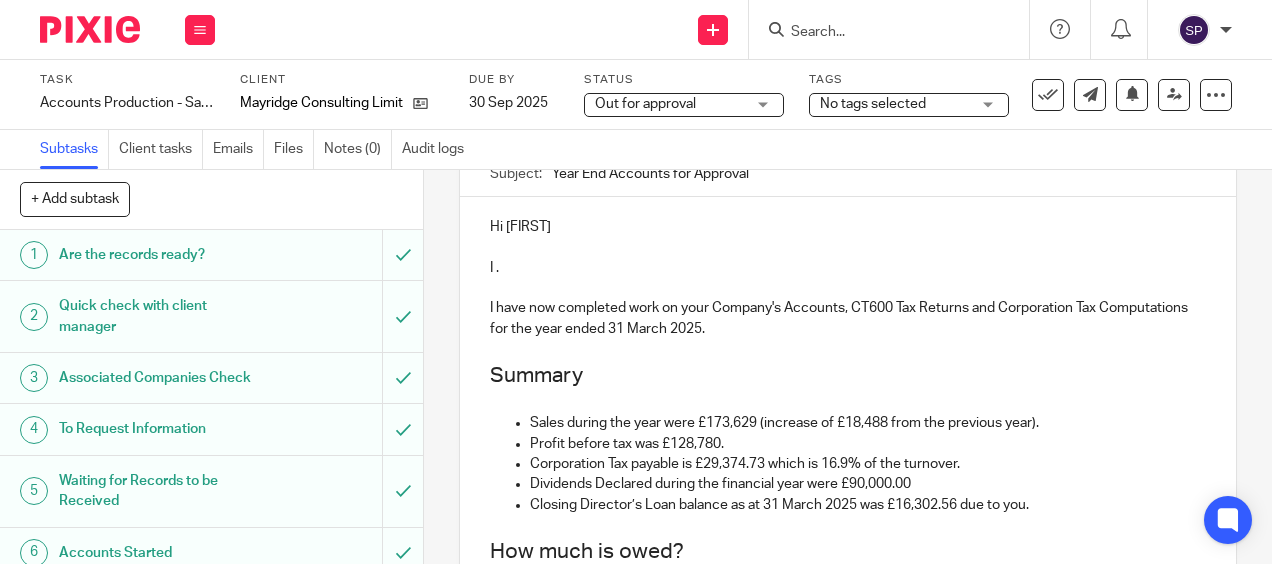 type 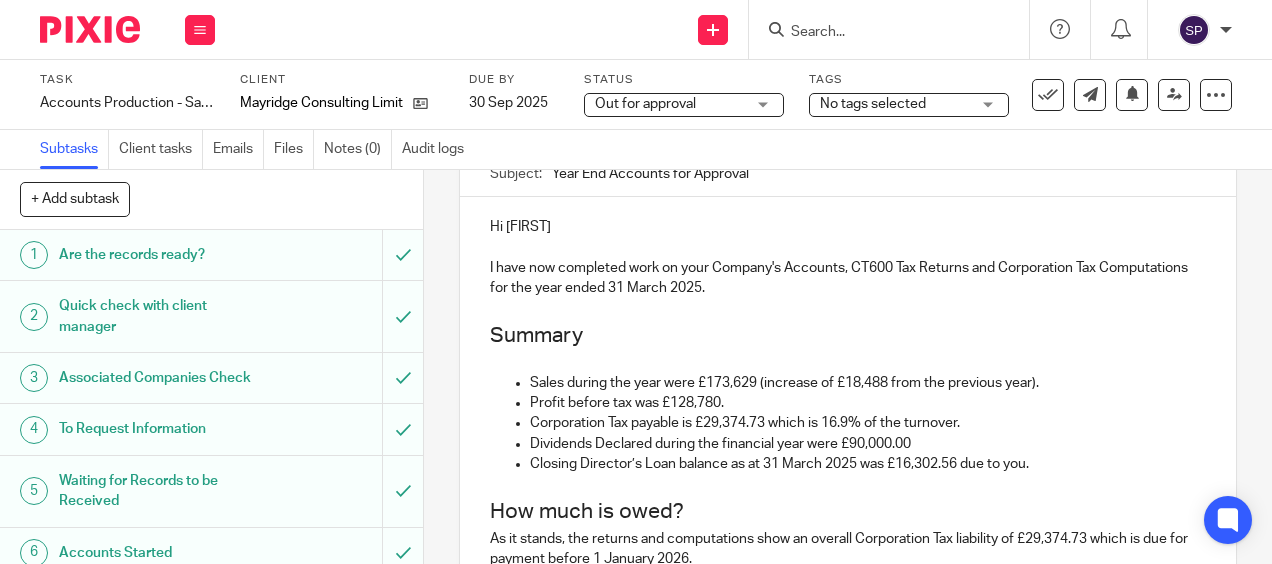 click on "Hi Naomi    I have now completed work on your Company's Accounts, CT600 Tax Returns and Corporation Tax Computations for the year ended 31 March 2025.   Summary   Sales during the year were £173,629 (increase of £18,488 from the previous year). Profit before tax was £128,780. Corporation Tax payable is £29,374.73 which is 16.9% of the turnover. Dividends Declared during the financial year were £90,000.00 Closing Director’s Loan balance as at 31 March 2025 was £16,302.56 due to you.   How much is owed? As it stands, the returns and computations show an overall Corporation Tax liability of £29,374.73 which is due for payment before 1 January 2026. What Next? You will shortly be sent an email with a DocuSign link*, which is how you can access your accounts and tax return documents.       *DocuSign is our new back office approval tool, which we hope will make the process simpler for you.  For more information on this please visit  https://a4cgroup.co.uk/news/docusign/ ." at bounding box center (847, 661) 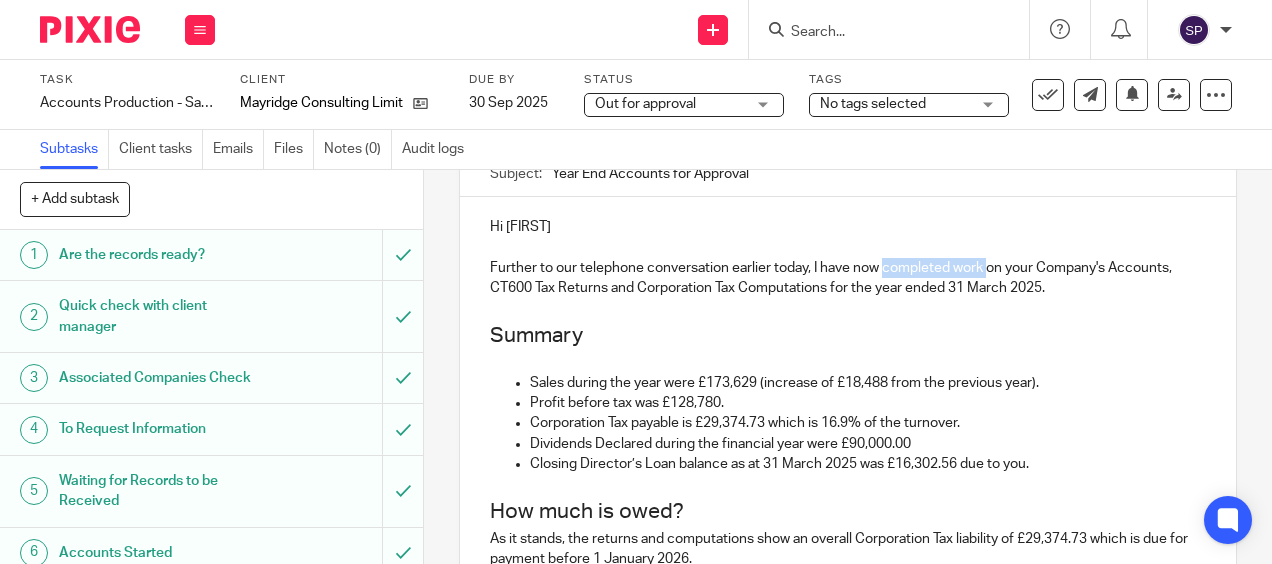 drag, startPoint x: 880, startPoint y: 275, endPoint x: 983, endPoint y: 265, distance: 103.4843 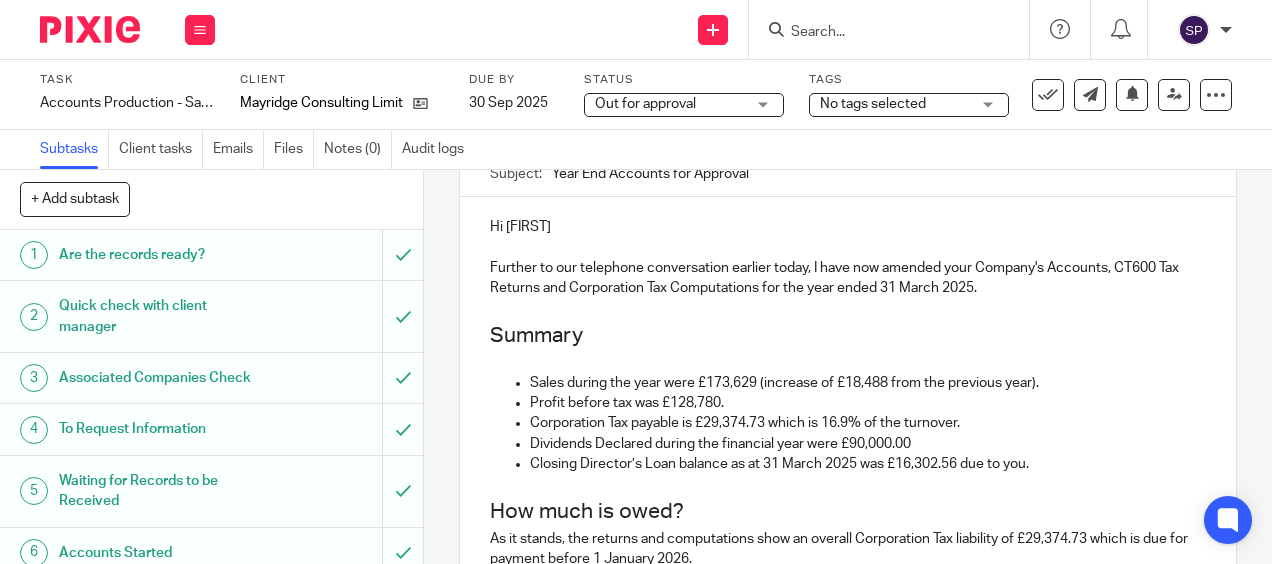 click on "Further to our telephone conversation earlier today, I have now amended your Company's Accounts, CT600 Tax Returns and Corporation Tax Computations for the year ended 31 March 2025." at bounding box center [847, 278] 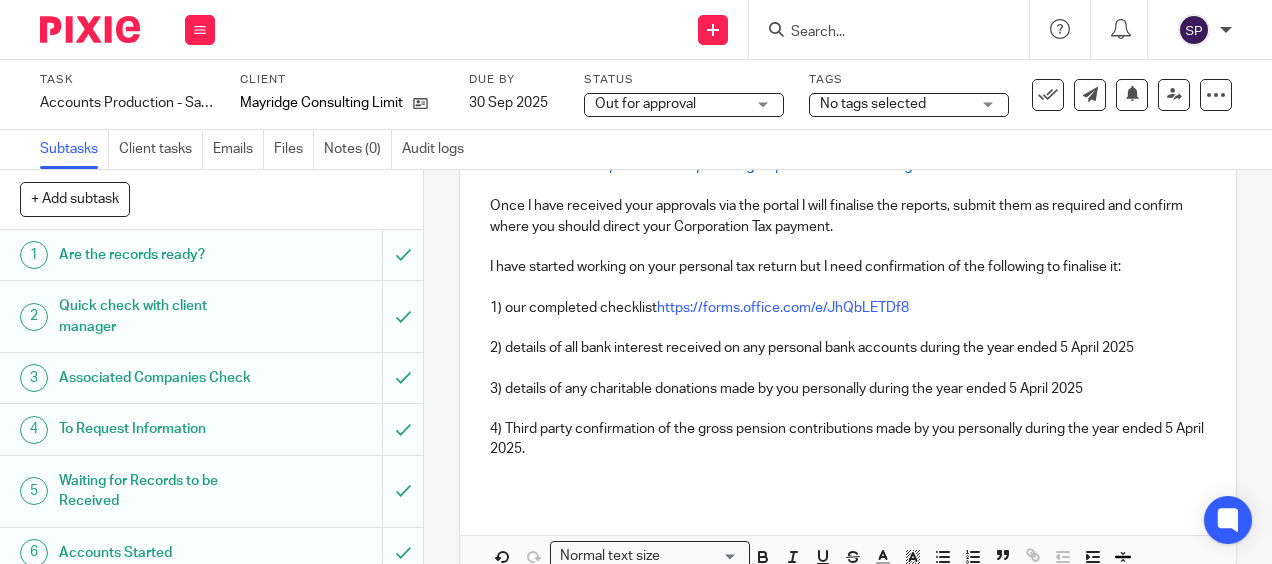 scroll, scrollTop: 800, scrollLeft: 0, axis: vertical 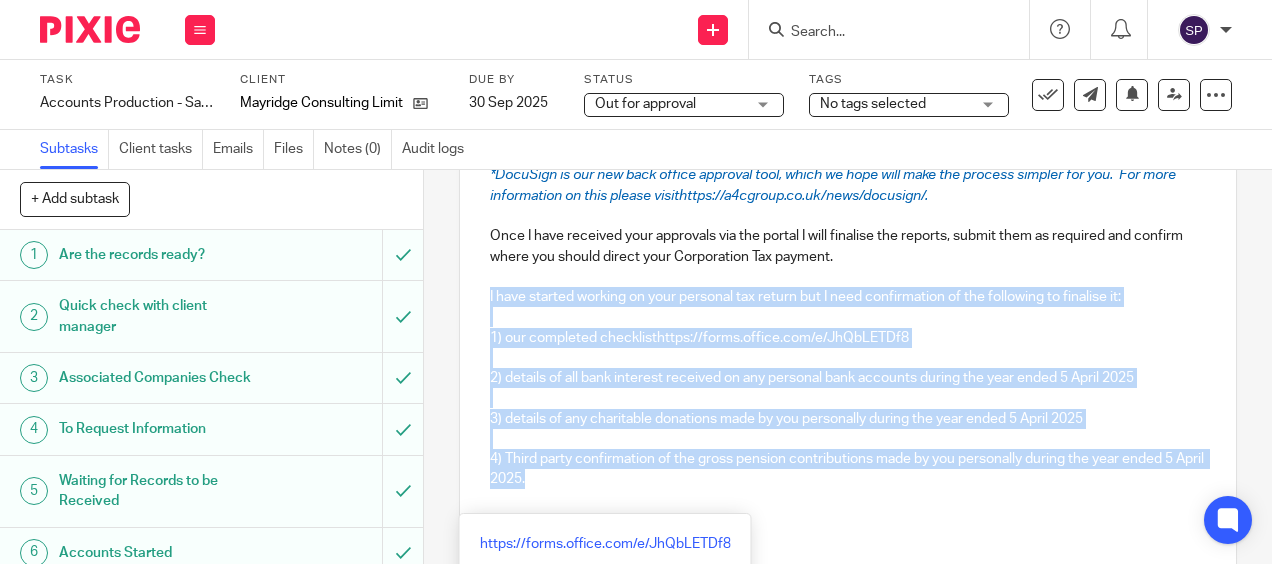 drag, startPoint x: 483, startPoint y: 324, endPoint x: 1055, endPoint y: 510, distance: 601.4815 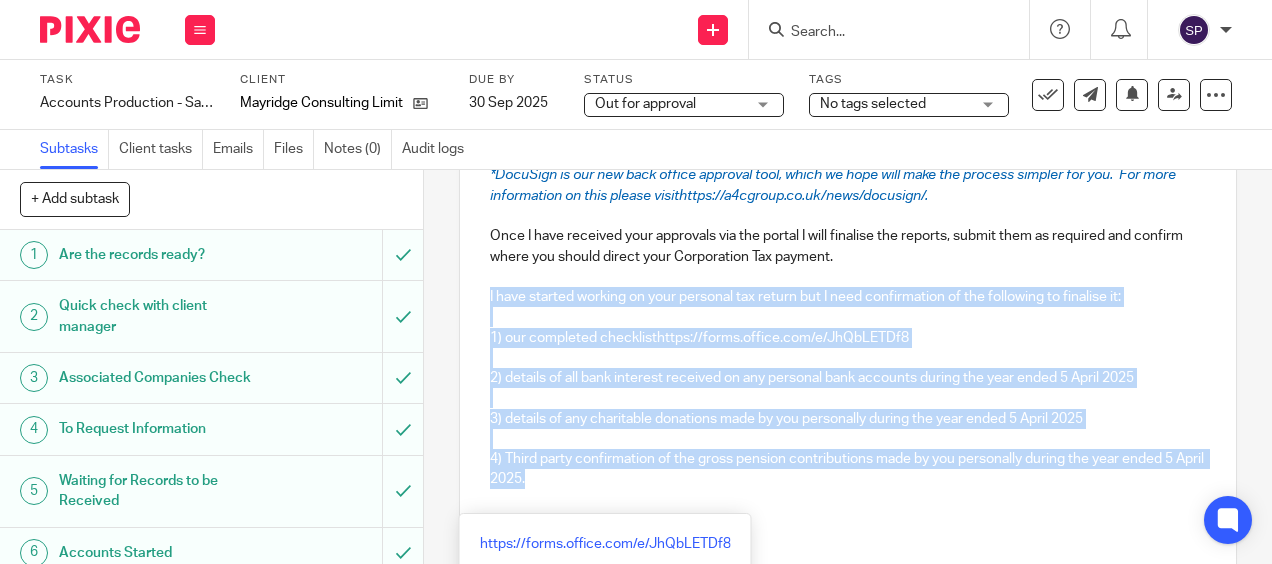 click on "Hi Naomi    Further to our telephone conversation earlier today, I have now amended your Company's Accounts, CT600 Tax Returns and Corporation Tax Computations for the year ended 31 March 2025.   Summary   Sales during the year were £173,629 (increase of £18,488 from the previous year). Profit before tax was £128,780. Corporation Tax payable is £29,374.73 which is 16.9% of the turnover. Dividends Declared during the financial year were £90,000.00 Closing Director’s Loan balance as at 31 March 2025 was £16,302.56 due to you.   How much is owed? As it stands, the returns and computations show an overall Corporation Tax liability of £29,374.73 which is due for payment before 1 January 2026. What Next? You will shortly be sent an email with a DocuSign link*, which is how you can access your accounts and tax return documents.       *DocuSign is our new back office approval tool, which we hope will make the process simpler for you.  For more information on this please visit  ." at bounding box center (847, 61) 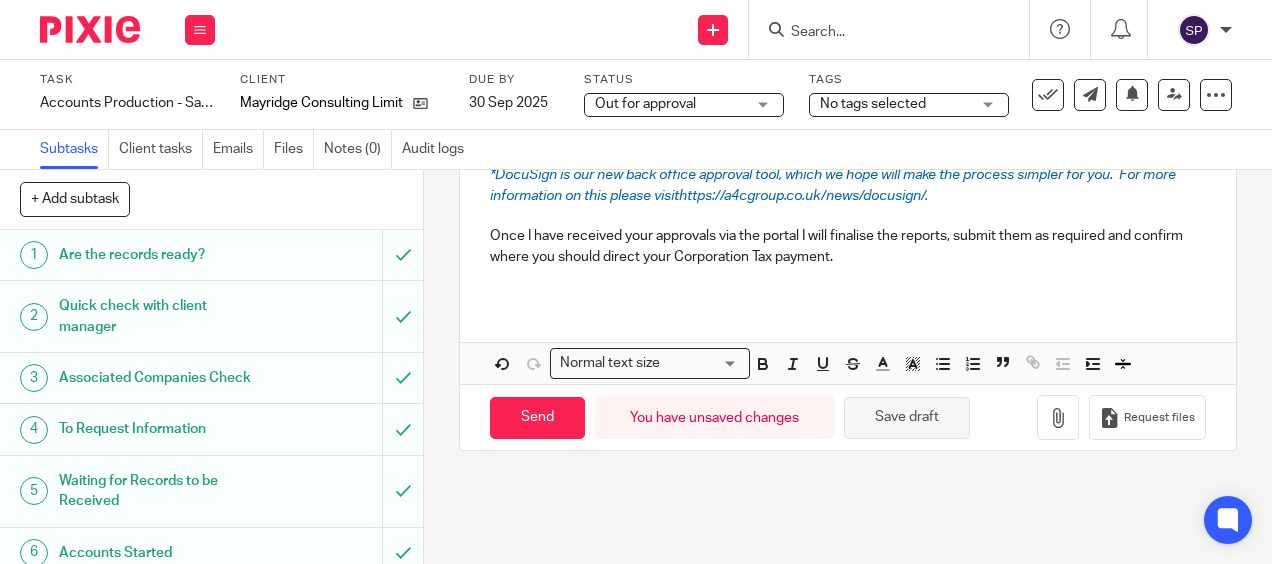 click on "Save draft" at bounding box center [907, 418] 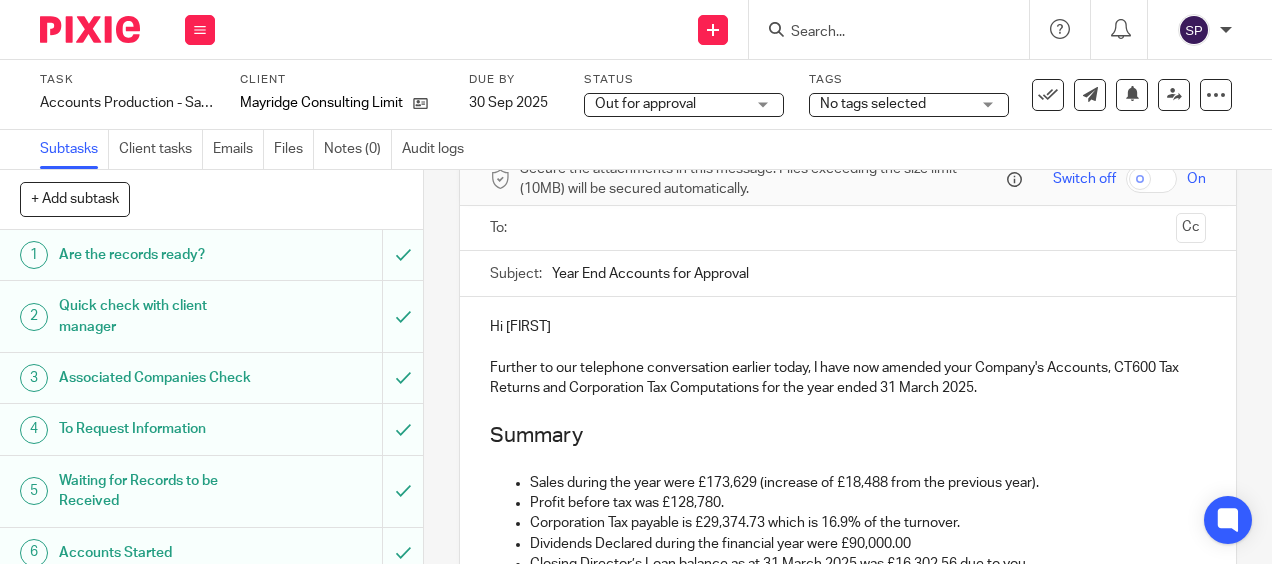 scroll, scrollTop: 200, scrollLeft: 0, axis: vertical 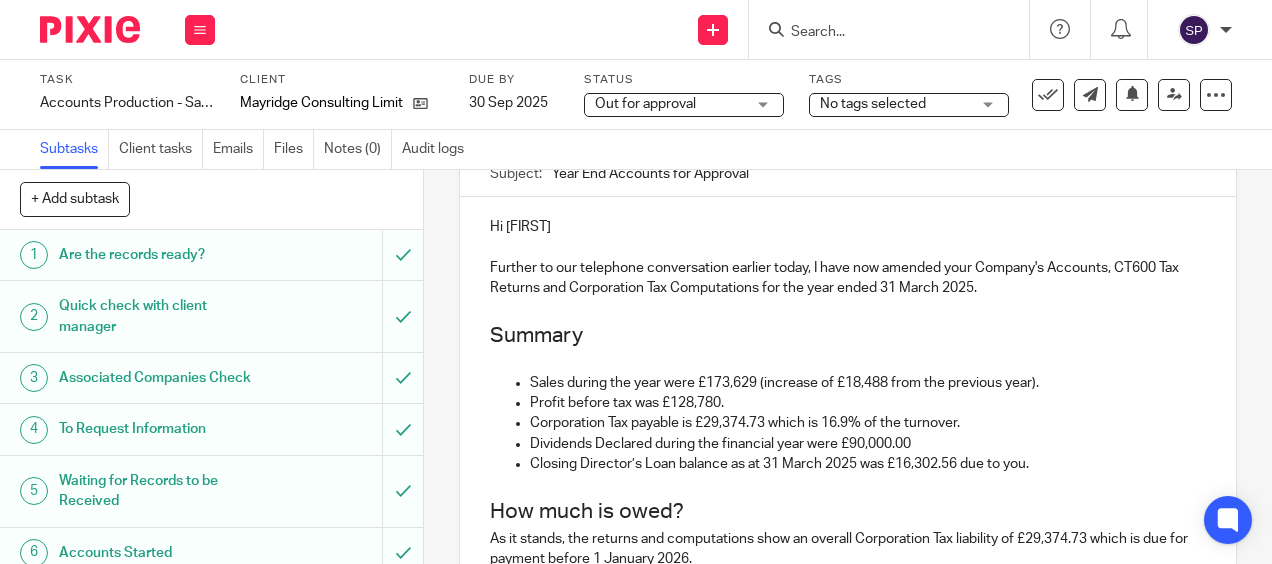 click on "Further to our telephone conversation earlier today, I have now amended your Company's Accounts, CT600 Tax Returns and Corporation Tax Computations for the year ended 31 March 2025." at bounding box center (847, 278) 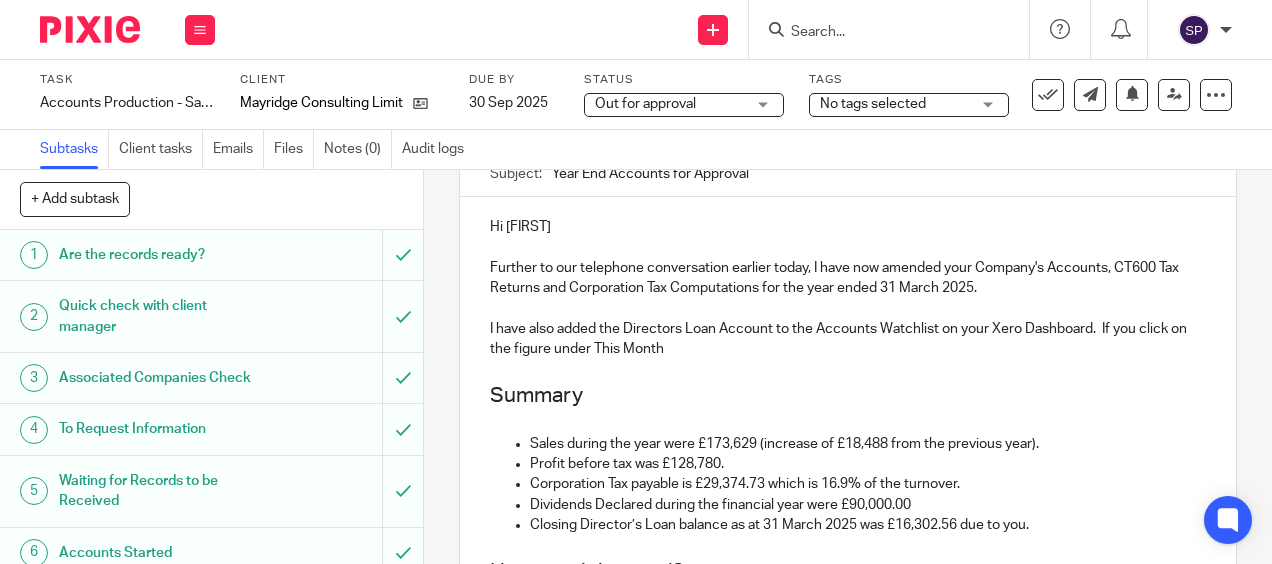 click on "I have also added the Directors Loan Account to the Accounts Watchlist on your Xero Dashboard.  If you click on the figure under This Month" at bounding box center [847, 339] 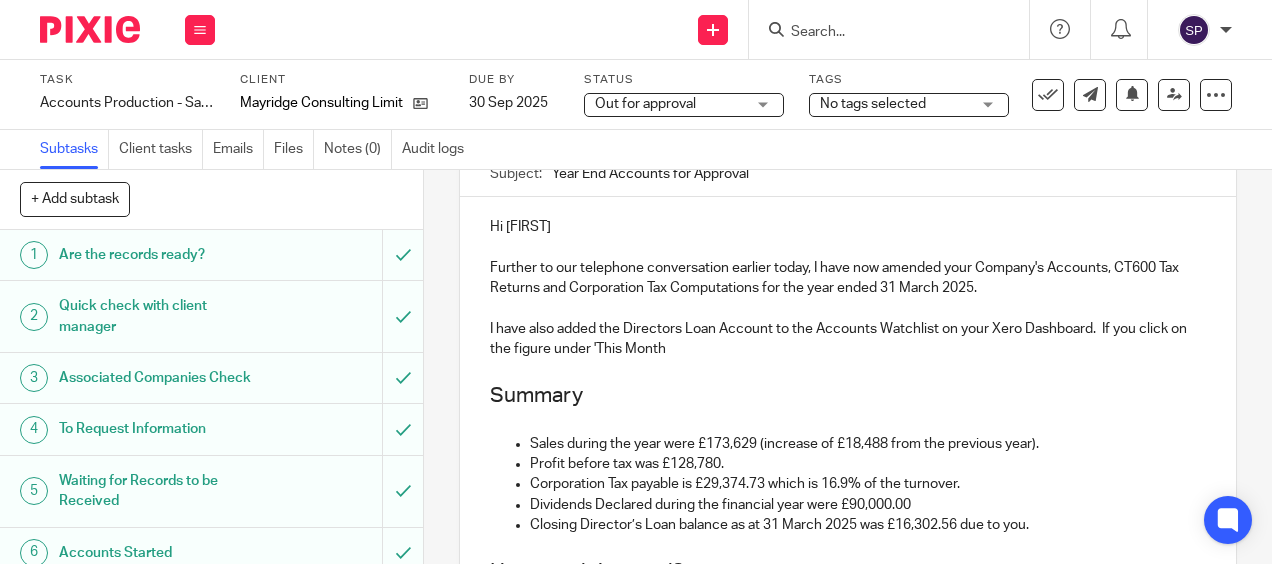 click on "I have also added the Directors Loan Account to the Accounts Watchlist on your Xero Dashboard.  If you click on the figure under 'This Month" at bounding box center [847, 339] 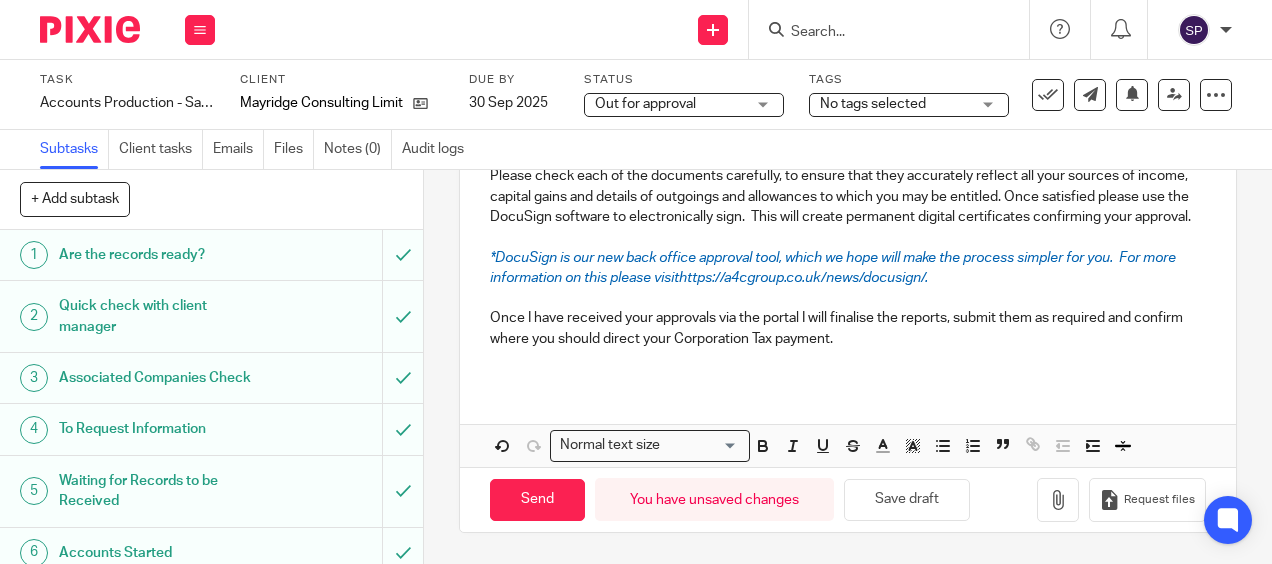 scroll, scrollTop: 800, scrollLeft: 0, axis: vertical 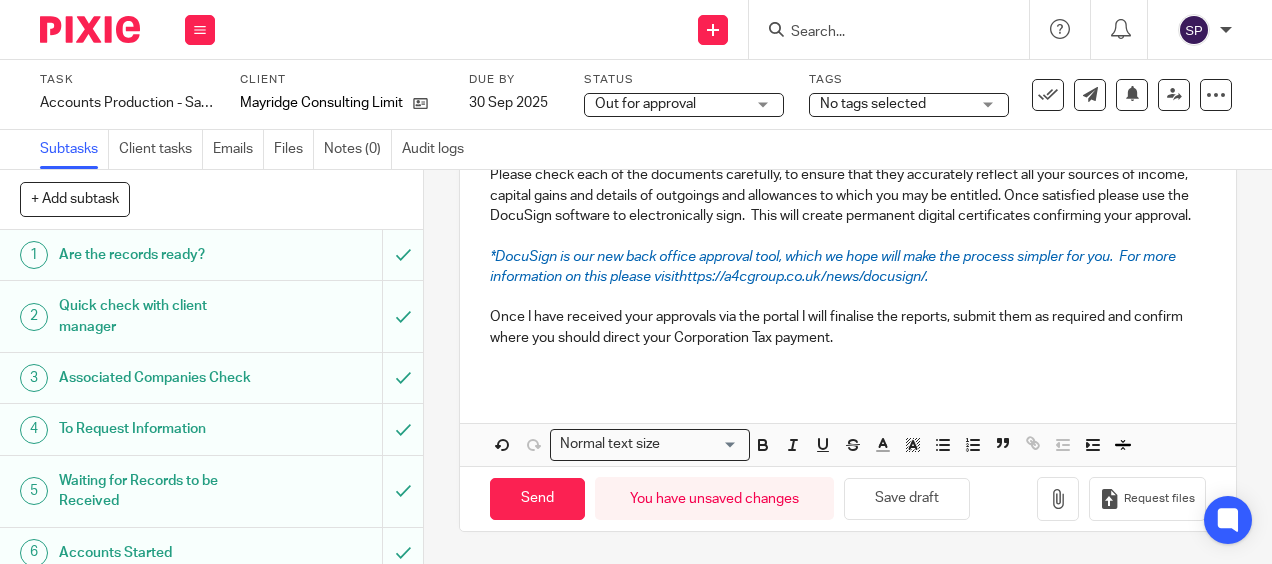 click at bounding box center [847, 358] 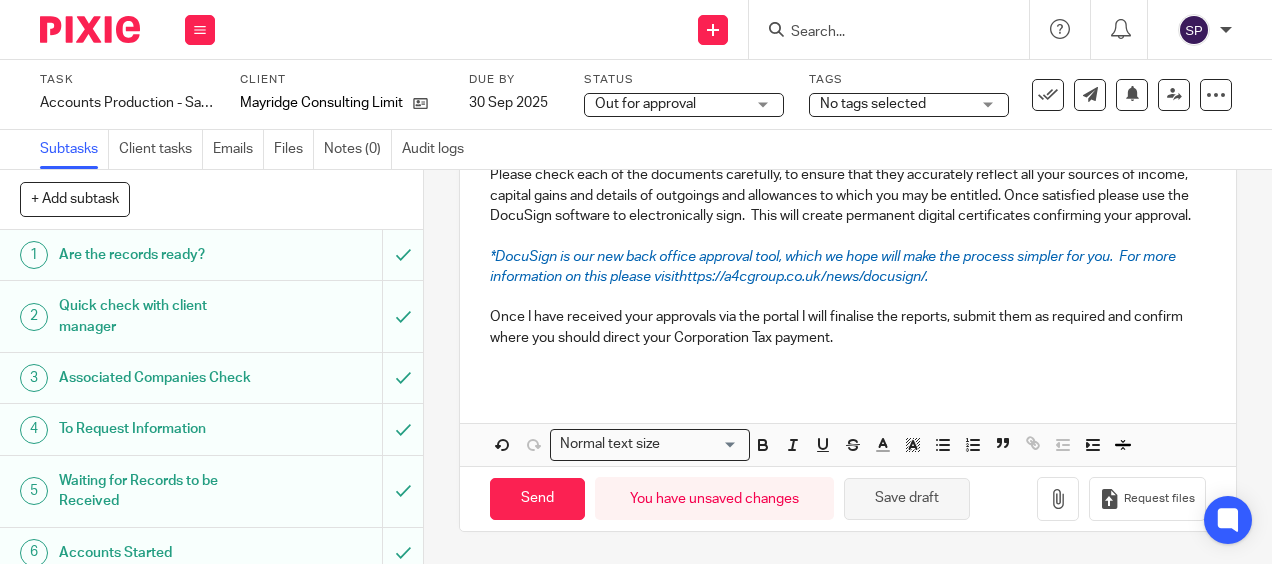 click on "Save draft" at bounding box center (907, 499) 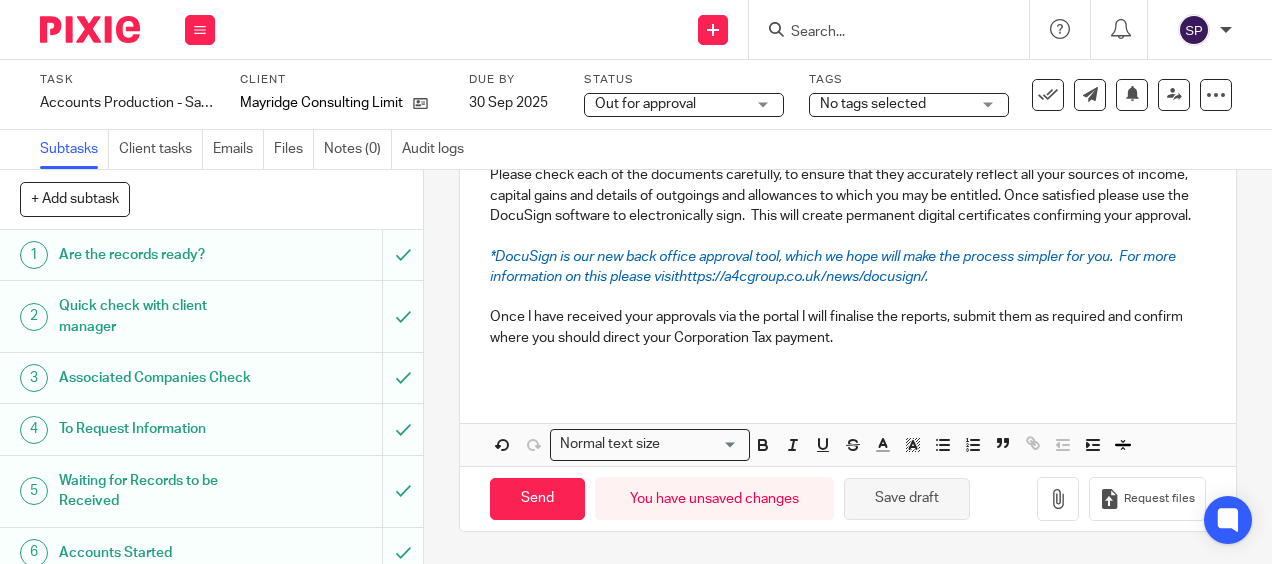 click on "Save draft" at bounding box center (907, 499) 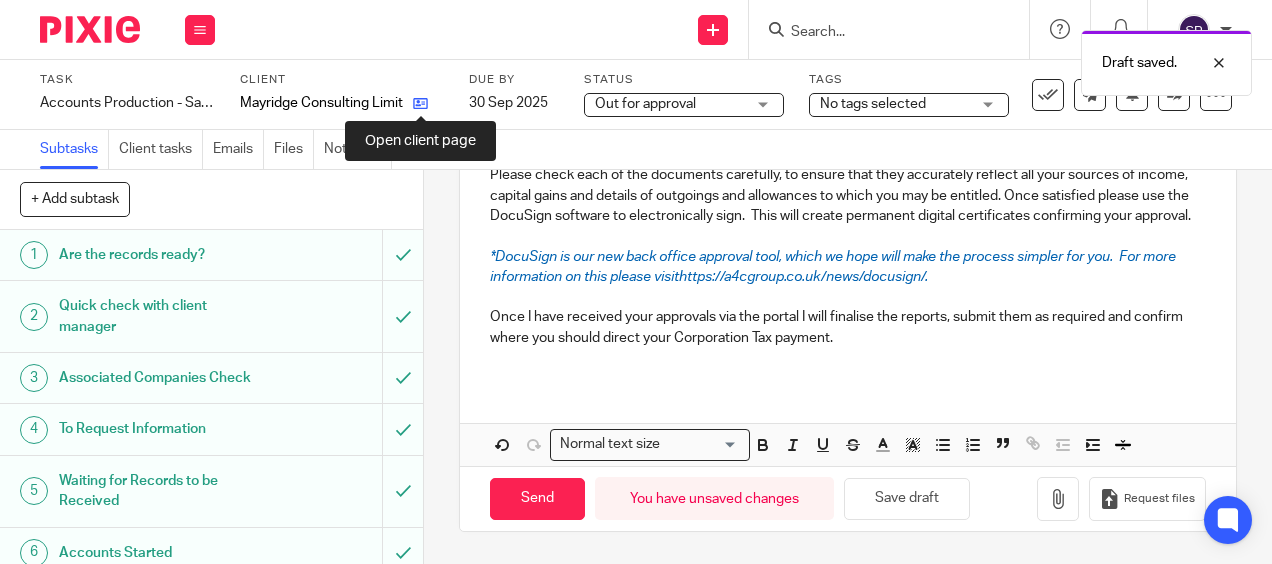 click at bounding box center [420, 103] 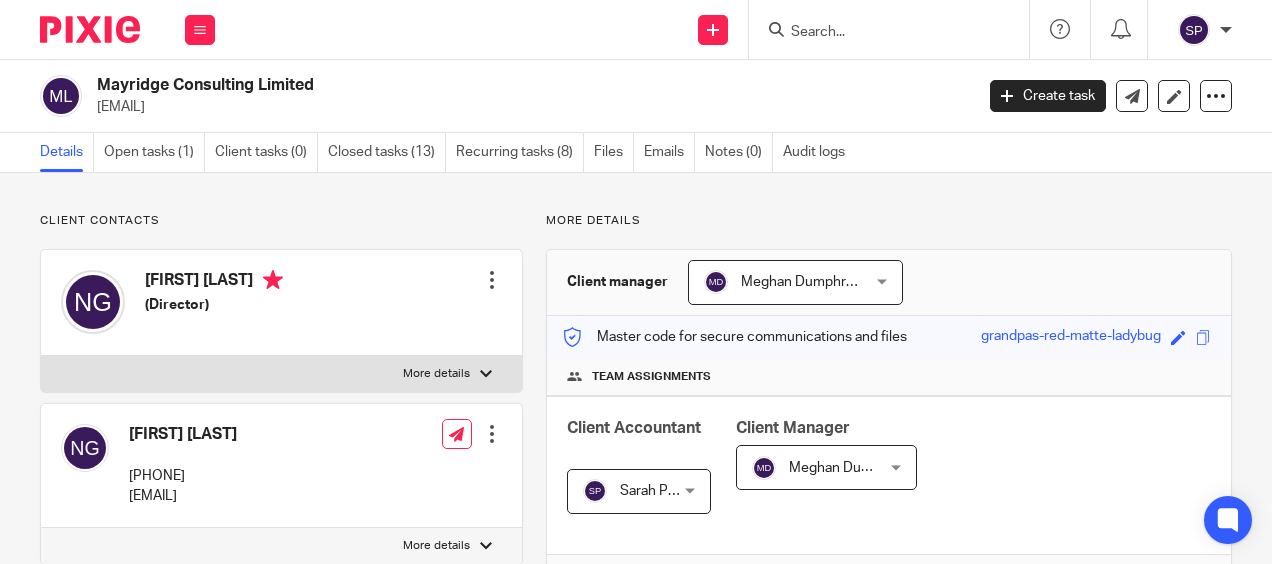 scroll, scrollTop: 0, scrollLeft: 0, axis: both 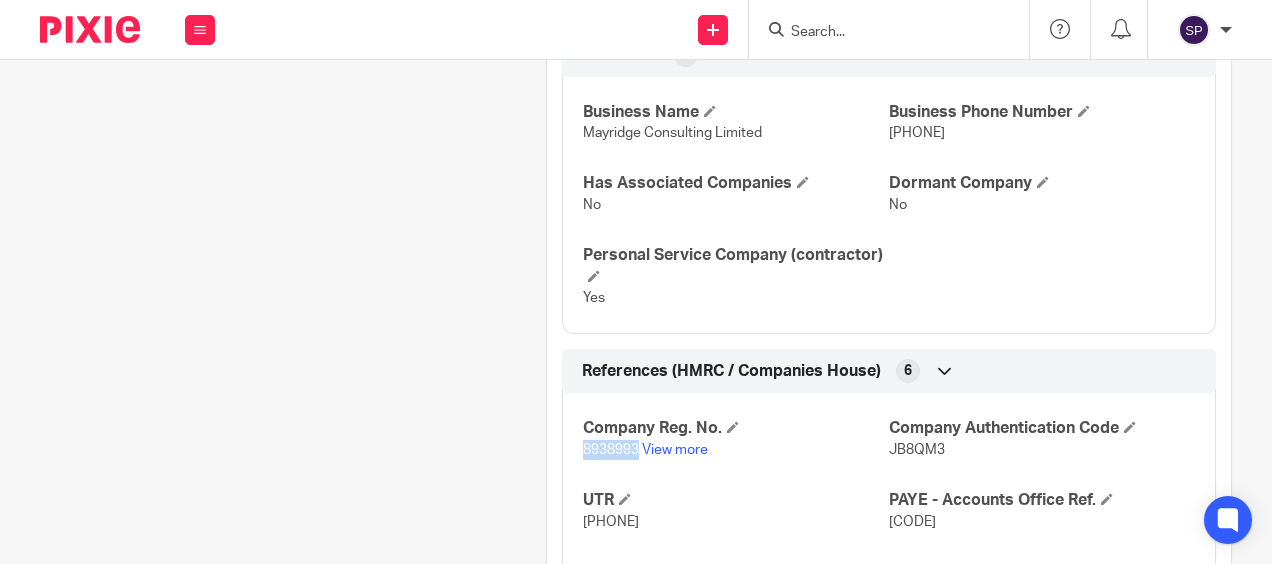 drag, startPoint x: 572, startPoint y: 448, endPoint x: 632, endPoint y: 443, distance: 60.207973 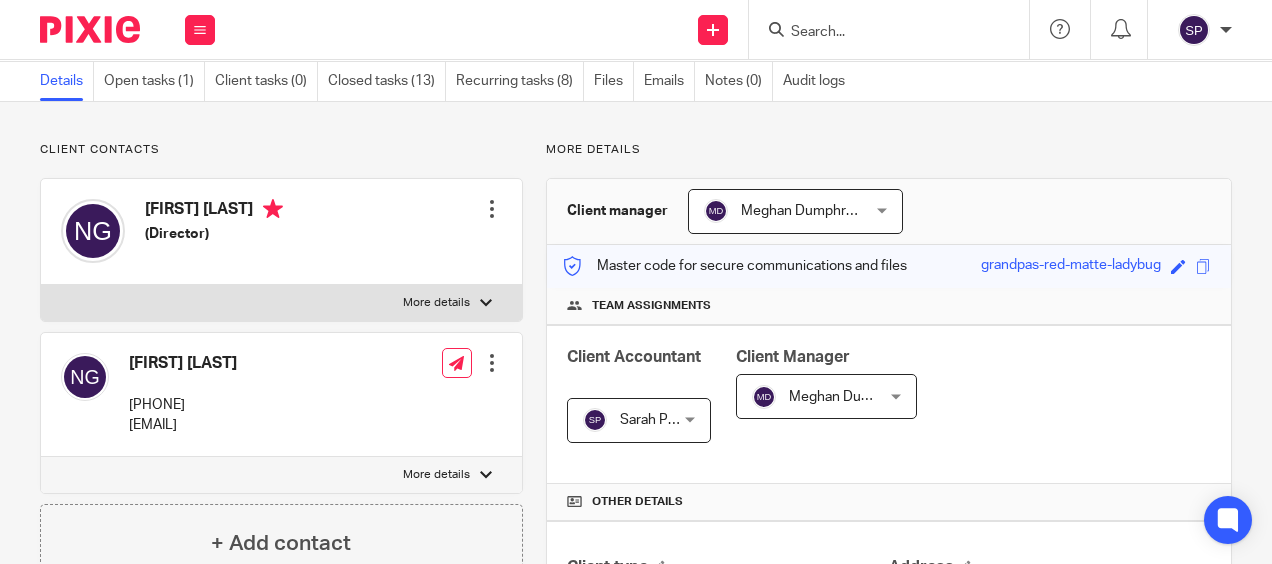 scroll, scrollTop: 0, scrollLeft: 0, axis: both 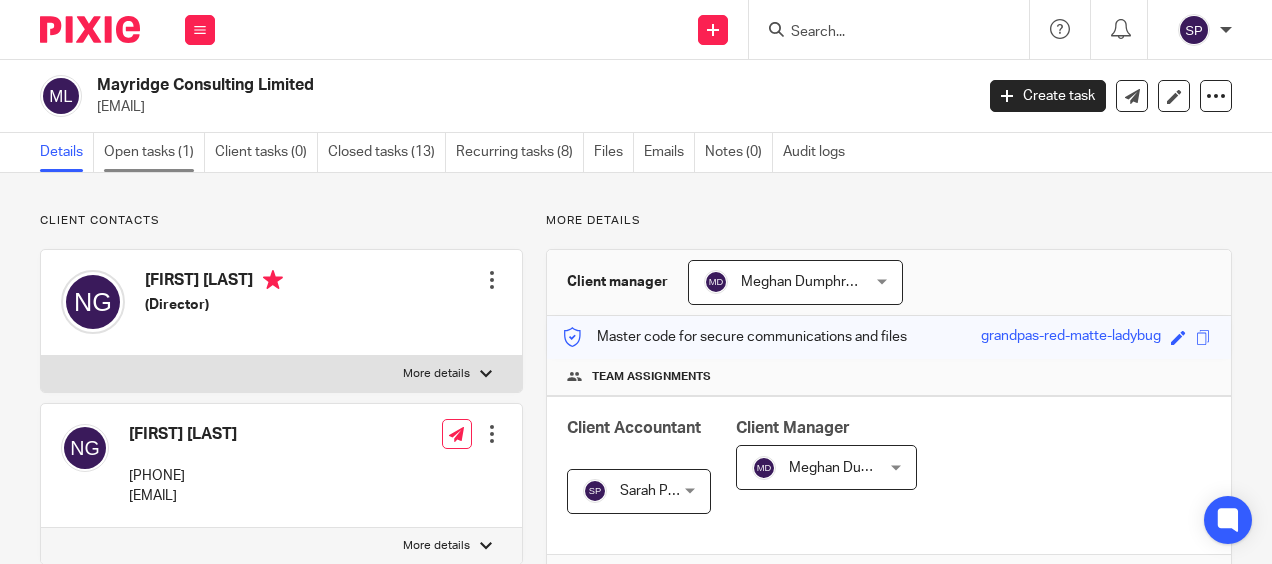 click on "Open tasks (1)" at bounding box center [154, 152] 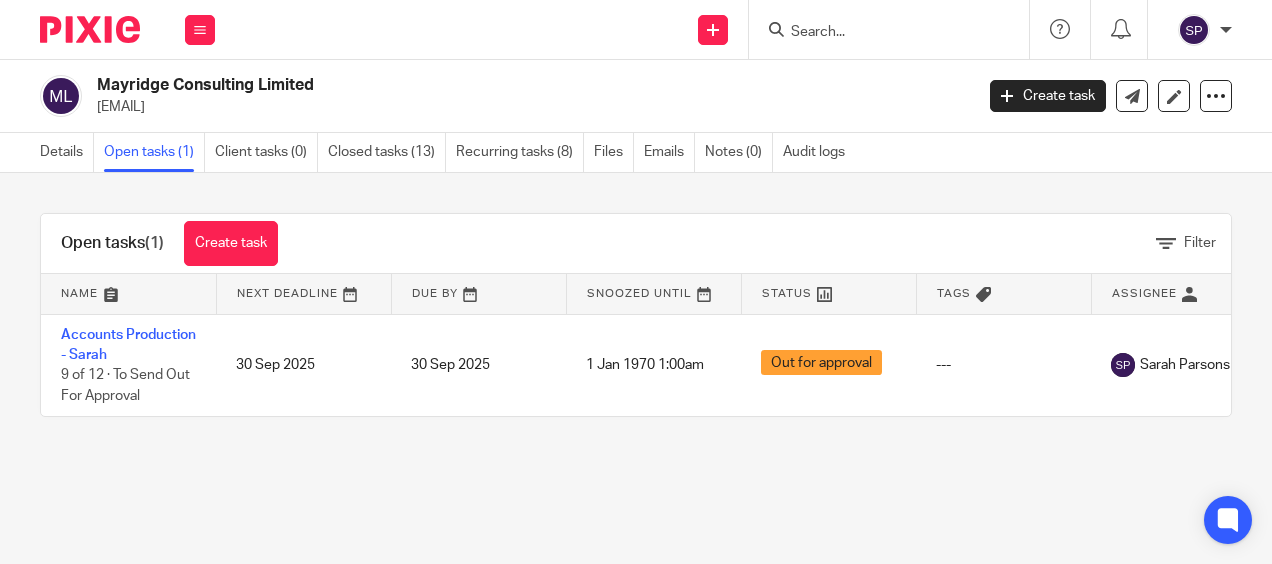 scroll, scrollTop: 0, scrollLeft: 0, axis: both 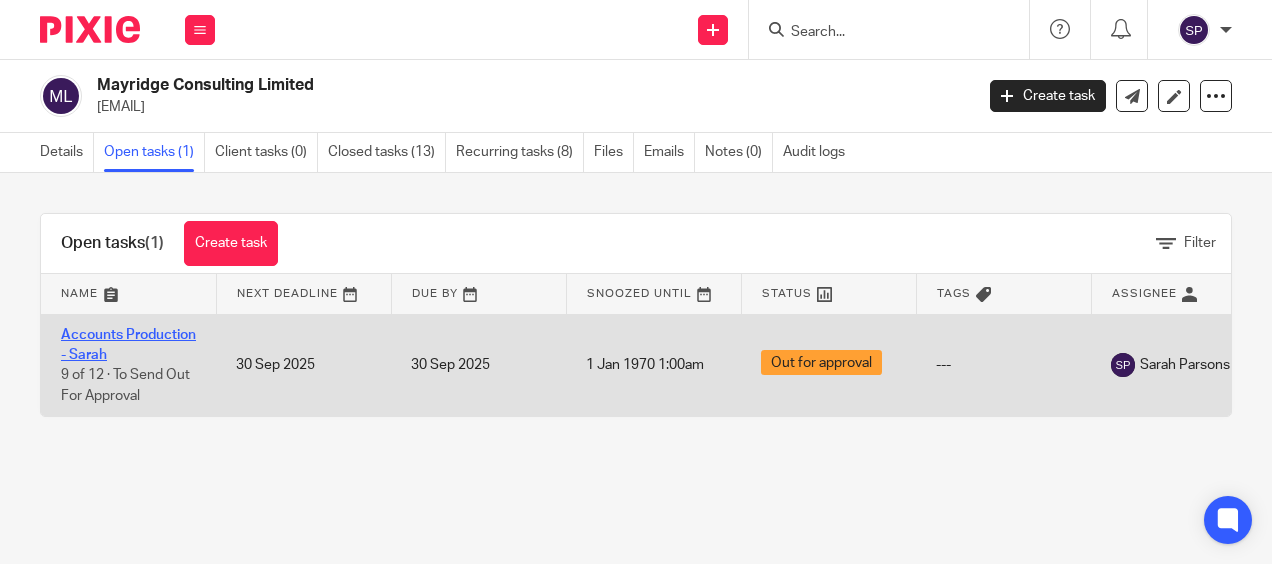 click on "Accounts Production - Sarah" at bounding box center [128, 345] 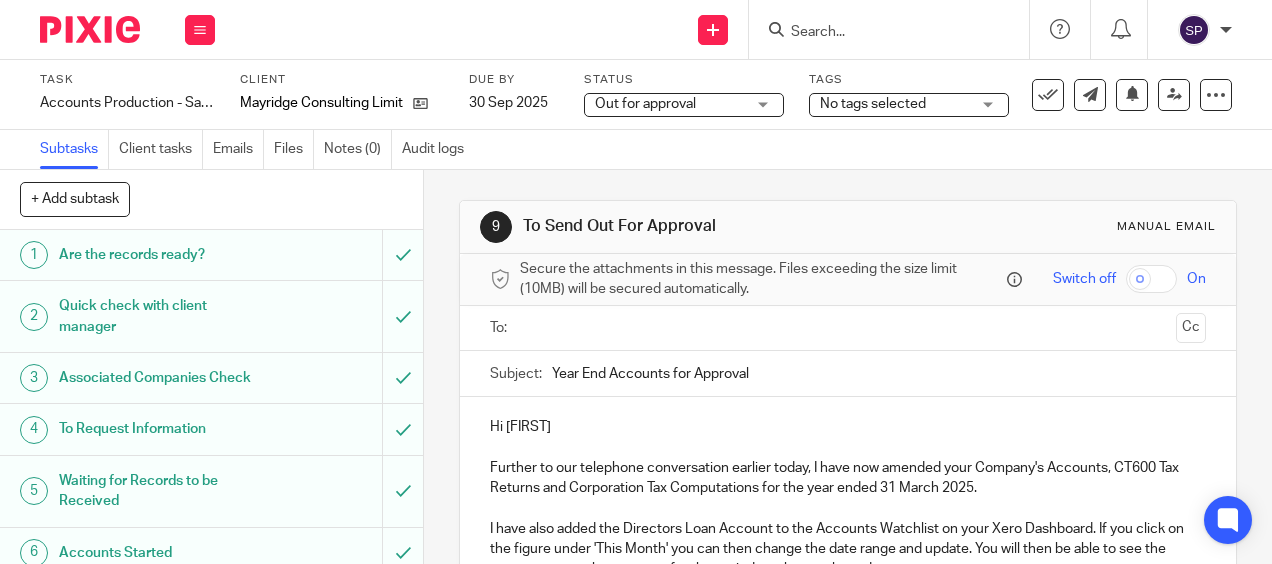scroll, scrollTop: 0, scrollLeft: 0, axis: both 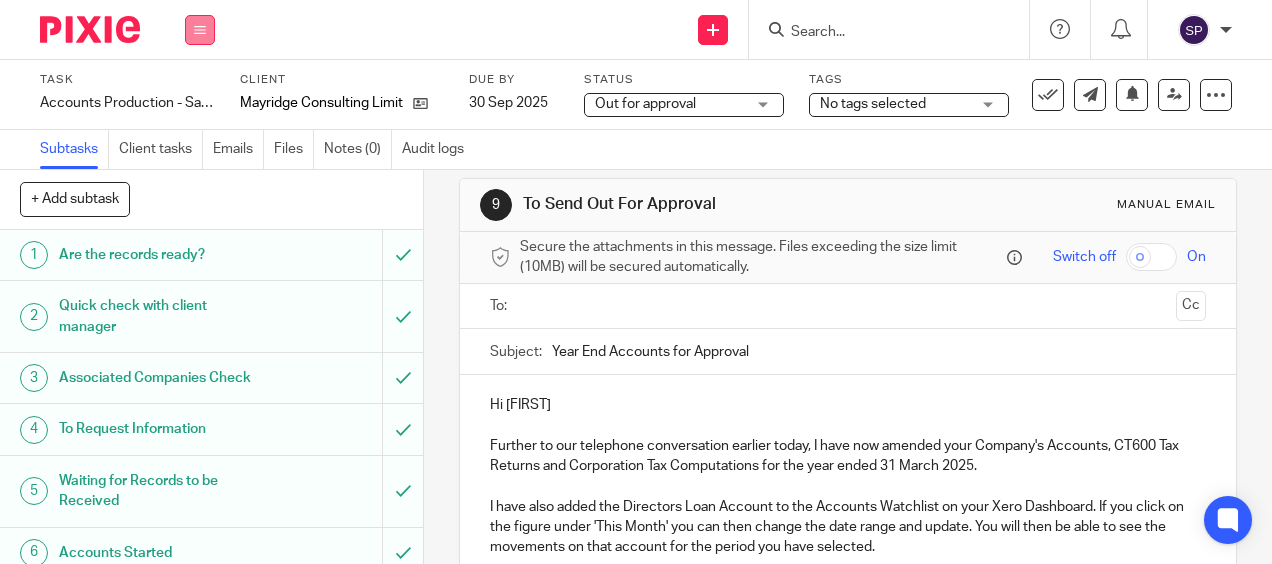 click at bounding box center [200, 30] 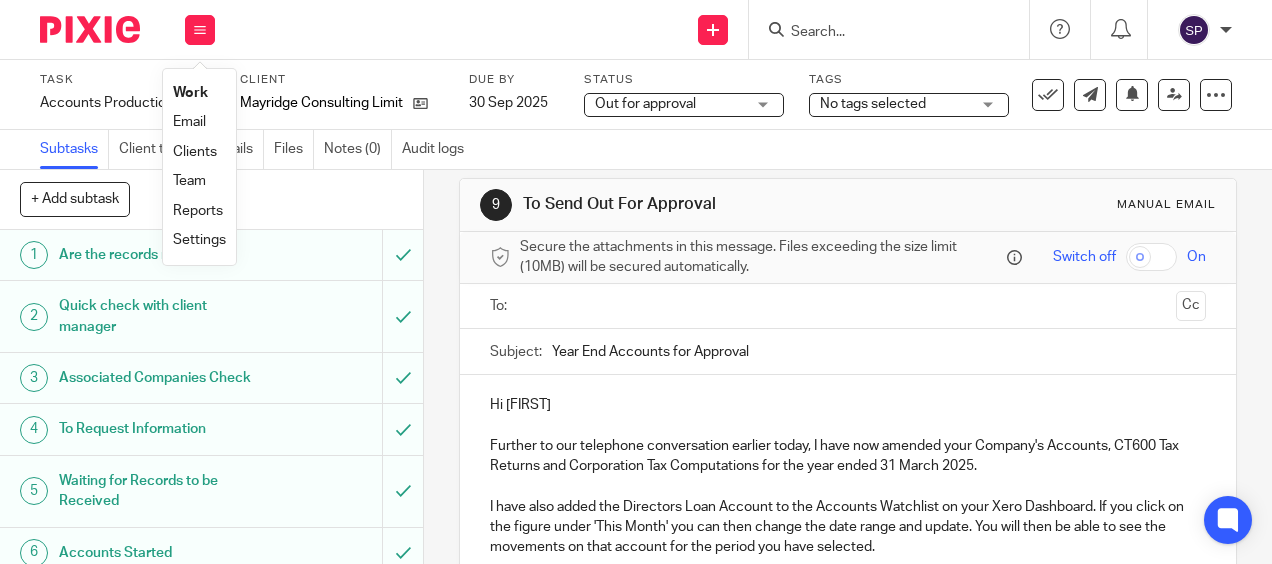 click on "Work" at bounding box center [190, 93] 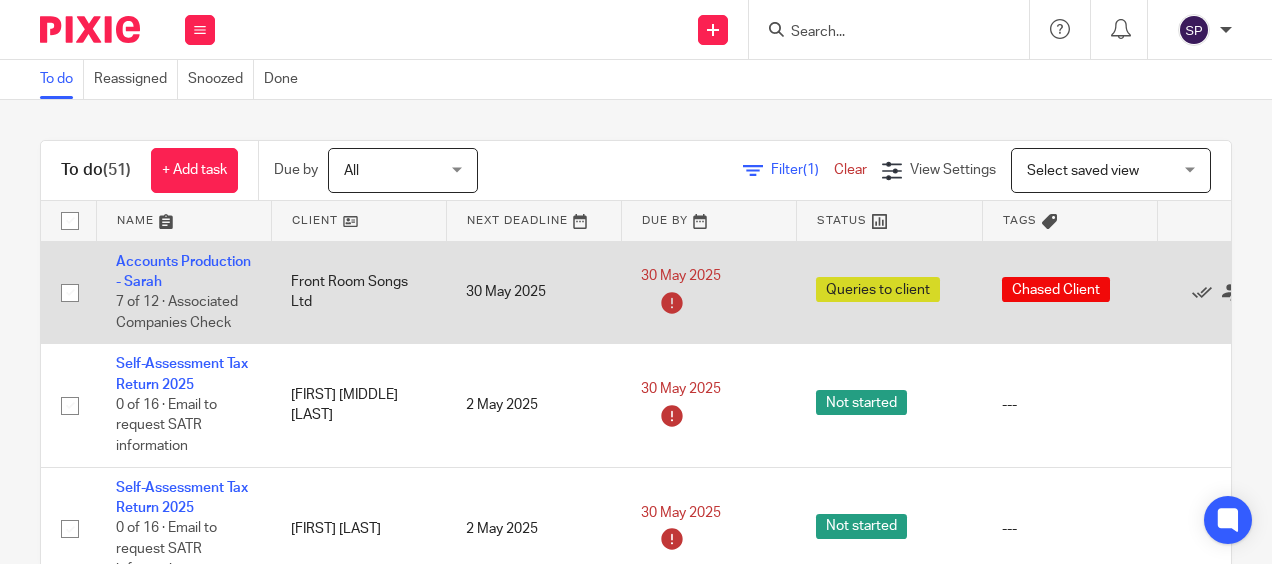 scroll, scrollTop: 0, scrollLeft: 0, axis: both 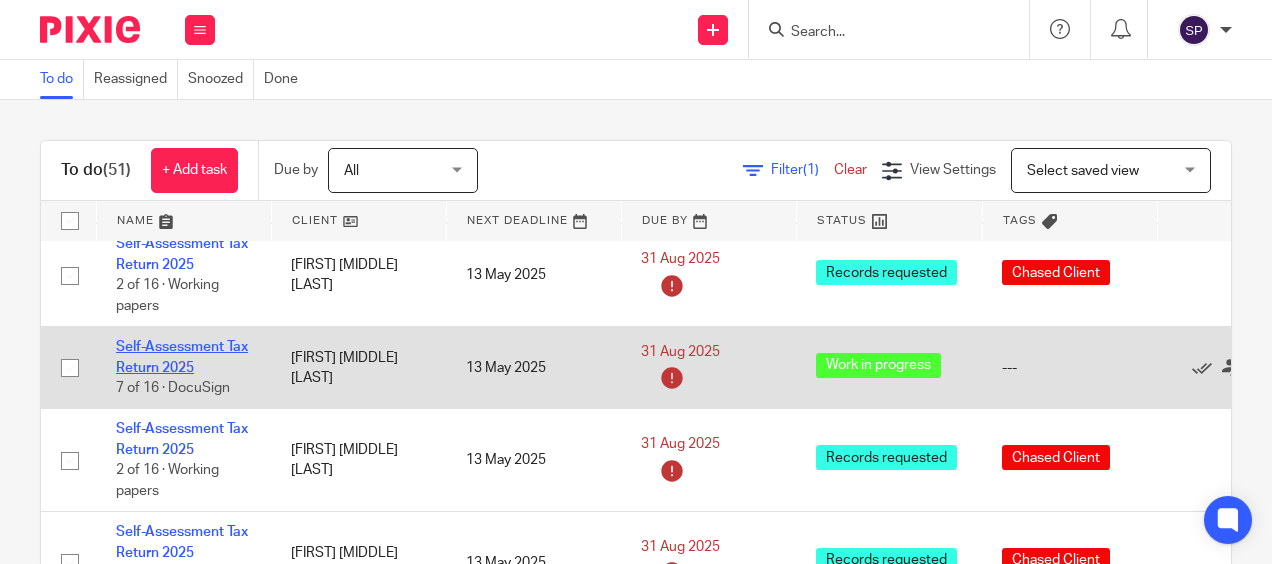 click on "Self-Assessment Tax Return 2025" at bounding box center (182, 357) 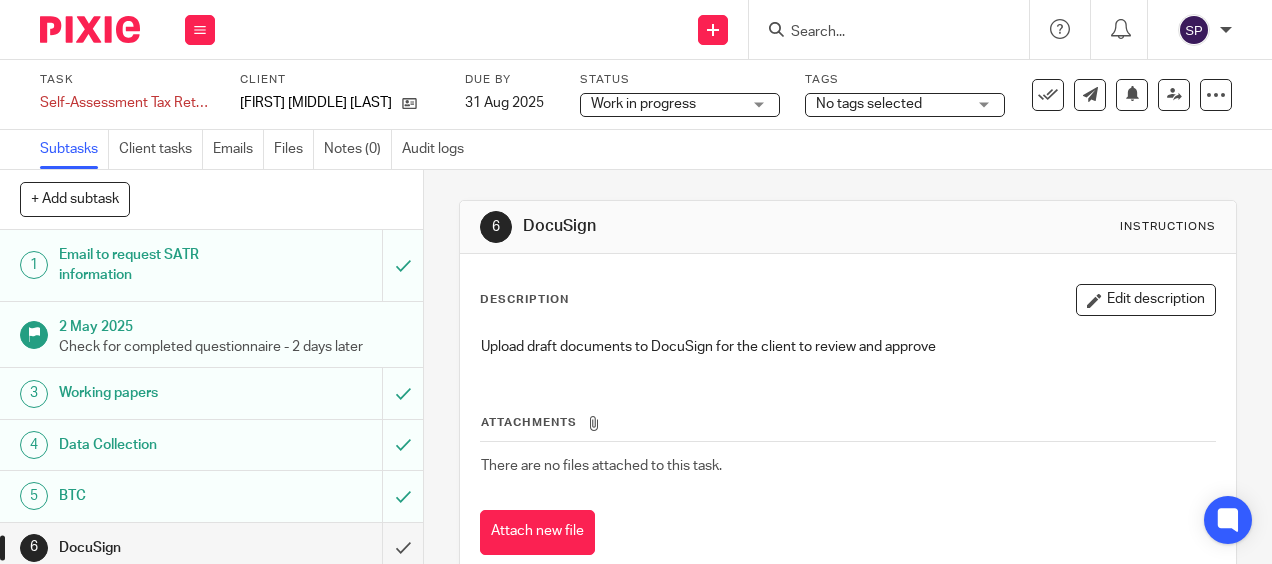 scroll, scrollTop: 0, scrollLeft: 0, axis: both 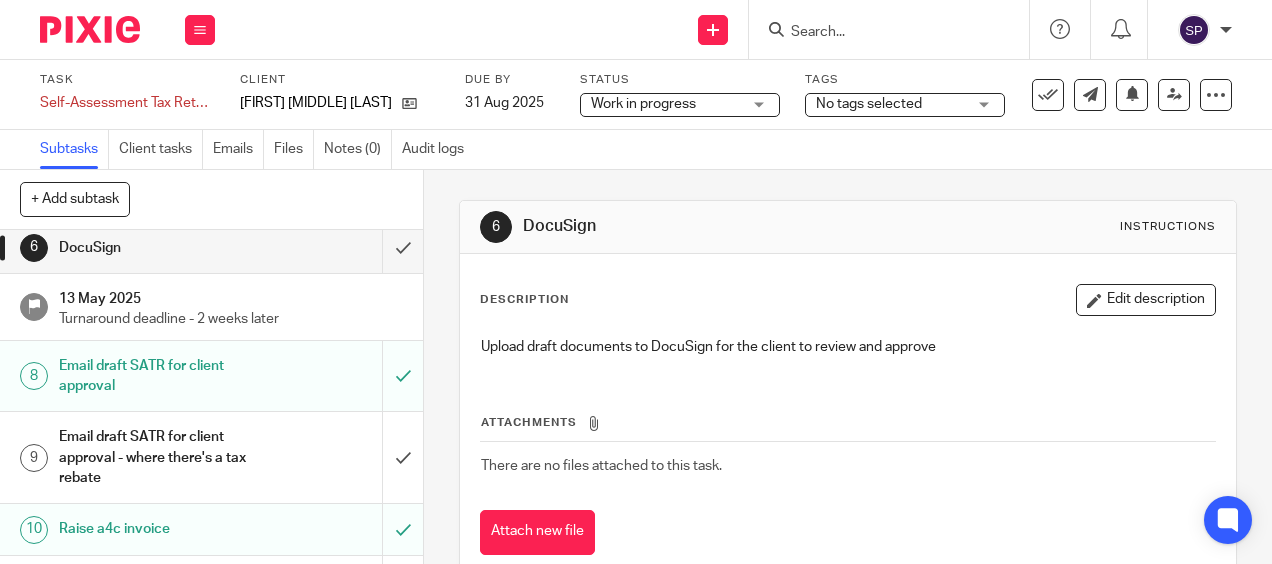 click on "Email draft SATR for client approval - where there's a tax rebate" at bounding box center [210, 457] 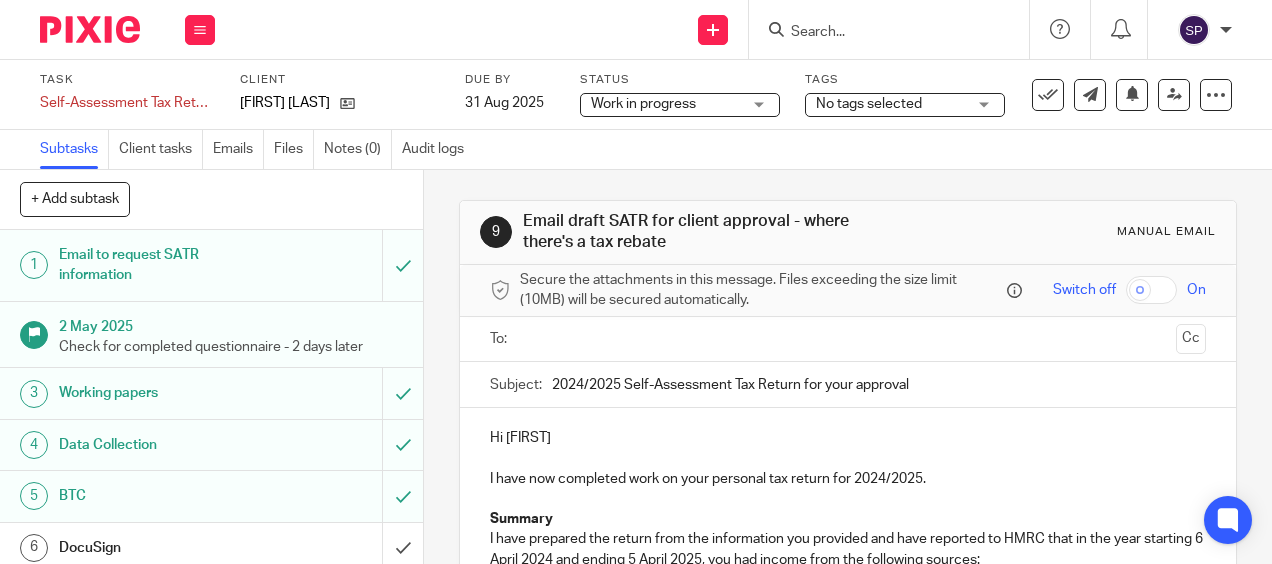 scroll, scrollTop: 0, scrollLeft: 0, axis: both 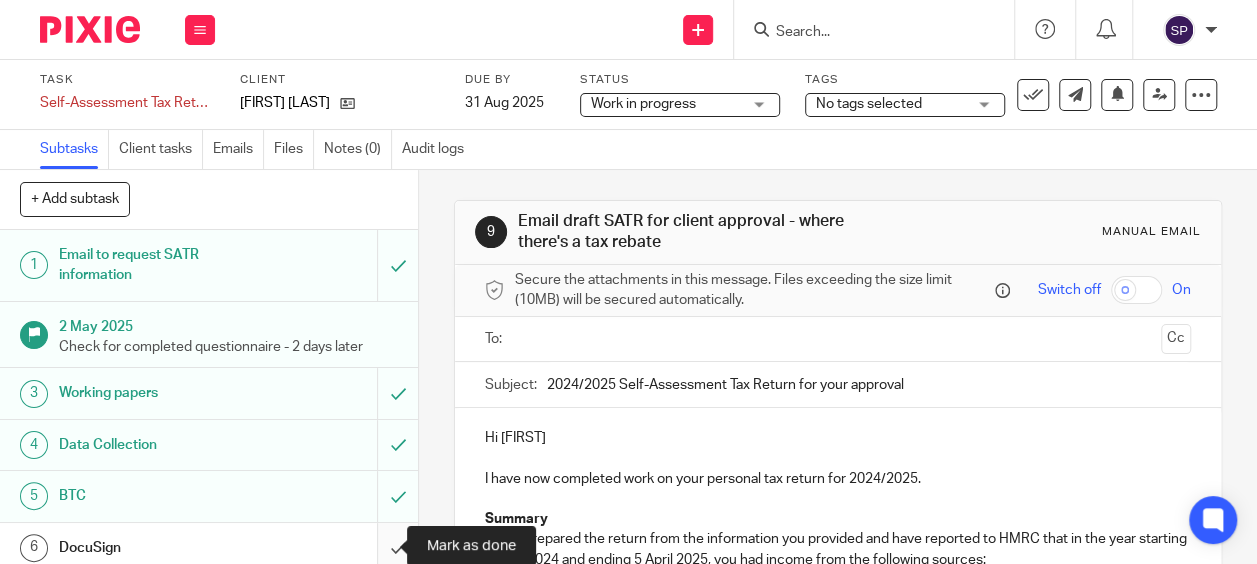 click at bounding box center (209, 548) 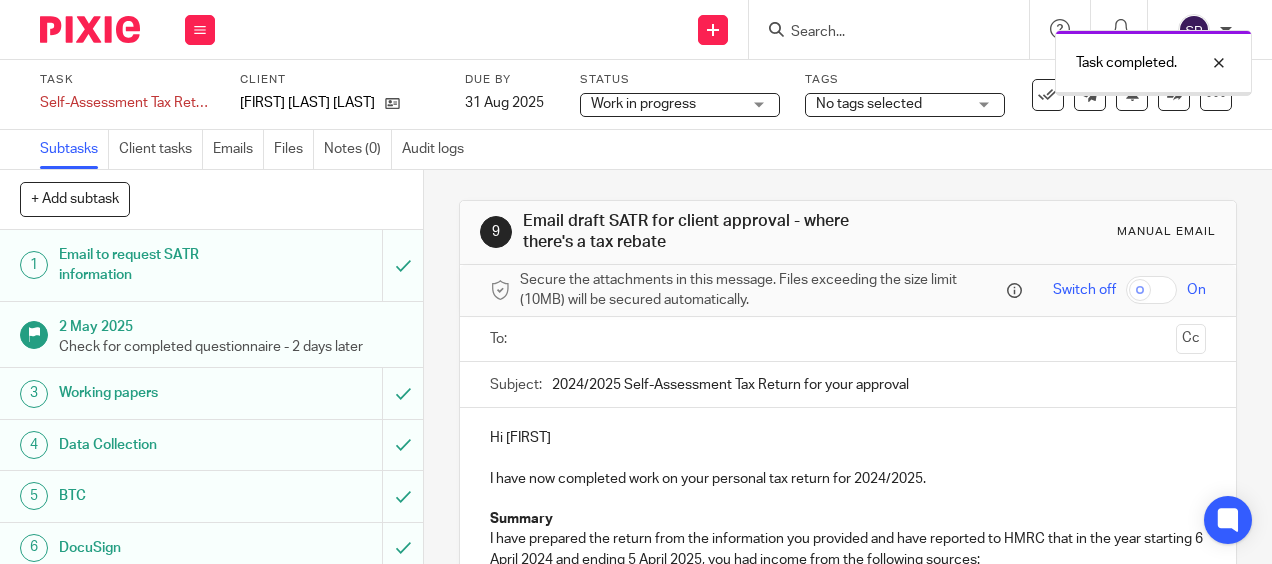 scroll, scrollTop: 0, scrollLeft: 0, axis: both 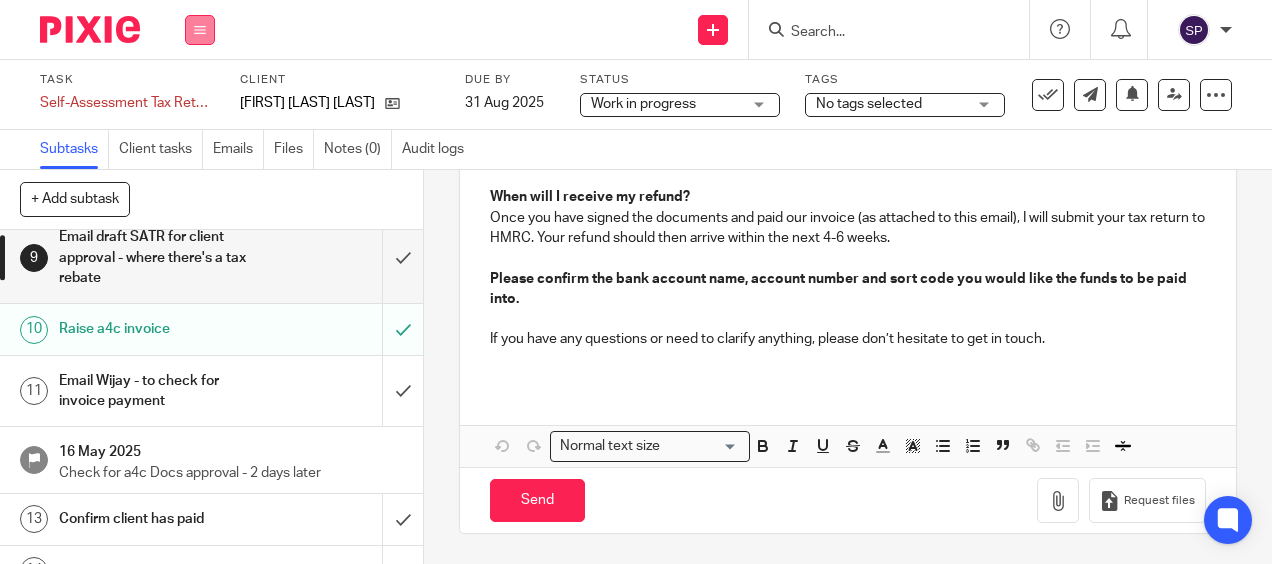 click at bounding box center [200, 30] 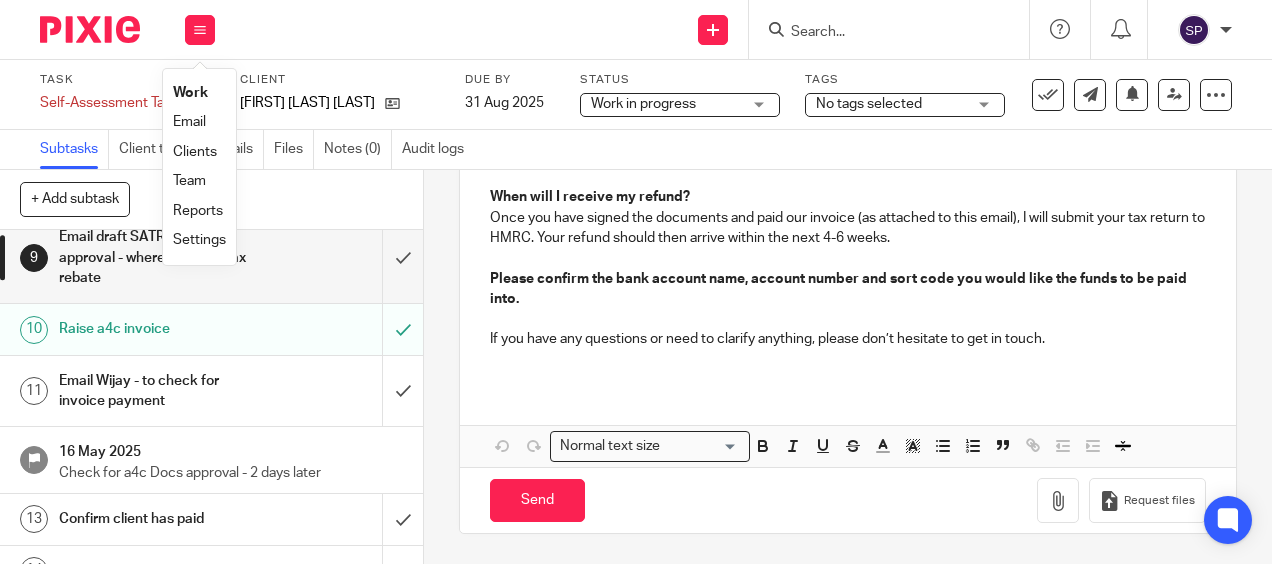click on "Work" at bounding box center [199, 93] 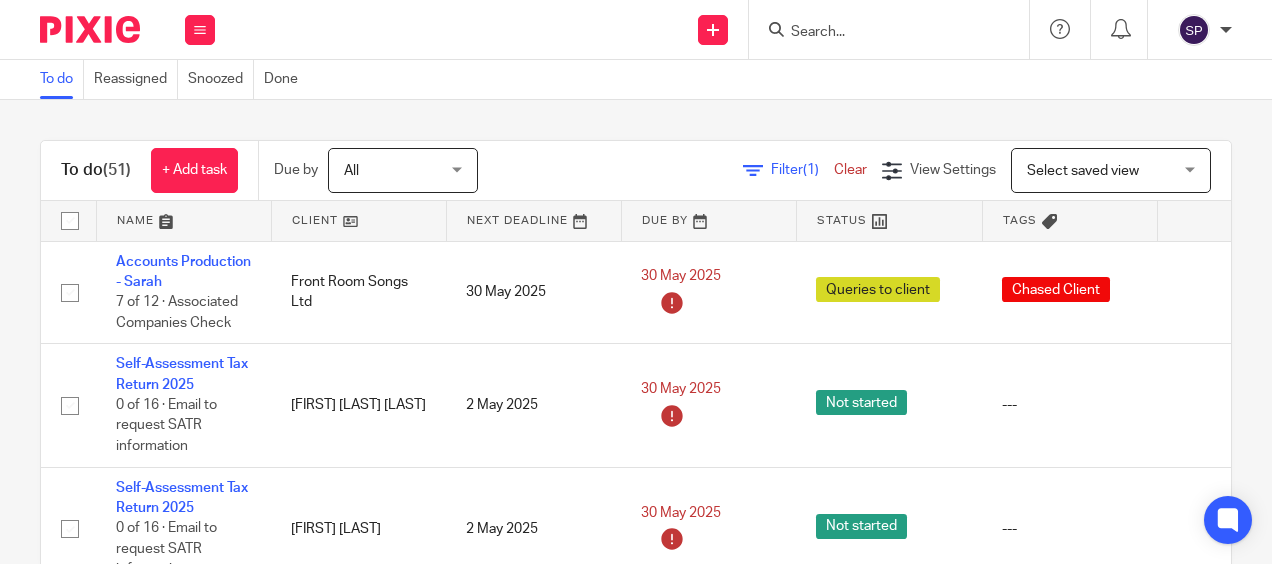 scroll, scrollTop: 0, scrollLeft: 0, axis: both 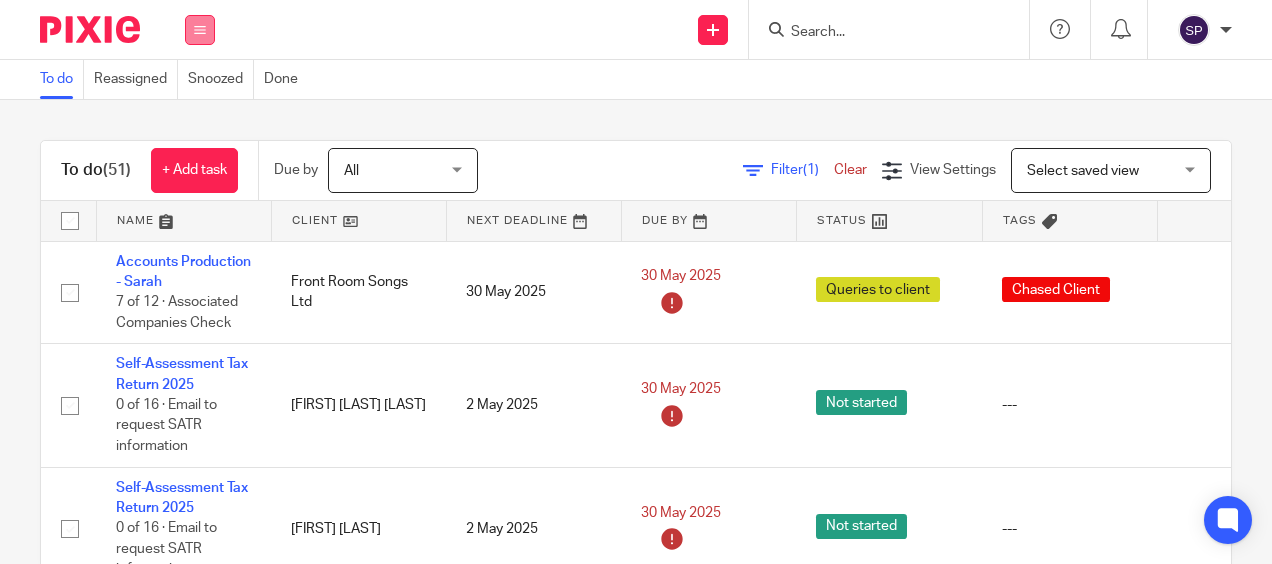 click at bounding box center (200, 30) 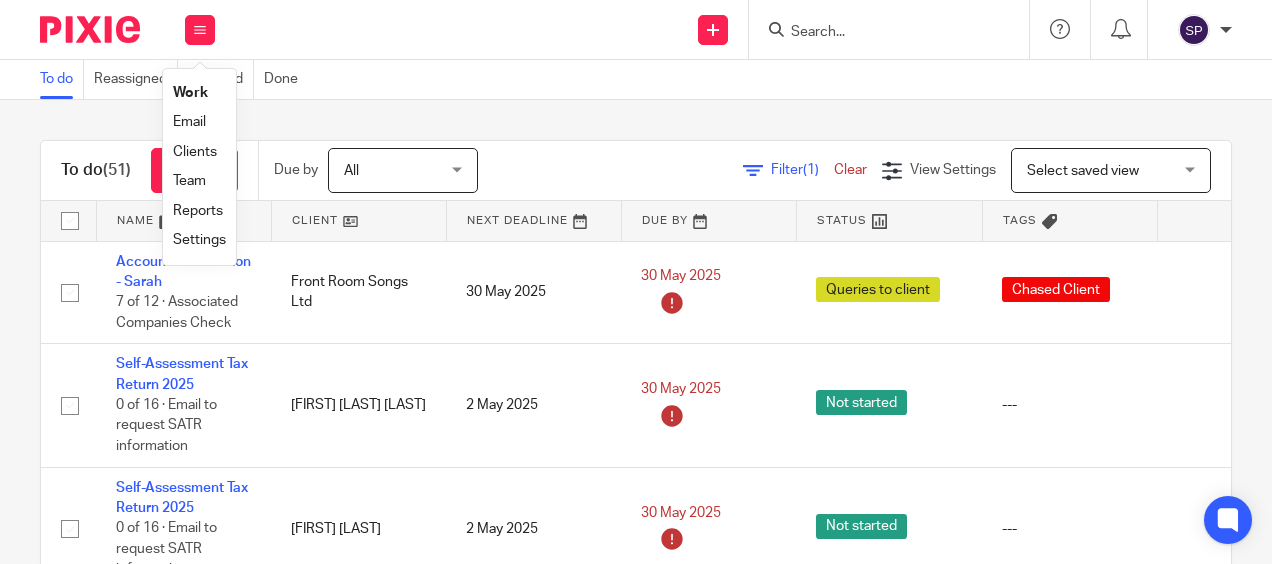 click on "To do
(51)
+ Add task
Due by
All
All
Today
Tomorrow
This week
Next week
This month
Next month
All
all     Filter
(1) Clear     View Settings   View Settings     (1) Filters   Clear   Save     Manage saved views
Select saved view
Select saved view
Select saved view
Name     Client     Next Deadline     Due By     Status   Tags
No client selected
No client selected
1840 Lawn Care
369 CONSTRUCTION UNIVERSE GROUP LIMITED
A2AI GLOBAL LIMITED
Abigail Bott
Able Bathrooms Direct Ltd" at bounding box center (636, 332) 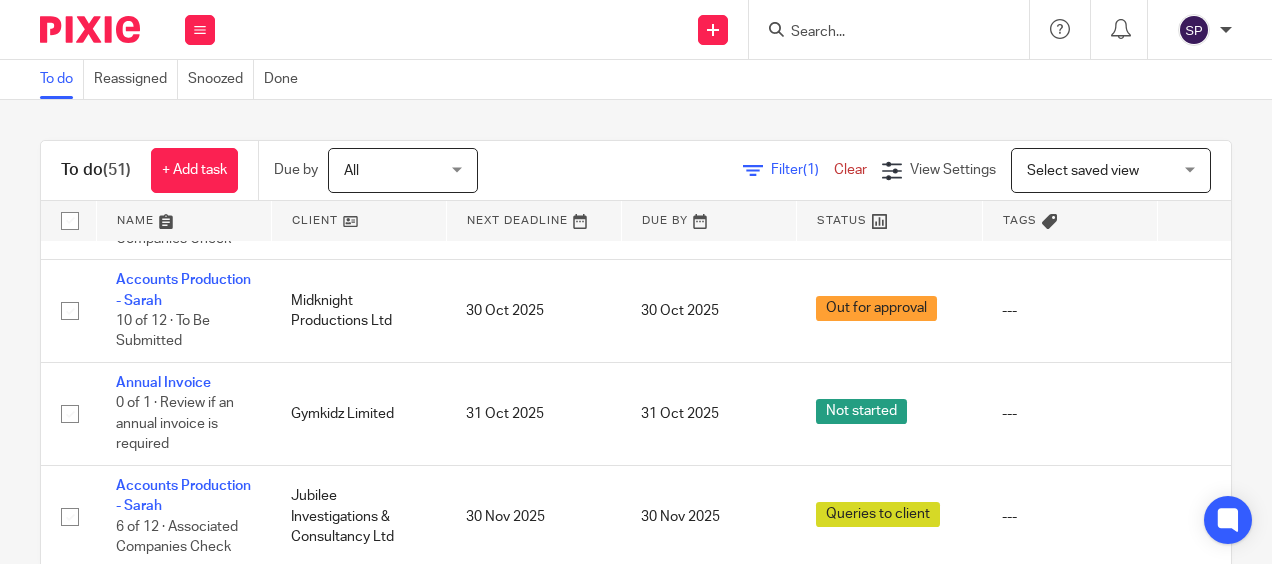 scroll, scrollTop: 5101, scrollLeft: 0, axis: vertical 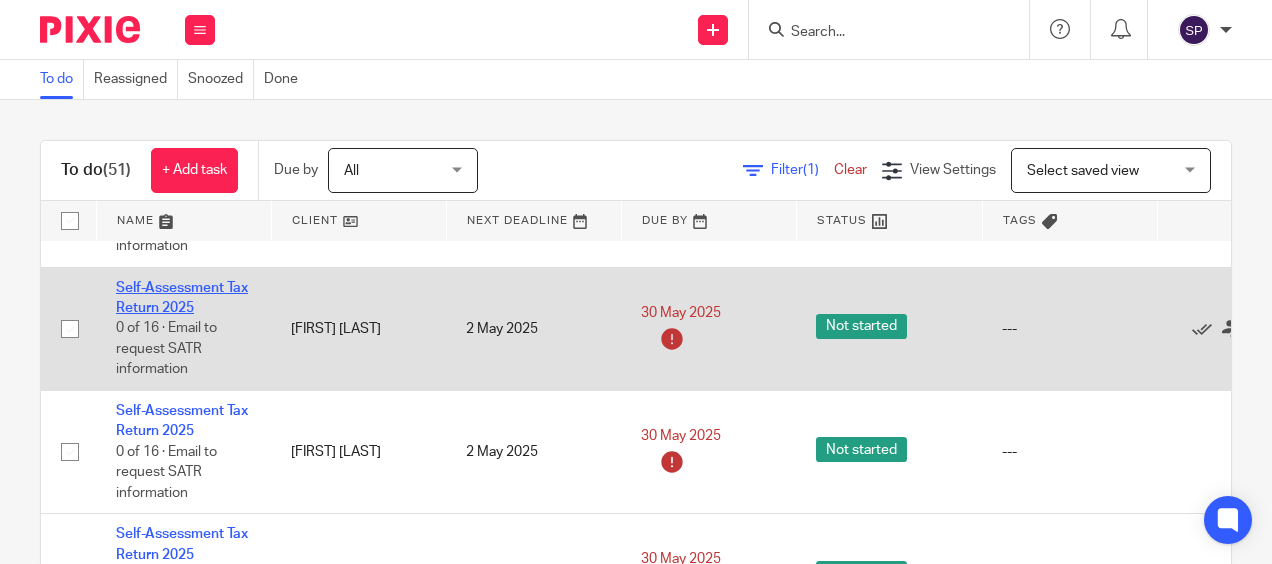 click on "Self-Assessment Tax Return 2025" at bounding box center (182, 298) 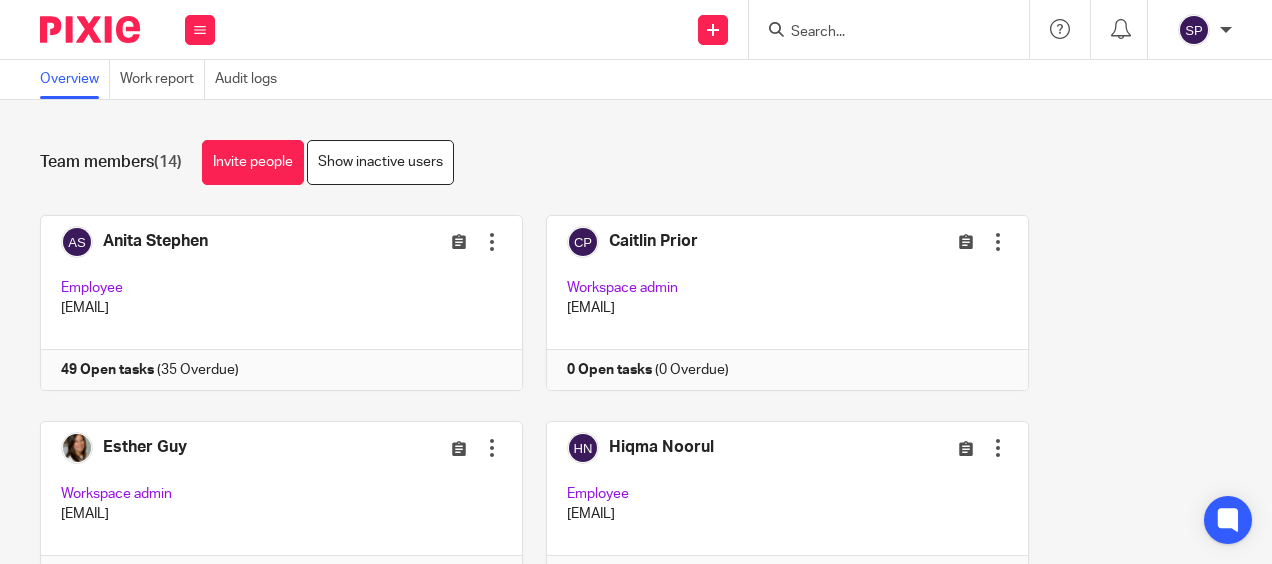 scroll, scrollTop: 0, scrollLeft: 0, axis: both 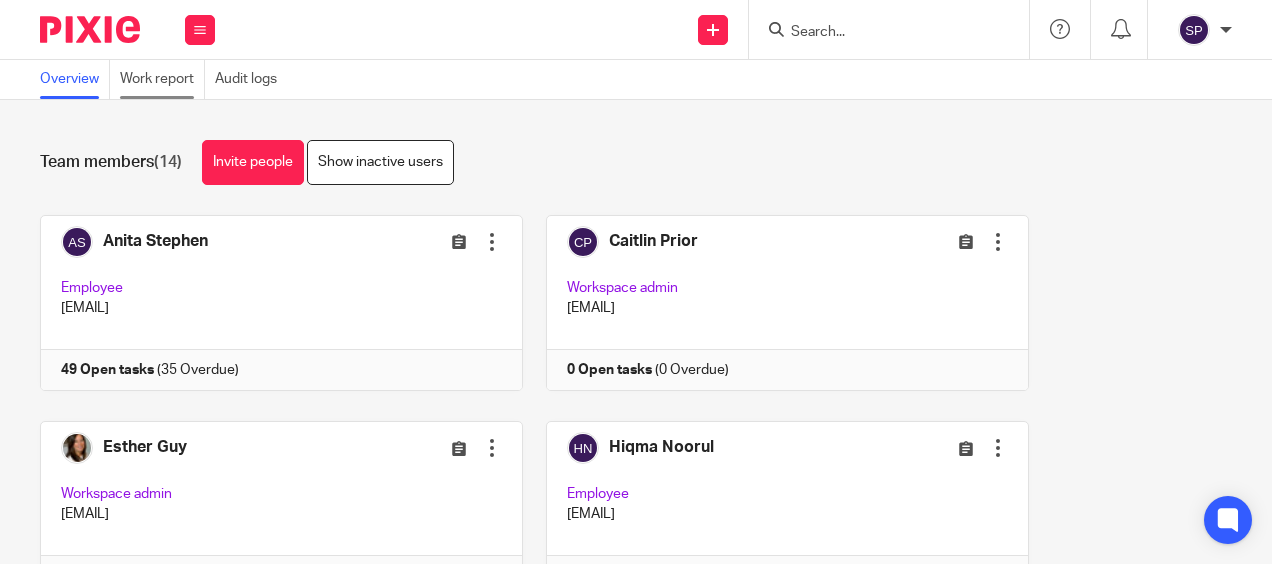click on "Work report" at bounding box center (162, 79) 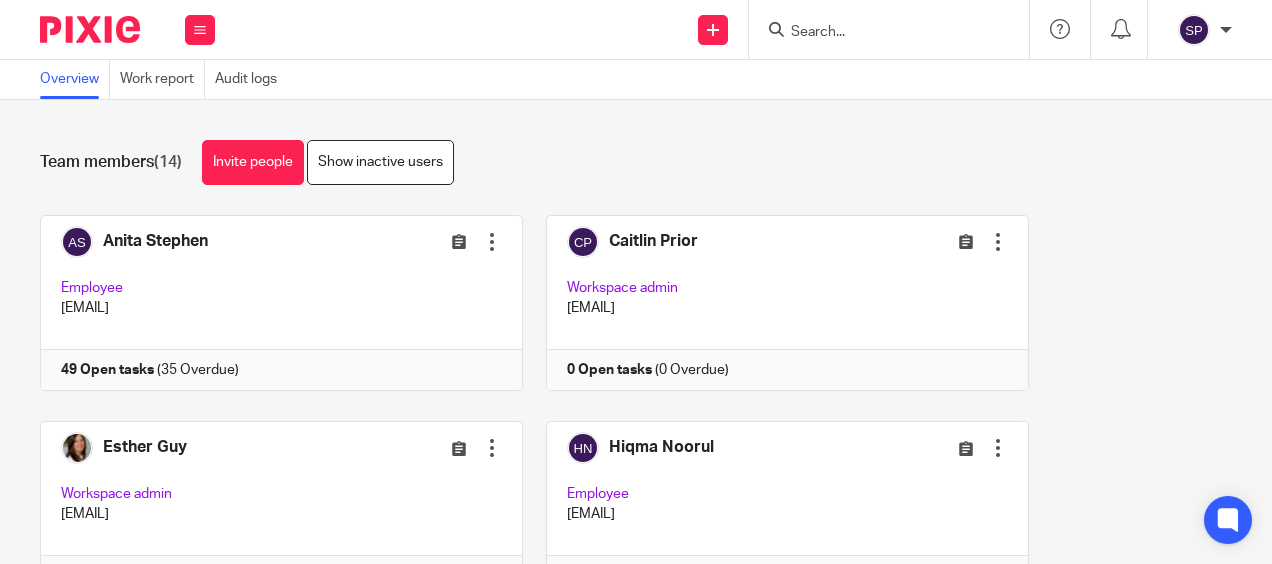 scroll, scrollTop: 0, scrollLeft: 0, axis: both 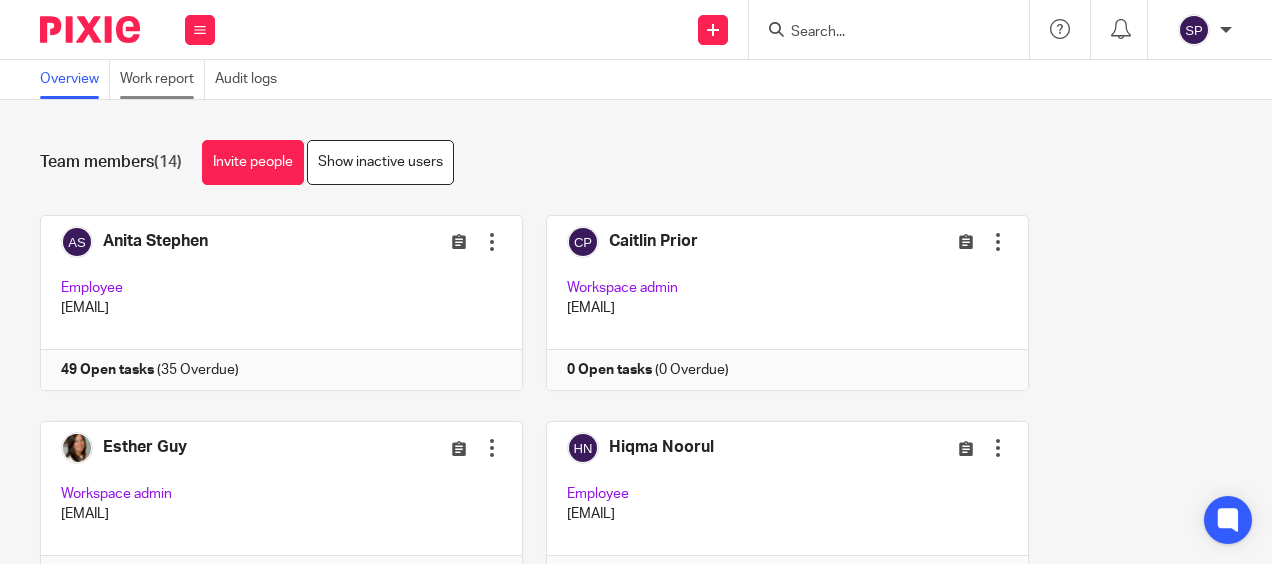 click on "Work report" at bounding box center [162, 79] 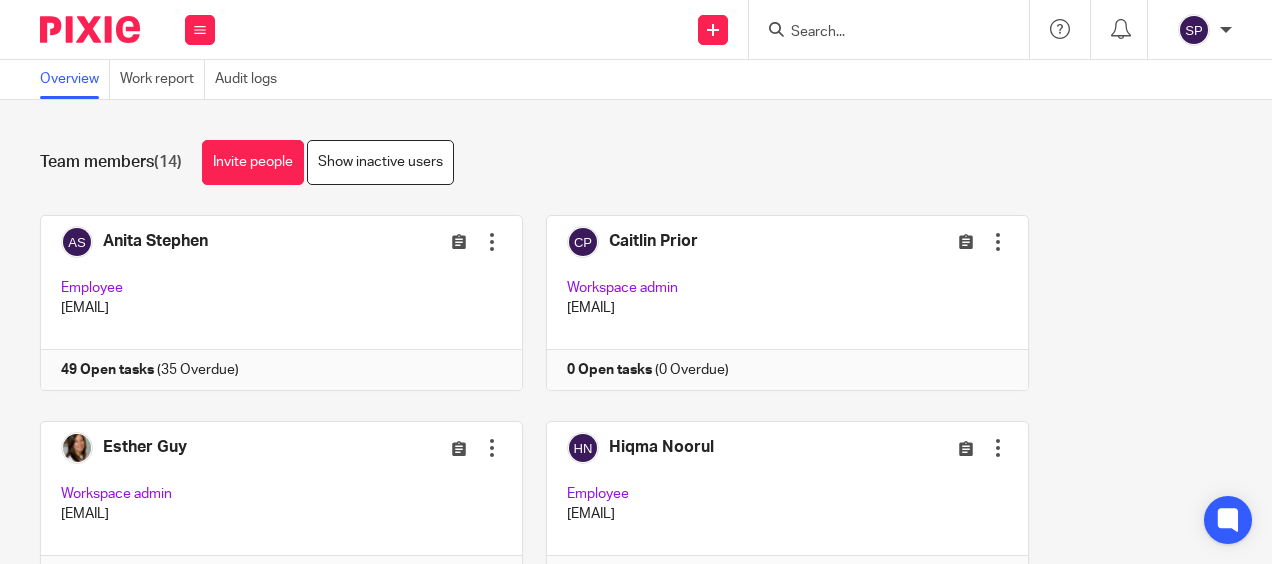 scroll, scrollTop: 0, scrollLeft: 0, axis: both 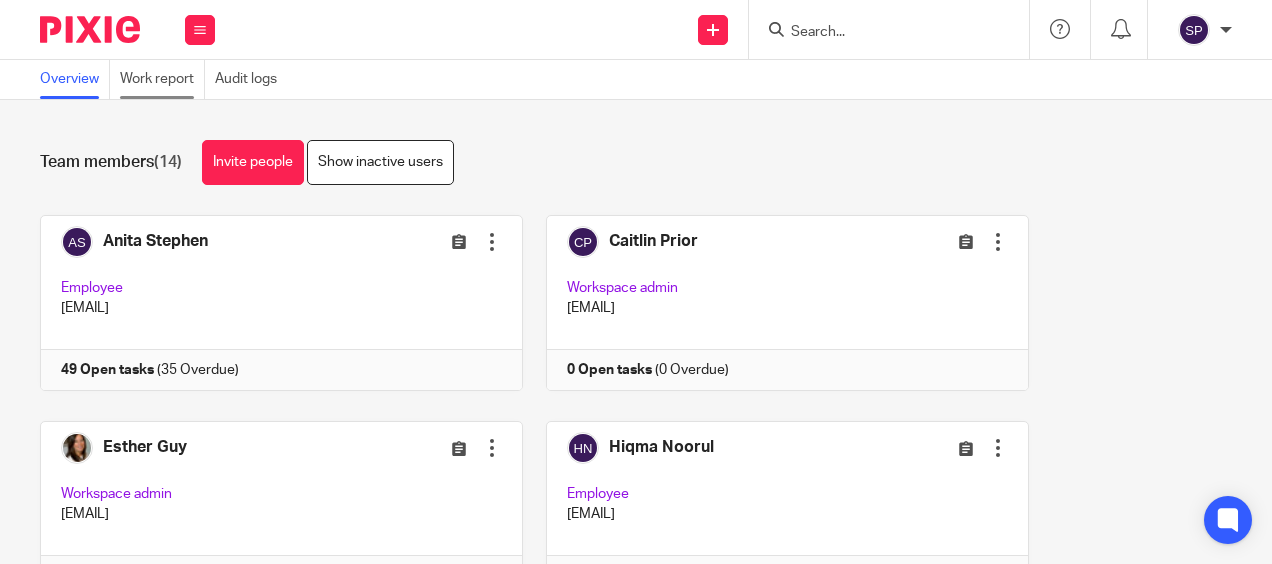 click on "Work report" at bounding box center (162, 79) 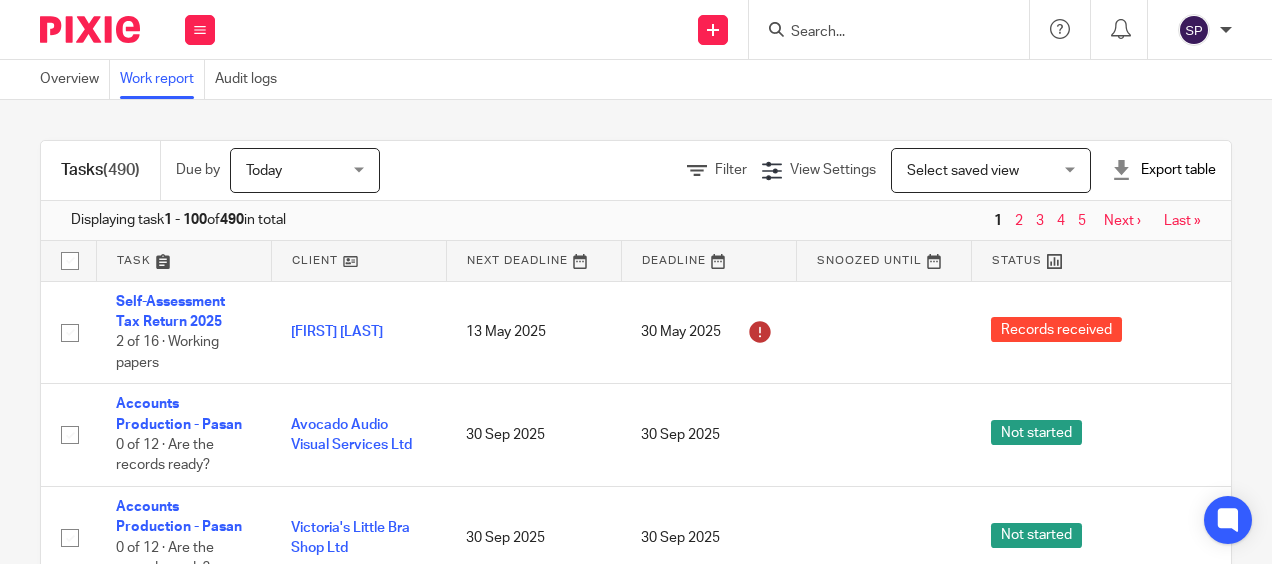 scroll, scrollTop: 0, scrollLeft: 0, axis: both 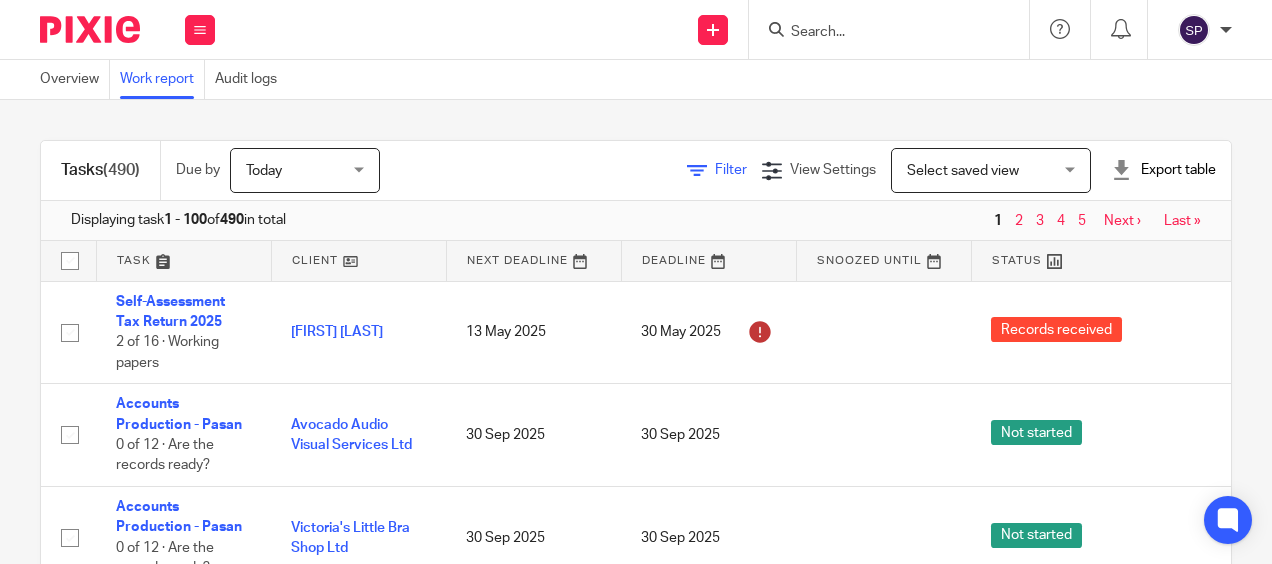 click on "Filter" at bounding box center (731, 170) 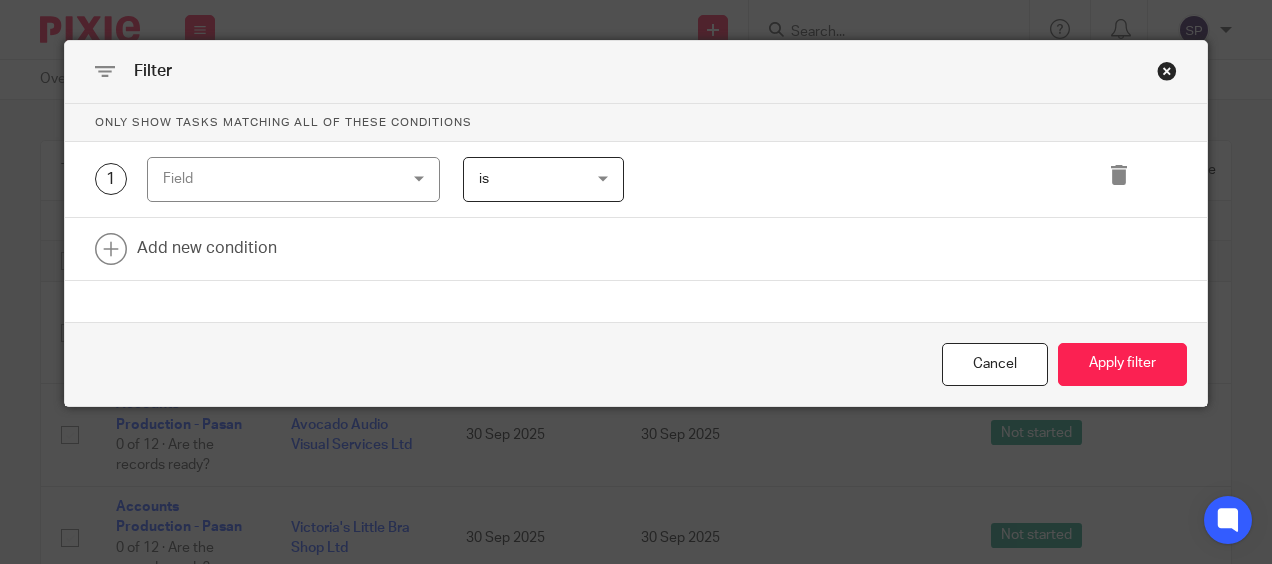 click on "Field" at bounding box center [293, 179] 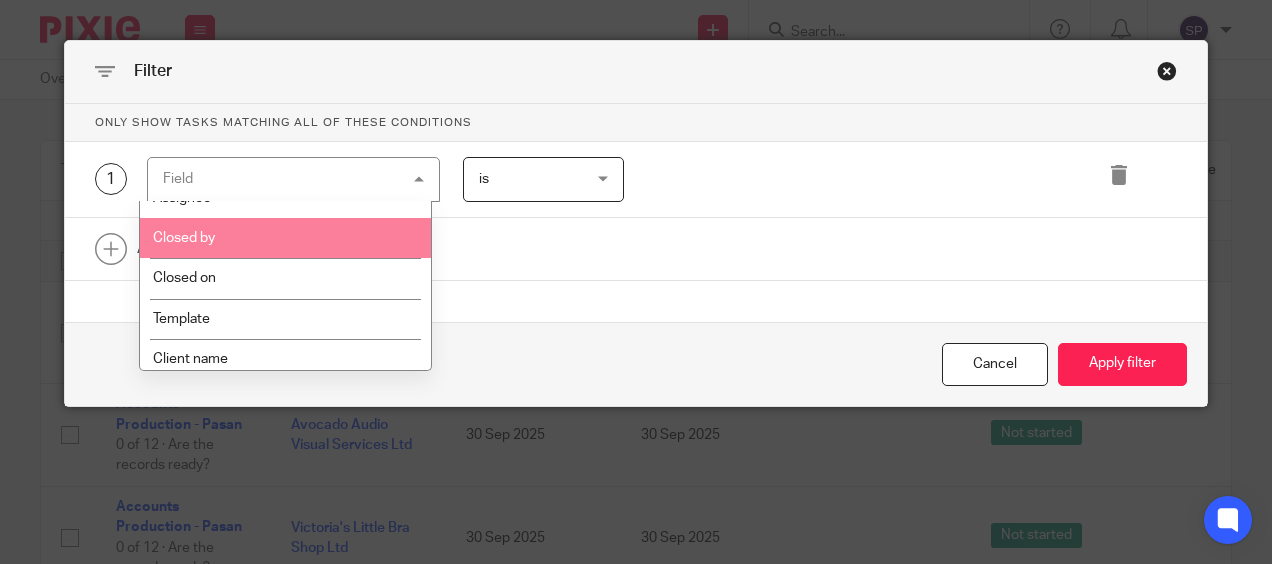 scroll, scrollTop: 300, scrollLeft: 0, axis: vertical 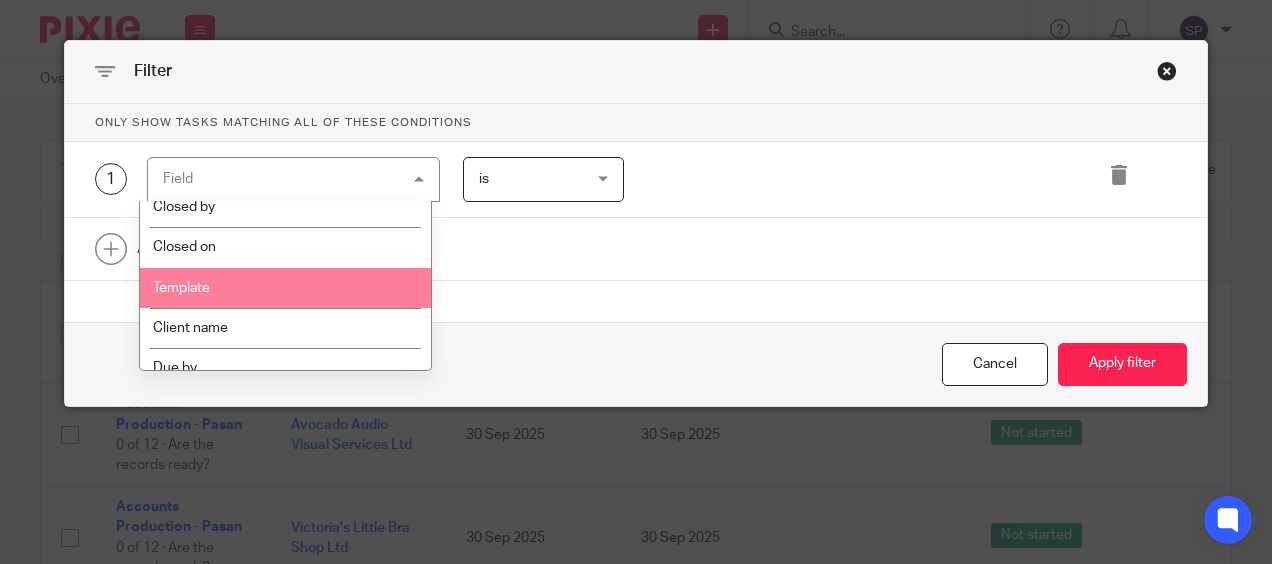 click on "Template" at bounding box center [286, 288] 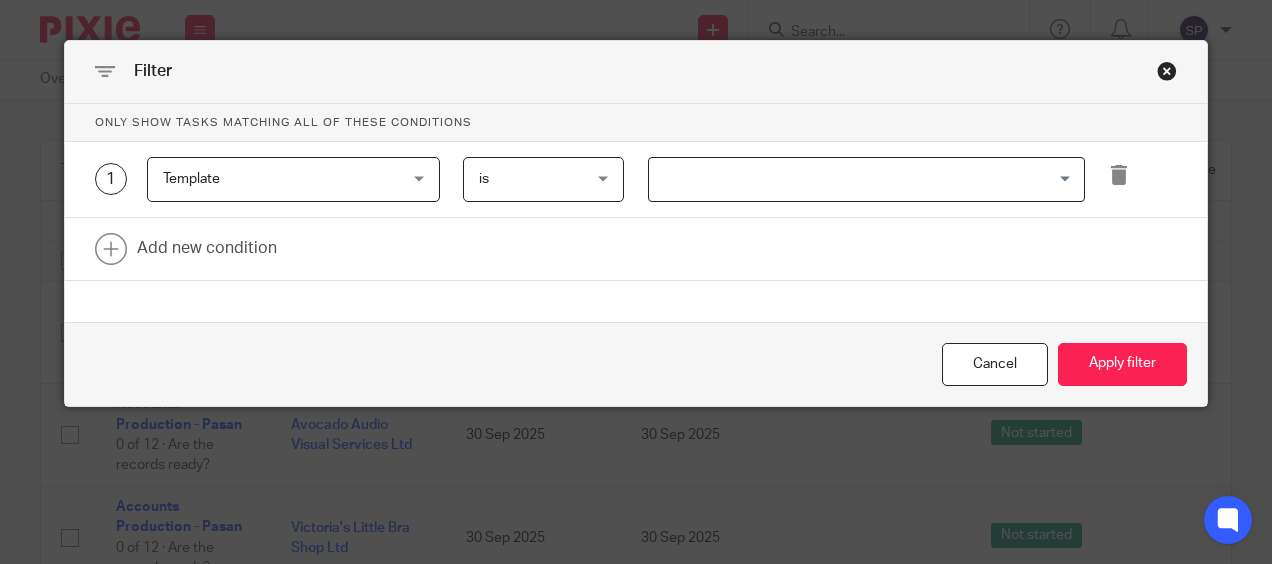 click at bounding box center [862, 179] 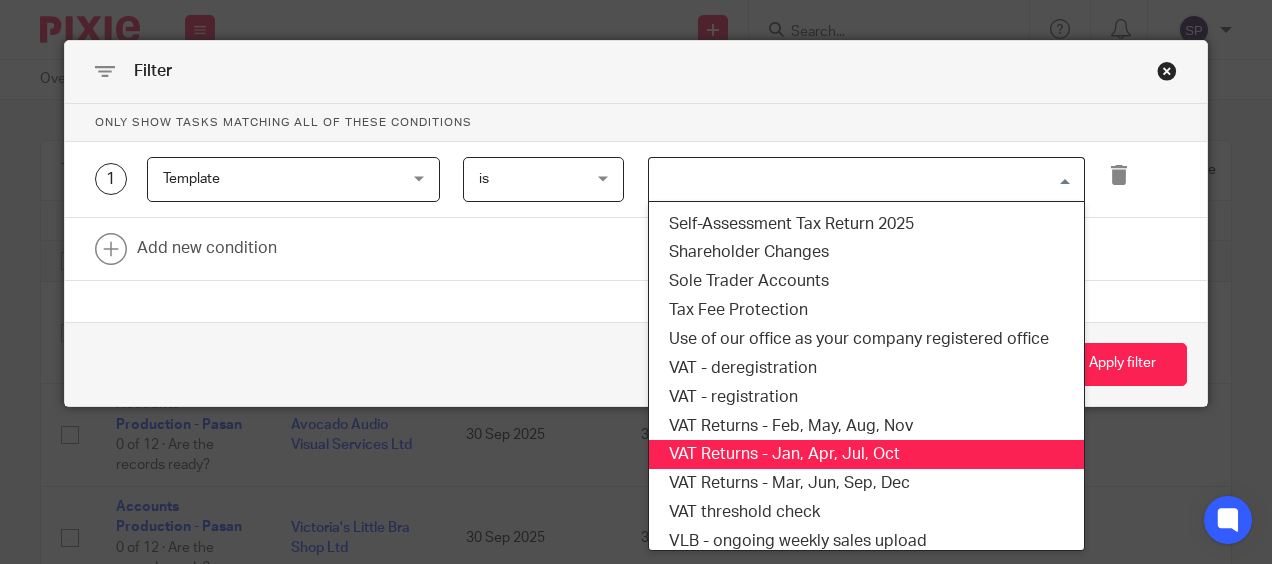 scroll, scrollTop: 1500, scrollLeft: 0, axis: vertical 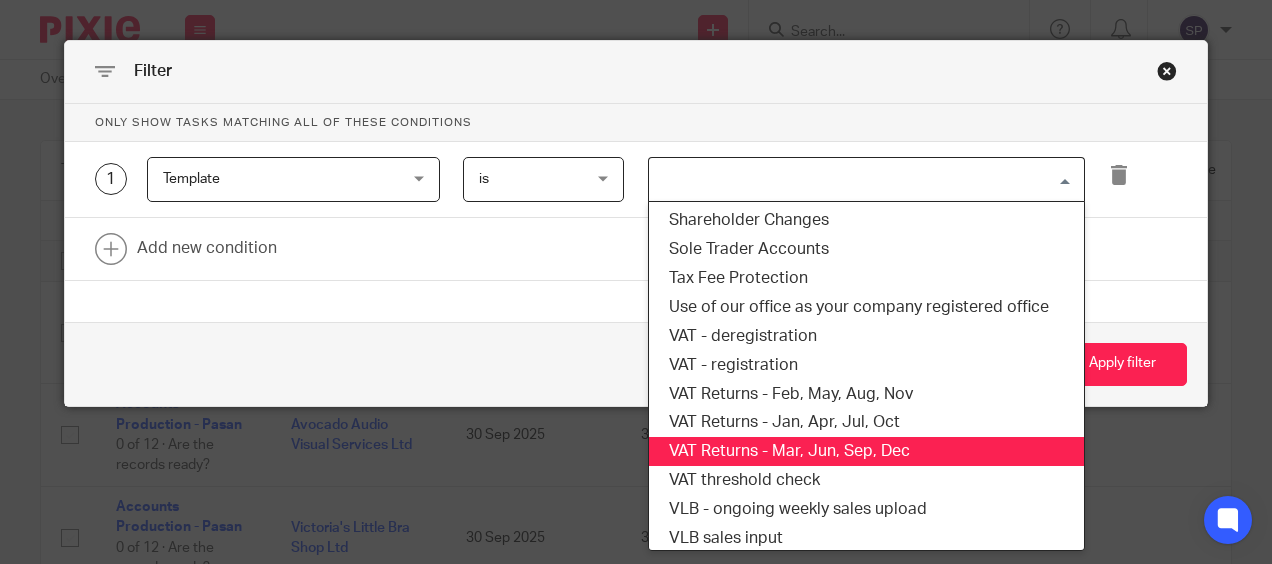click on "VAT Returns - Mar, Jun, Sep, Dec" at bounding box center (866, 451) 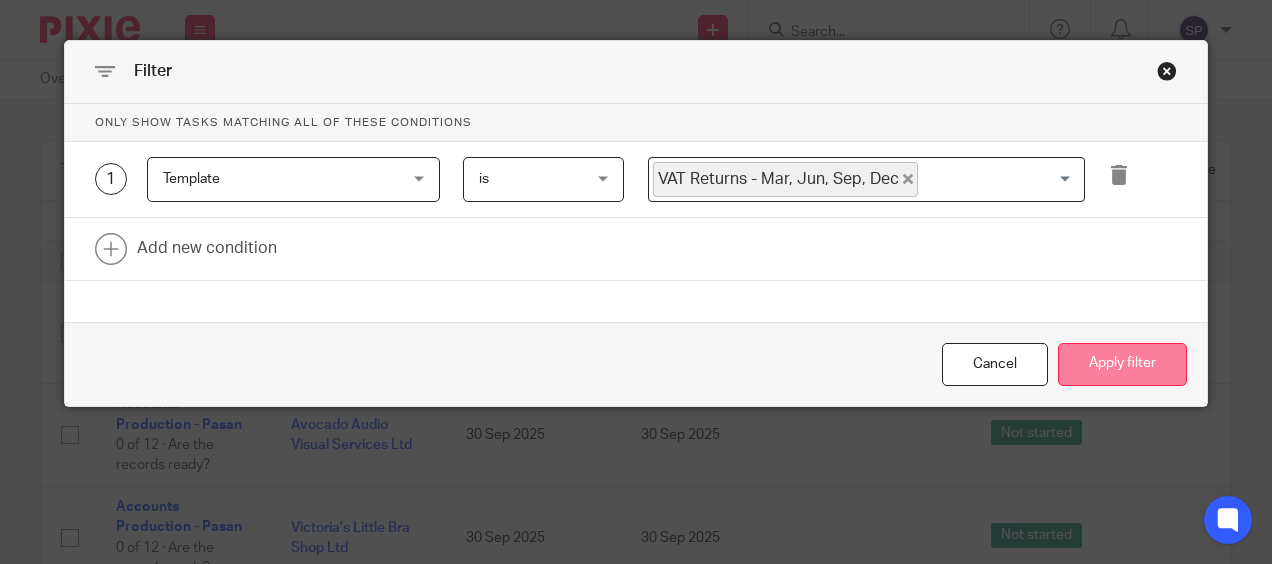 click on "Apply filter" at bounding box center [1122, 364] 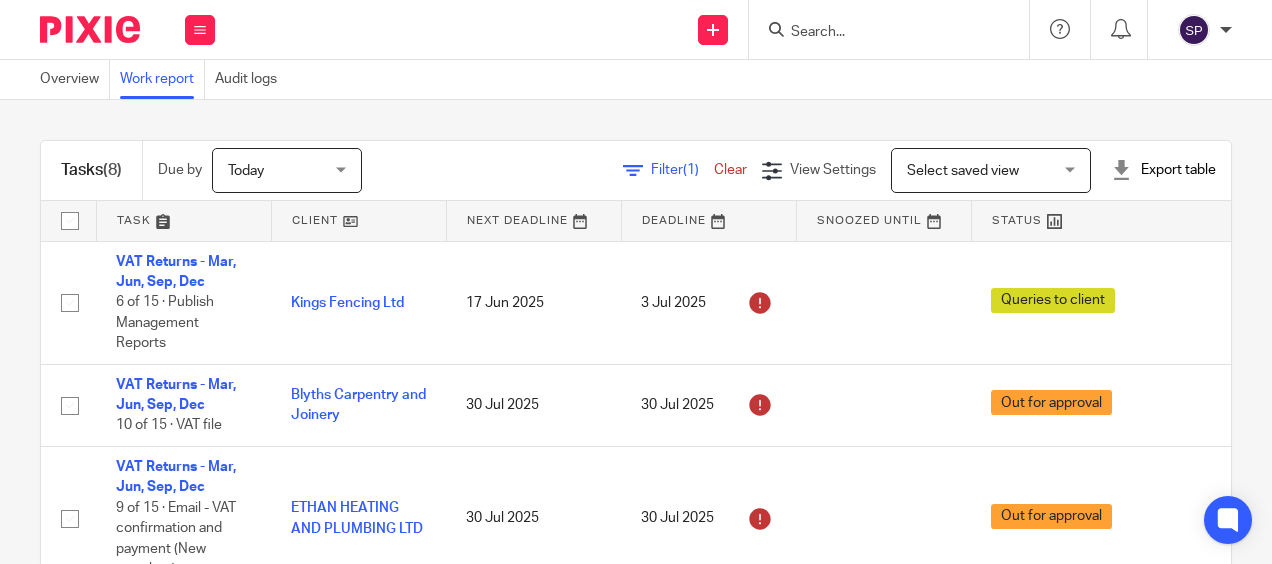 scroll, scrollTop: 0, scrollLeft: 0, axis: both 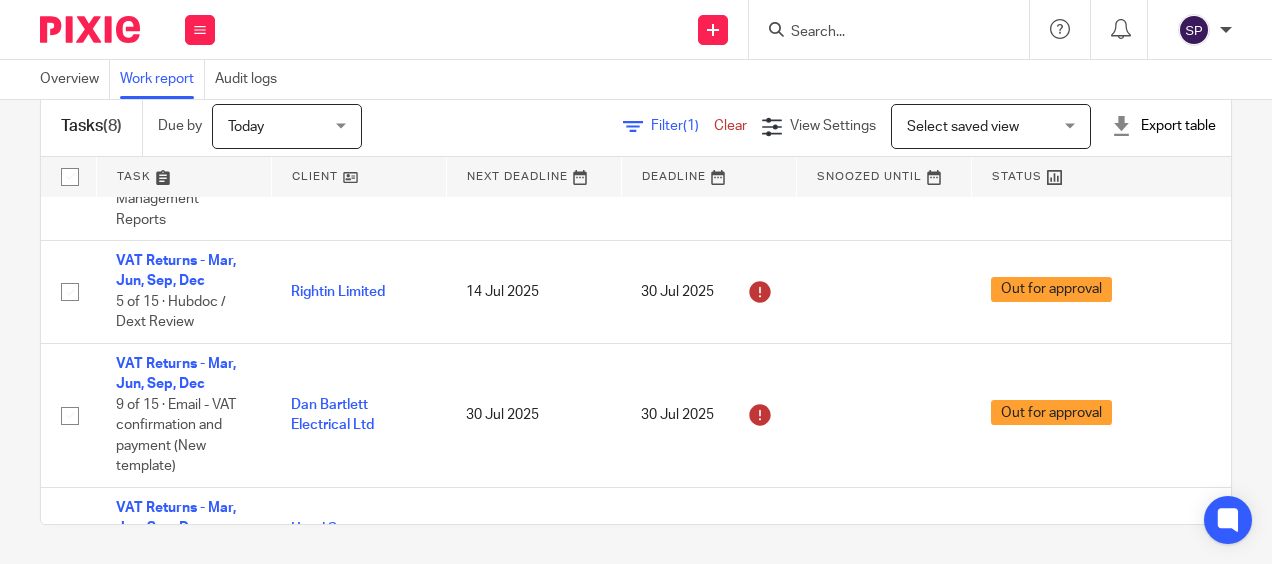 click on "Work
Email
Clients
Team
Reports
Settings
Work
Email
Clients
Team
Reports
Settings
Send new email
Create task
Add client" at bounding box center [636, 282] 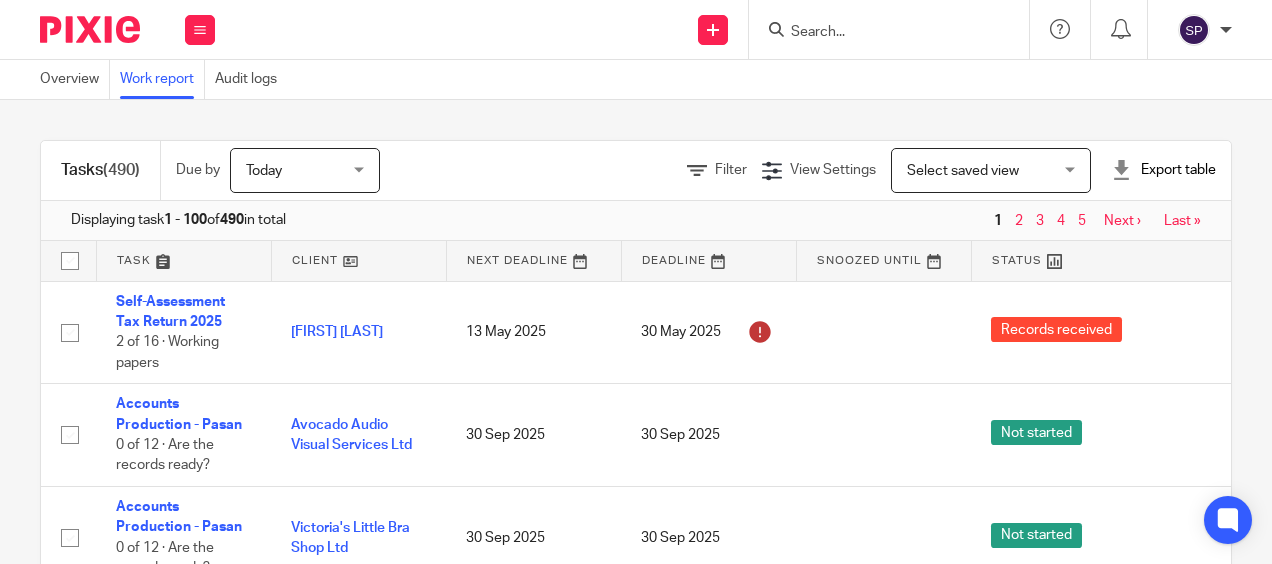 scroll, scrollTop: 0, scrollLeft: 0, axis: both 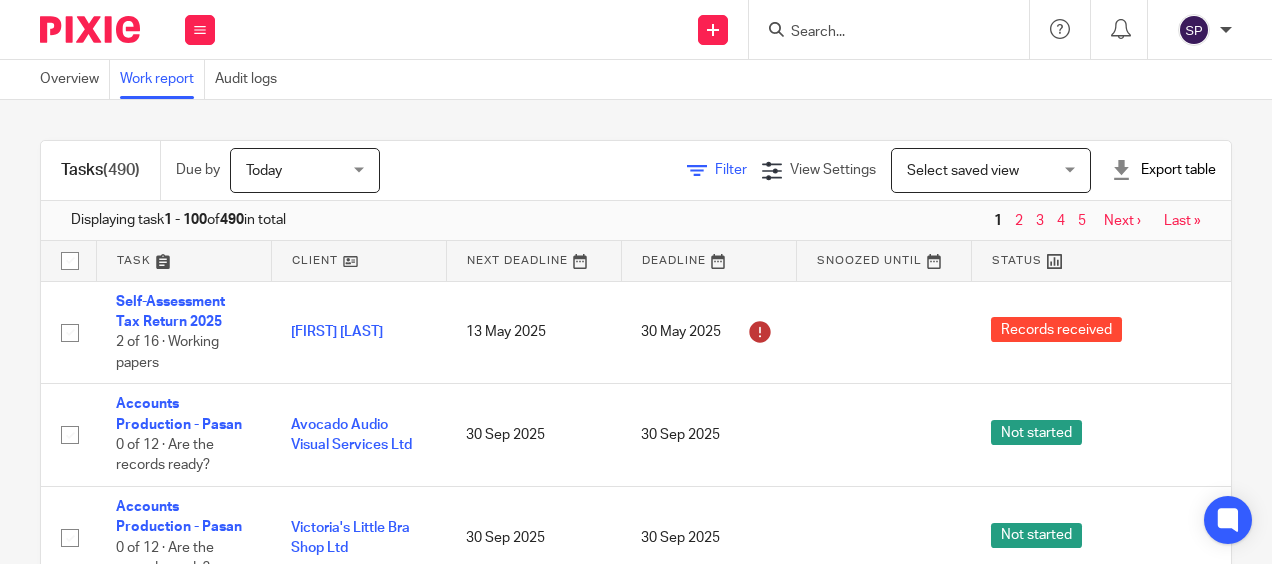 click on "Filter" at bounding box center (731, 170) 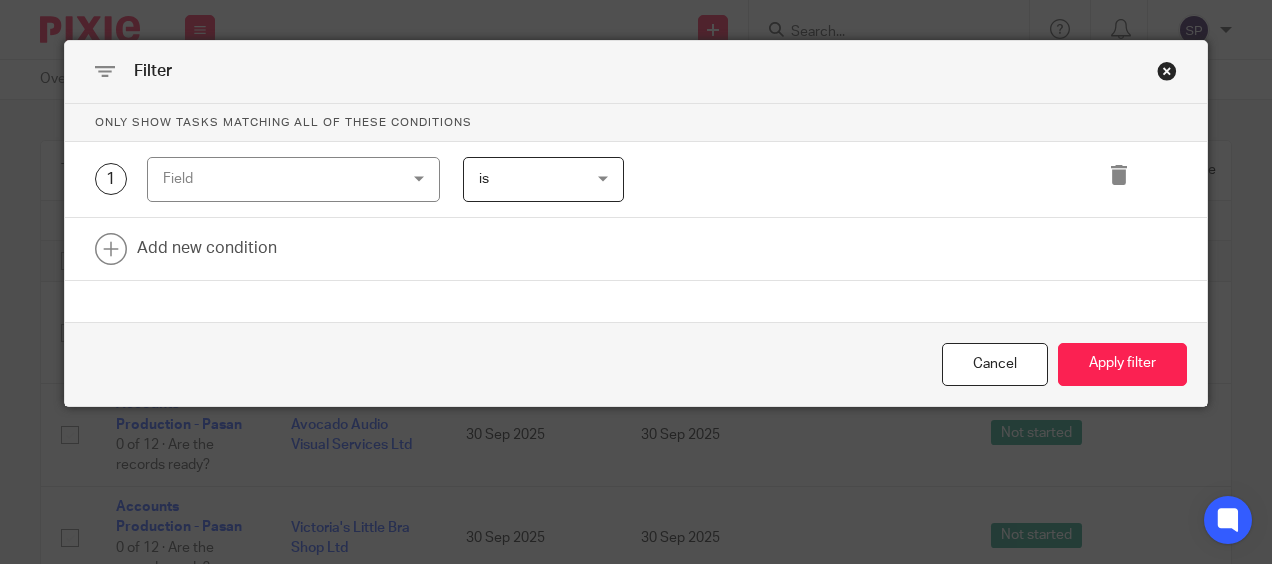 click on "Field" at bounding box center (293, 179) 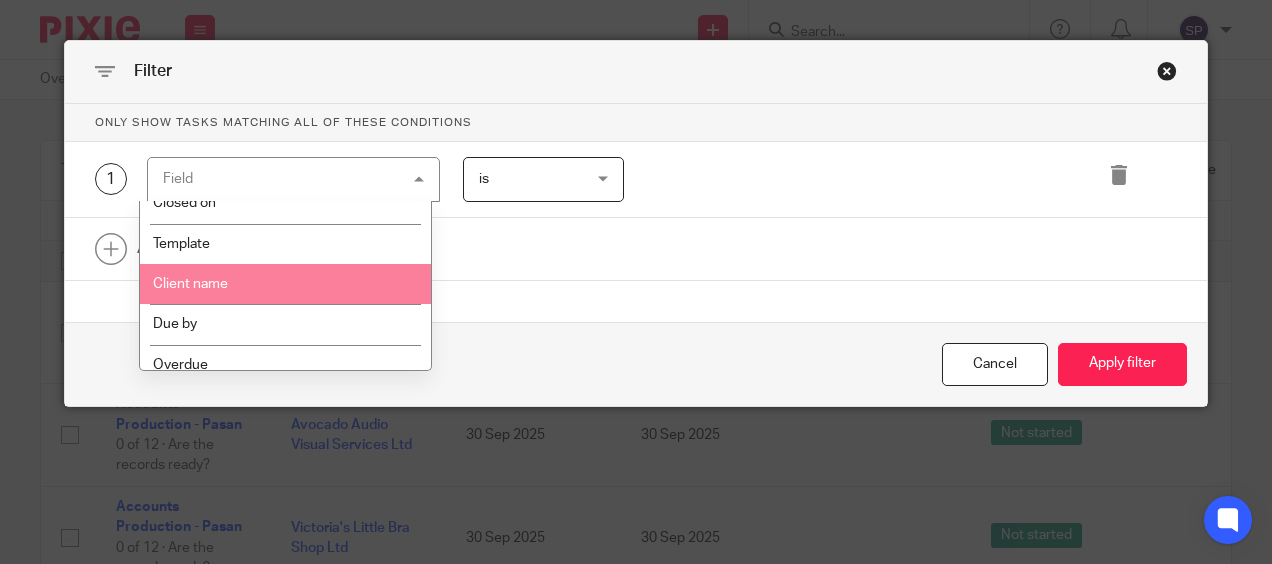 scroll, scrollTop: 300, scrollLeft: 0, axis: vertical 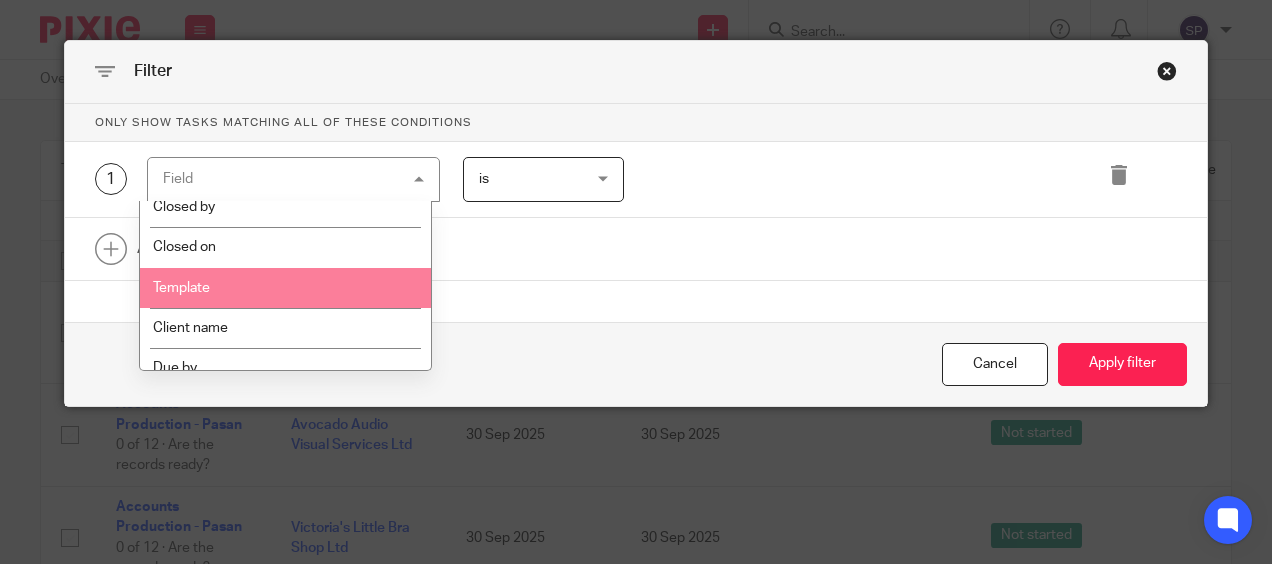 click on "Template" at bounding box center [286, 288] 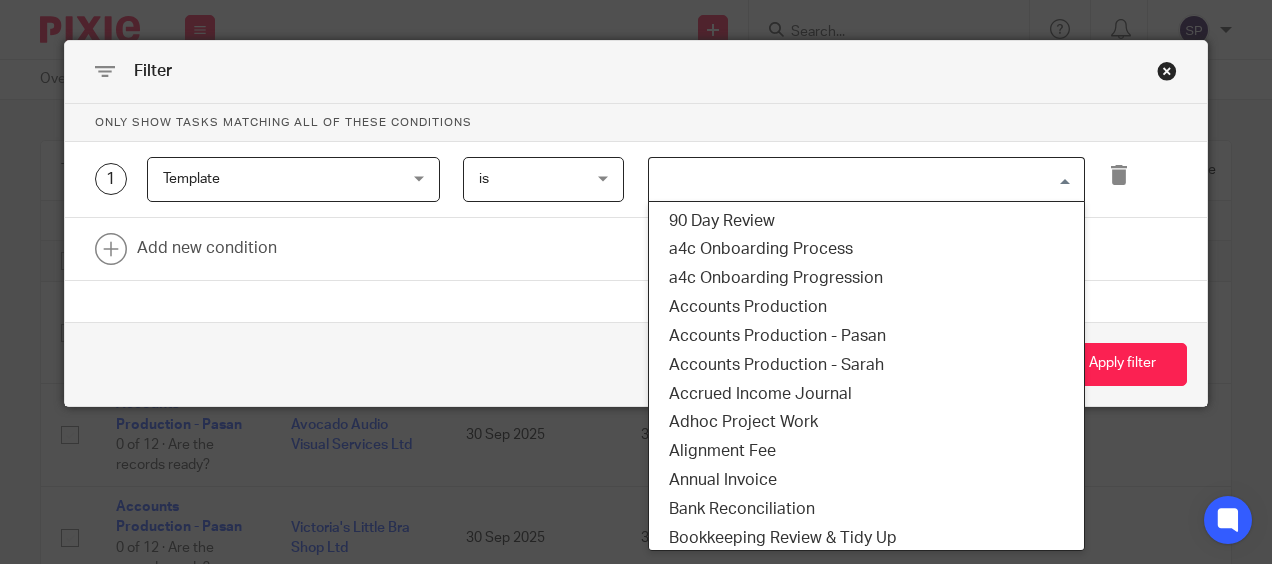 click at bounding box center [862, 179] 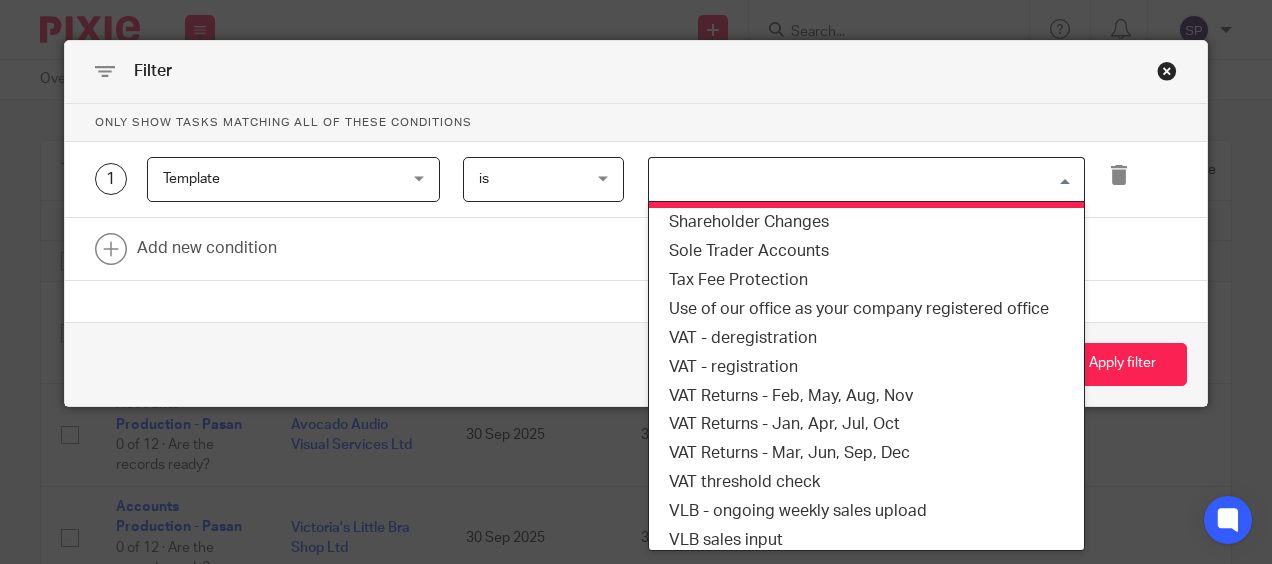 scroll, scrollTop: 1500, scrollLeft: 0, axis: vertical 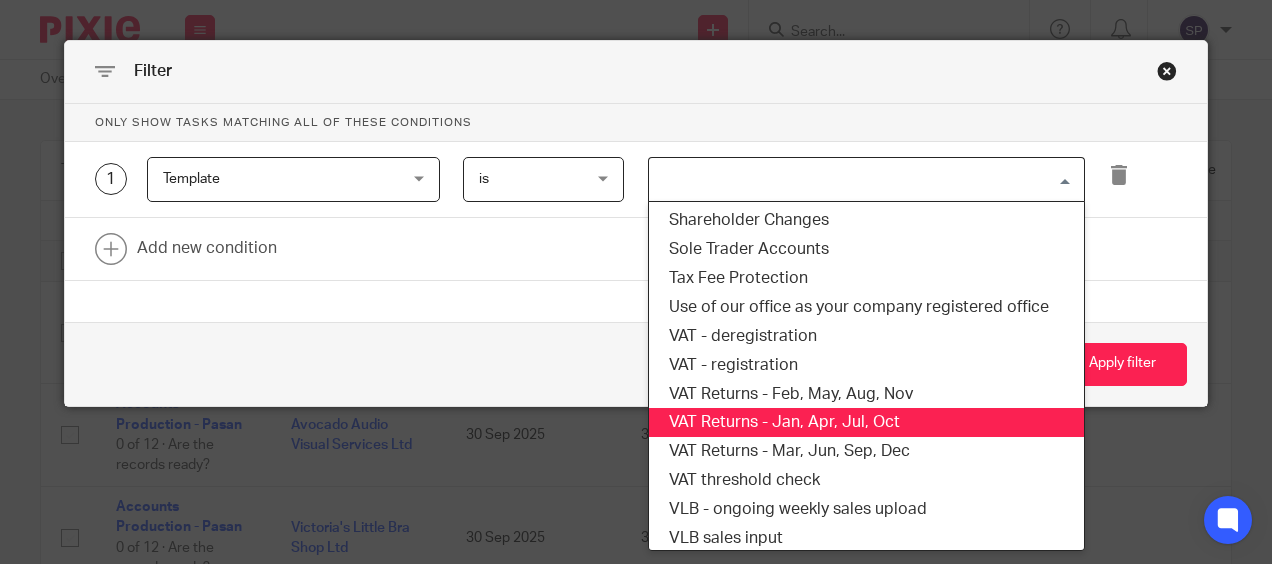 click on "VAT Returns - Jan, Apr, Jul, Oct" at bounding box center (866, 422) 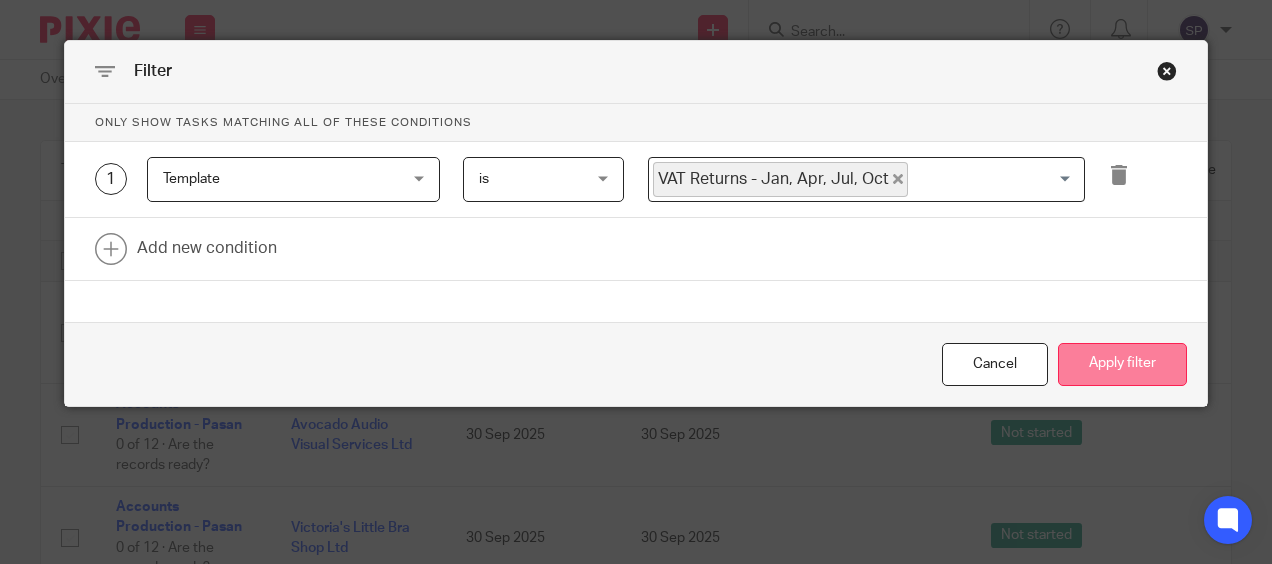 click on "Apply filter" at bounding box center [1122, 364] 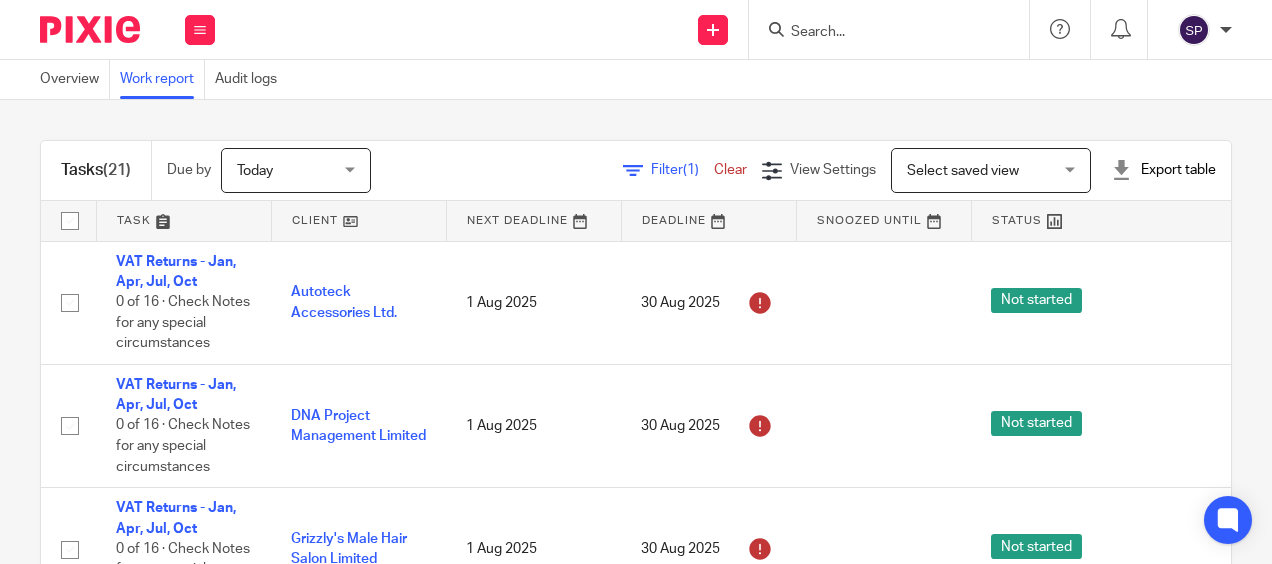 scroll, scrollTop: 0, scrollLeft: 0, axis: both 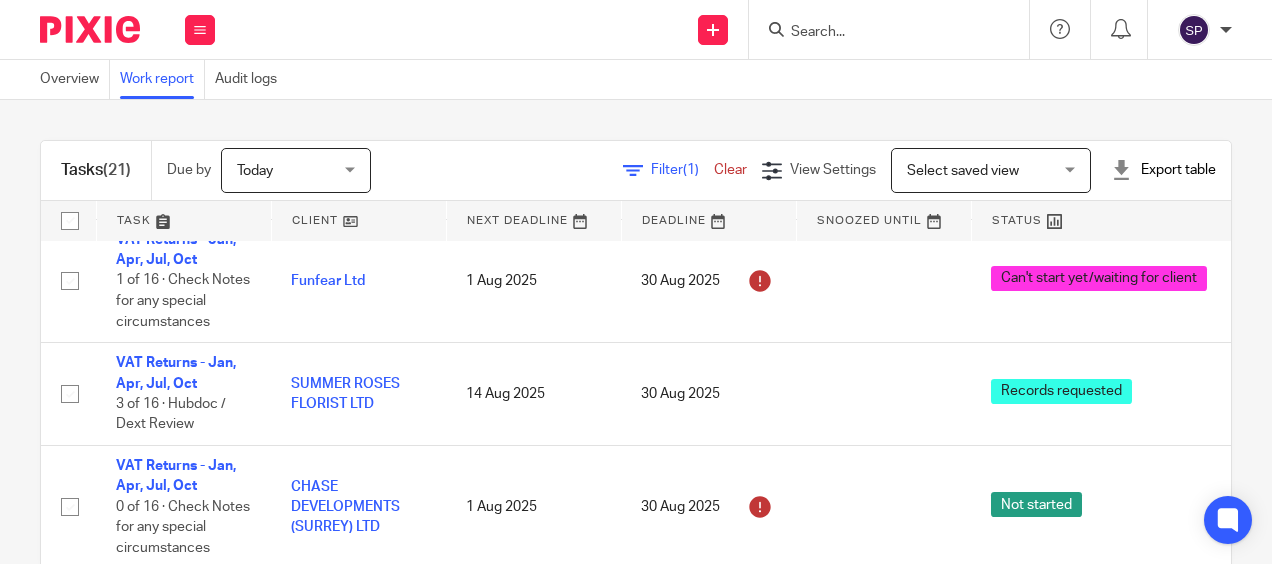 click on "Tasks
(21)    Due by
Today
Today
Today
Tomorrow
This week
Next week
This month
Next month
All
today     Filter
(1) Clear     View Settings   View Settings     (1) Filters   Clear   Save     Manage saved views
Select saved view
Select saved view
Select saved view
Export table
CSV format
Excel spreadsheet
Task     Client     Next Deadline     Deadline     Snoozed Until     Status   Tags     Created On     Default Assignee     Assignee     Closed By     Closed On     Template       VAT Returns - Jan, Apr, Jul, Oct
0
of
16 ·
Check Notes for any special circumstances
---" at bounding box center [636, 332] 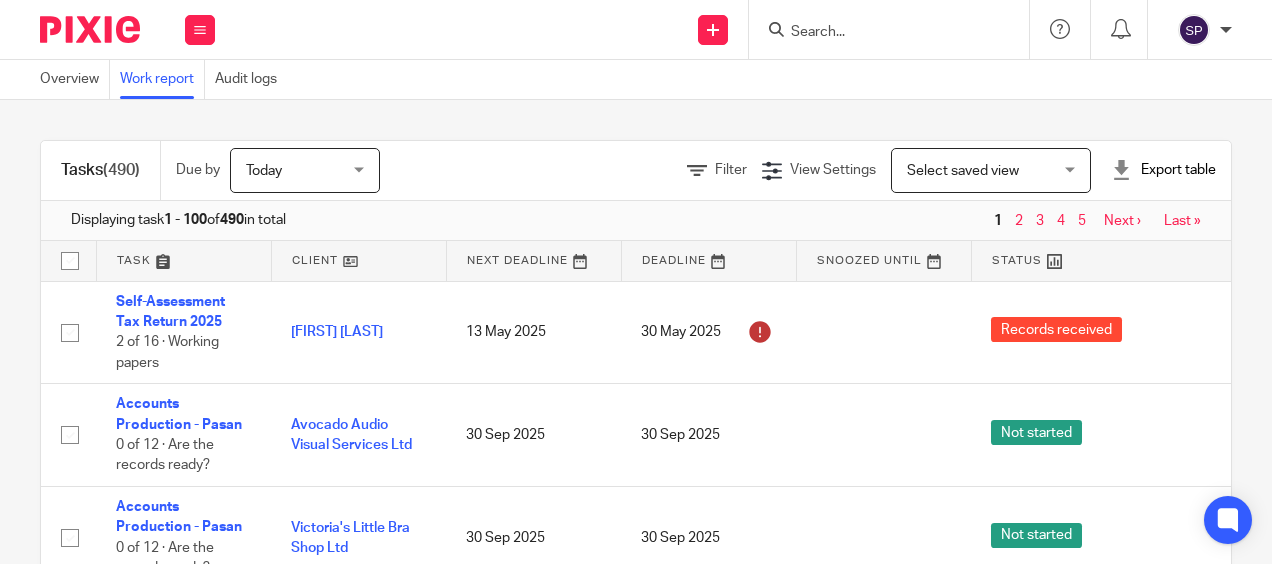 scroll, scrollTop: 0, scrollLeft: 0, axis: both 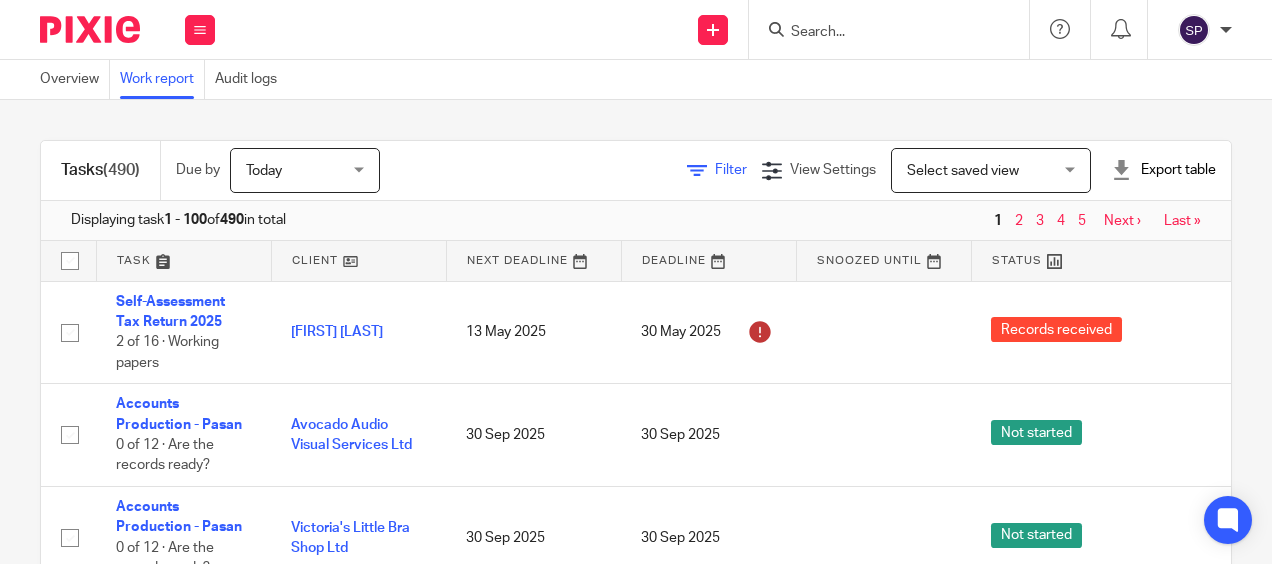 click at bounding box center (697, 171) 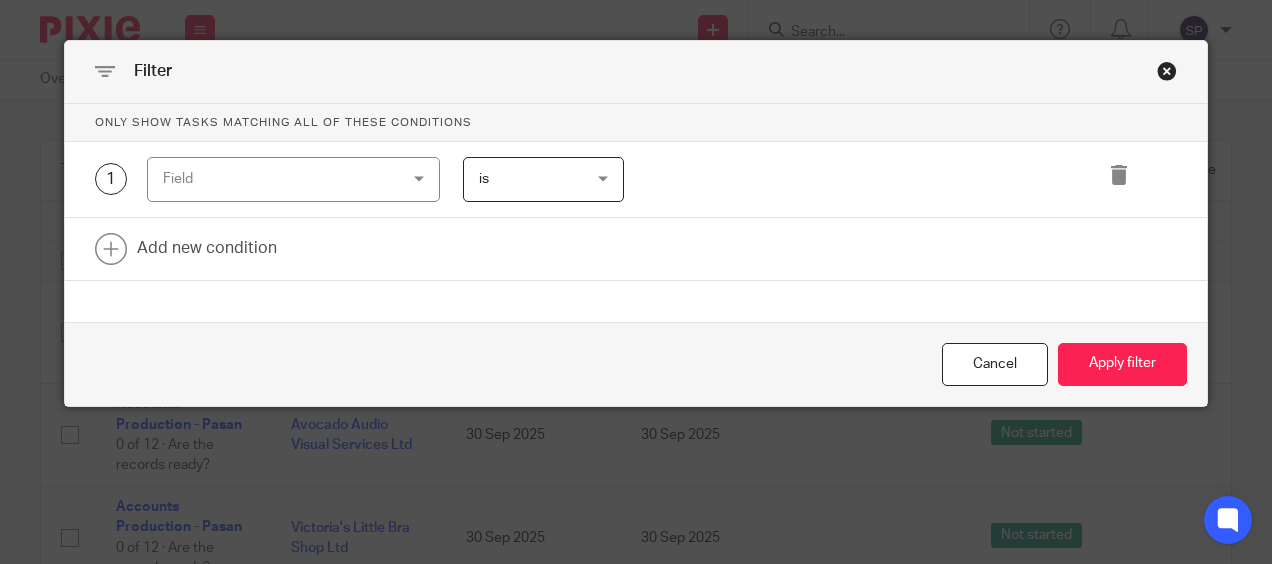click on "Field" at bounding box center [273, 179] 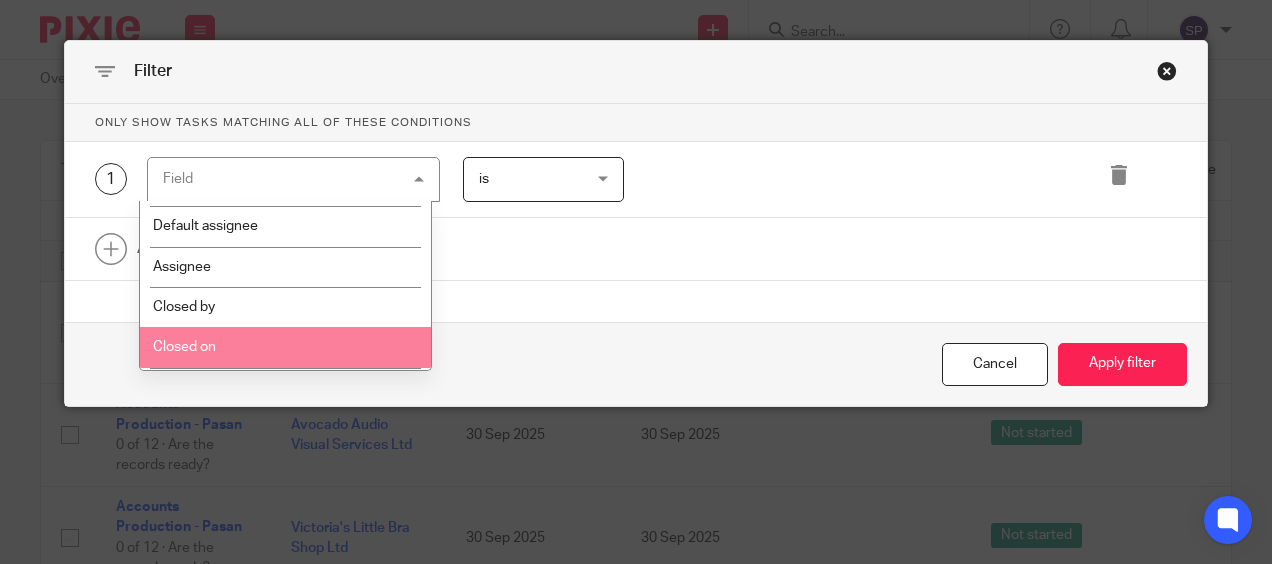 scroll, scrollTop: 300, scrollLeft: 0, axis: vertical 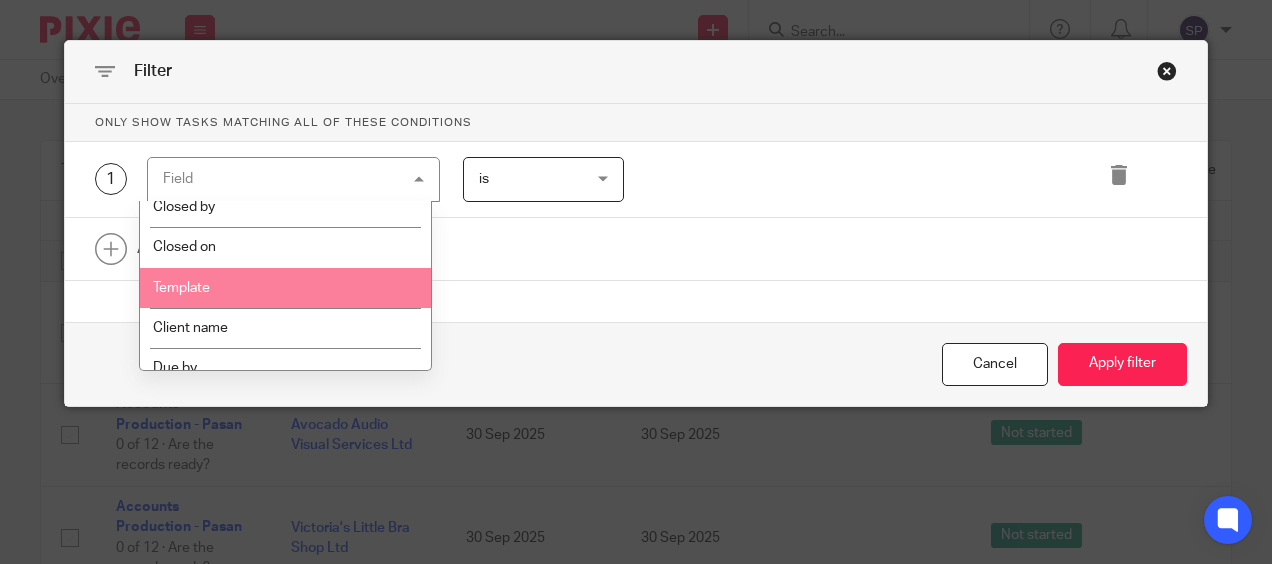 click on "Template" at bounding box center (286, 288) 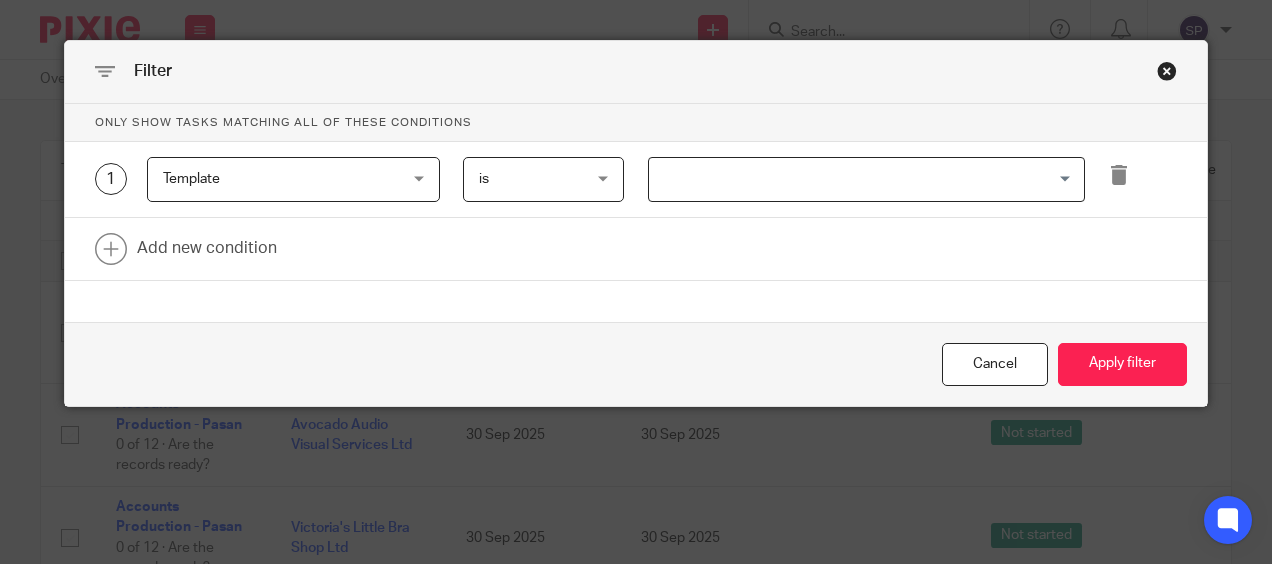 click at bounding box center (862, 179) 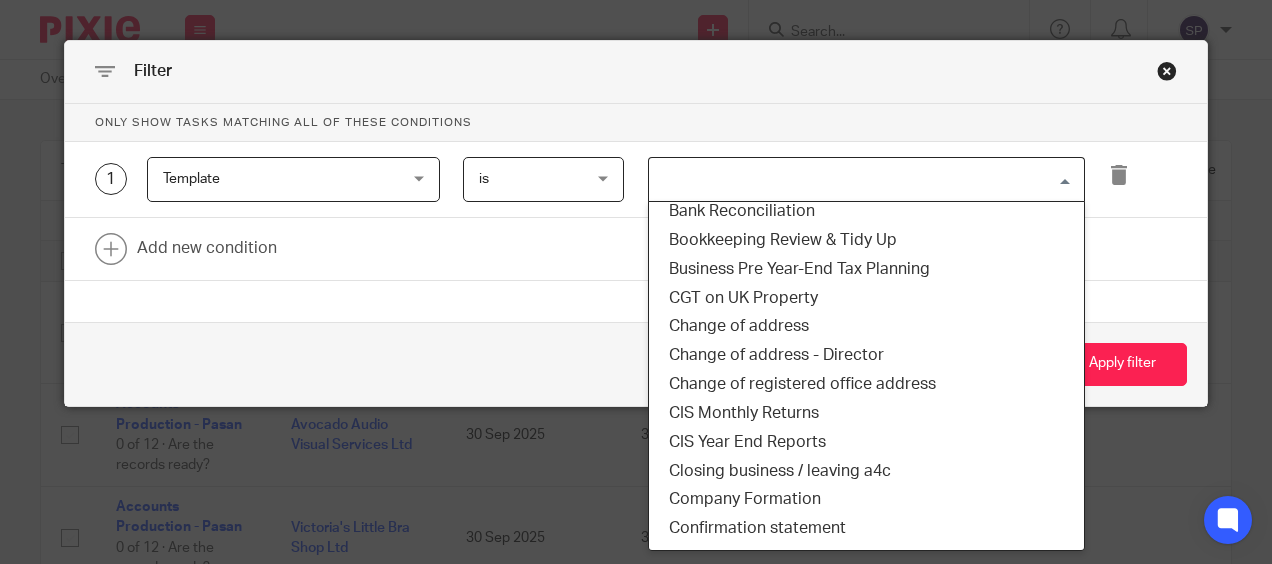 scroll, scrollTop: 300, scrollLeft: 0, axis: vertical 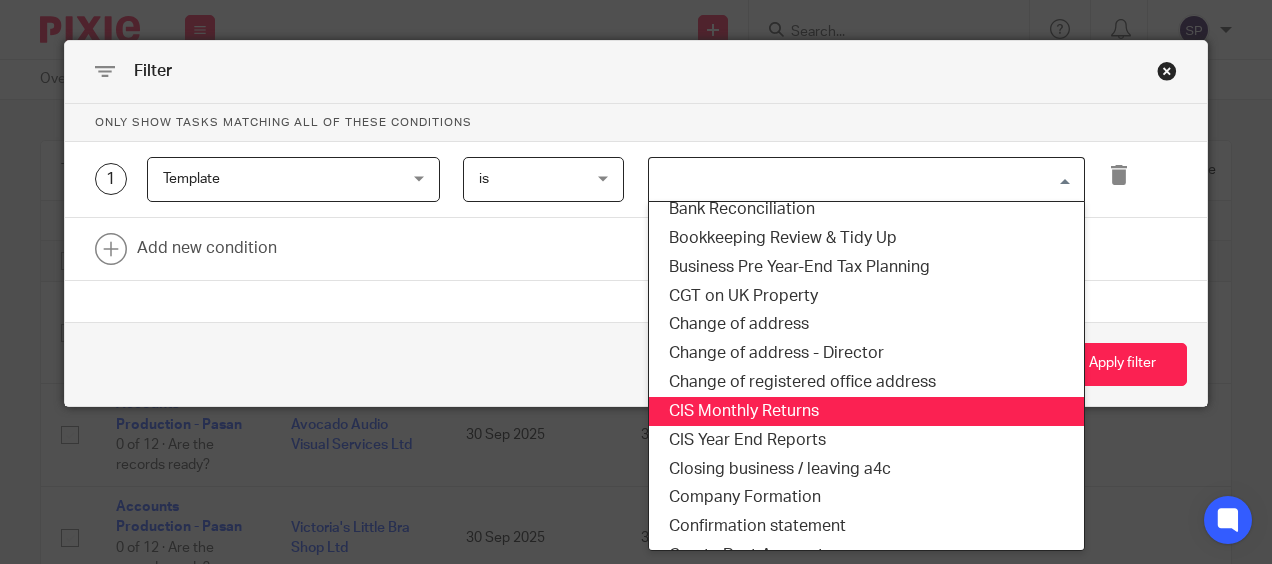 click on "CIS Monthly Returns" at bounding box center [866, 411] 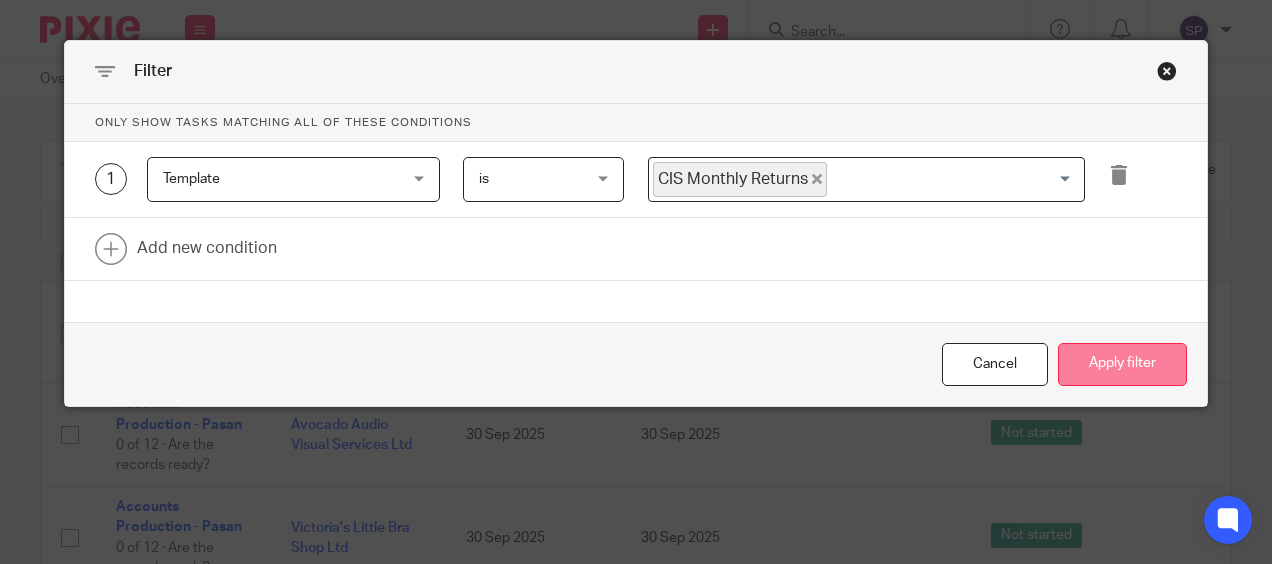 click on "Apply filter" at bounding box center (1122, 364) 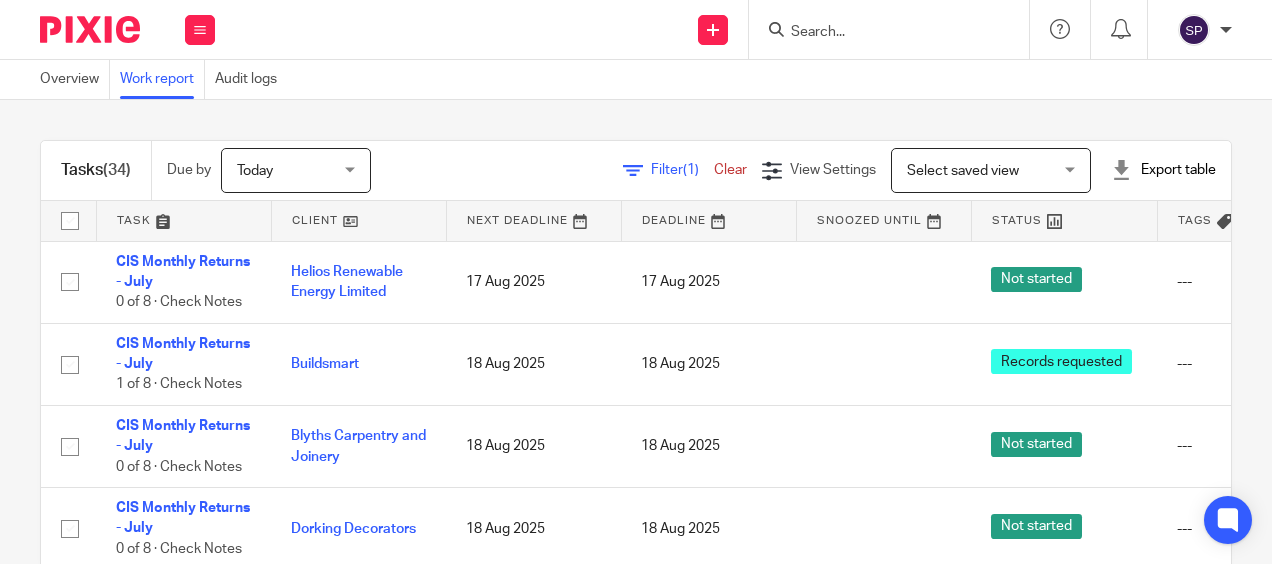 scroll, scrollTop: 0, scrollLeft: 0, axis: both 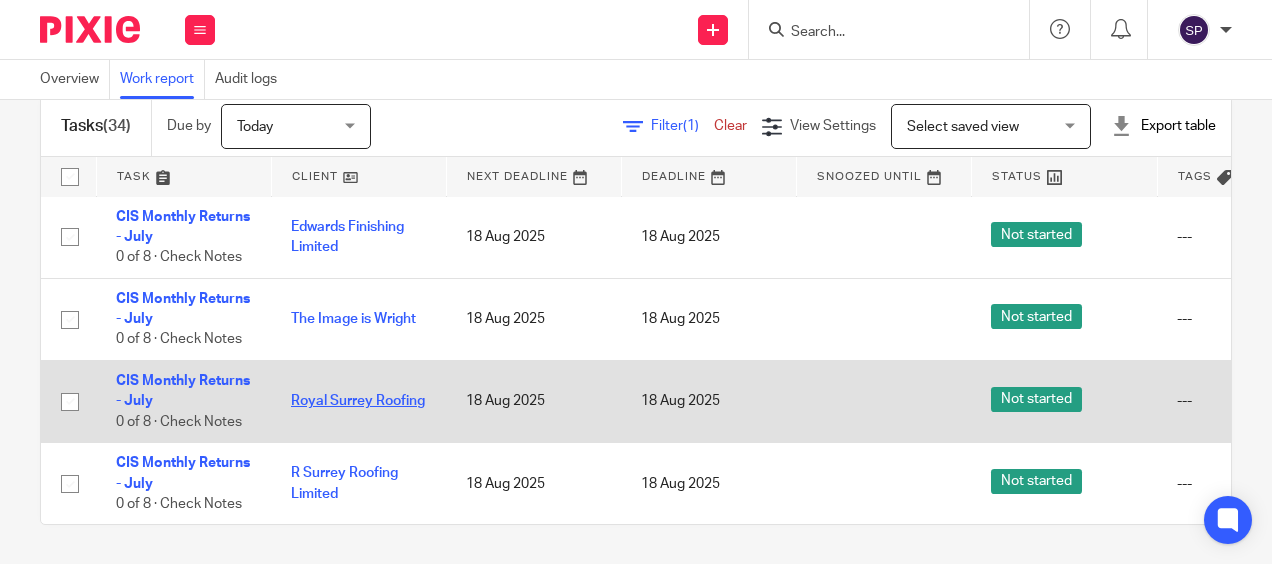 click on "Royal Surrey Roofing" at bounding box center [358, 401] 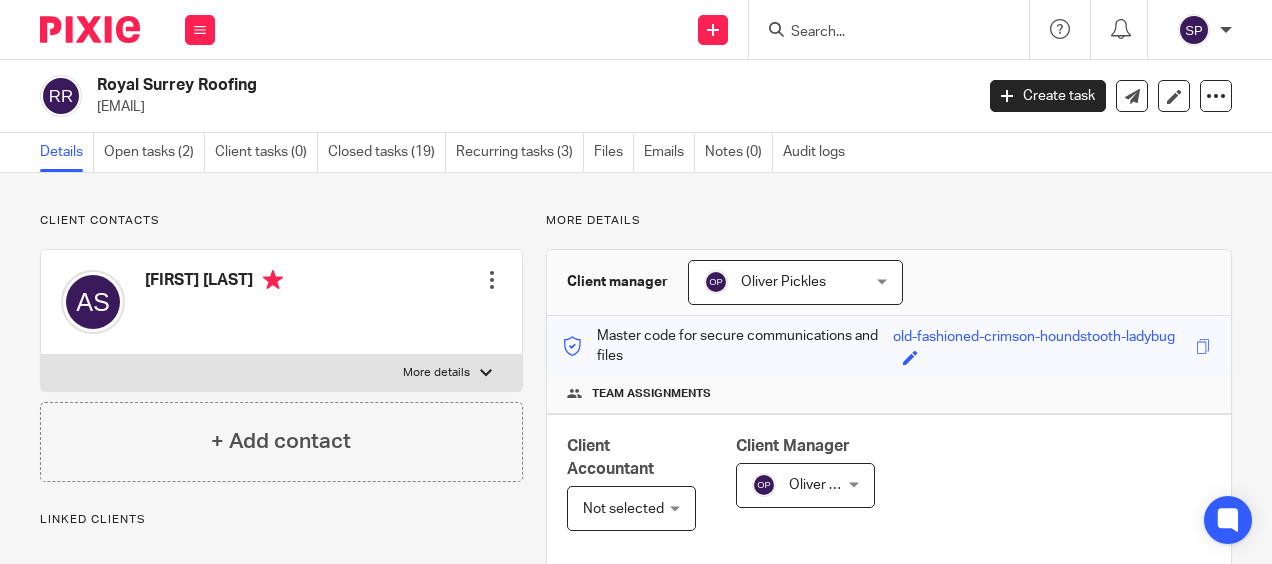 scroll, scrollTop: 0, scrollLeft: 0, axis: both 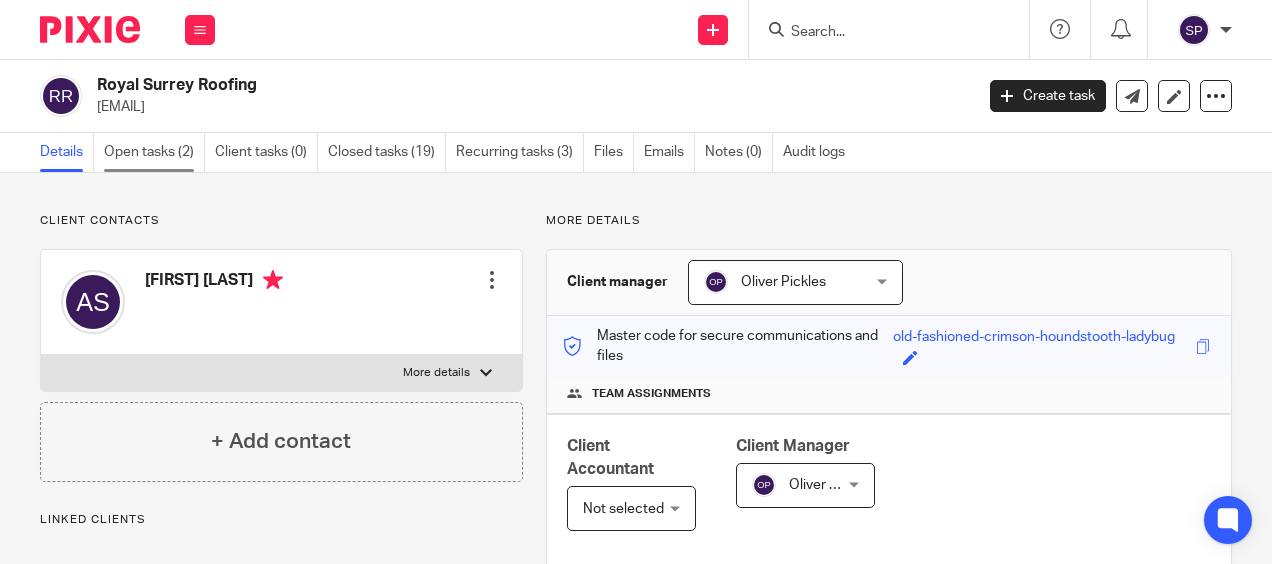click on "Open tasks (2)" at bounding box center [154, 152] 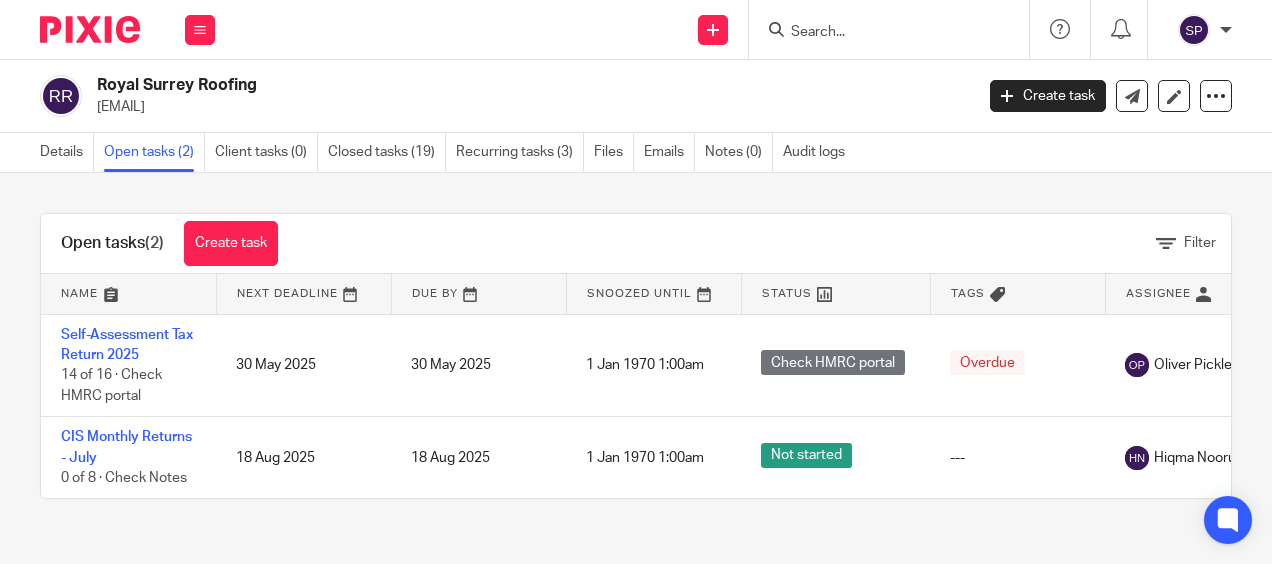 scroll, scrollTop: 0, scrollLeft: 0, axis: both 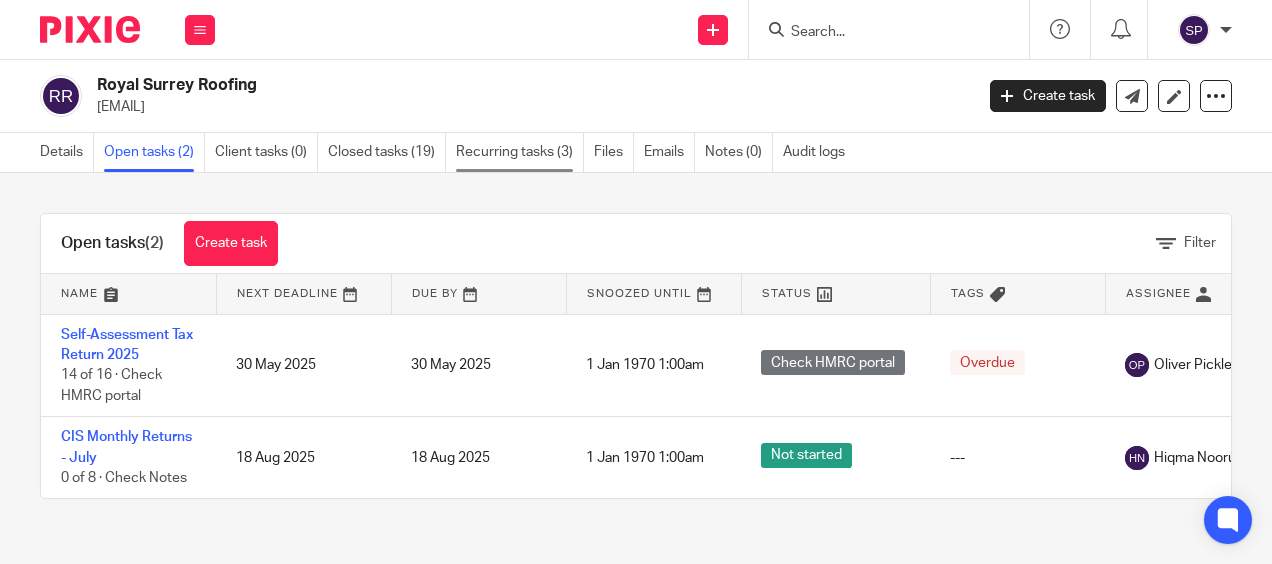 click on "Recurring tasks (3)" at bounding box center (520, 152) 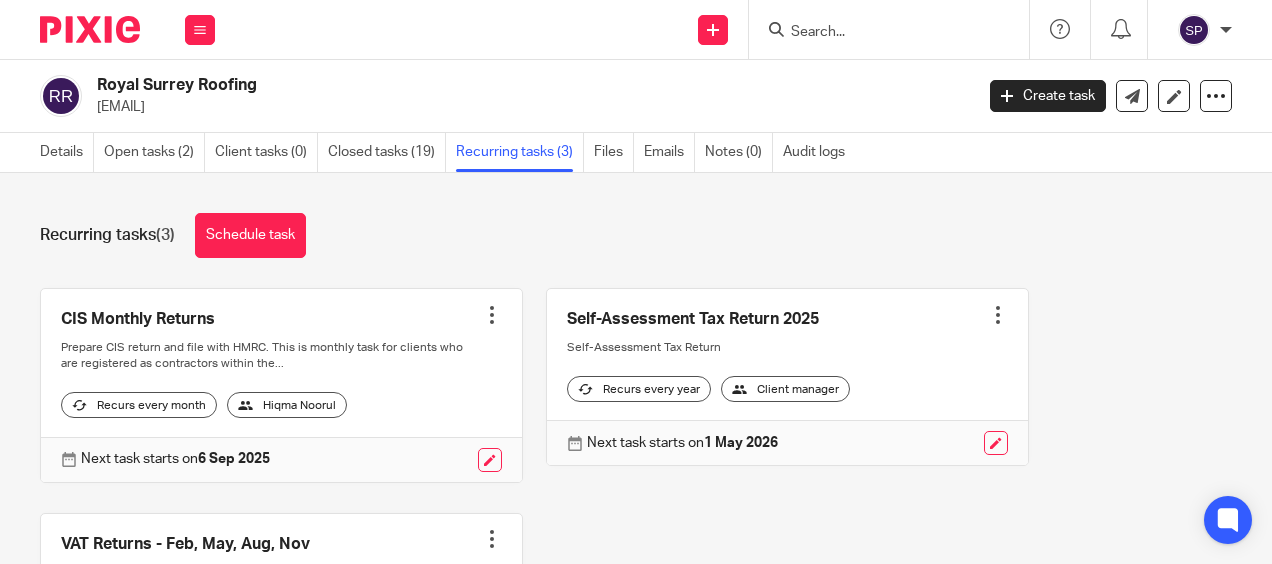 scroll, scrollTop: 0, scrollLeft: 0, axis: both 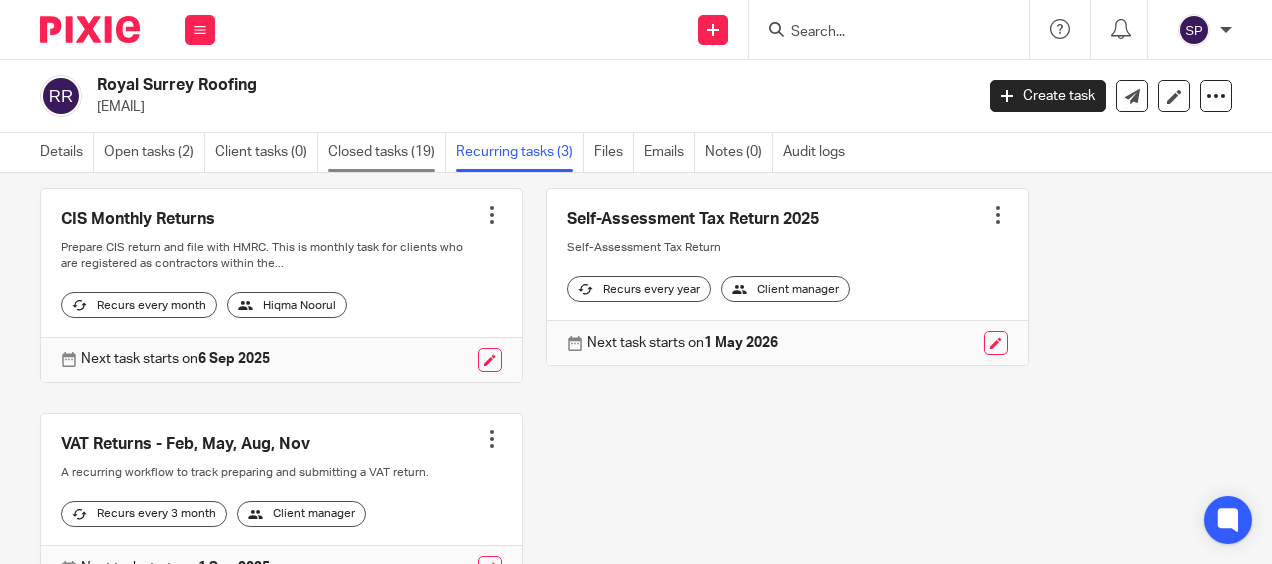 click on "Closed tasks (19)" at bounding box center (387, 152) 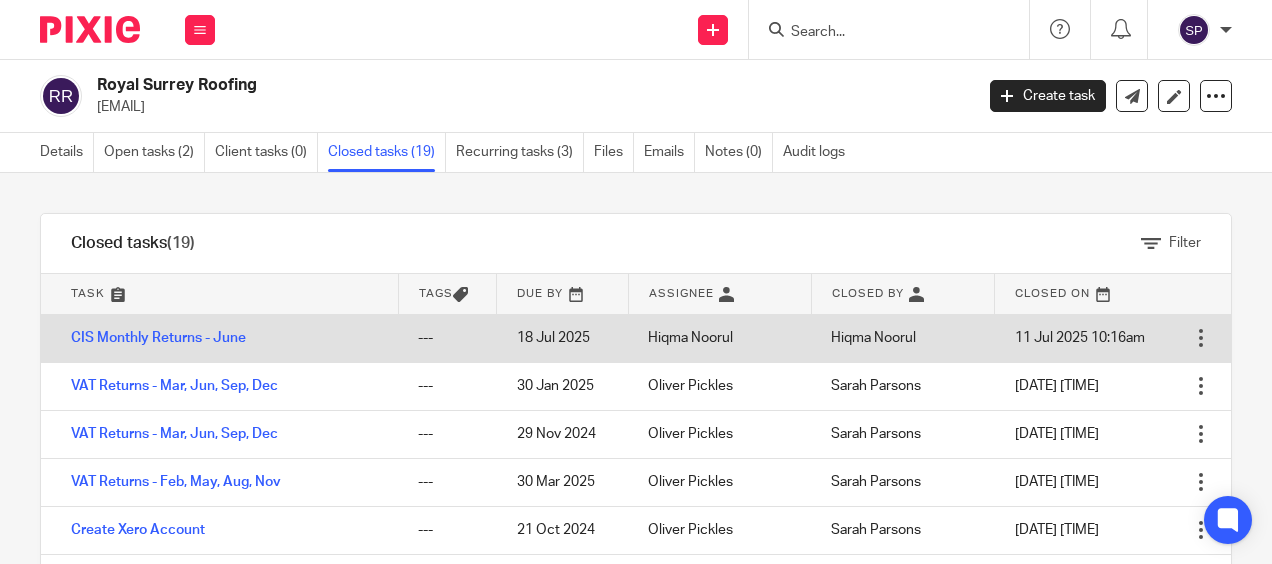 scroll, scrollTop: 0, scrollLeft: 0, axis: both 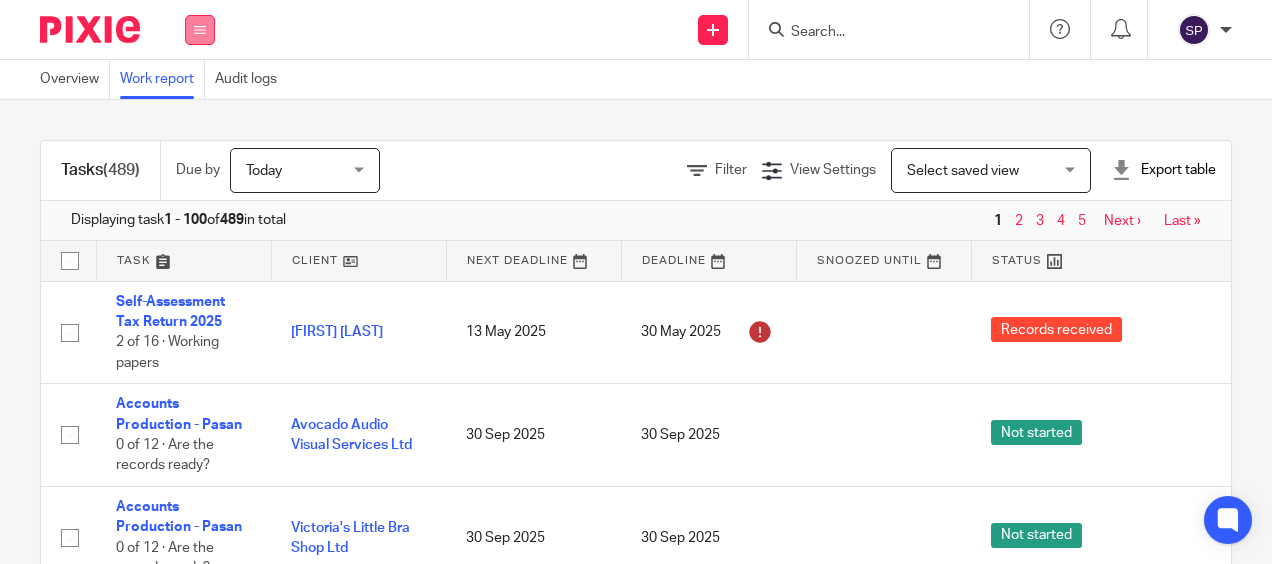 click at bounding box center (200, 30) 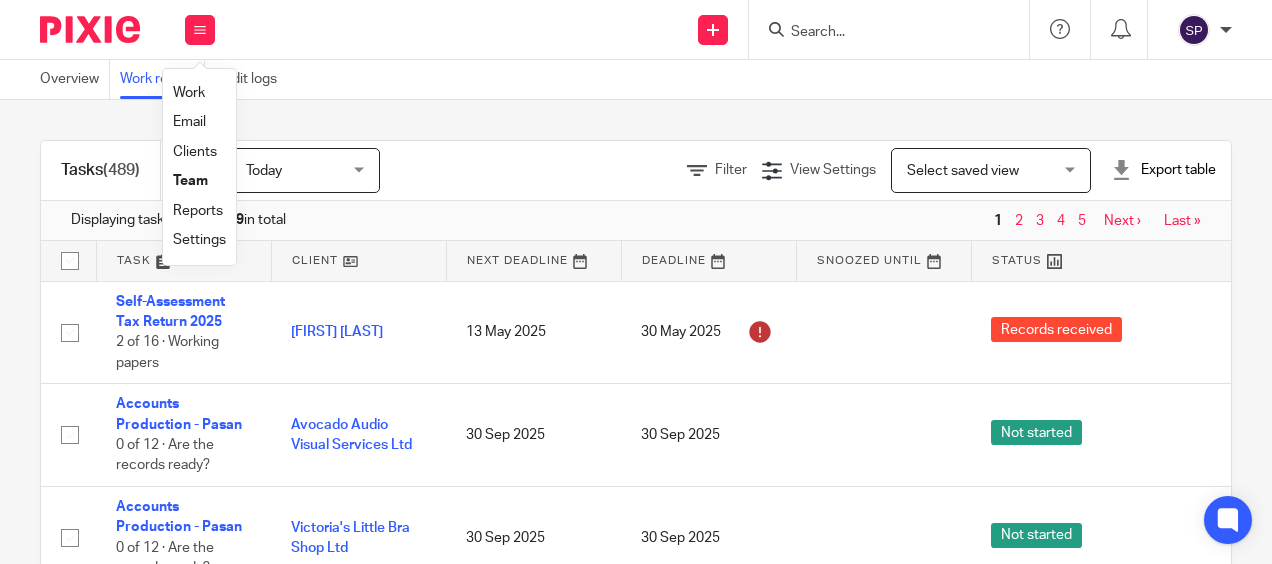 click on "Overview
Work report
Audit logs" at bounding box center (636, 80) 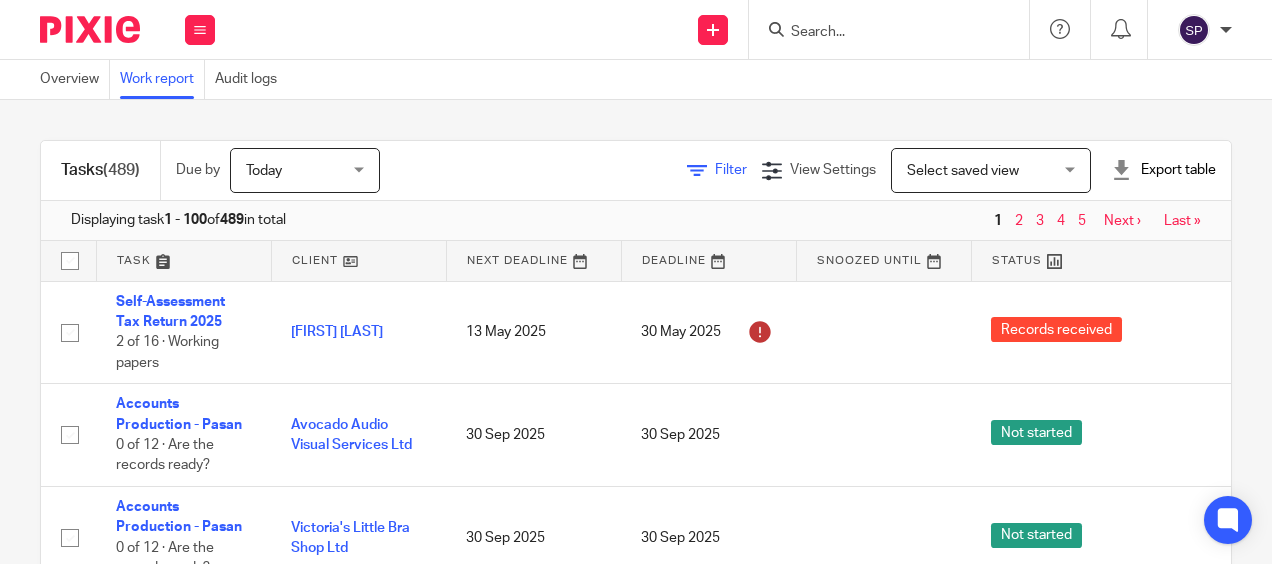 click on "Filter" at bounding box center (731, 170) 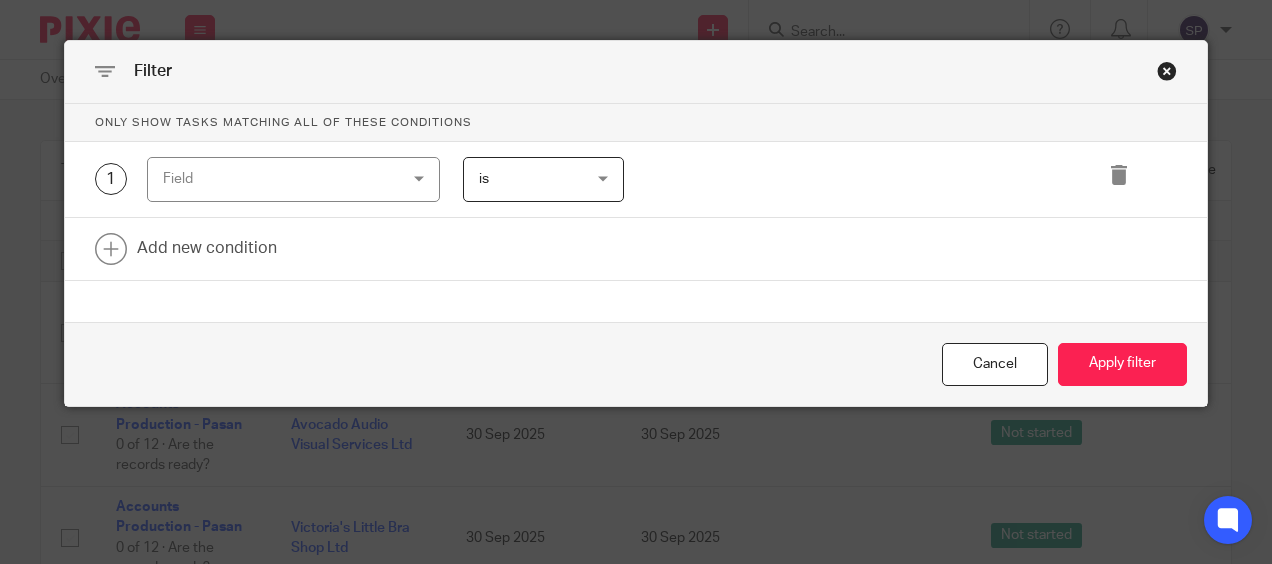 click on "Field" at bounding box center [293, 179] 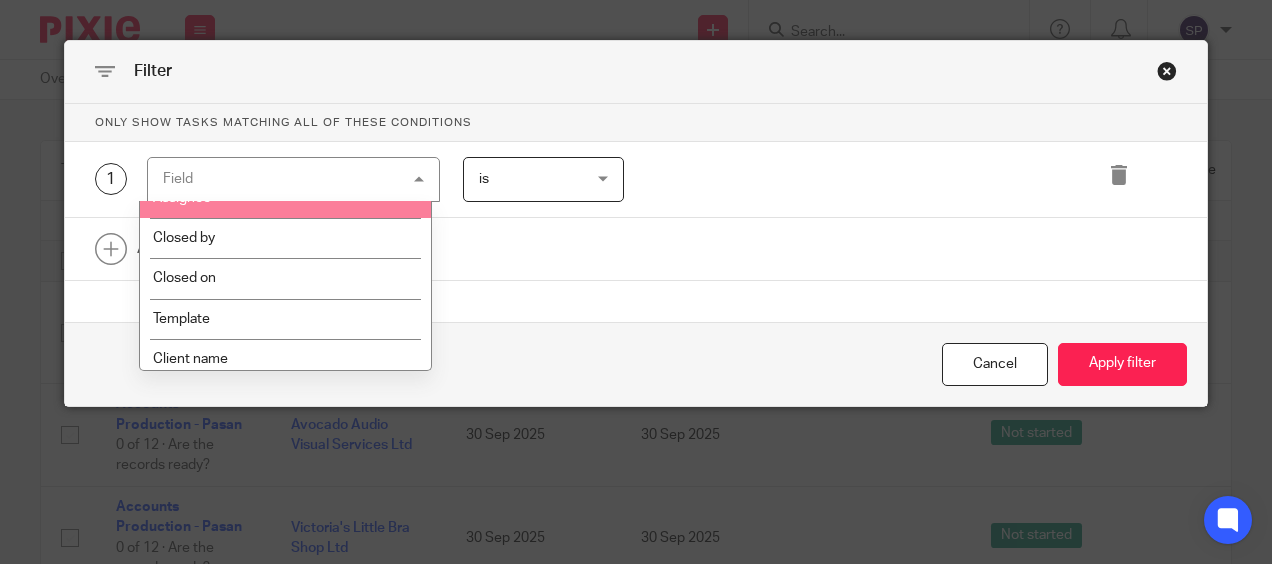 scroll, scrollTop: 300, scrollLeft: 0, axis: vertical 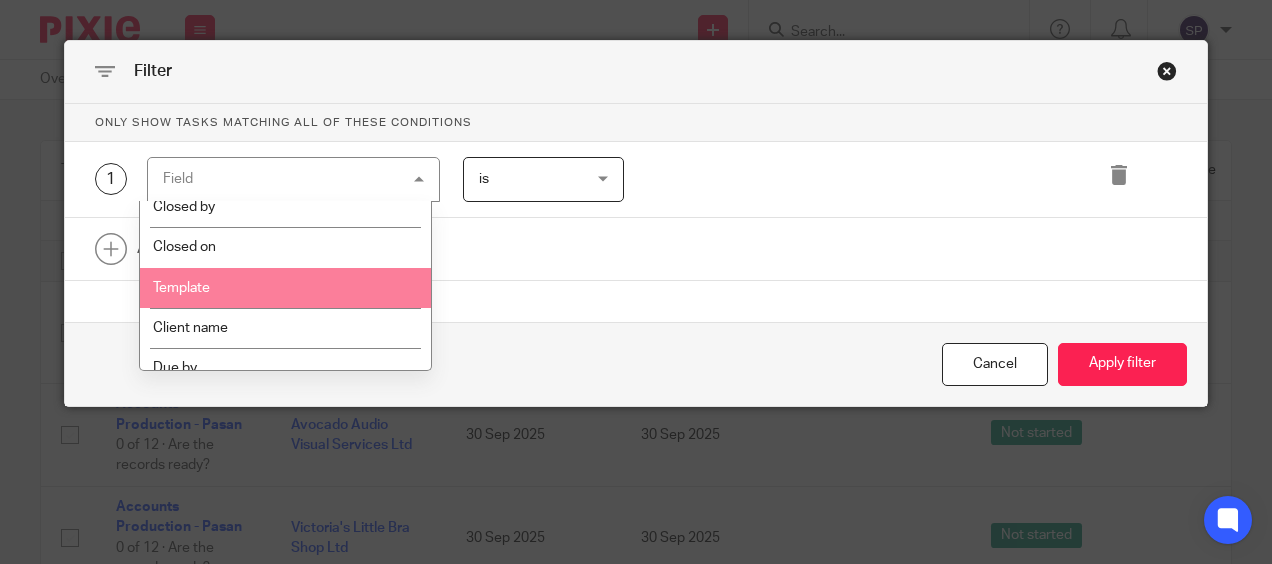 click on "Template" at bounding box center (286, 288) 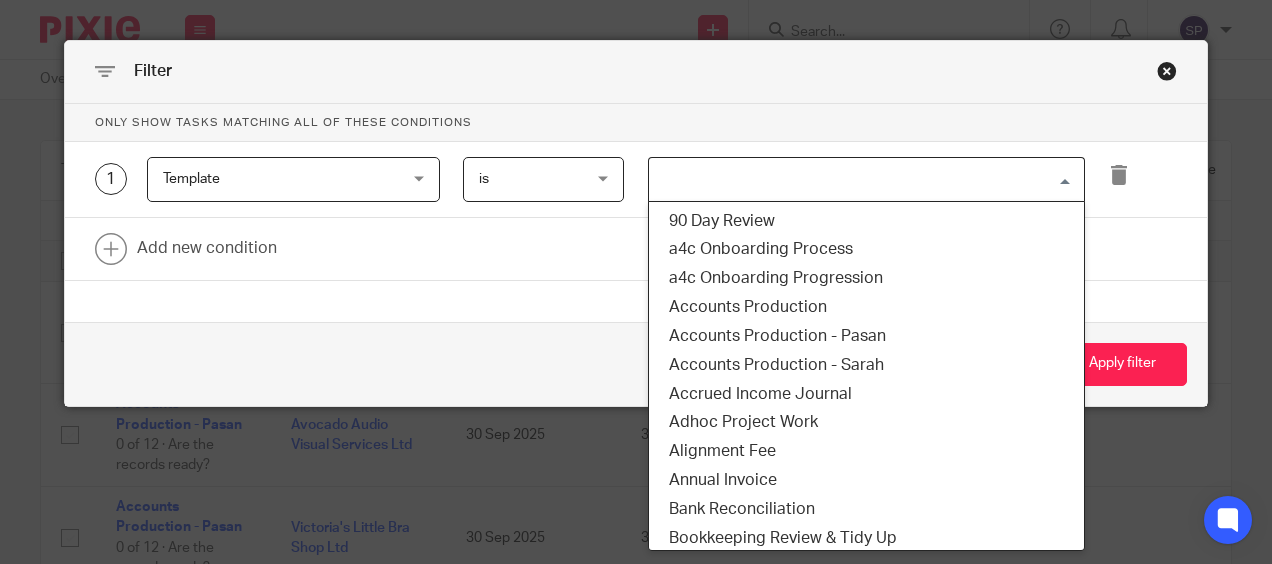 click at bounding box center (862, 179) 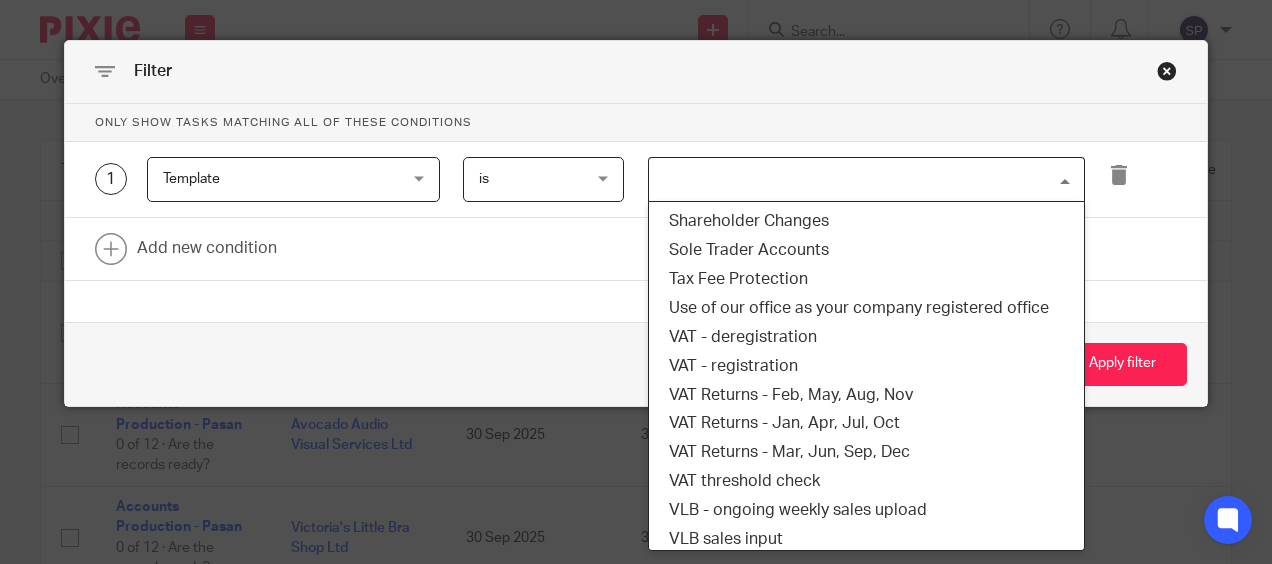 scroll, scrollTop: 1500, scrollLeft: 0, axis: vertical 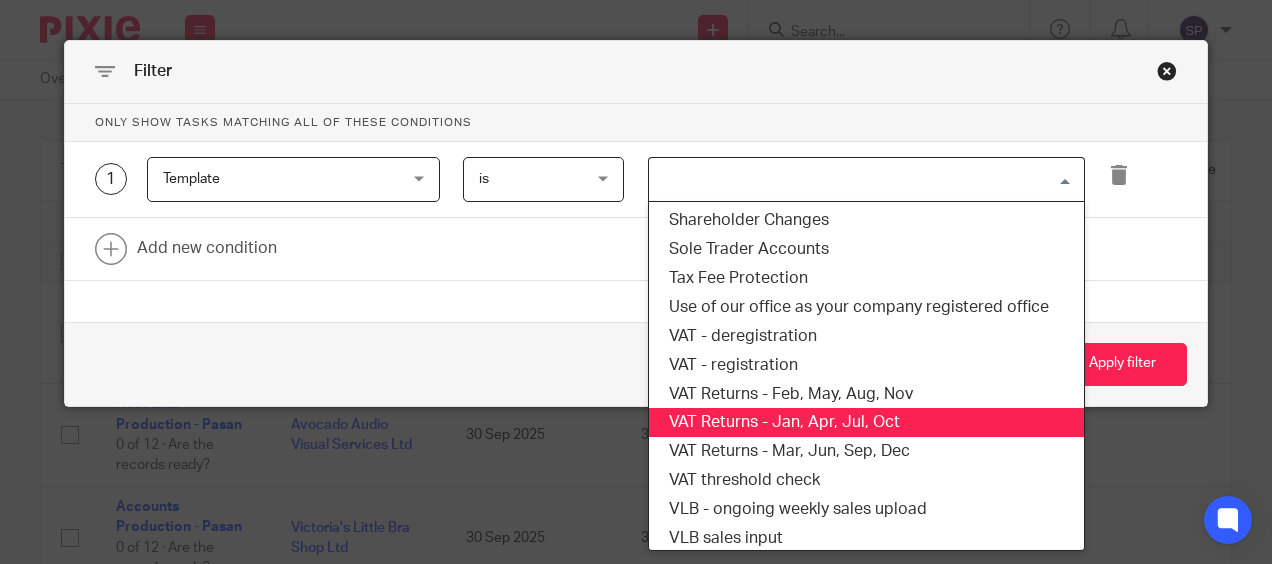 click on "VAT Returns - Jan, Apr, Jul, Oct" at bounding box center (866, 422) 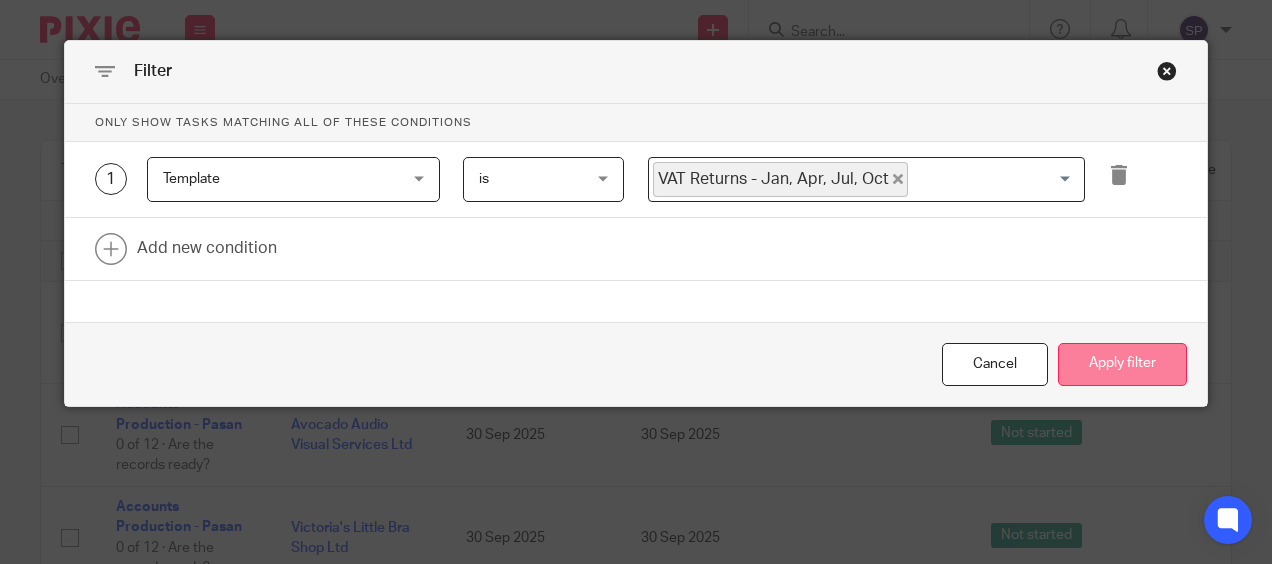 click on "Apply filter" at bounding box center (1122, 364) 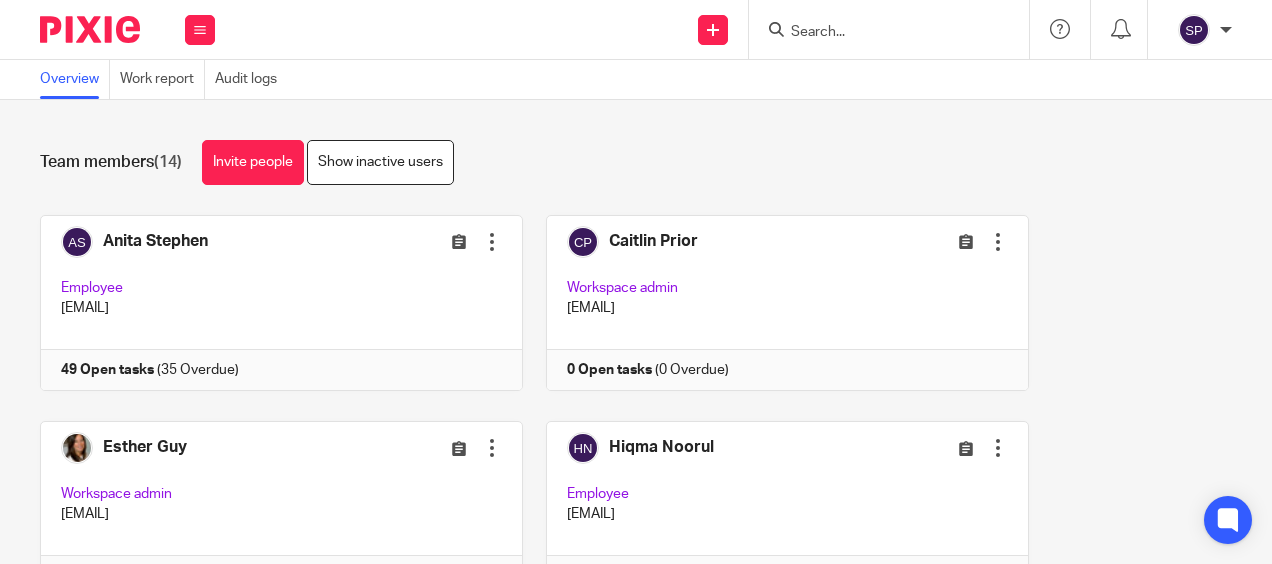 scroll, scrollTop: 0, scrollLeft: 0, axis: both 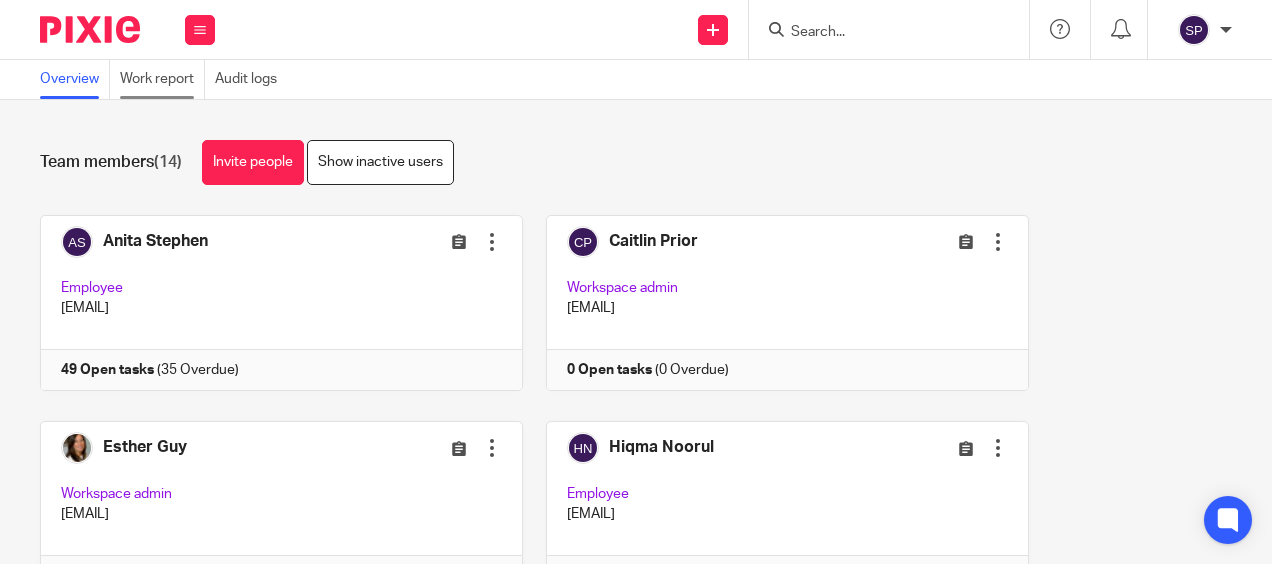 click on "Work report" at bounding box center (162, 79) 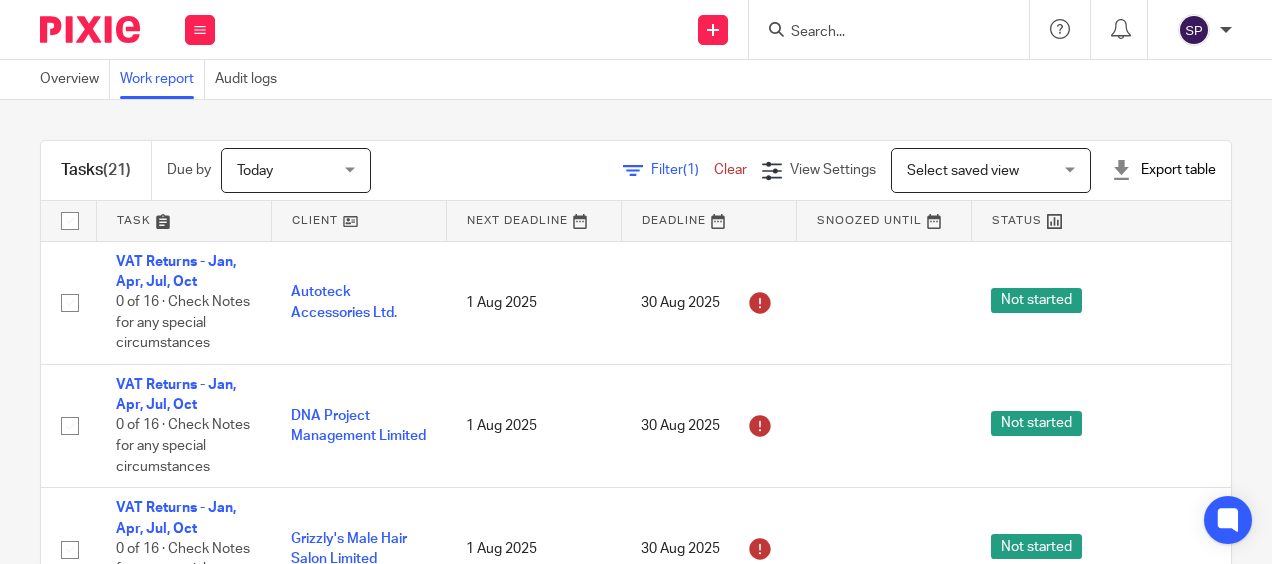 scroll, scrollTop: 0, scrollLeft: 0, axis: both 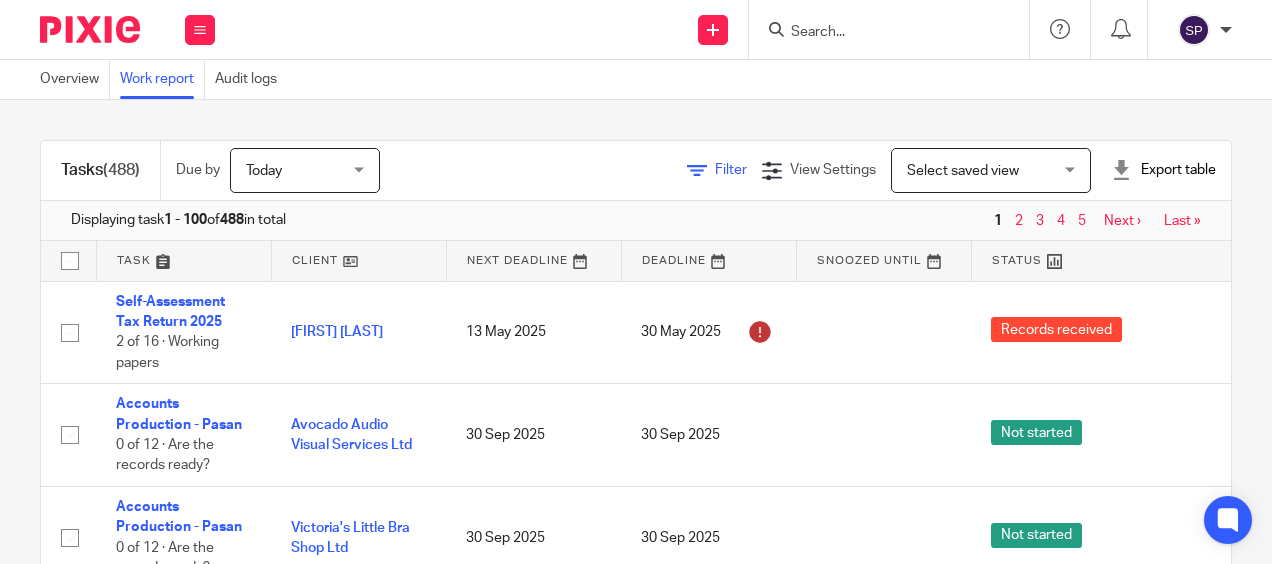 click on "Filter" at bounding box center [731, 170] 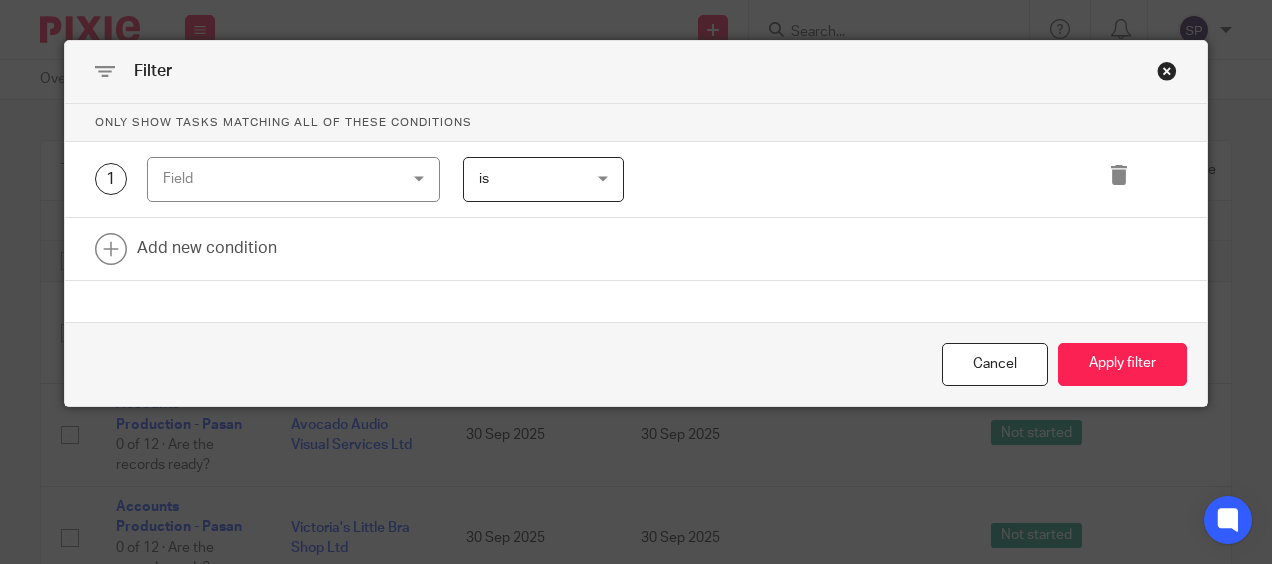 click on "Field" at bounding box center (293, 179) 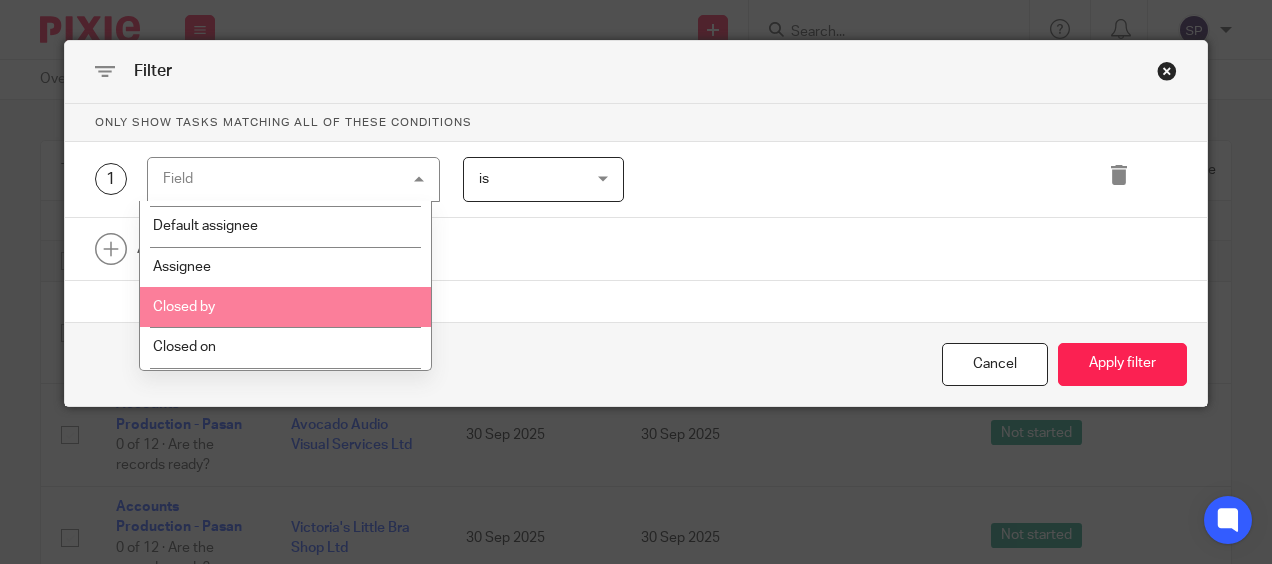 scroll, scrollTop: 300, scrollLeft: 0, axis: vertical 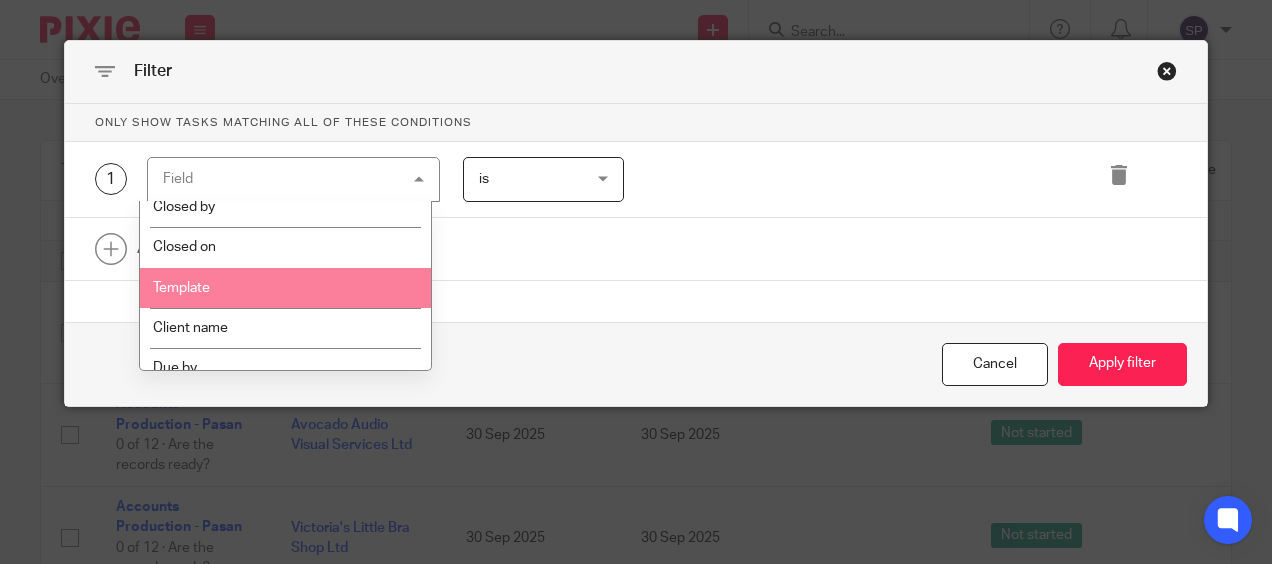 click on "Template" at bounding box center (286, 288) 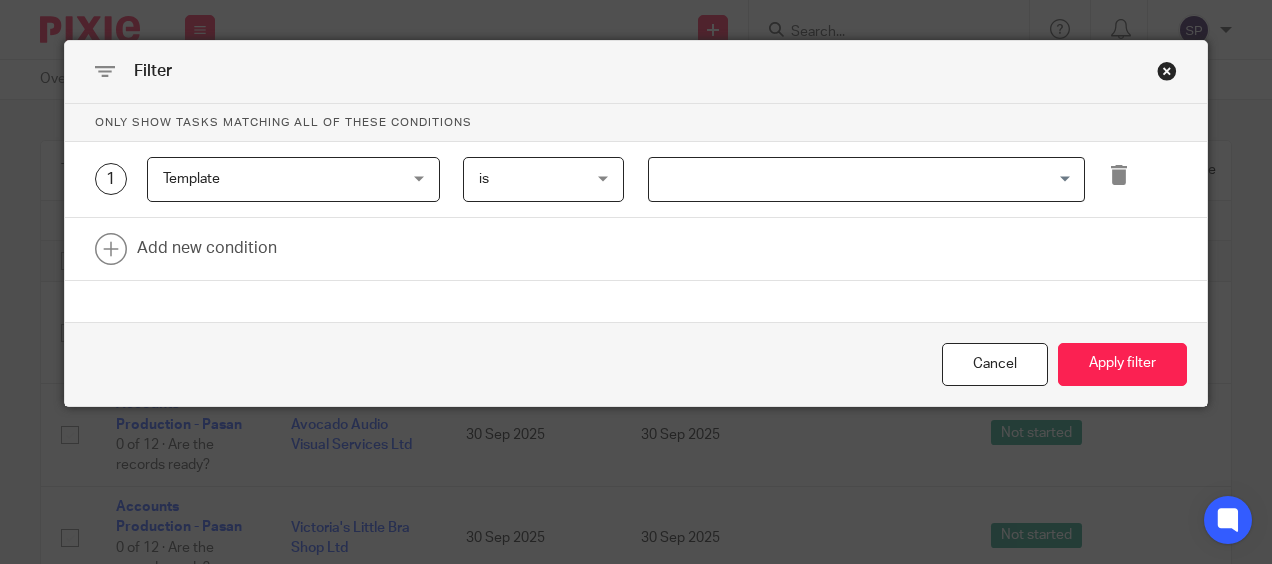 click at bounding box center [862, 179] 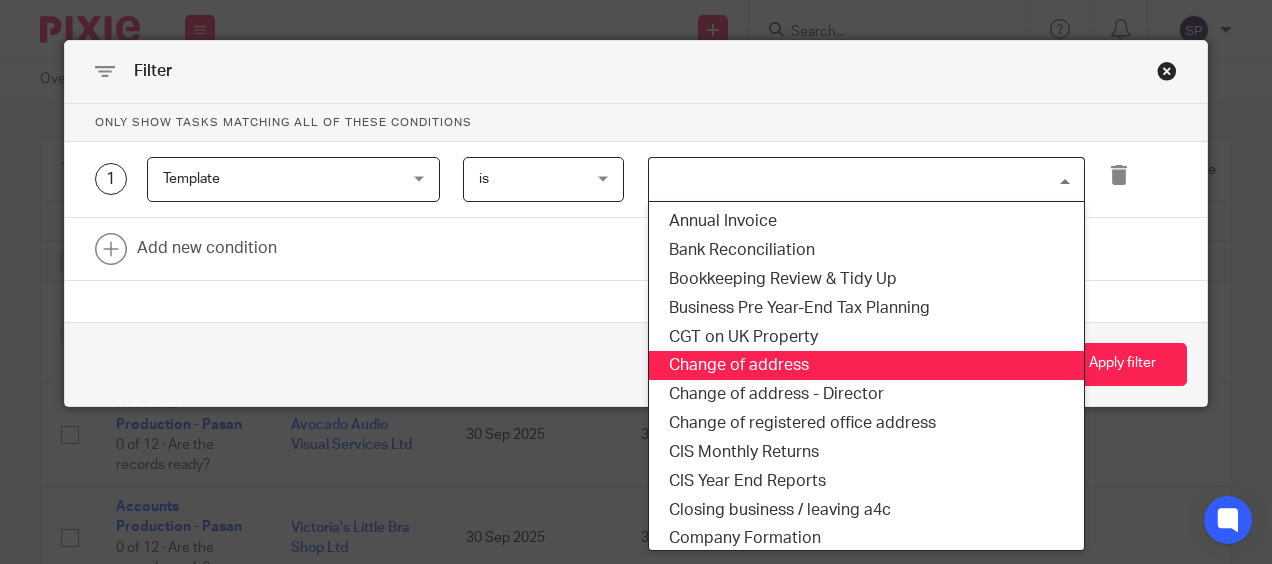 scroll, scrollTop: 300, scrollLeft: 0, axis: vertical 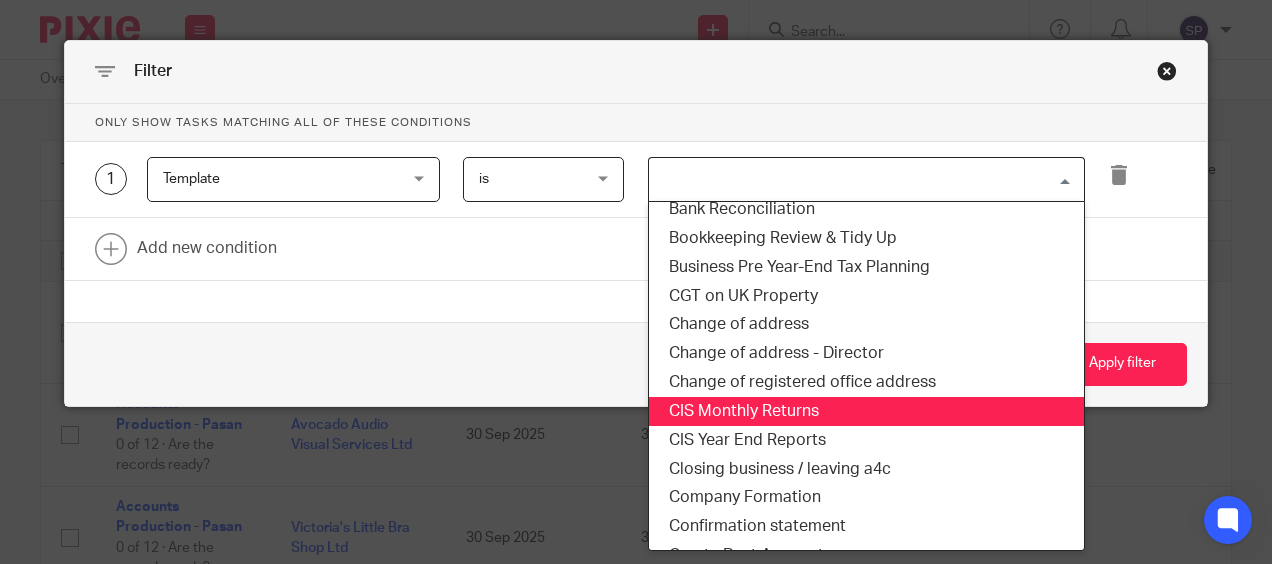 click on "CIS Monthly Returns" at bounding box center (866, 411) 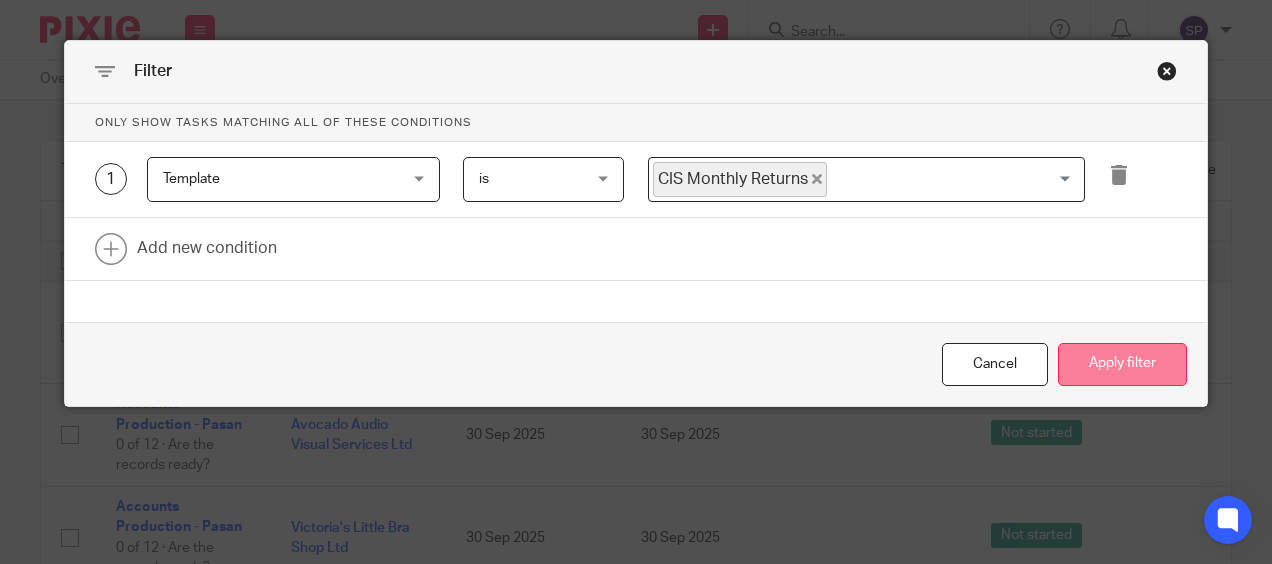 click on "Apply filter" at bounding box center [1122, 364] 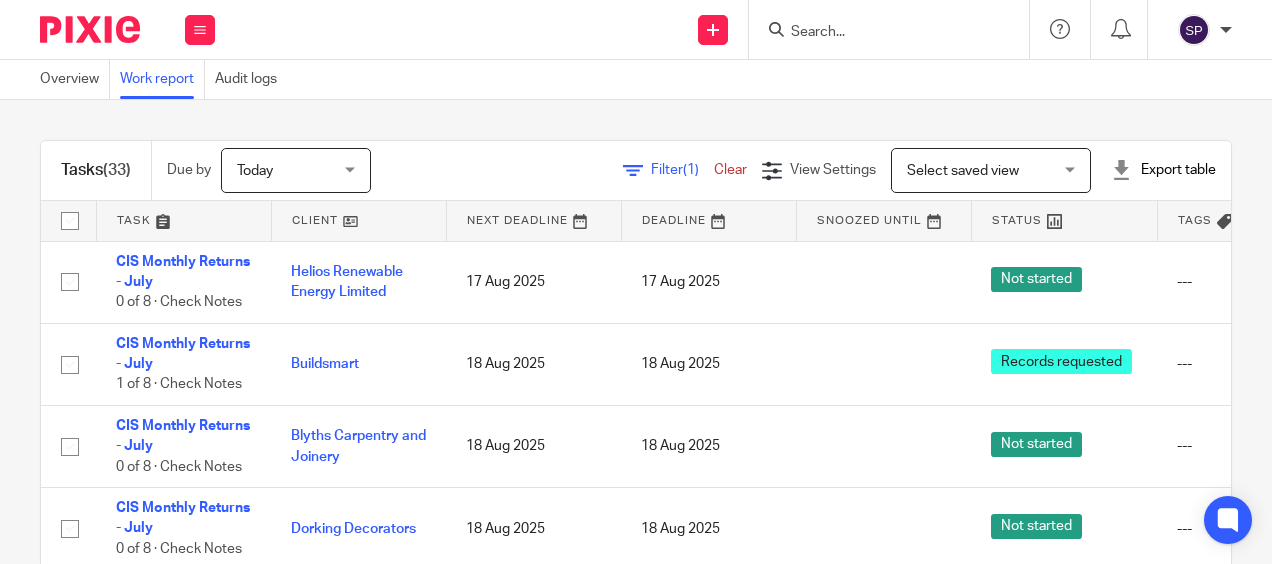 scroll, scrollTop: 0, scrollLeft: 0, axis: both 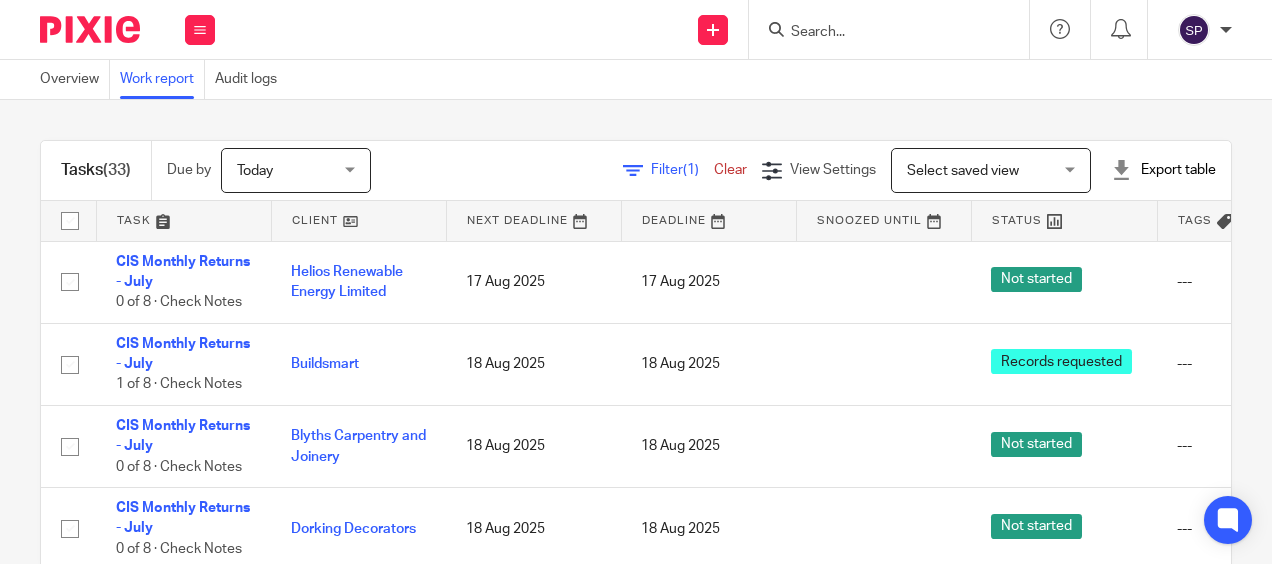 click on "Tasks
(33)    Due by
Today
Today
Today
Tomorrow
This week
Next week
This month
Next month
All
today     Filter
(1) Clear     View Settings   View Settings     (1) Filters   Clear   Save     Manage saved views
Select saved view
Select saved view
Select saved view
Export table
CSV format
Excel spreadsheet
Task     Client     Next Deadline     Deadline     Snoozed Until     Status   Tags     Created On     Default Assignee     Assignee     Closed By     Closed On     Template       CIS Monthly Returns - July
0
of
8 ·
Check Notes
Helios Renewable Energy Limited           ---" at bounding box center (636, 332) 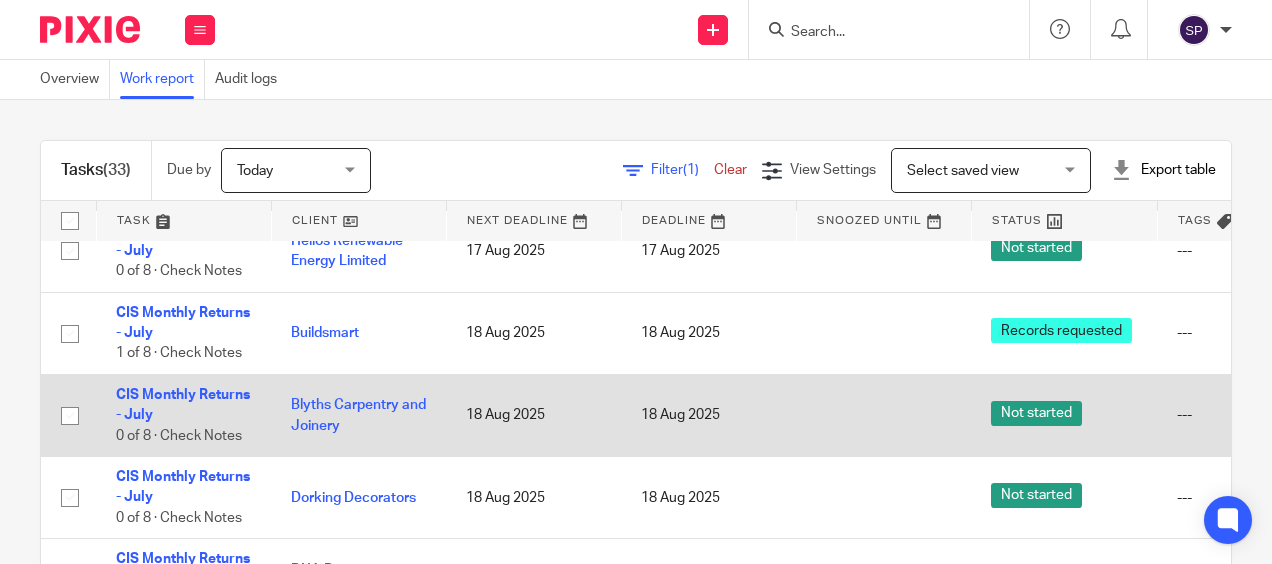 scroll, scrollTop: 0, scrollLeft: 0, axis: both 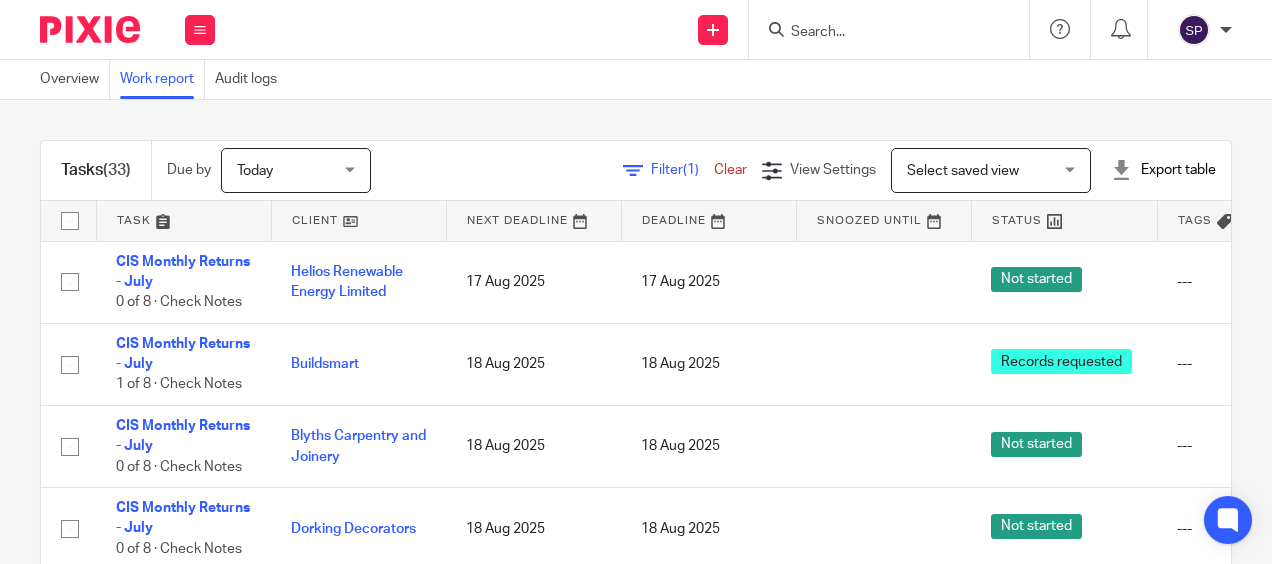 click on "Filter
(1)" at bounding box center (682, 170) 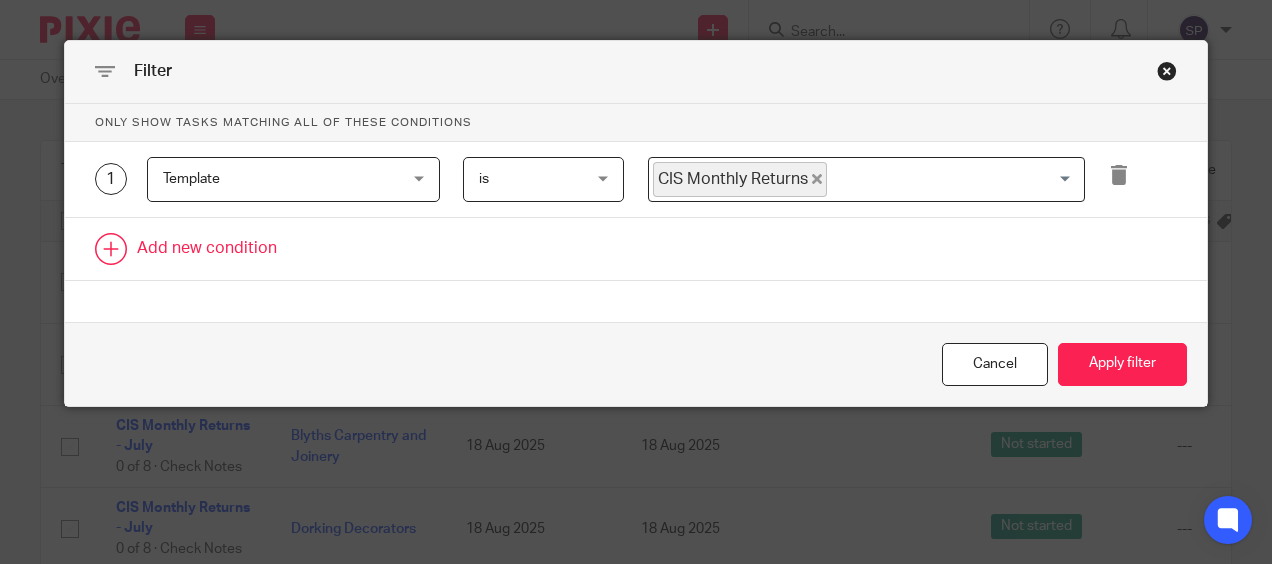 click at bounding box center (636, 249) 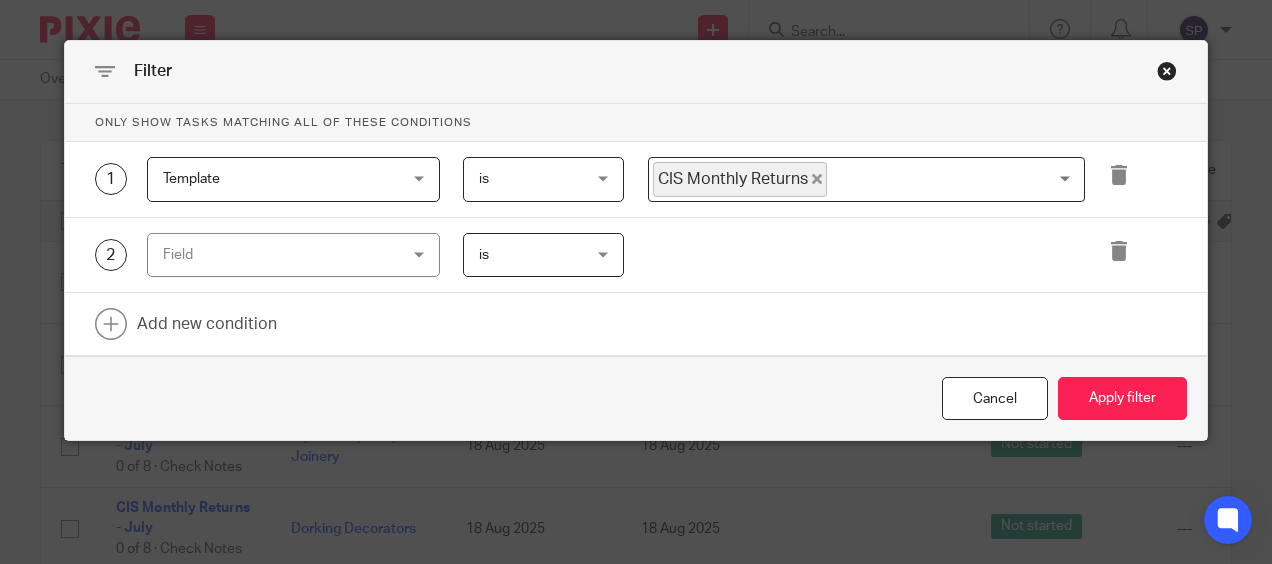 click on "Field" at bounding box center [293, 255] 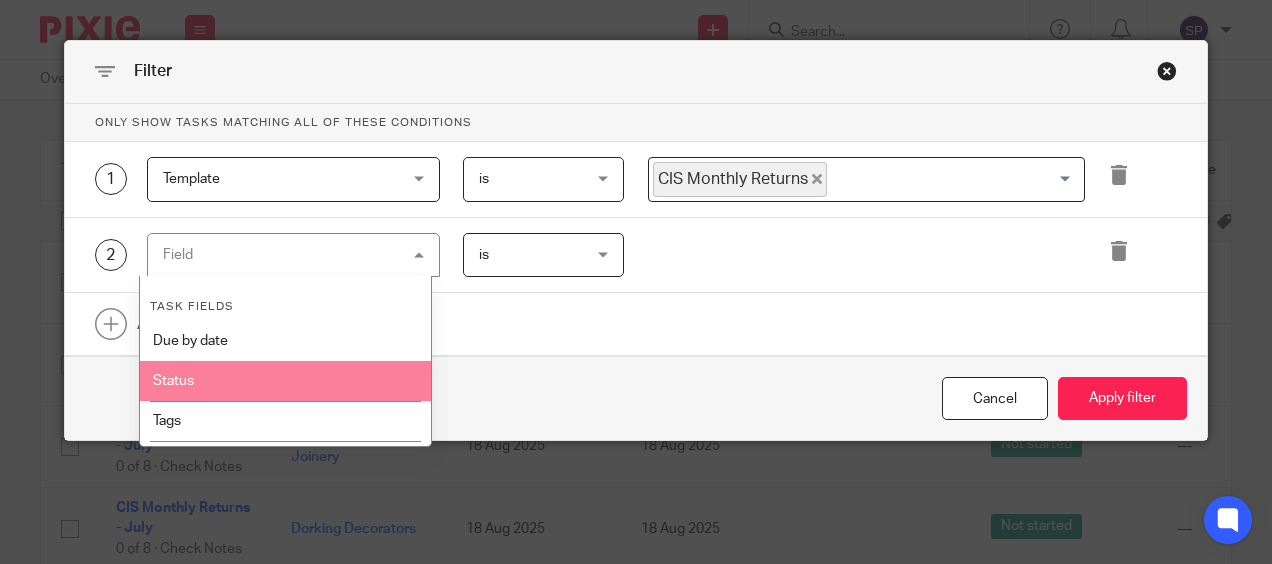 click on "Status" at bounding box center [286, 381] 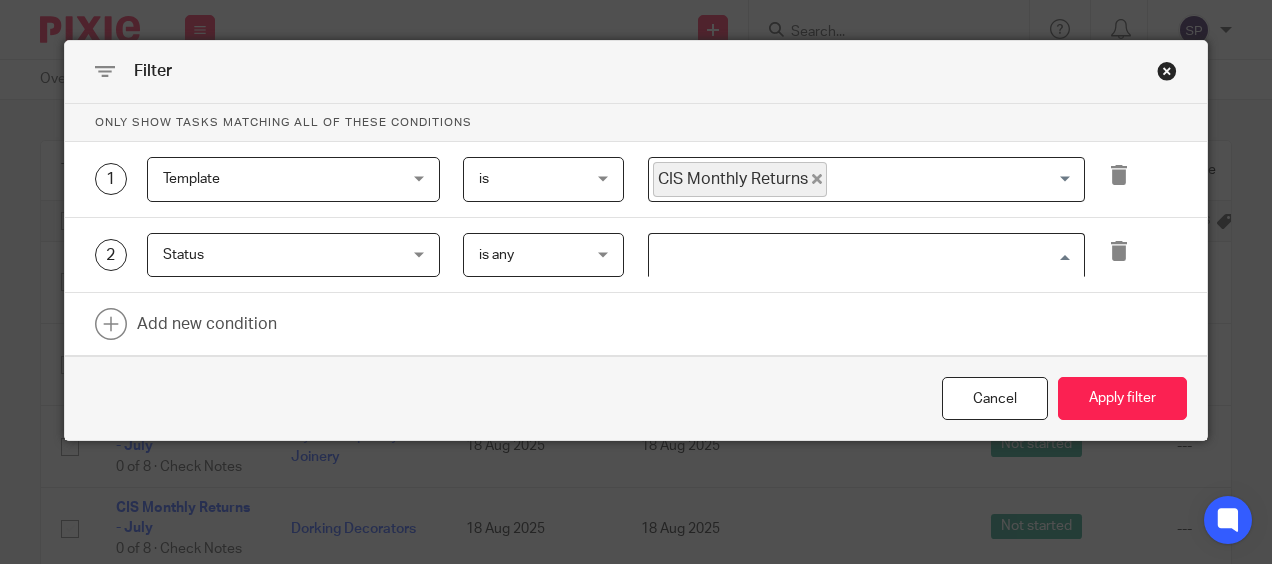 click at bounding box center [862, 255] 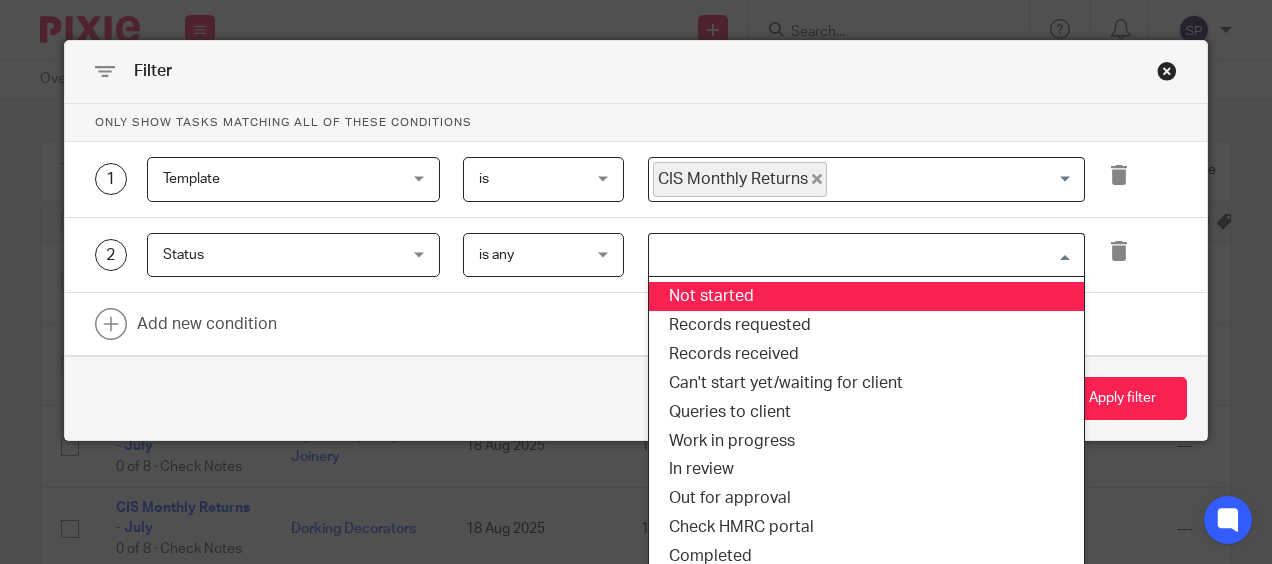 click on "Not started" at bounding box center (866, 296) 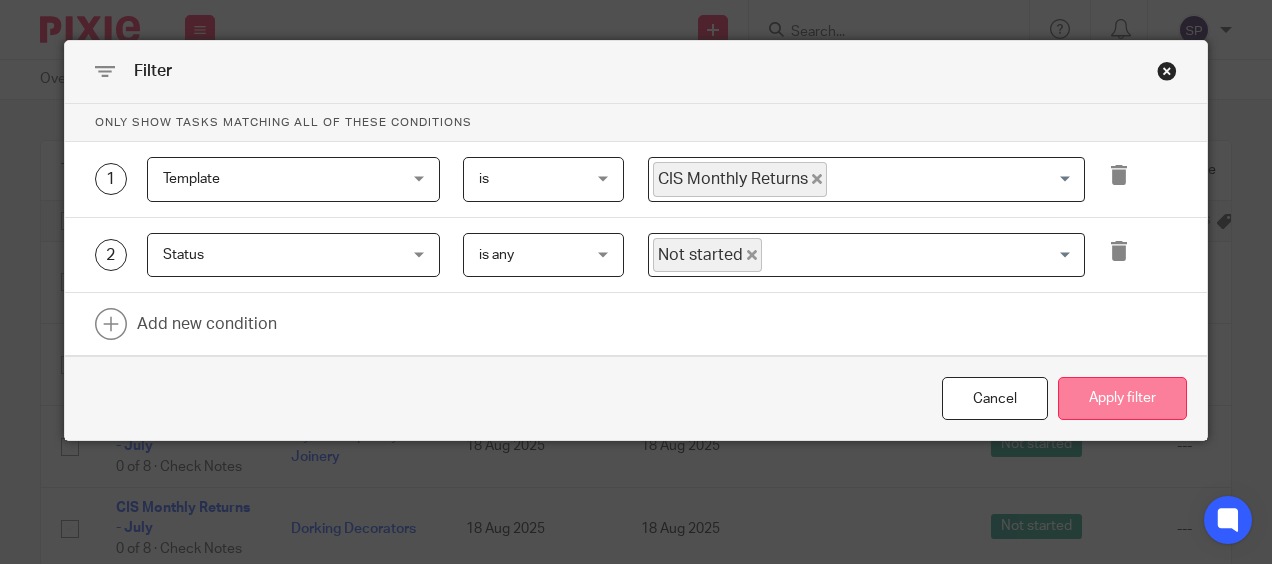 click on "Apply filter" at bounding box center (1122, 398) 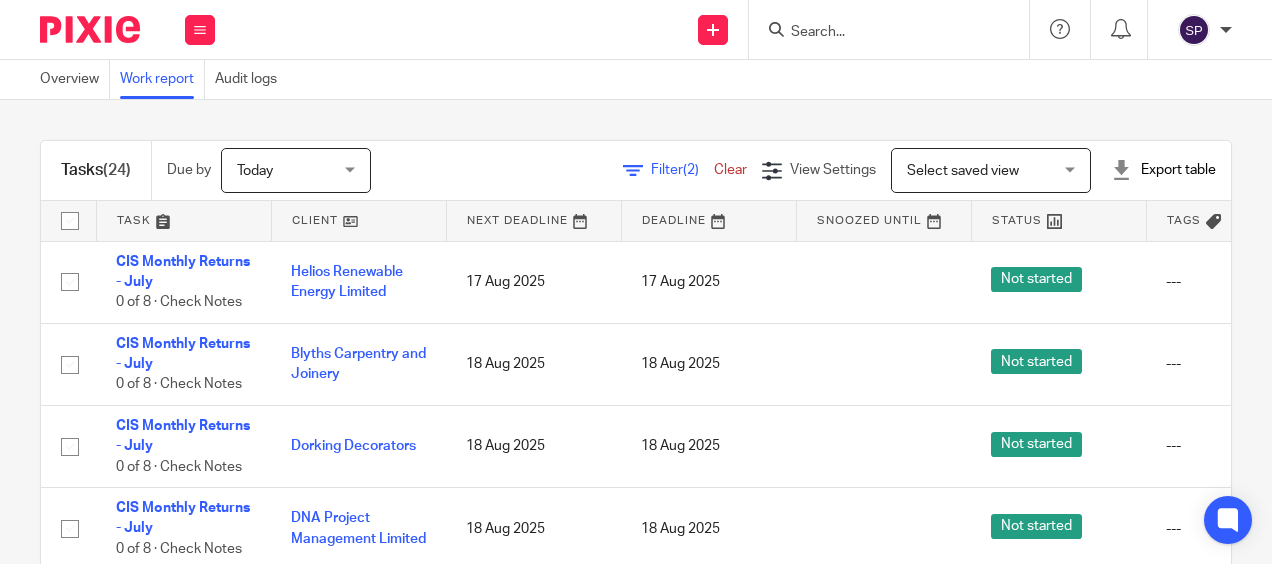 scroll, scrollTop: 0, scrollLeft: 0, axis: both 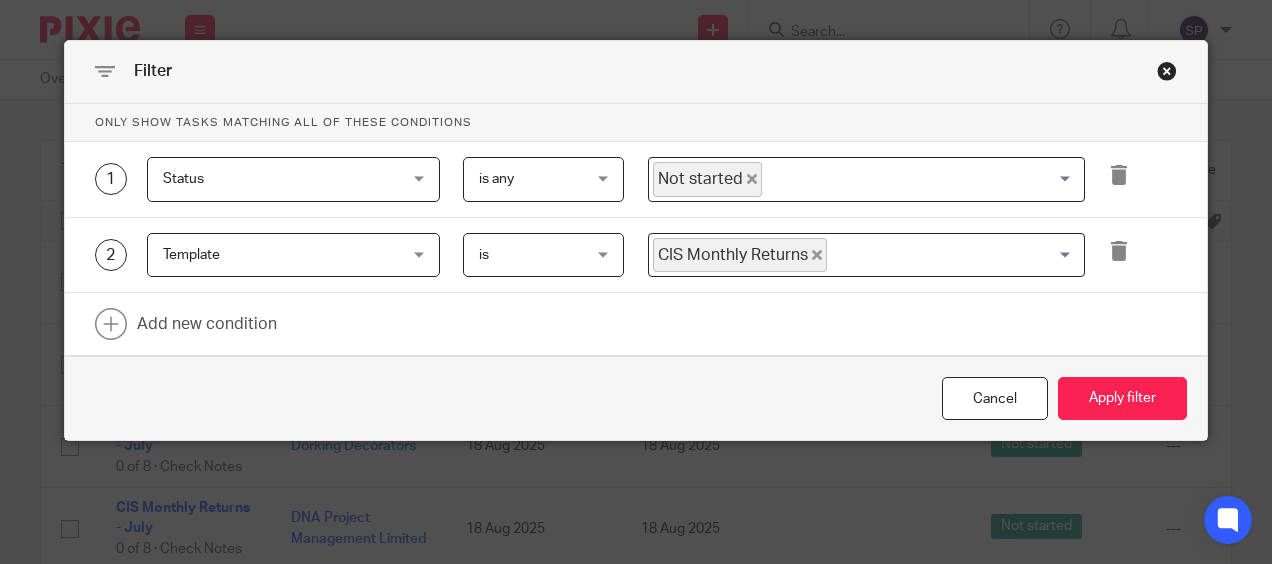 click 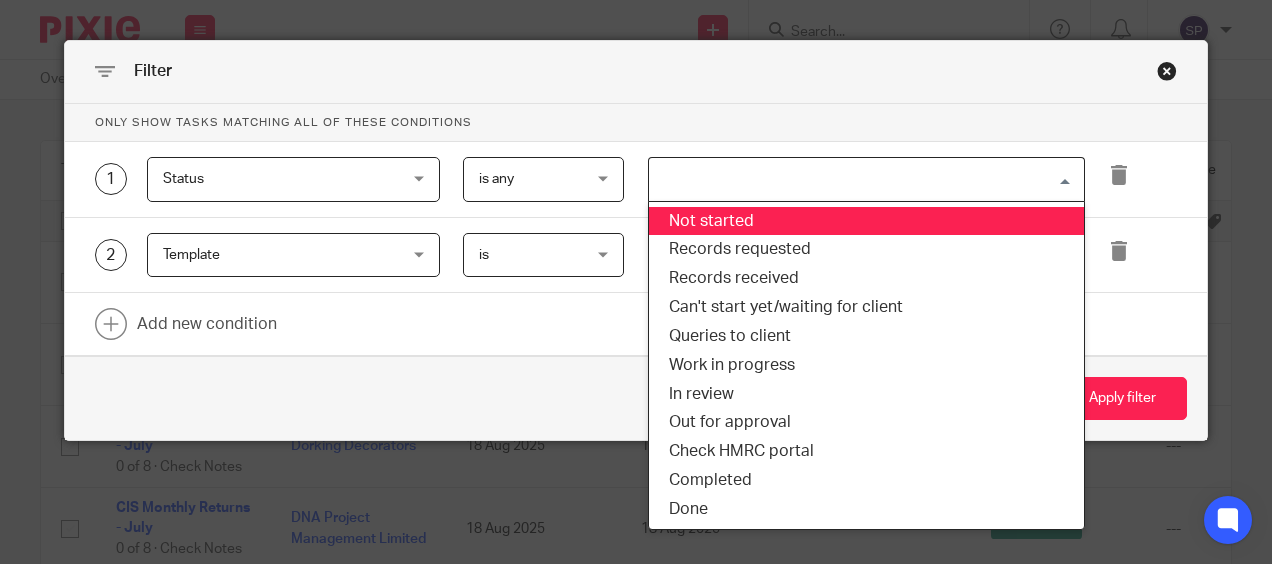 click at bounding box center (862, 179) 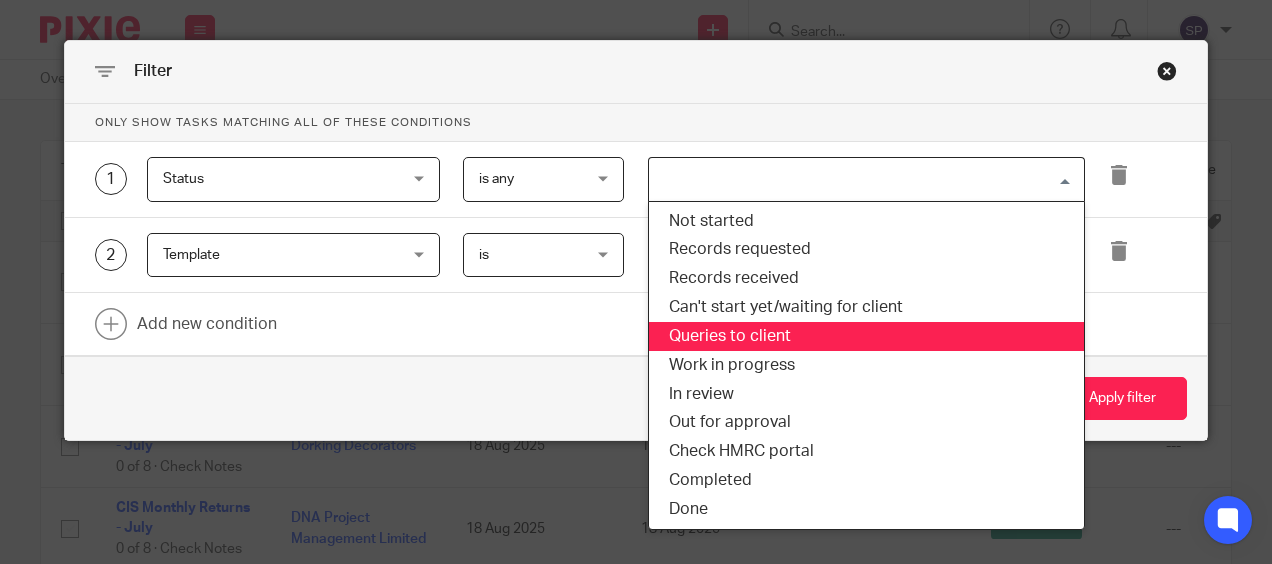click on "Queries to client" at bounding box center (866, 336) 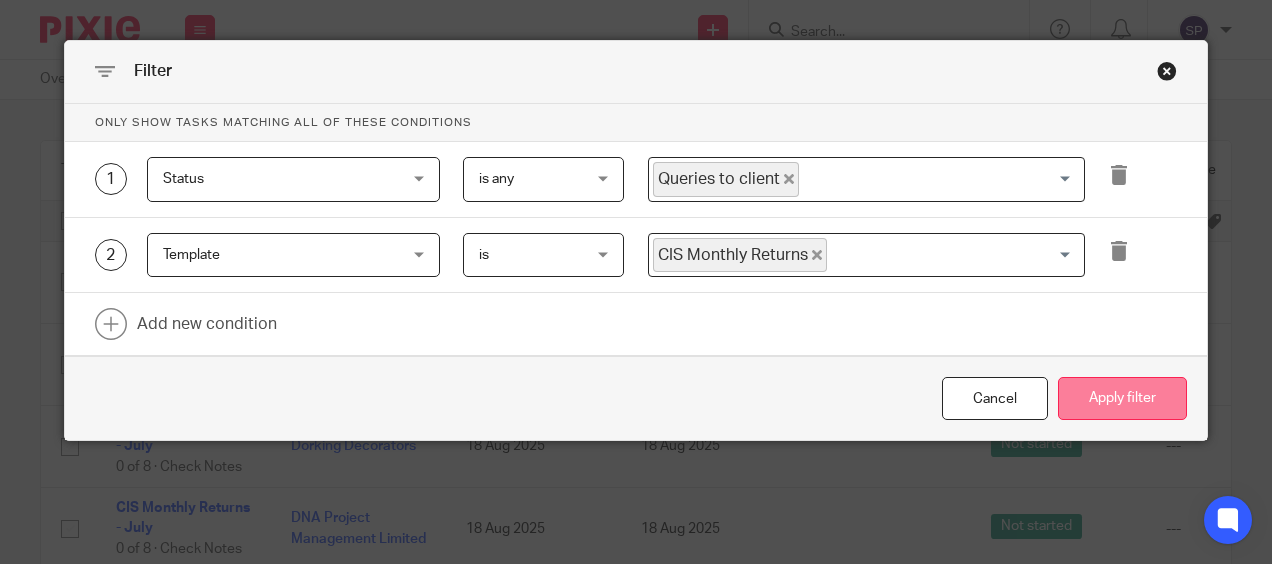 click on "Apply filter" at bounding box center [1122, 398] 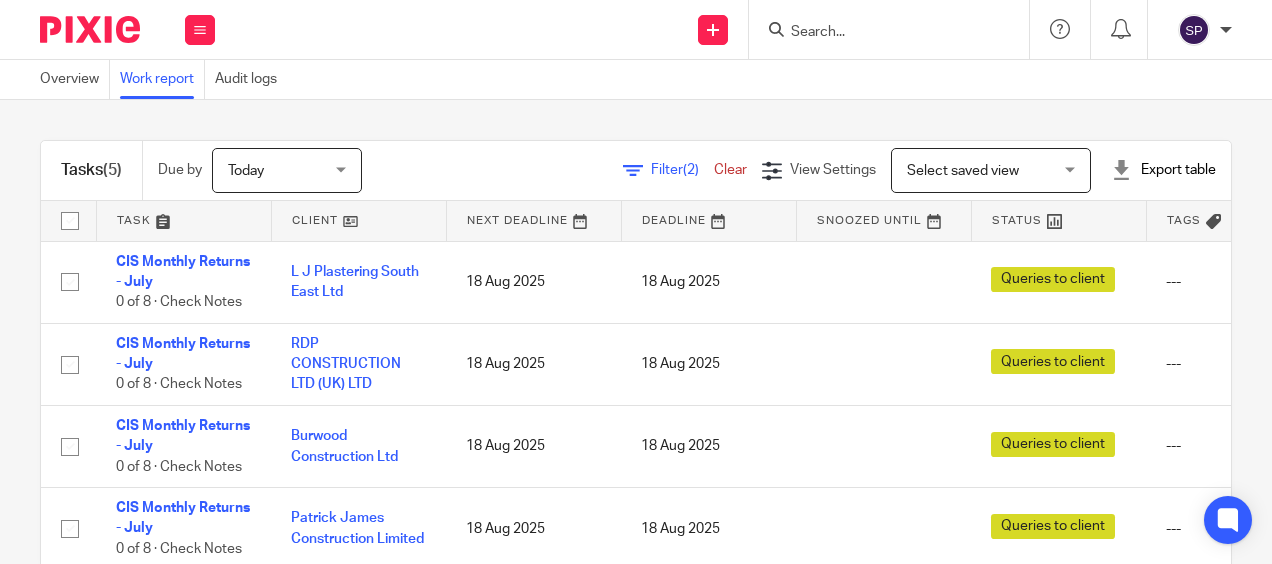 scroll, scrollTop: 0, scrollLeft: 0, axis: both 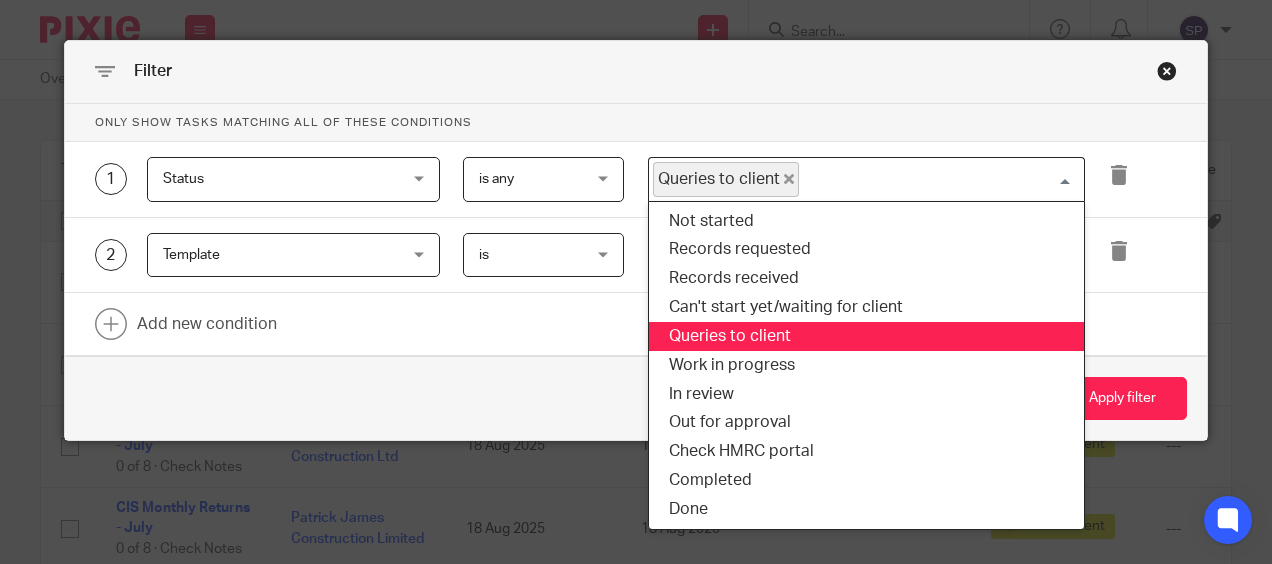 click on "Queries to client" at bounding box center (726, 179) 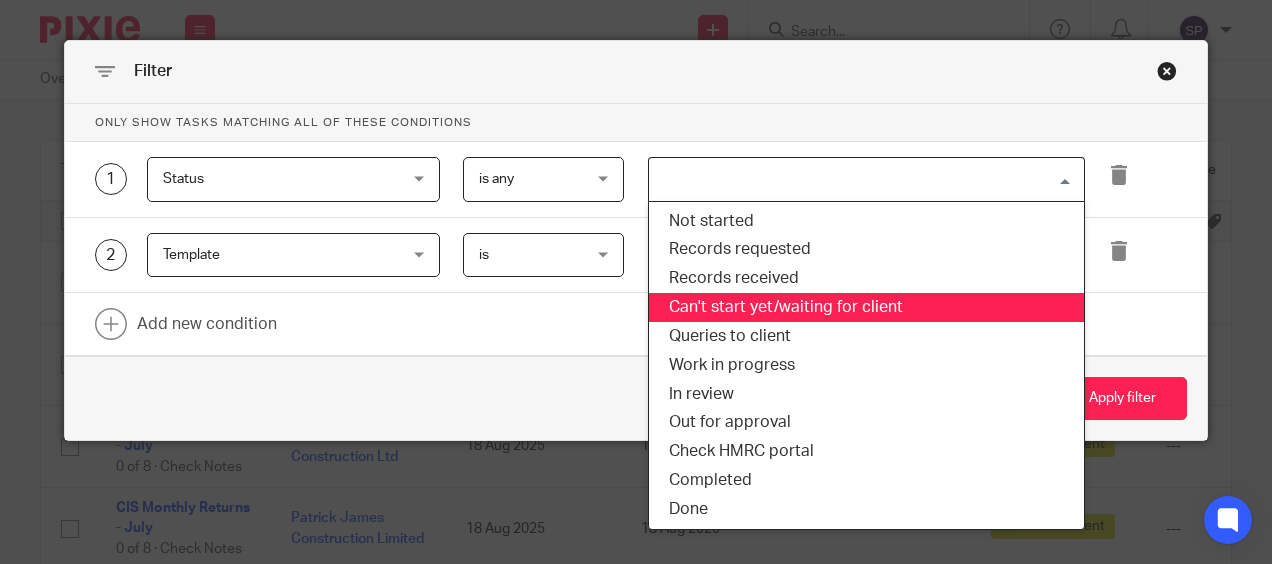 click on "Can't start yet/waiting for client" at bounding box center [866, 307] 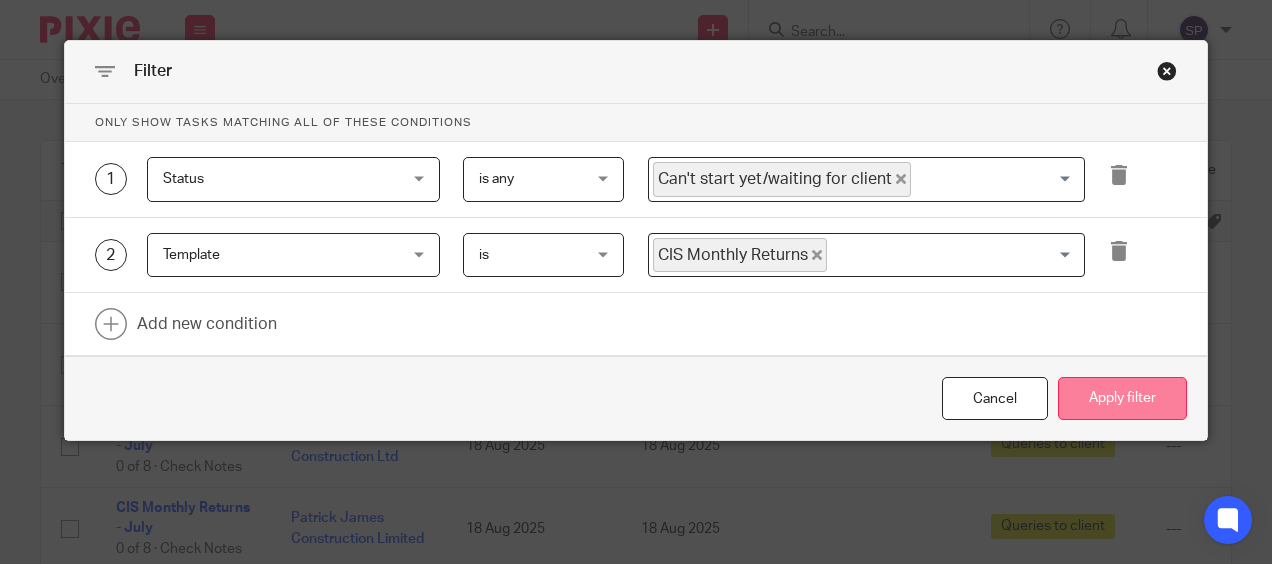 click on "Apply filter" at bounding box center (1122, 398) 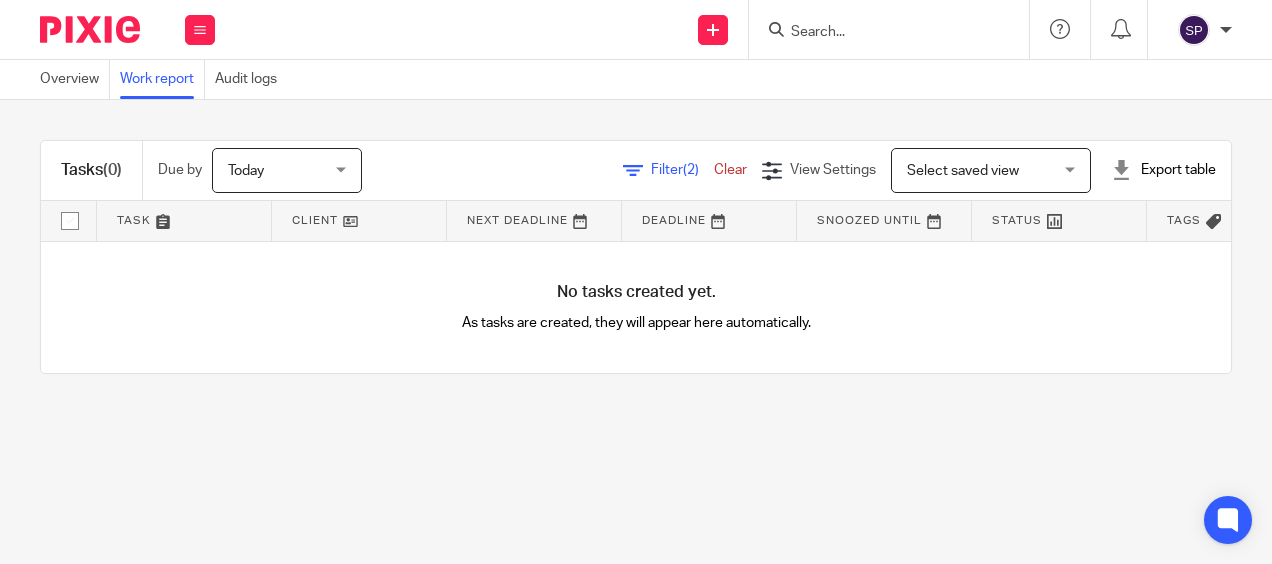 scroll, scrollTop: 0, scrollLeft: 0, axis: both 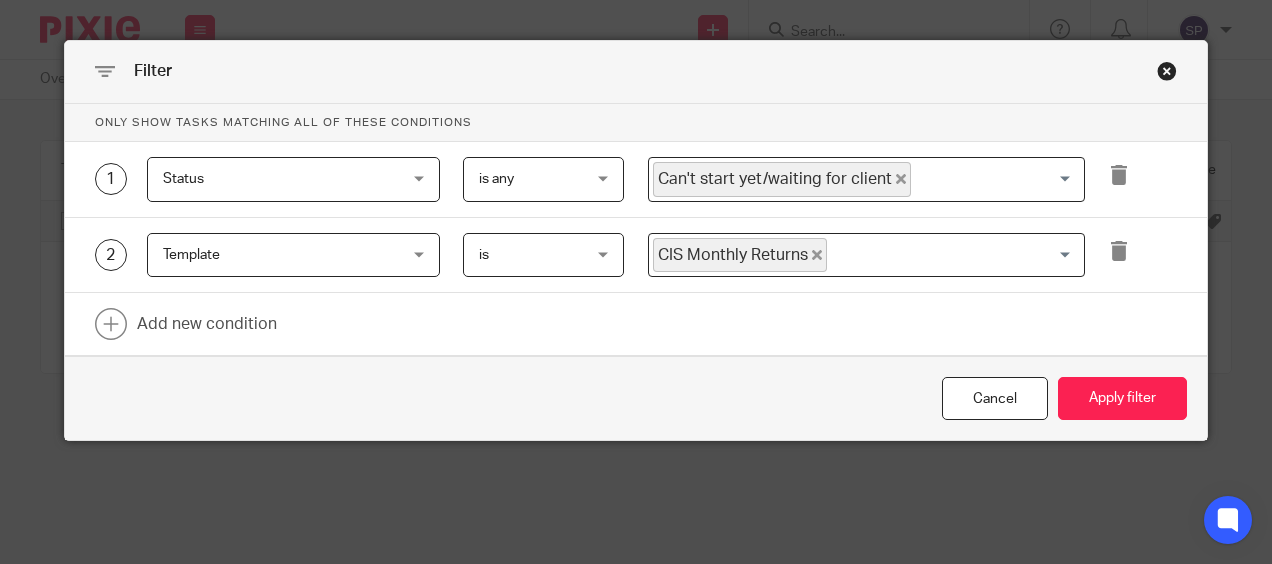click 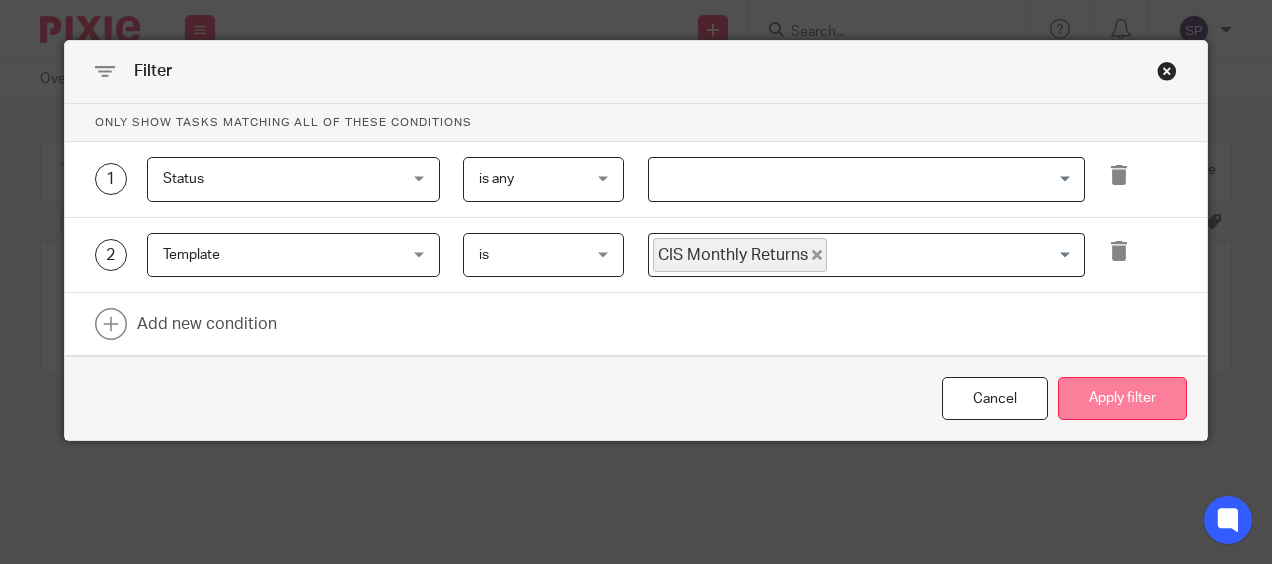 click on "Apply filter" at bounding box center (1122, 398) 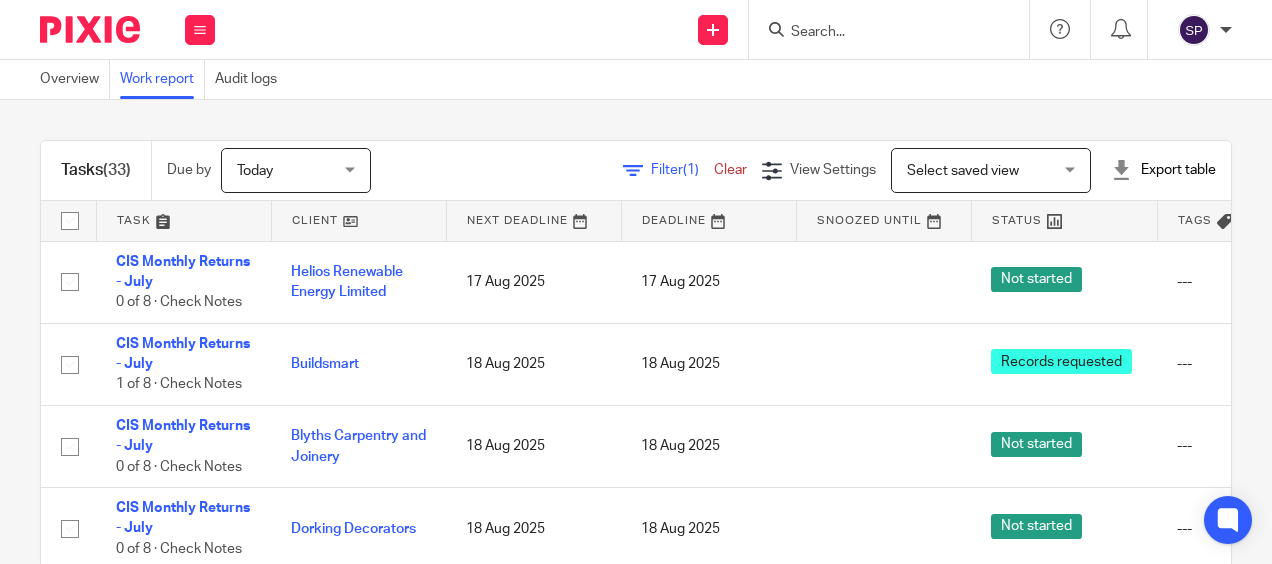 scroll, scrollTop: 0, scrollLeft: 0, axis: both 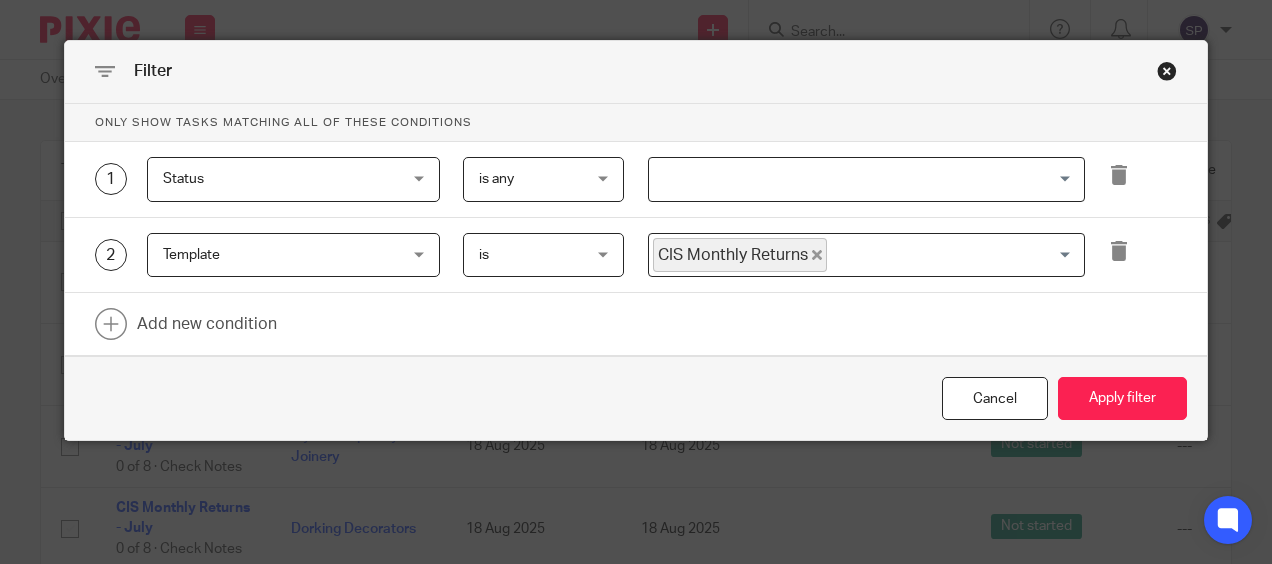 click at bounding box center [862, 179] 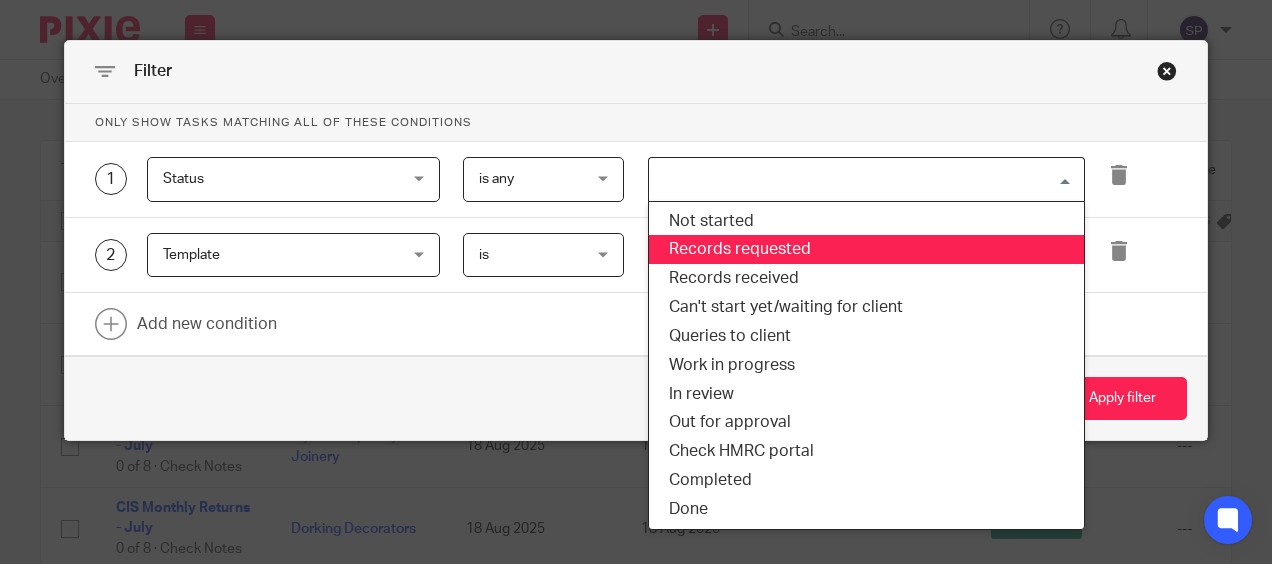 click on "Records requested" at bounding box center (866, 249) 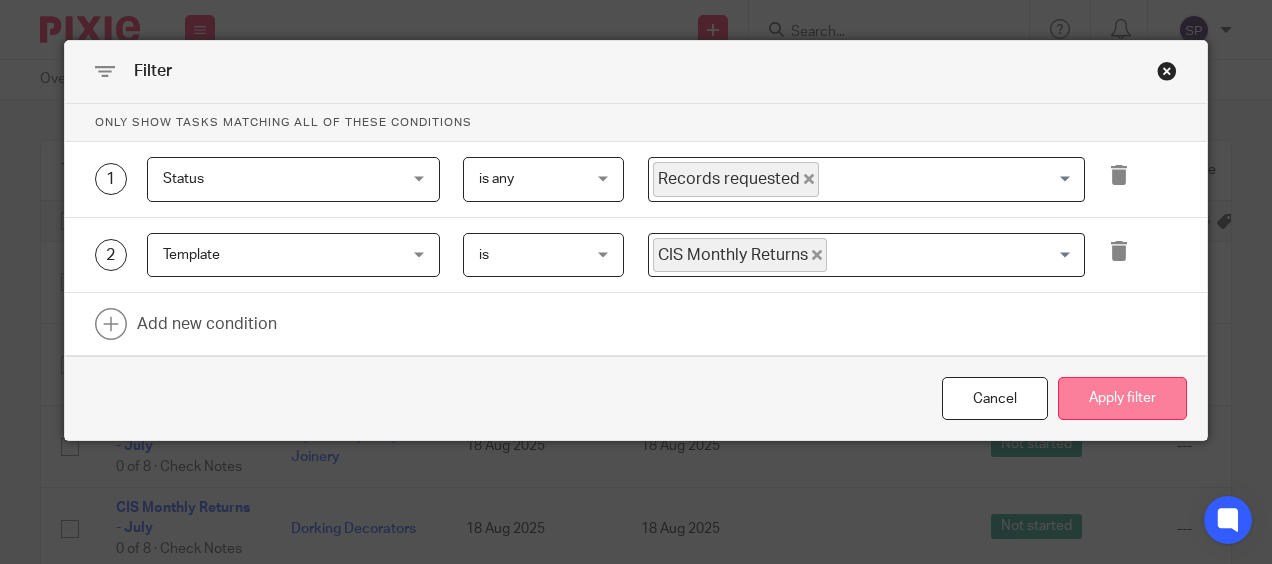 click on "Apply filter" at bounding box center (1122, 398) 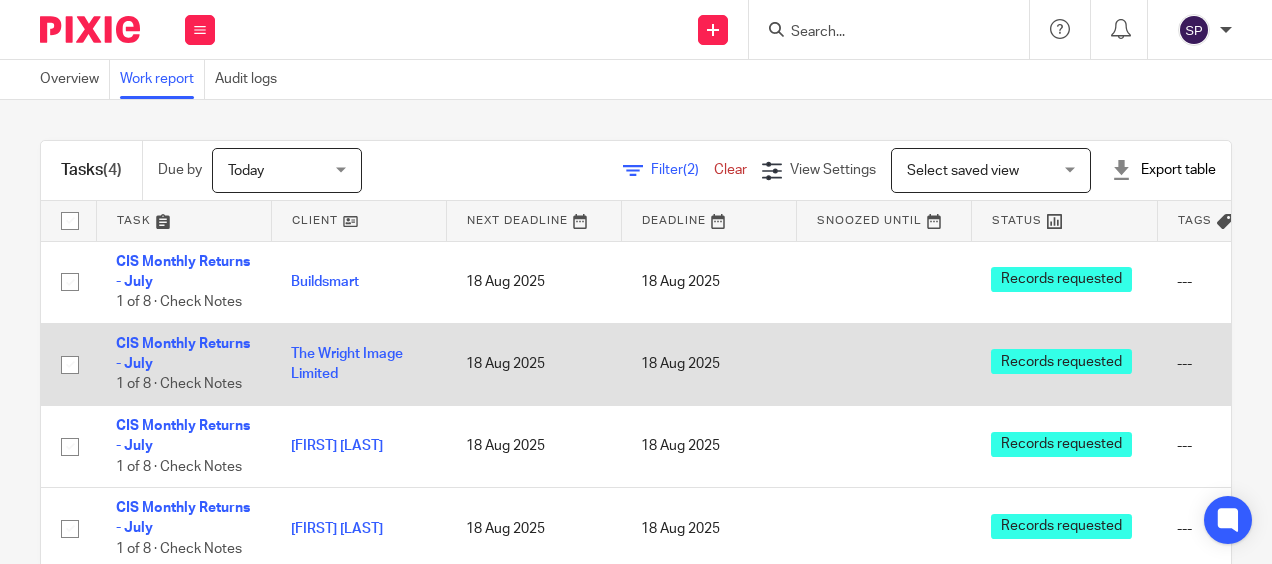 scroll, scrollTop: 0, scrollLeft: 0, axis: both 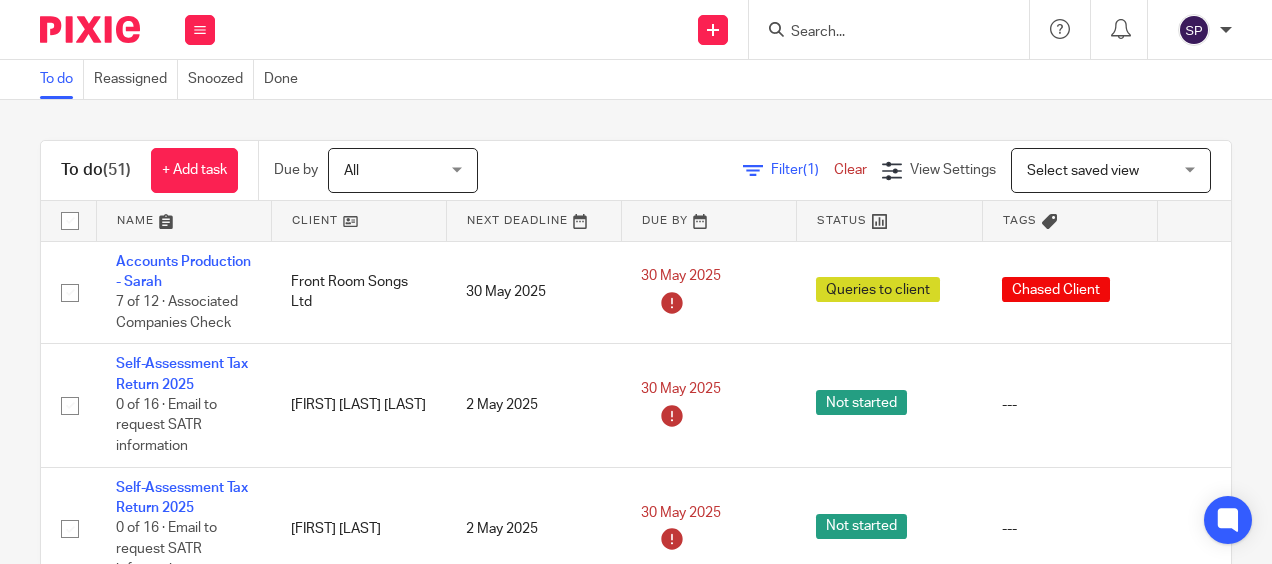 click at bounding box center [895, 29] 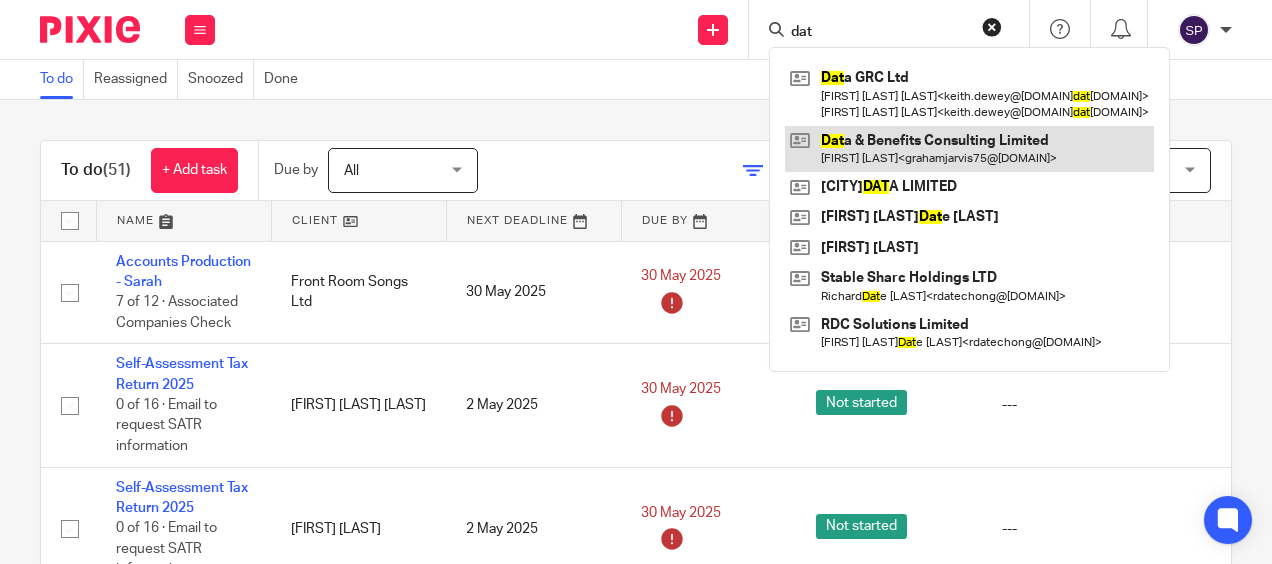 type on "dat" 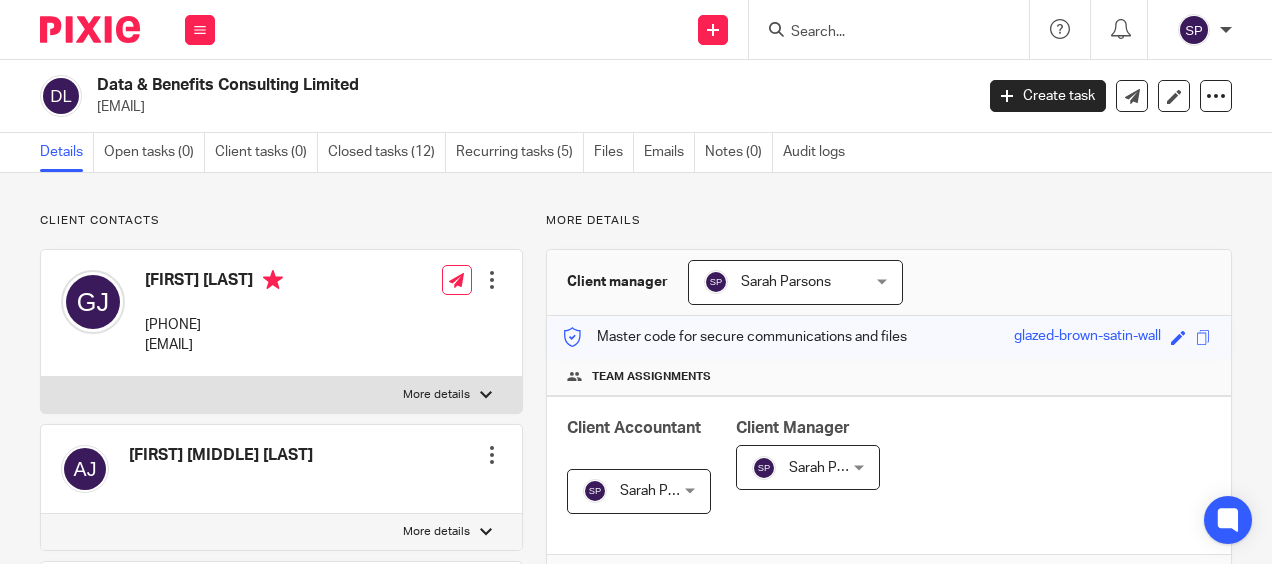 scroll, scrollTop: 0, scrollLeft: 0, axis: both 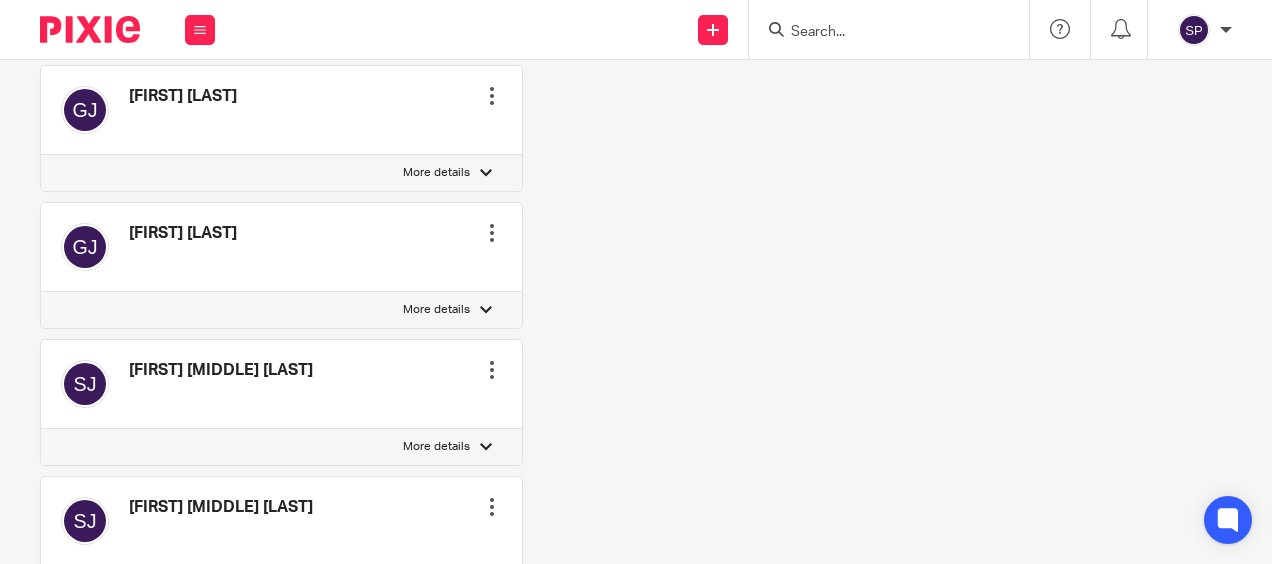 click on "Siobhan Marie Maureen Jarvis
Edit contact
Create client from contact
Export data
Make primary
CC in auto emails
Delete contact" at bounding box center [281, 384] 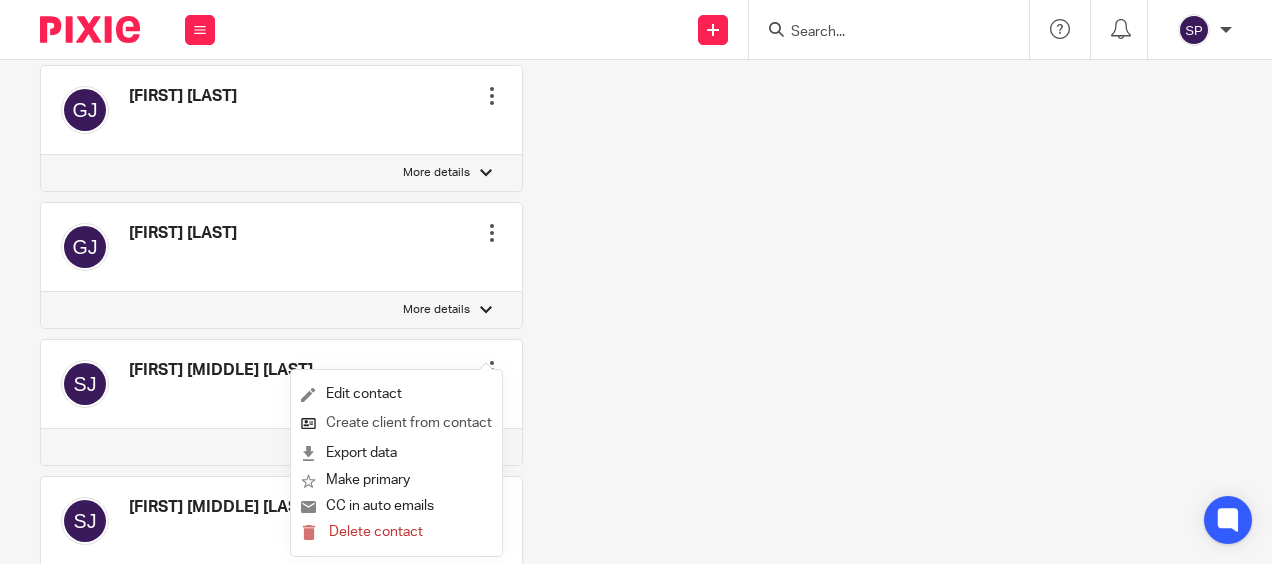 click on "Create client from contact" at bounding box center [396, 423] 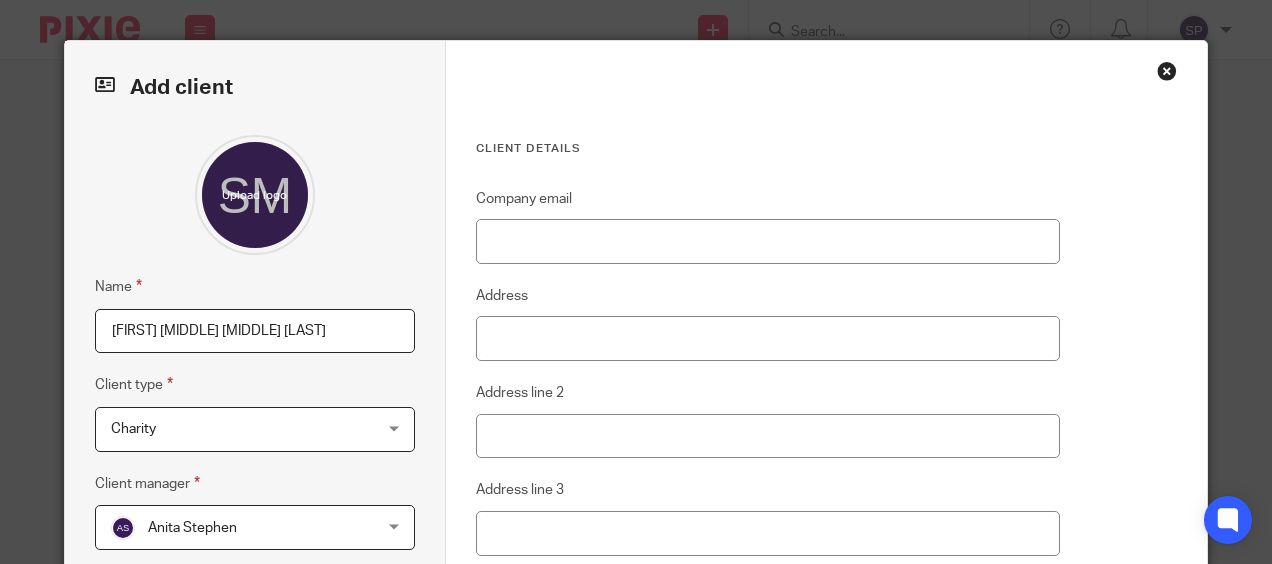 scroll, scrollTop: 0, scrollLeft: 0, axis: both 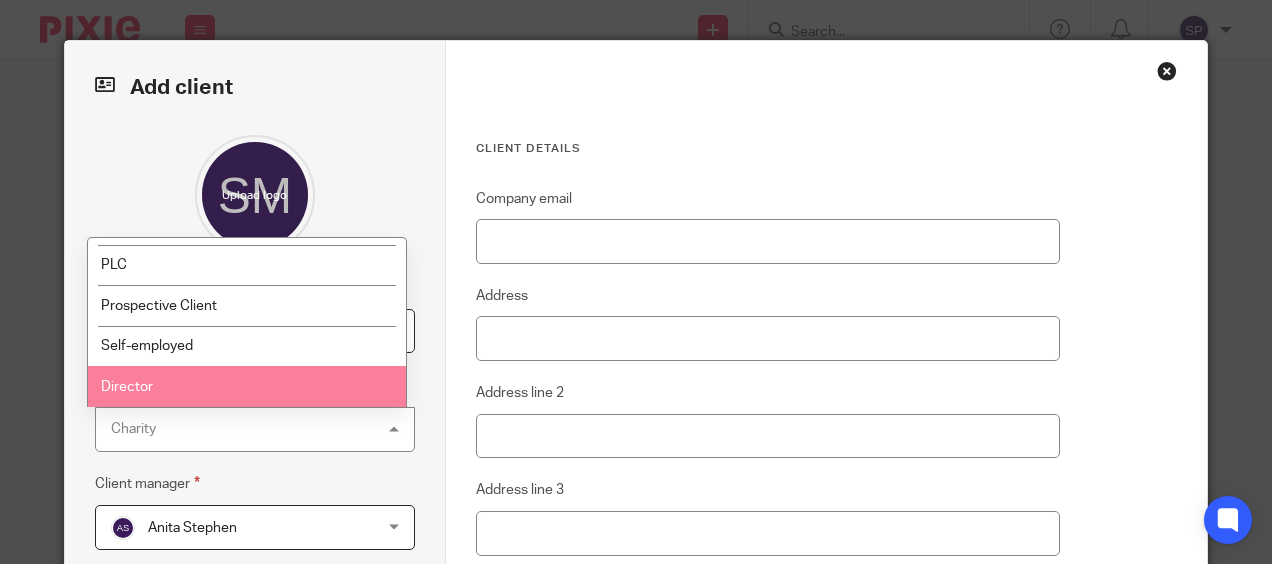 click on "Director" at bounding box center [247, 386] 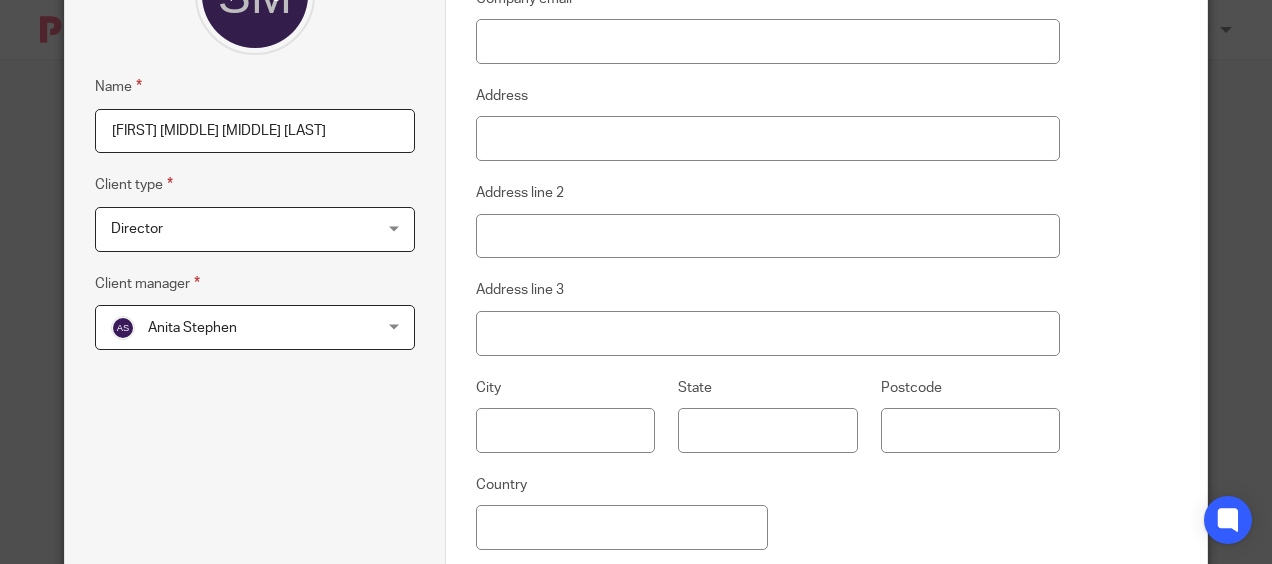 scroll, scrollTop: 300, scrollLeft: 0, axis: vertical 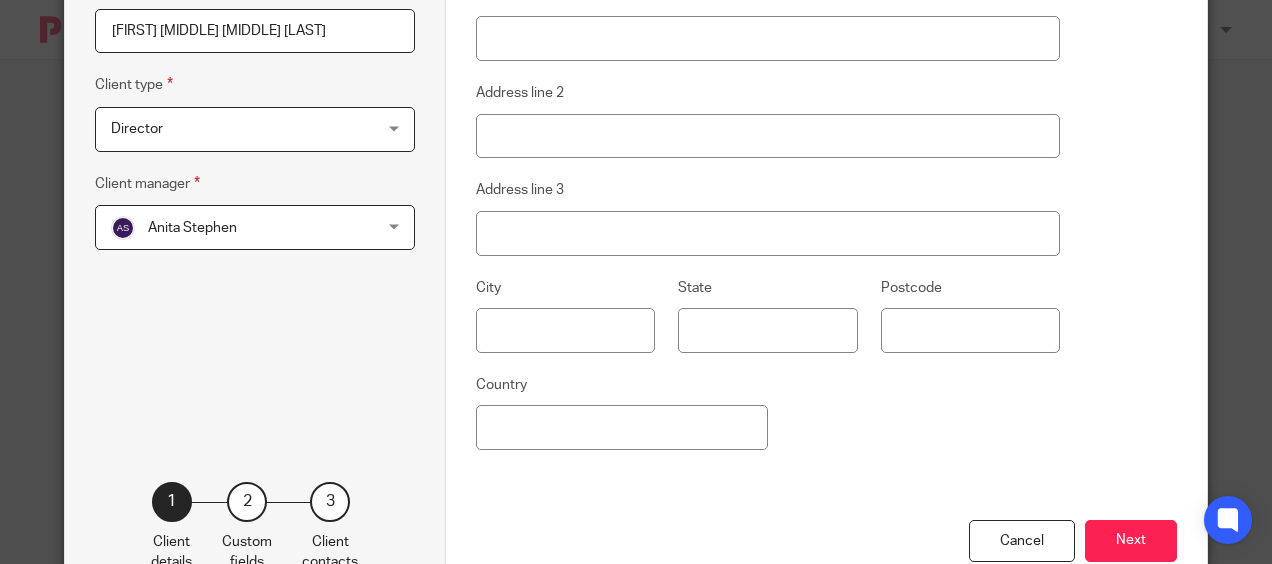 click on "[FIRST] [LAST]
[FIRST] [LAST]" at bounding box center [255, 227] 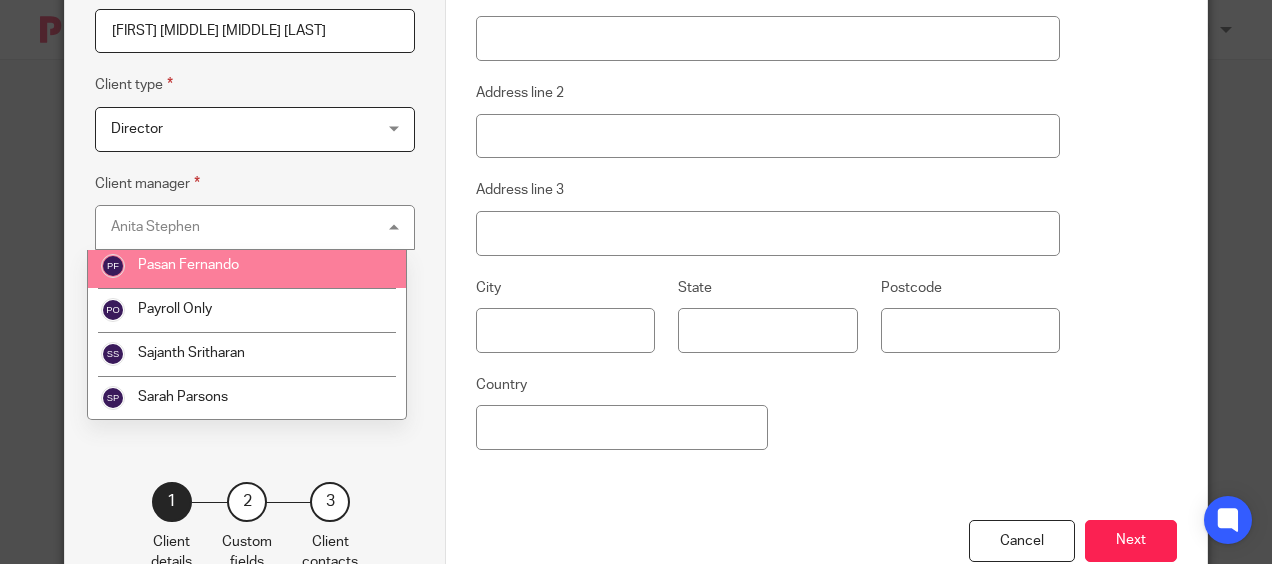 scroll, scrollTop: 300, scrollLeft: 0, axis: vertical 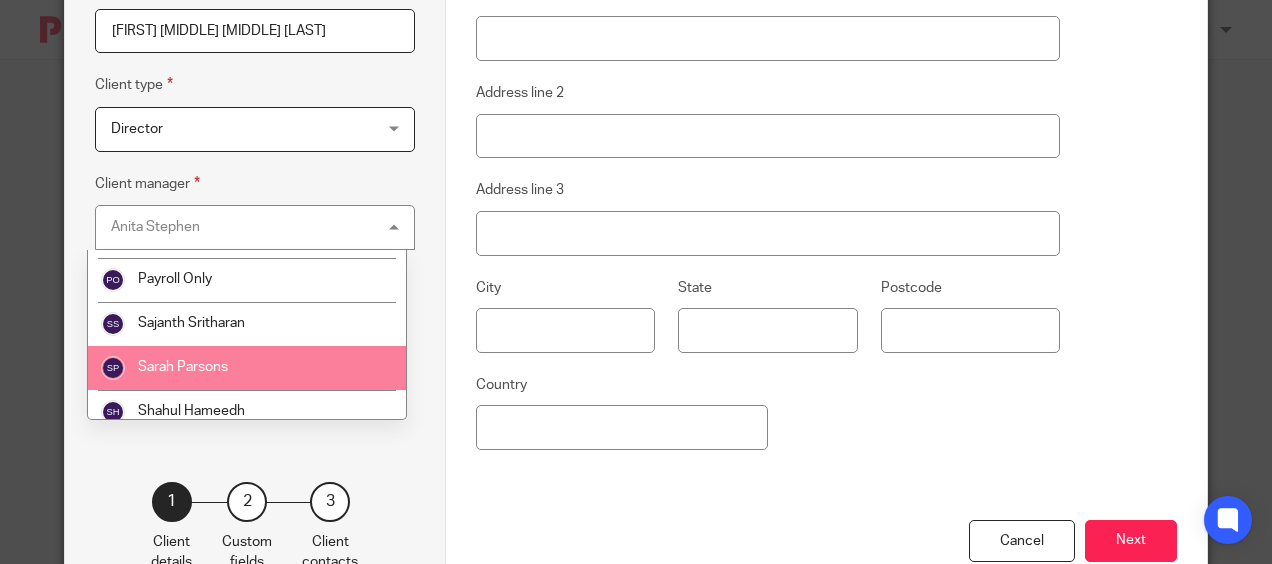 click on "Sarah Parsons" at bounding box center (247, 368) 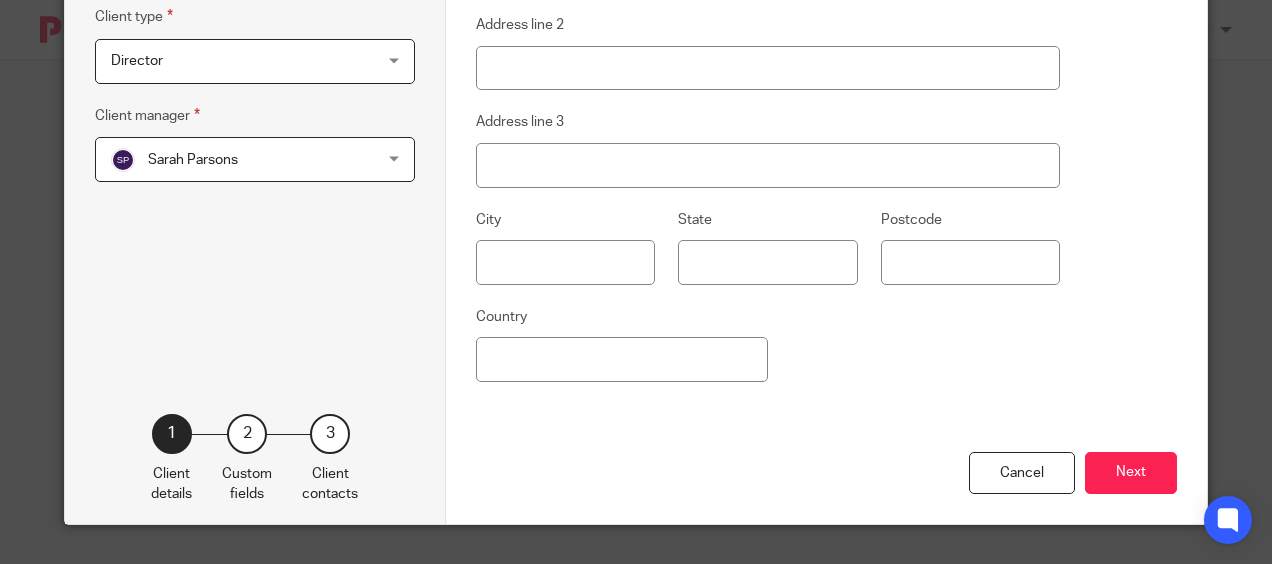 scroll, scrollTop: 368, scrollLeft: 0, axis: vertical 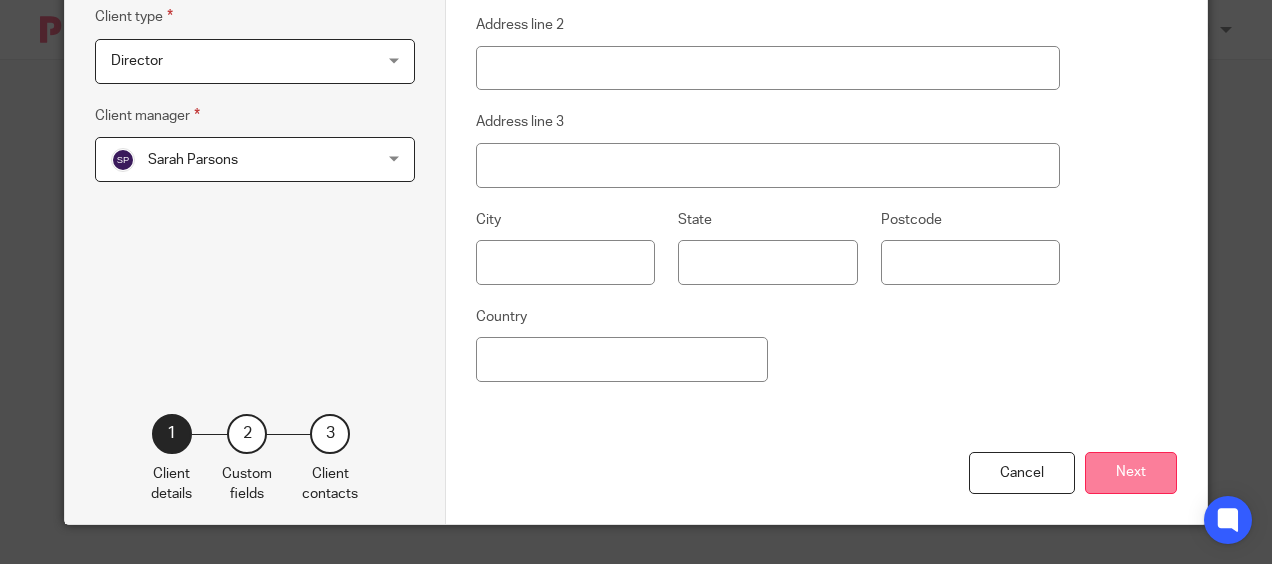 click on "Next" at bounding box center (1131, 473) 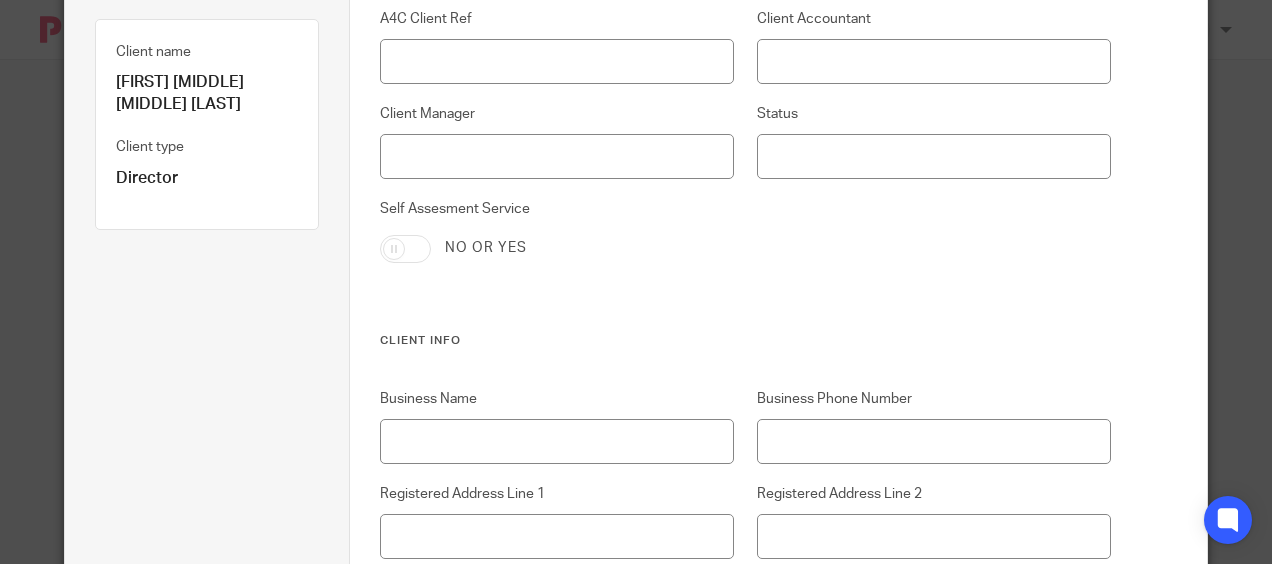 scroll, scrollTop: 168, scrollLeft: 0, axis: vertical 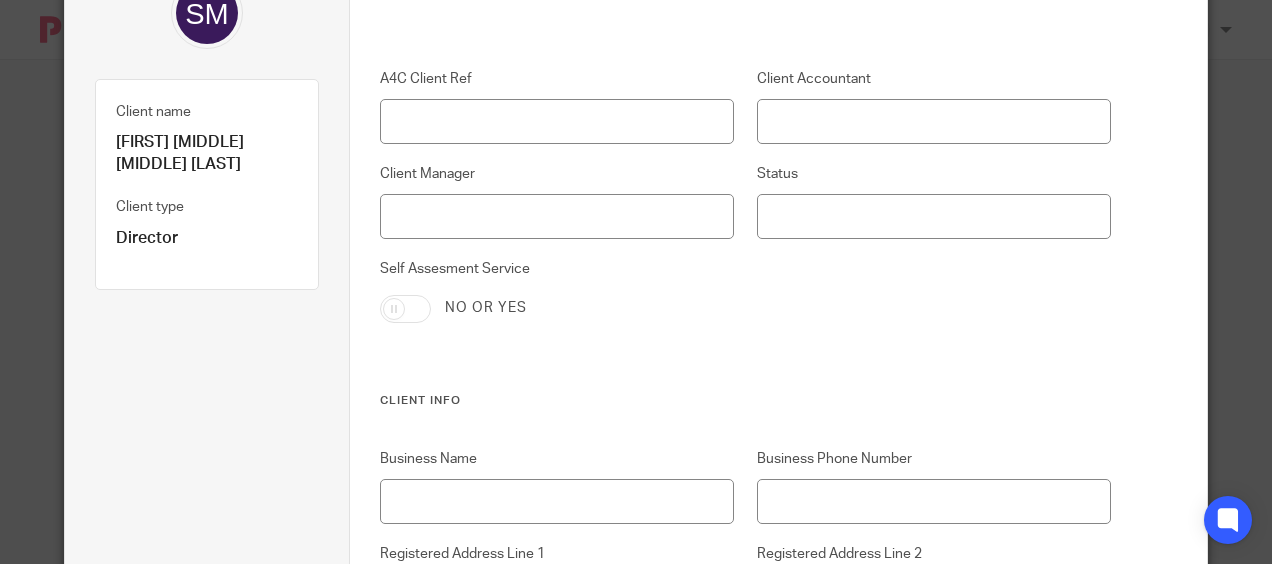 click on "Self Assesment Service" at bounding box center (405, 309) 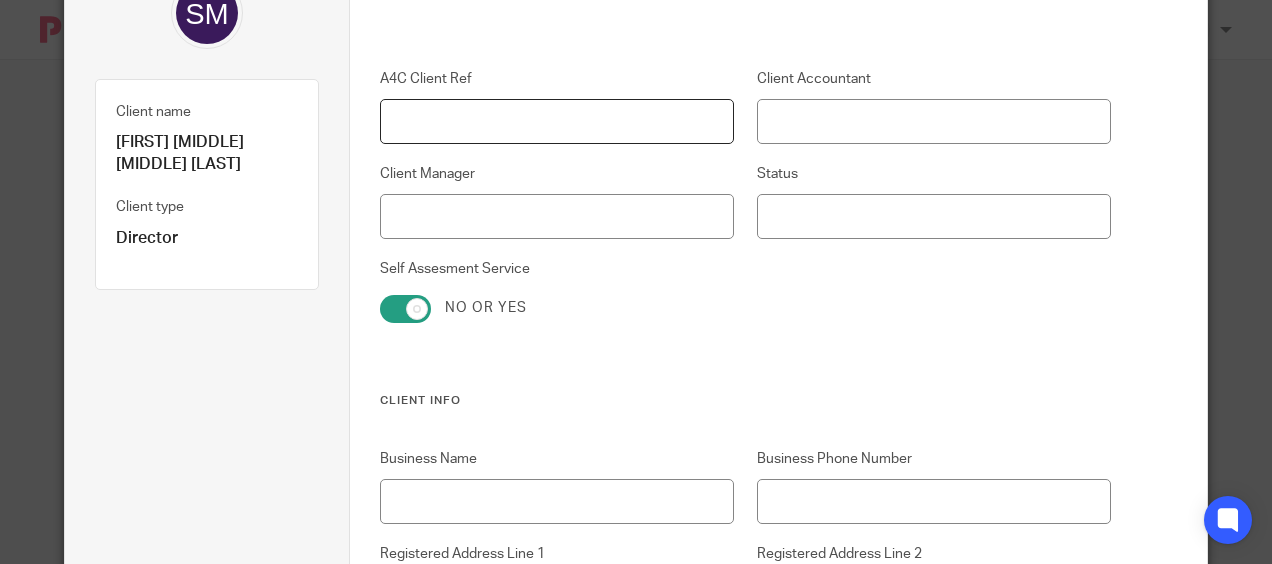click on "A4C Client Ref" at bounding box center (557, 121) 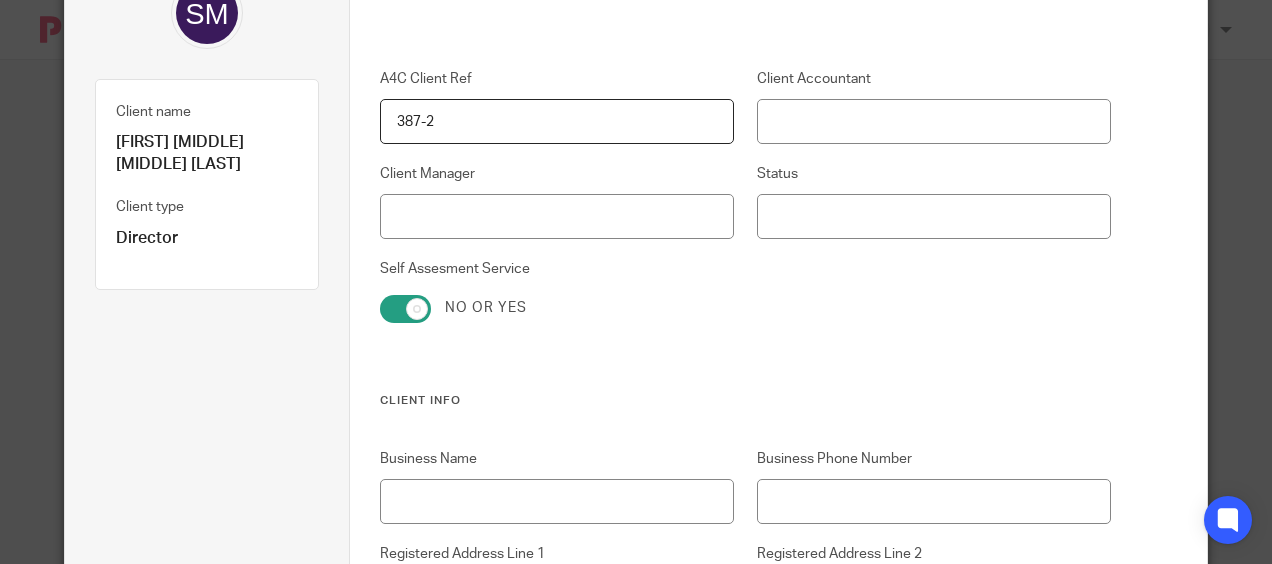 type on "387-2" 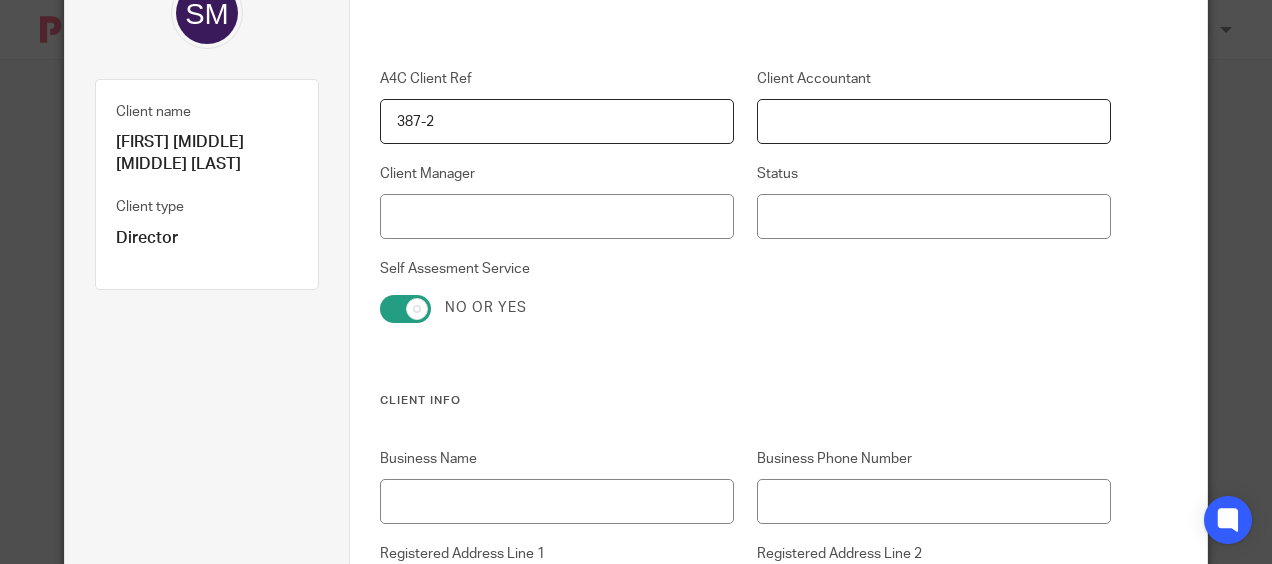 click on "Client Accountant" at bounding box center [934, 121] 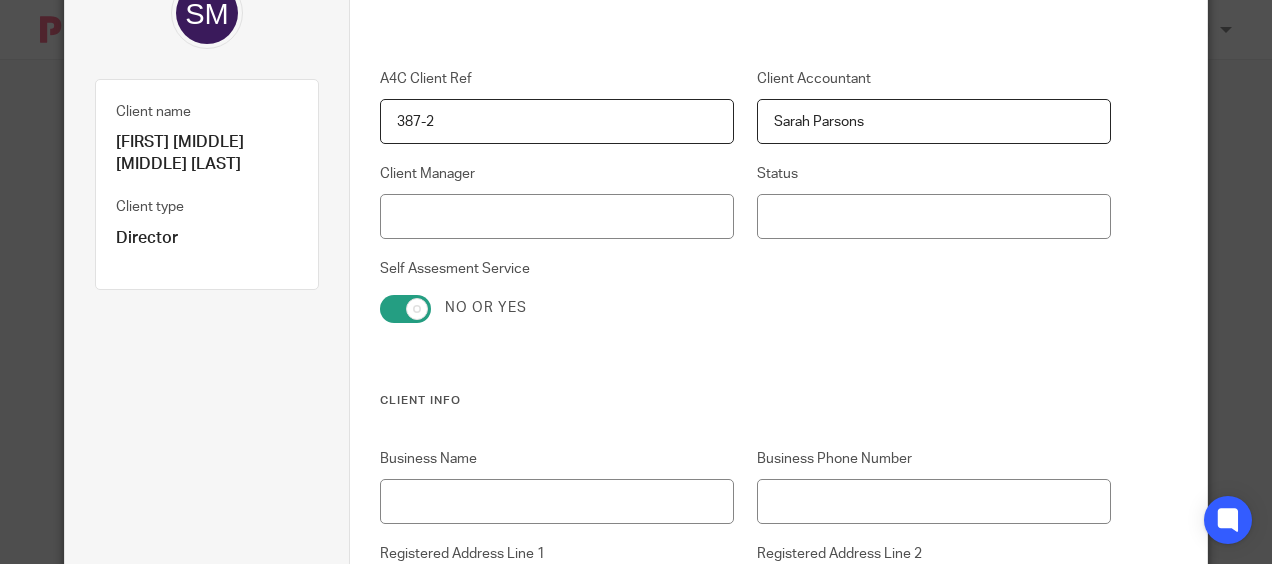 type on "Sarah Parsons" 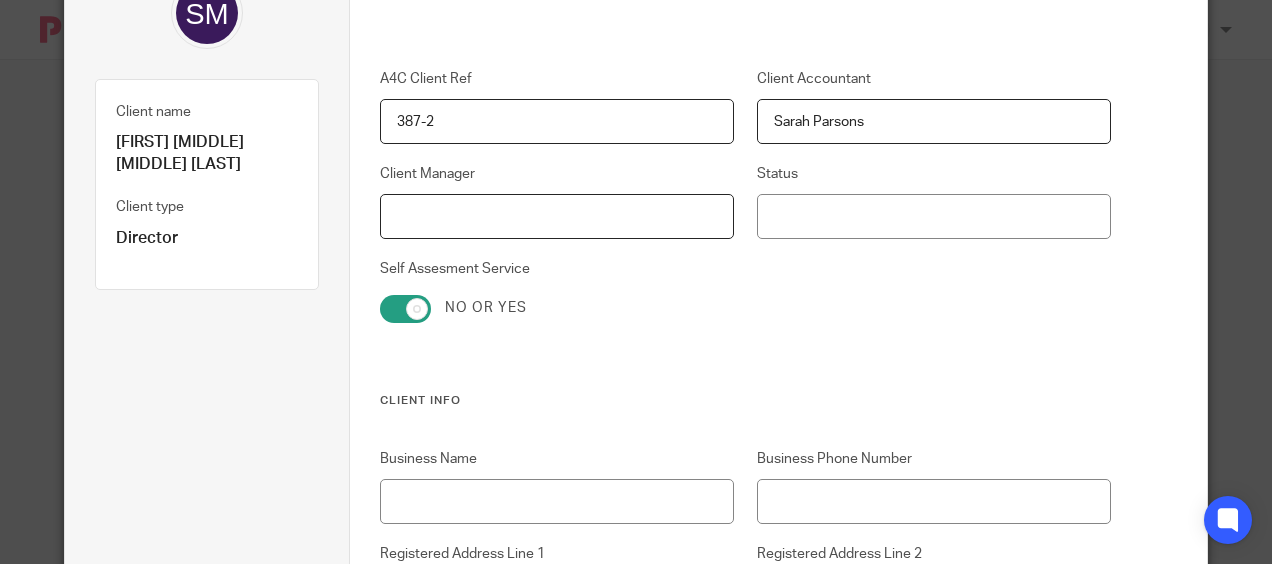 click on "Client Manager" at bounding box center (557, 216) 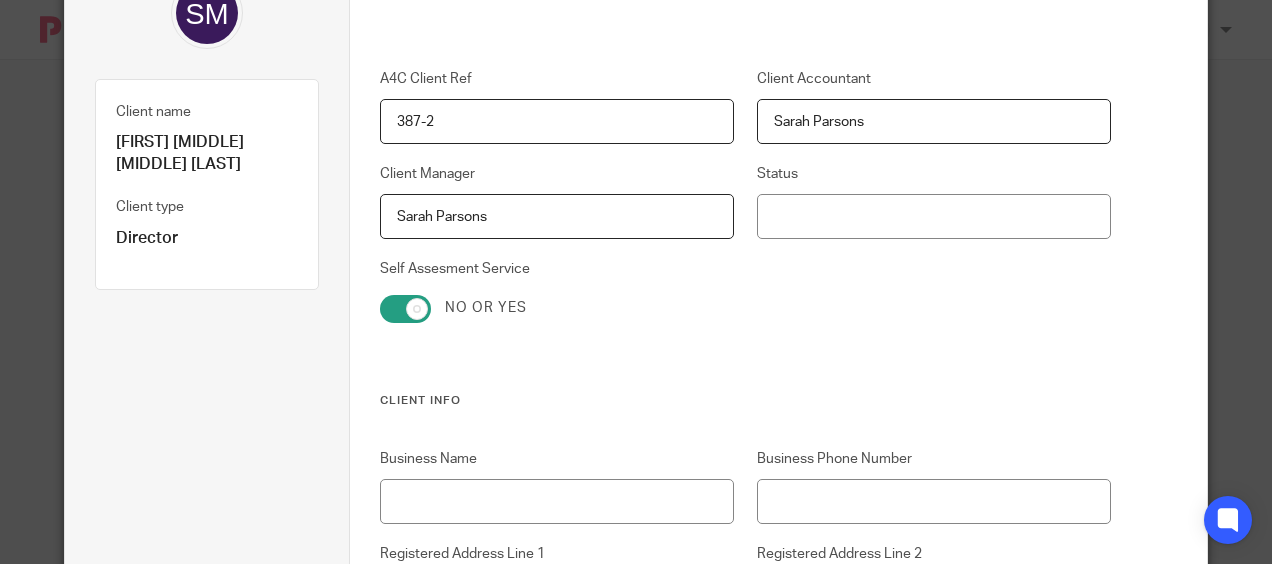 type on "Sarah Parsons" 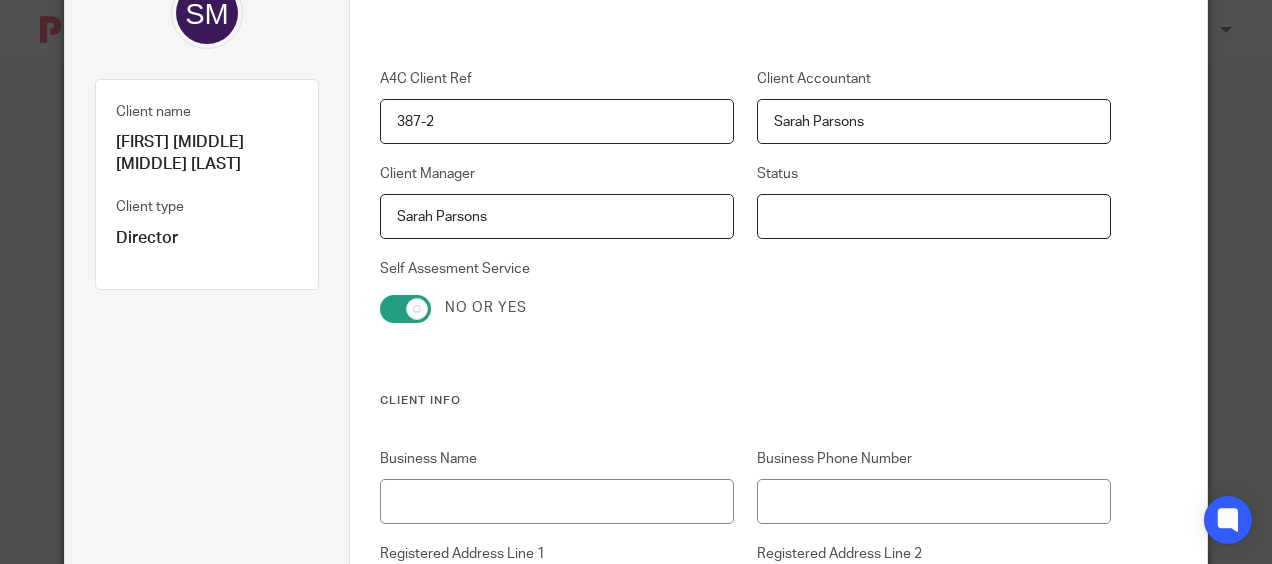 click on "Status" at bounding box center [934, 216] 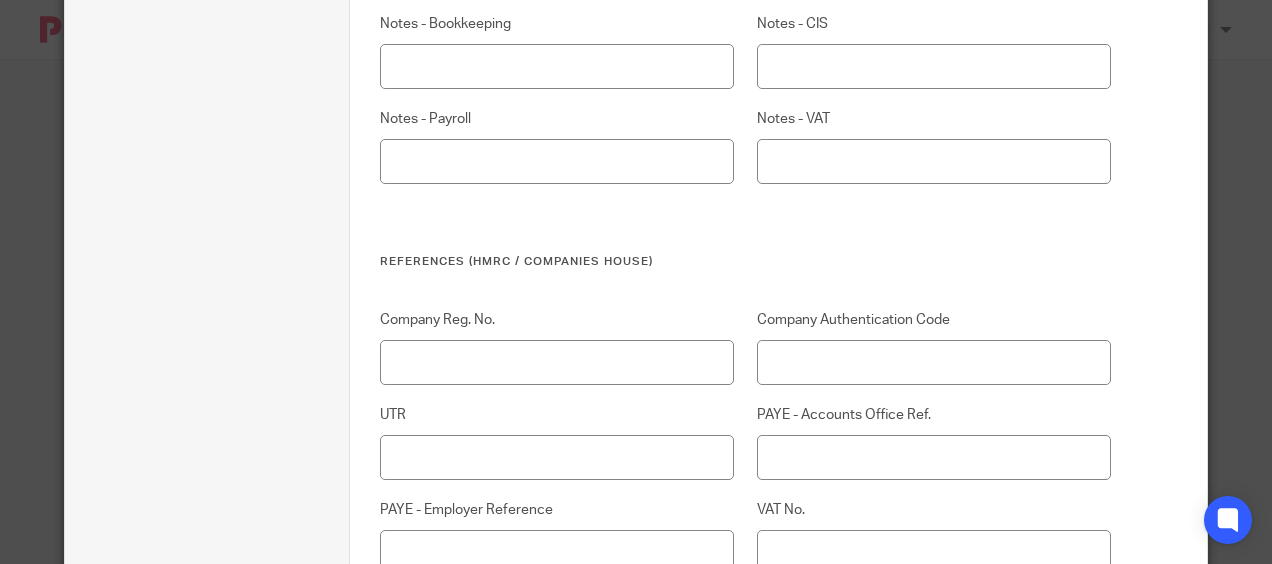scroll, scrollTop: 1568, scrollLeft: 0, axis: vertical 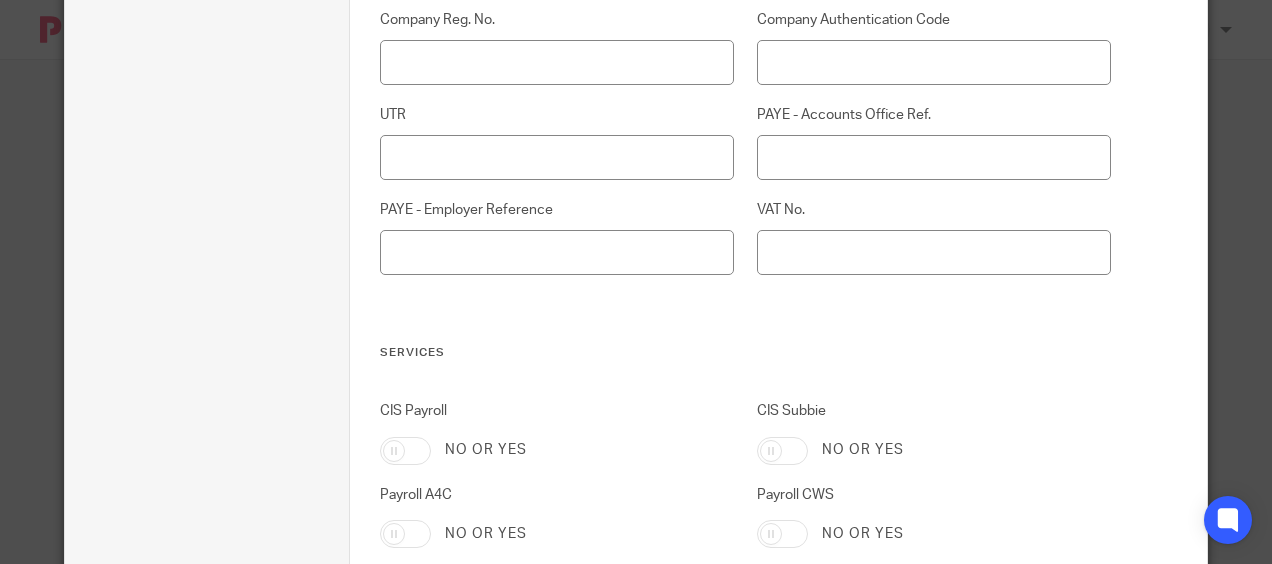 type on "Active" 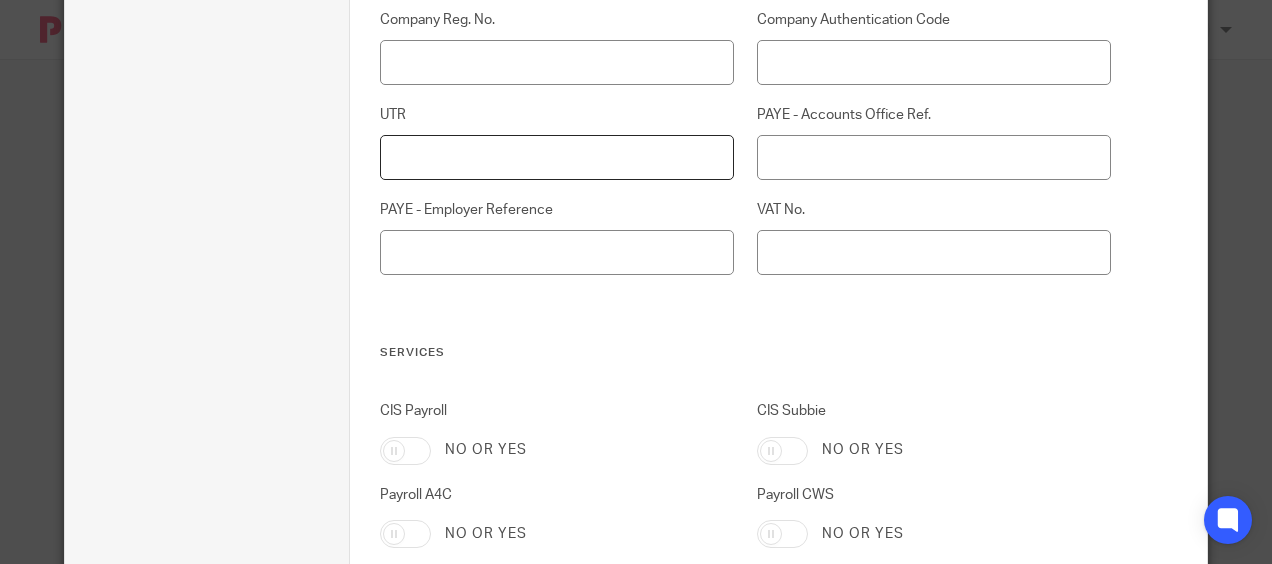 click on "UTR" at bounding box center [557, 157] 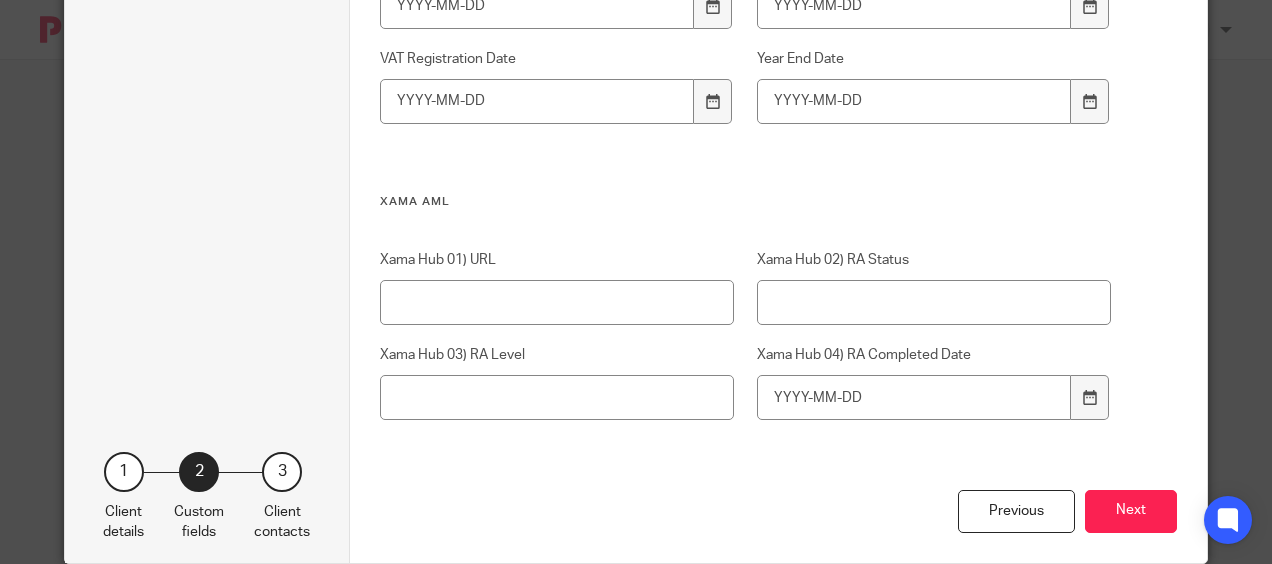 scroll, scrollTop: 2851, scrollLeft: 0, axis: vertical 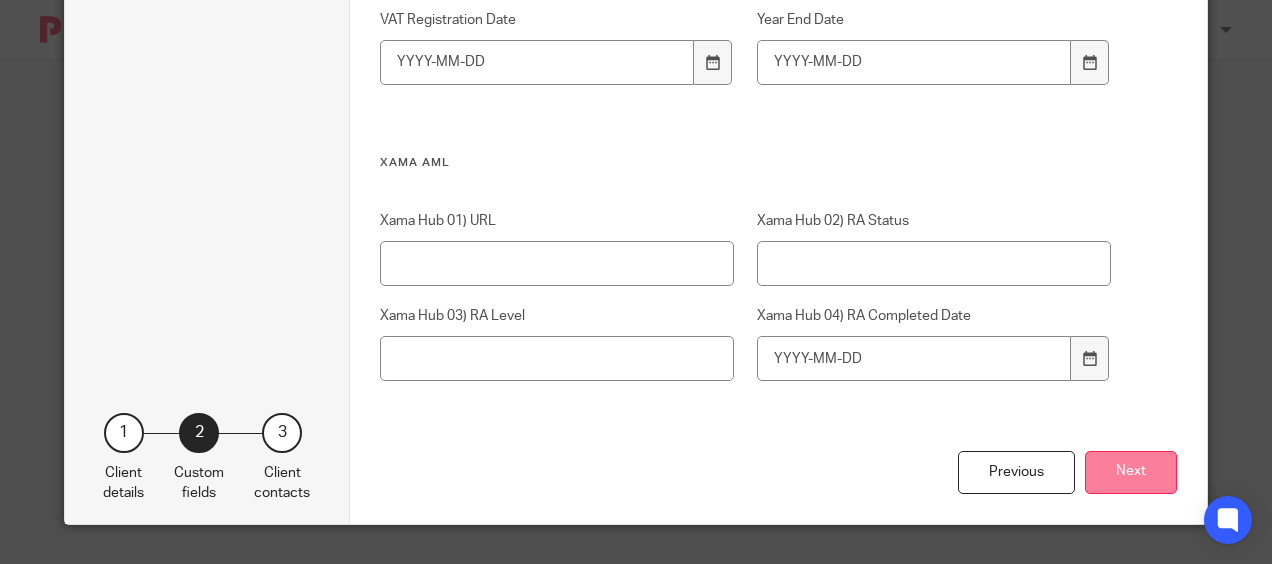 type on "2442965339" 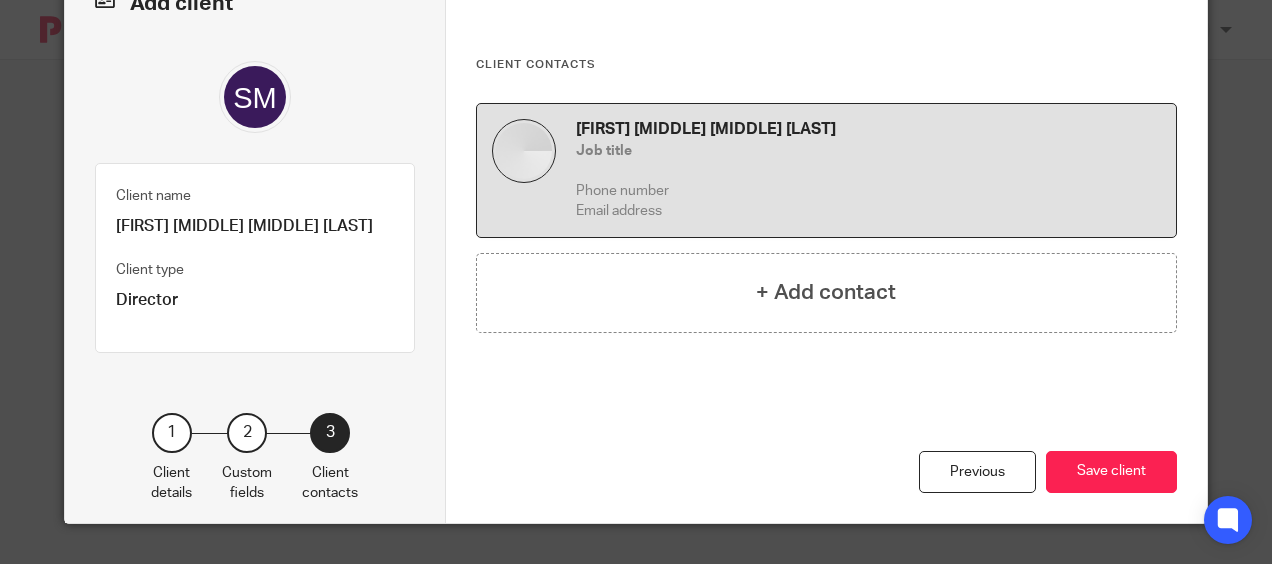scroll, scrollTop: 83, scrollLeft: 0, axis: vertical 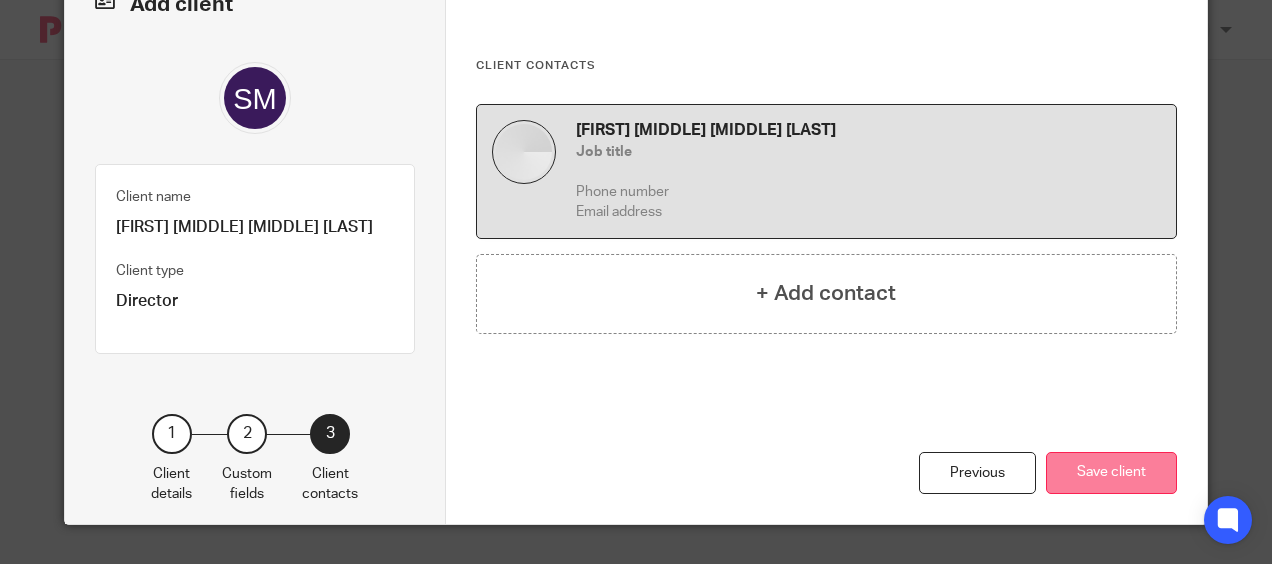 click on "Save client" at bounding box center [1111, 473] 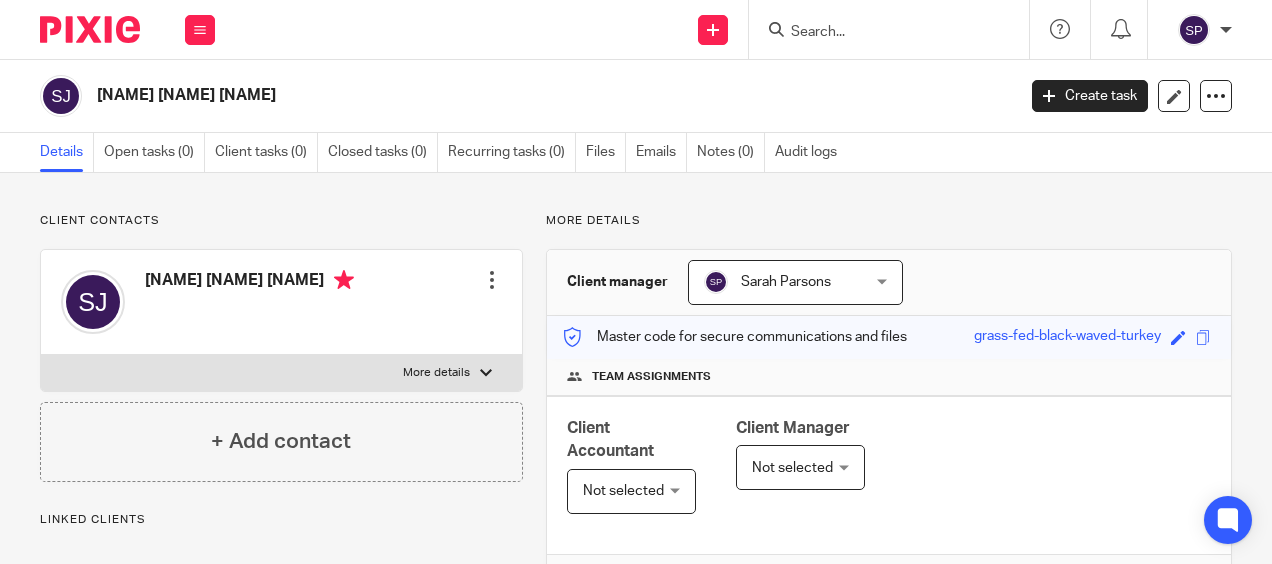 scroll, scrollTop: 0, scrollLeft: 0, axis: both 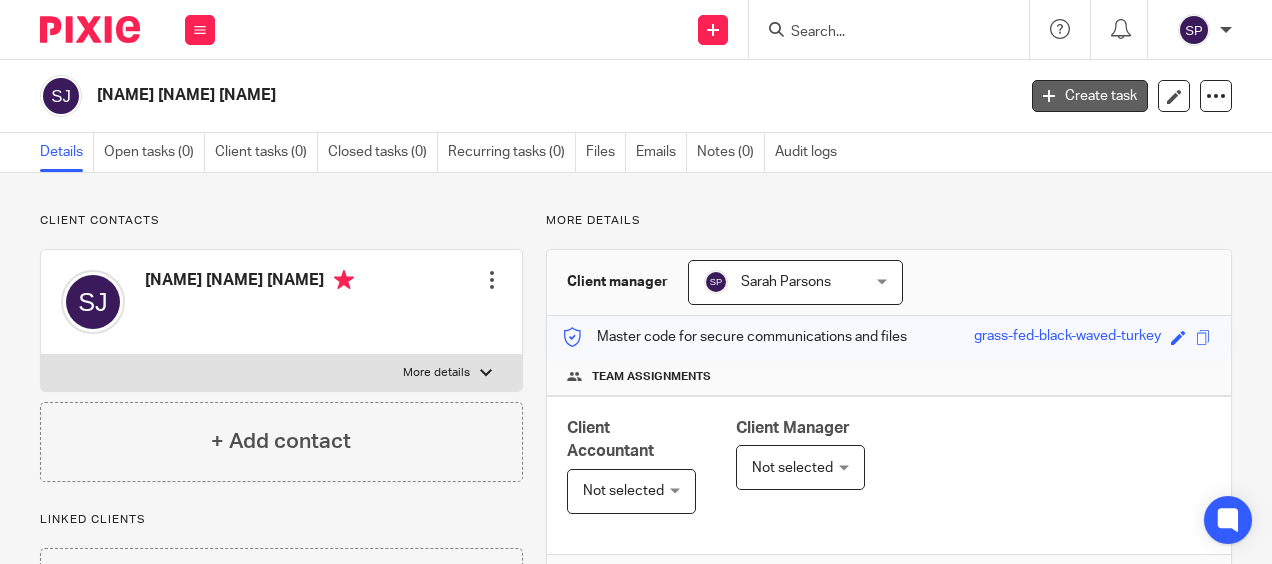 click on "Create task" at bounding box center (1090, 96) 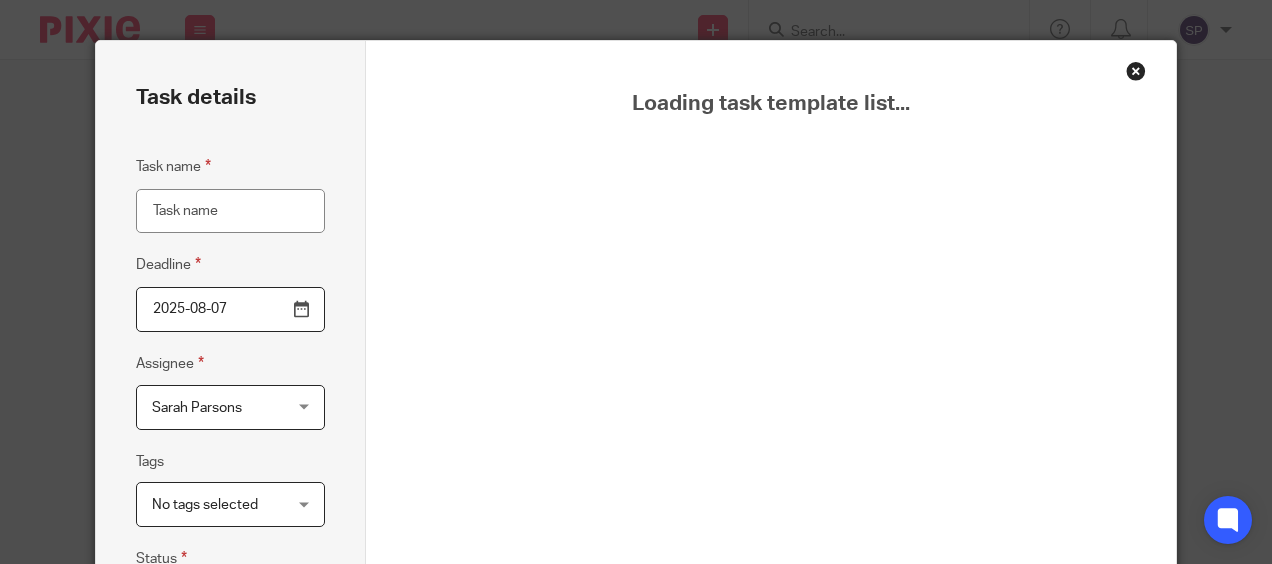 scroll, scrollTop: 0, scrollLeft: 0, axis: both 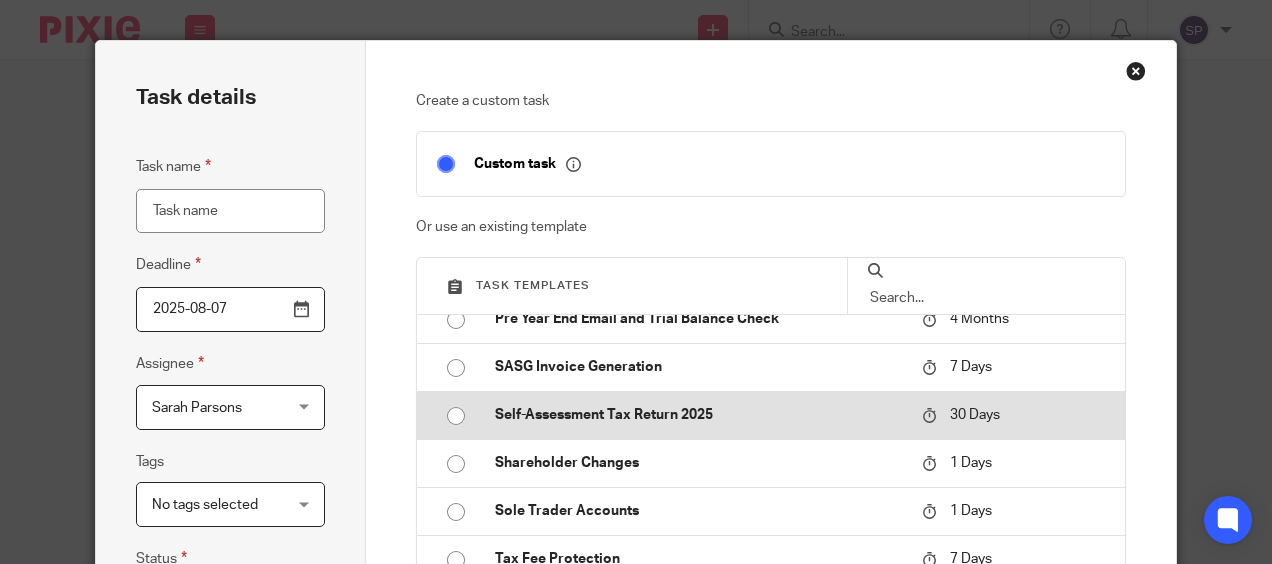 click on "Self-Assessment Tax Return 2025" at bounding box center (698, 415) 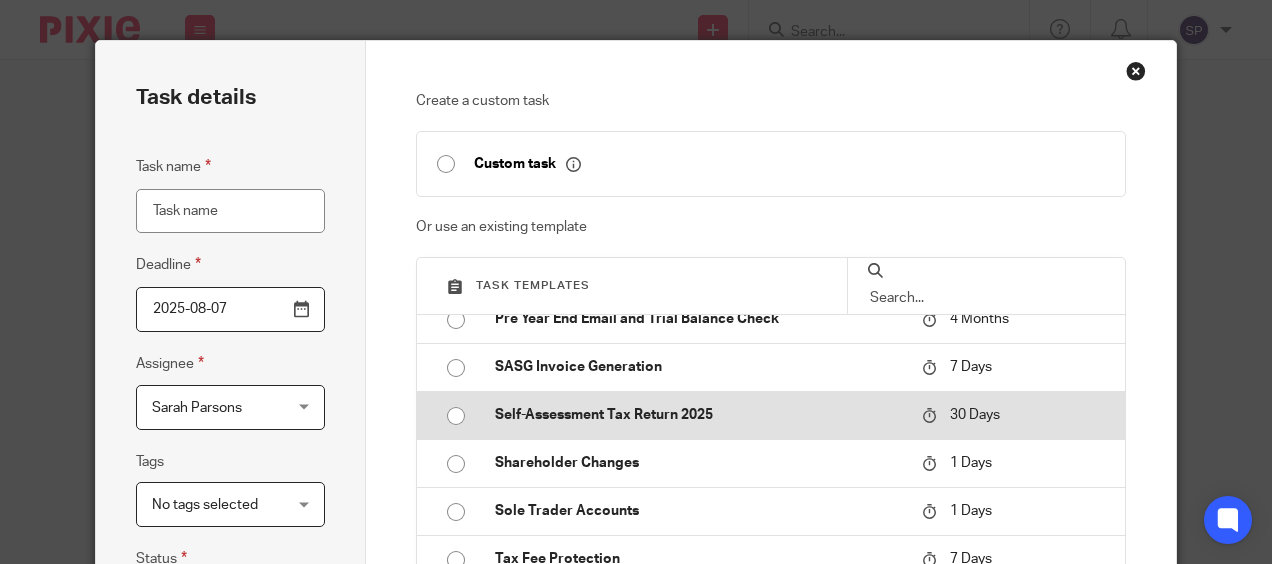 type on "2025-09-06" 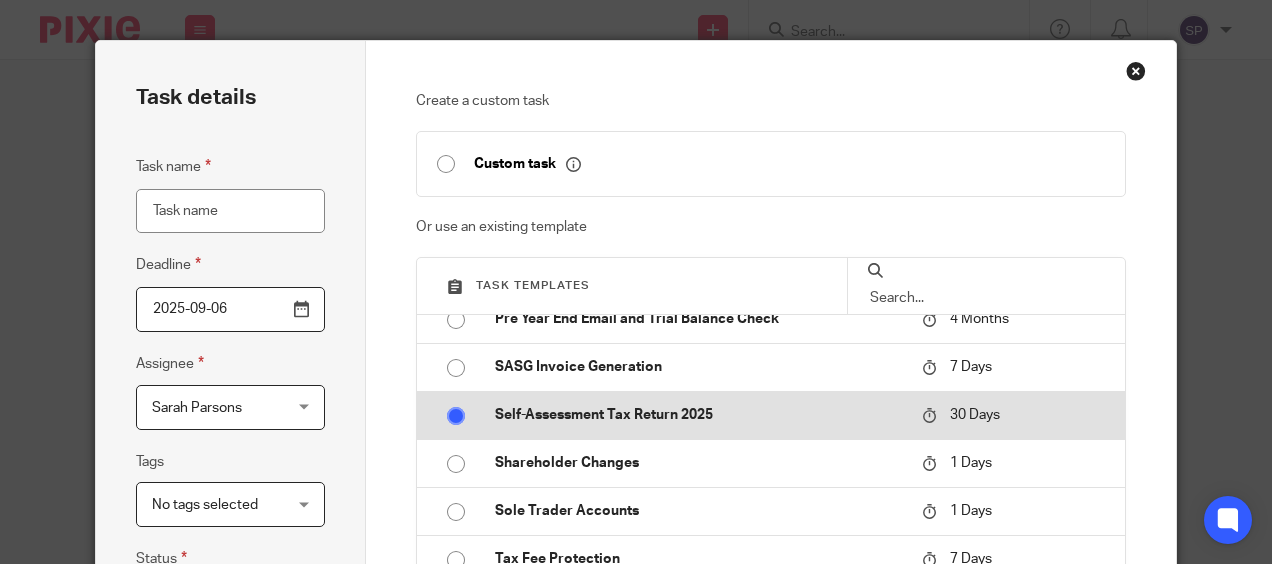 type on "Self-Assessment Tax Return 2025" 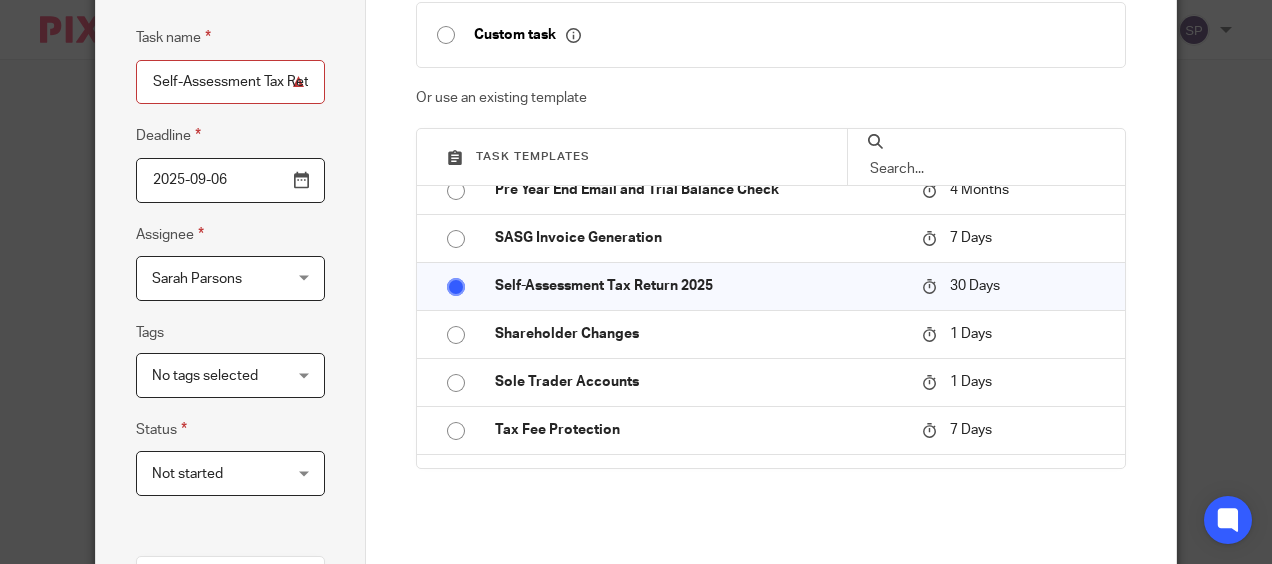 scroll, scrollTop: 100, scrollLeft: 0, axis: vertical 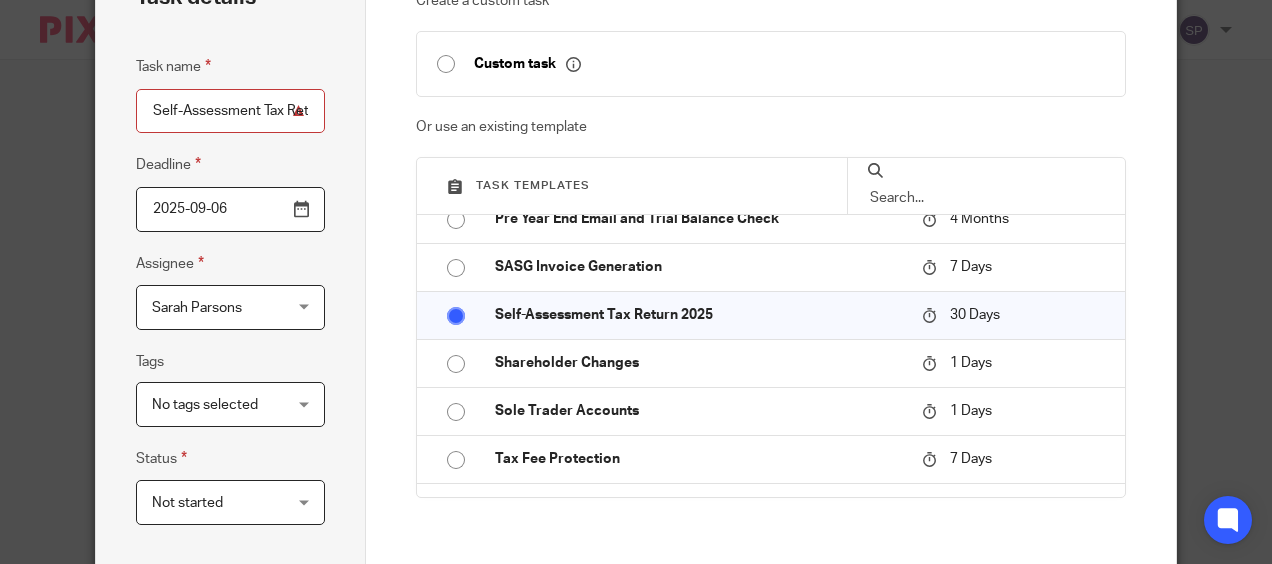 click on "2025-09-06" at bounding box center (230, 209) 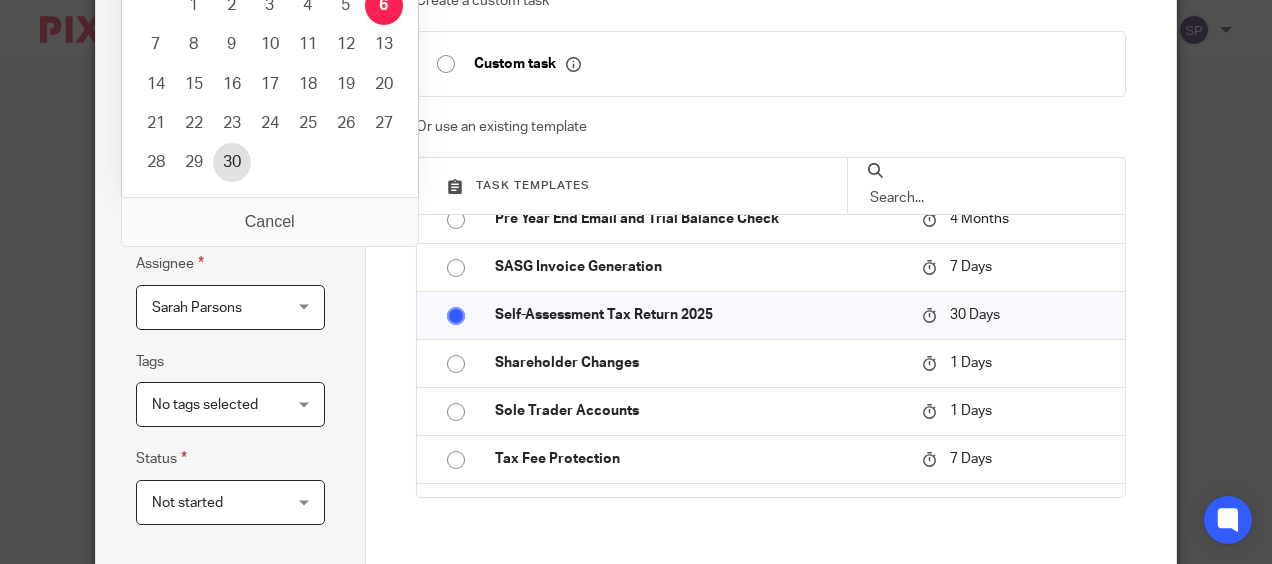 type on "2025-09-30" 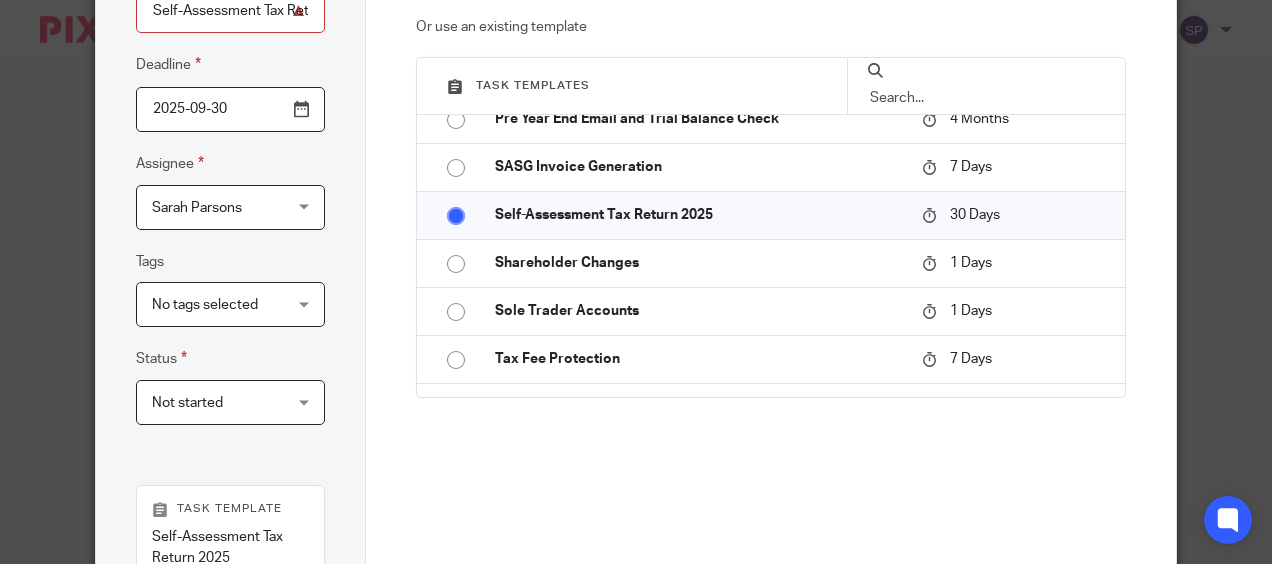 scroll, scrollTop: 300, scrollLeft: 0, axis: vertical 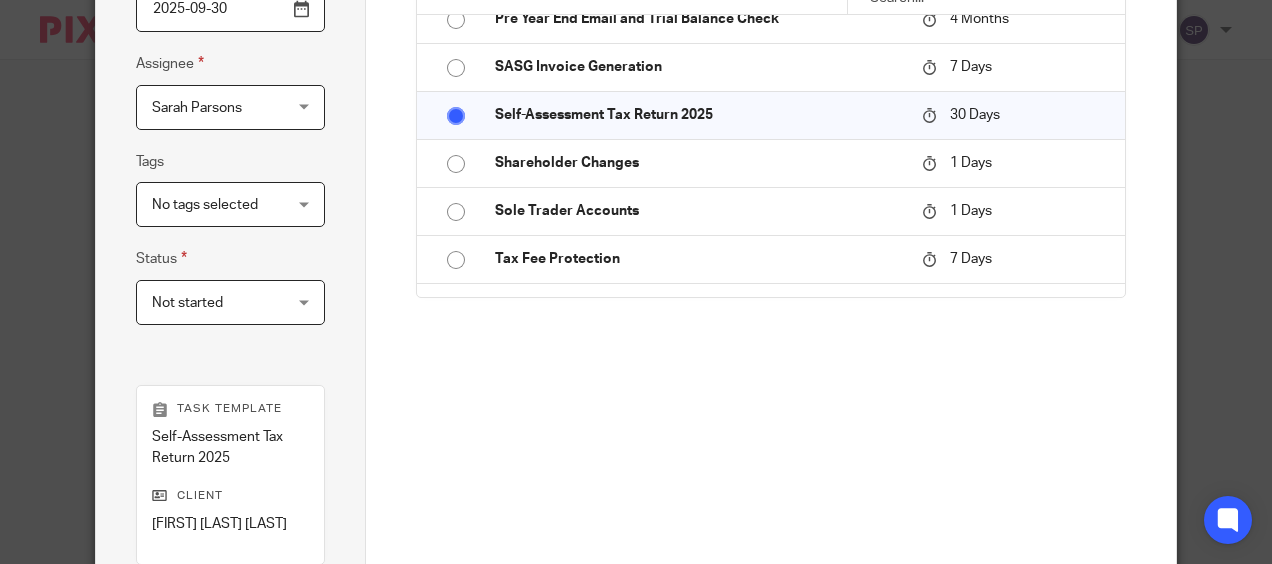 click on "No tags selected" at bounding box center [230, 204] 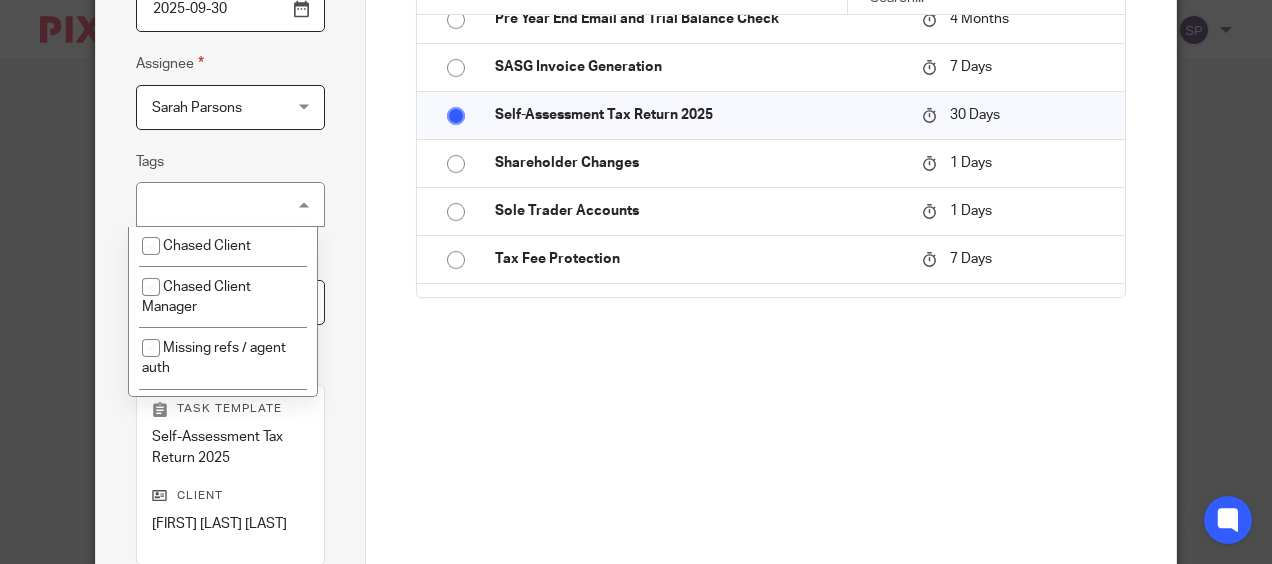 scroll, scrollTop: 0, scrollLeft: 0, axis: both 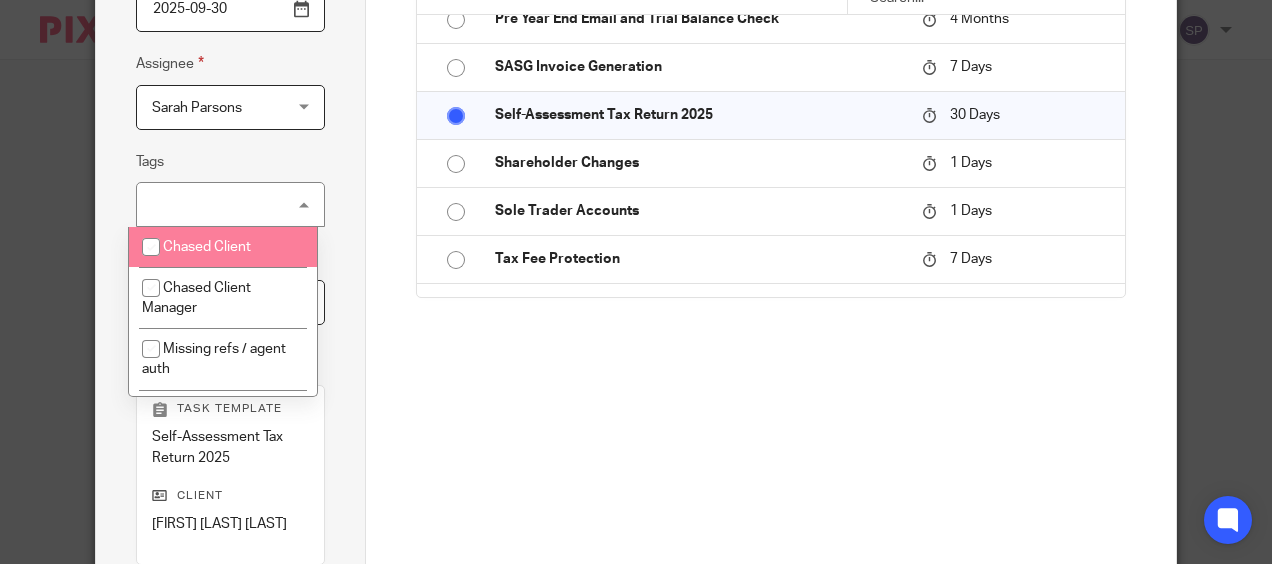 click on "Tags
No tags selected
Chased Client
Chased Client Manager
Missing refs / agent auth
Query with payroll
Waiting for Bank refresh
Waiting for client to reconcile
Waiting for Payment of a4c Fees
Waiting for UTR" at bounding box center (230, 188) 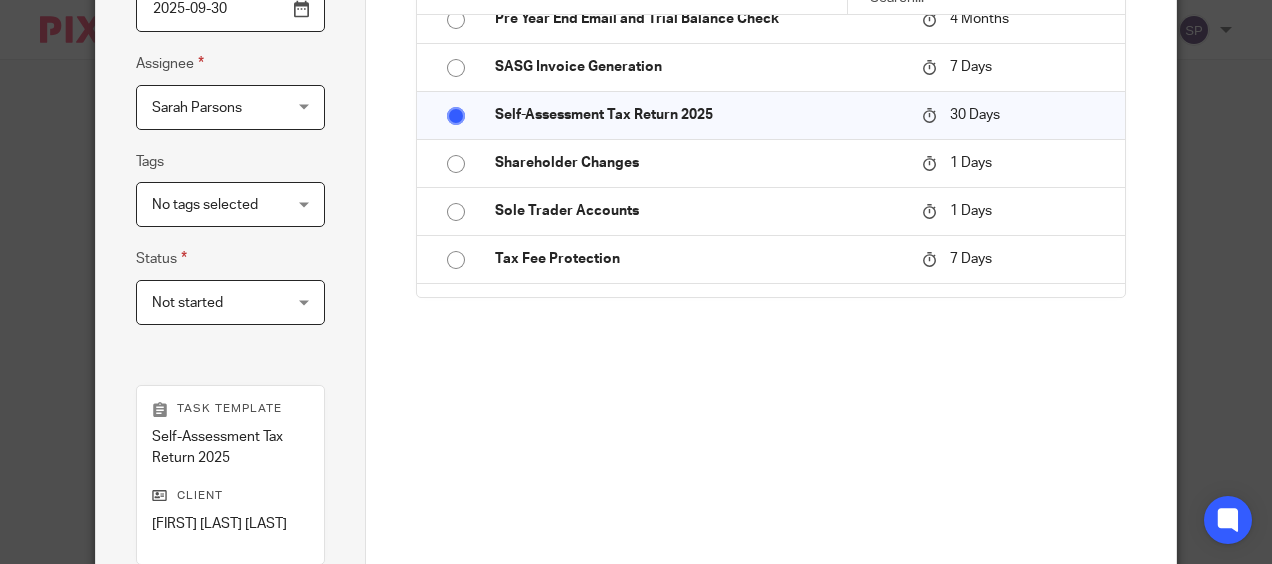 click on "Not started
Not started" at bounding box center (230, 302) 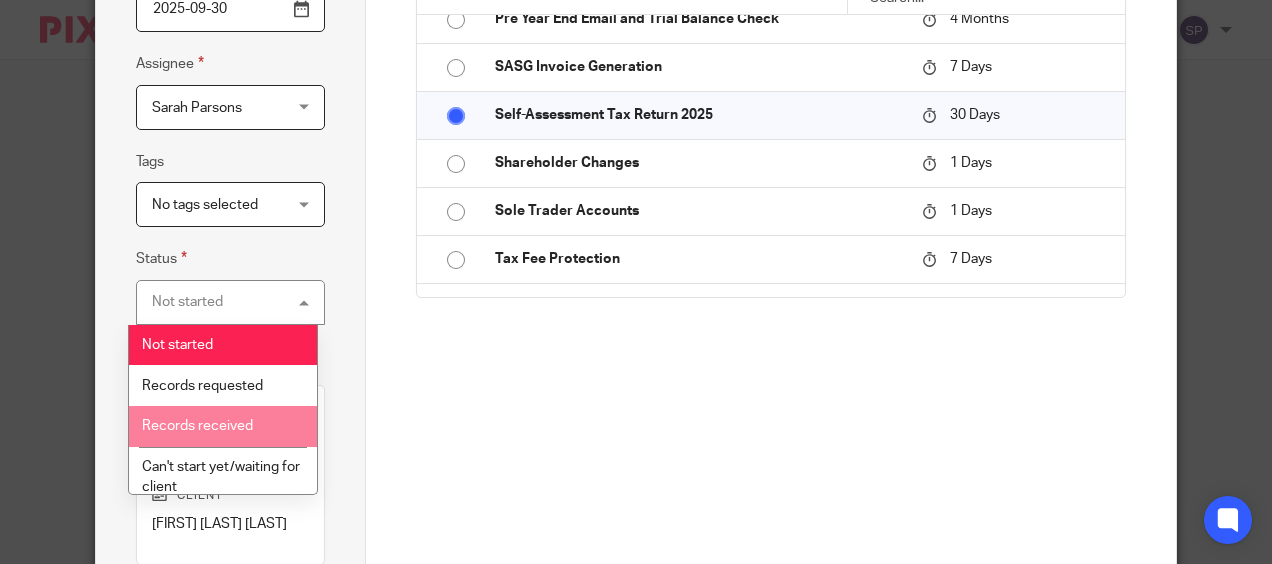 click on "Records received" at bounding box center [222, 426] 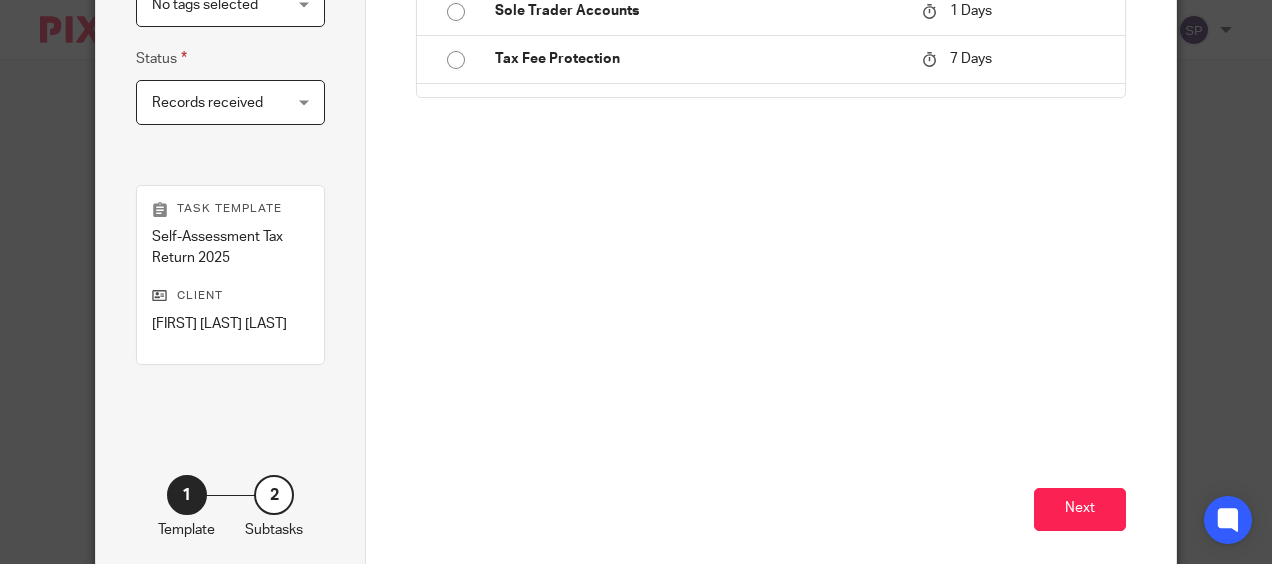 scroll, scrollTop: 576, scrollLeft: 0, axis: vertical 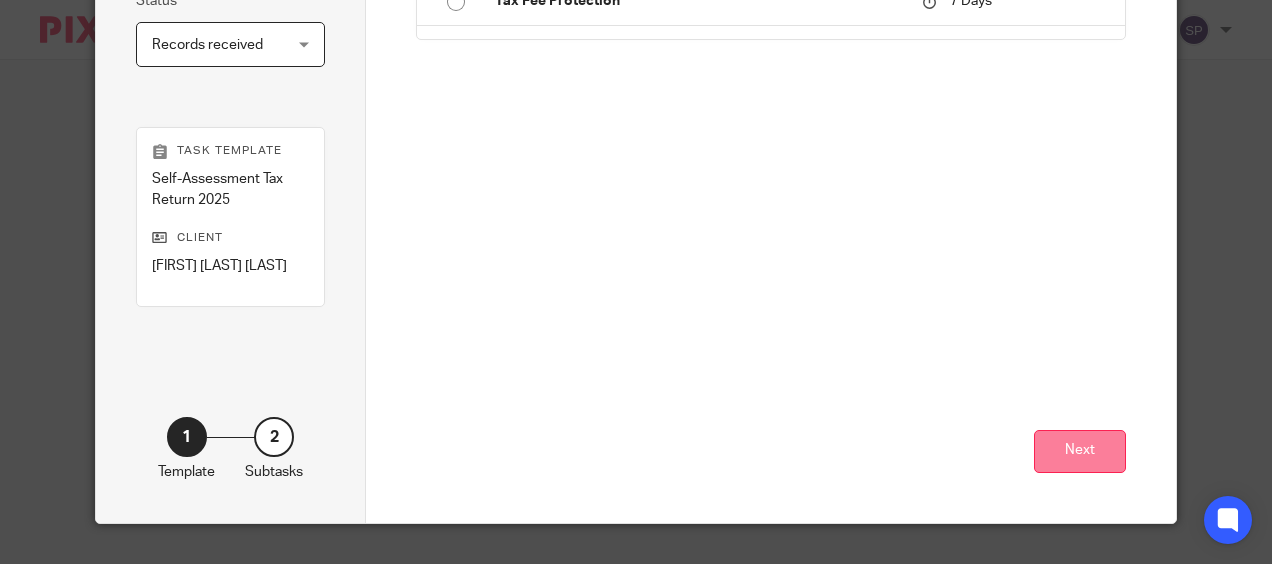 click on "Next" at bounding box center [1080, 451] 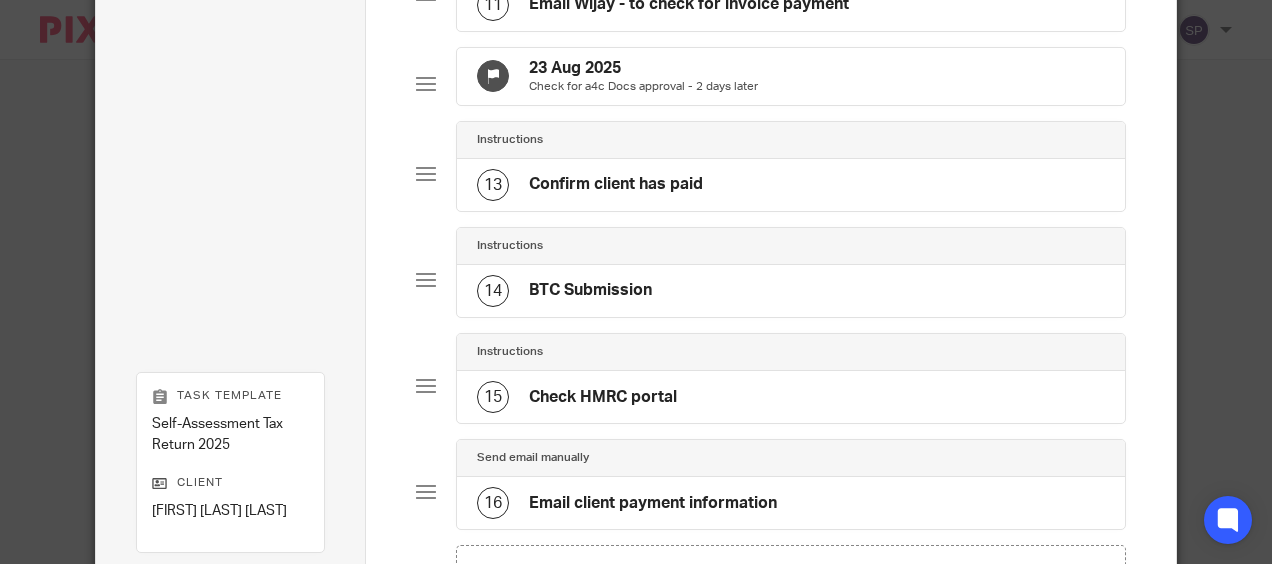 scroll, scrollTop: 1477, scrollLeft: 0, axis: vertical 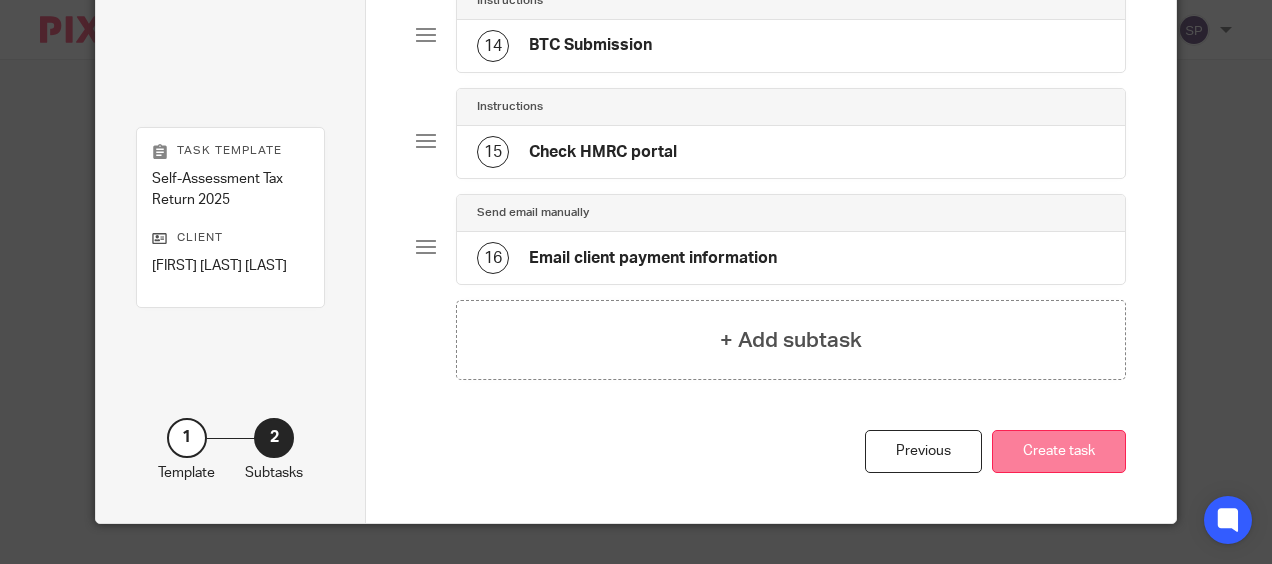 click on "Create task" at bounding box center [1059, 451] 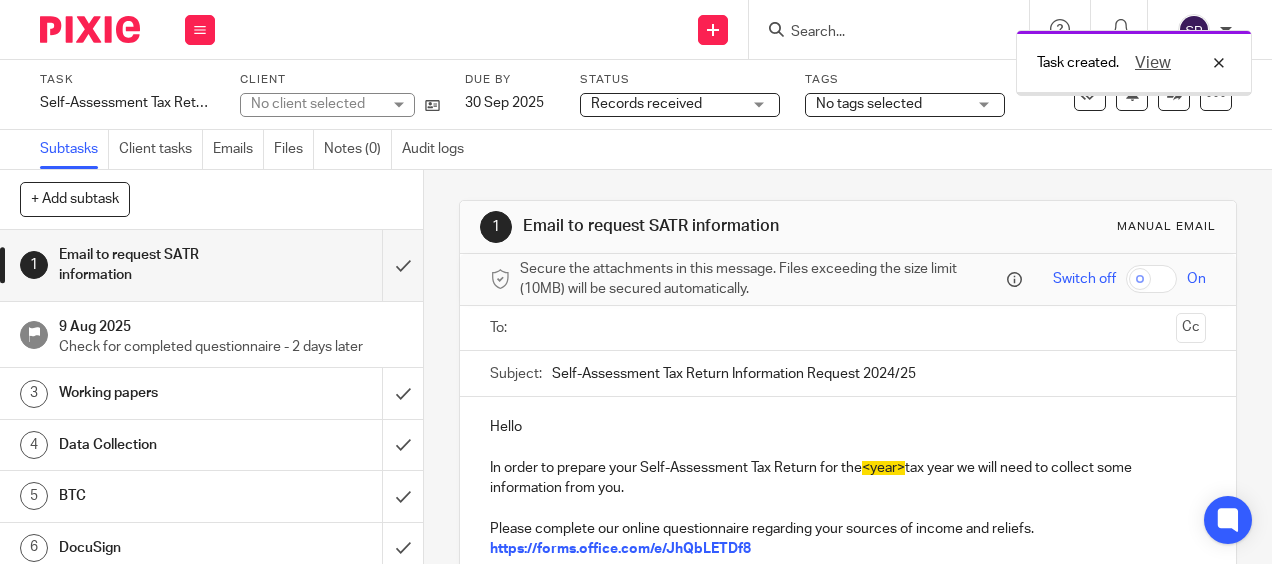 scroll, scrollTop: 0, scrollLeft: 0, axis: both 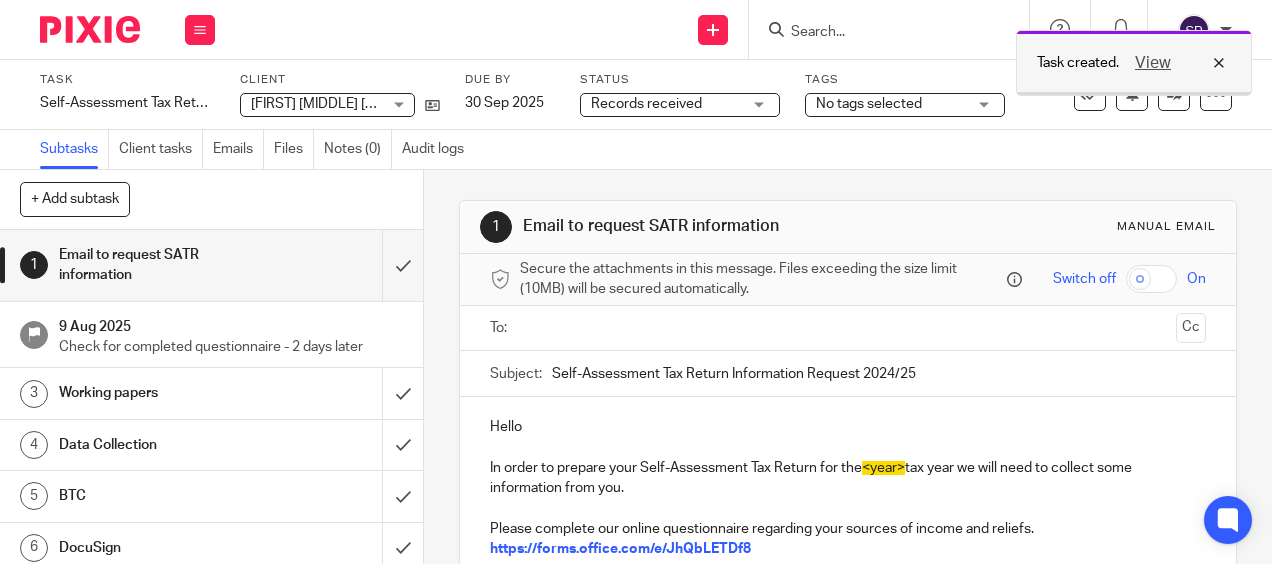 click on "View" at bounding box center [1153, 63] 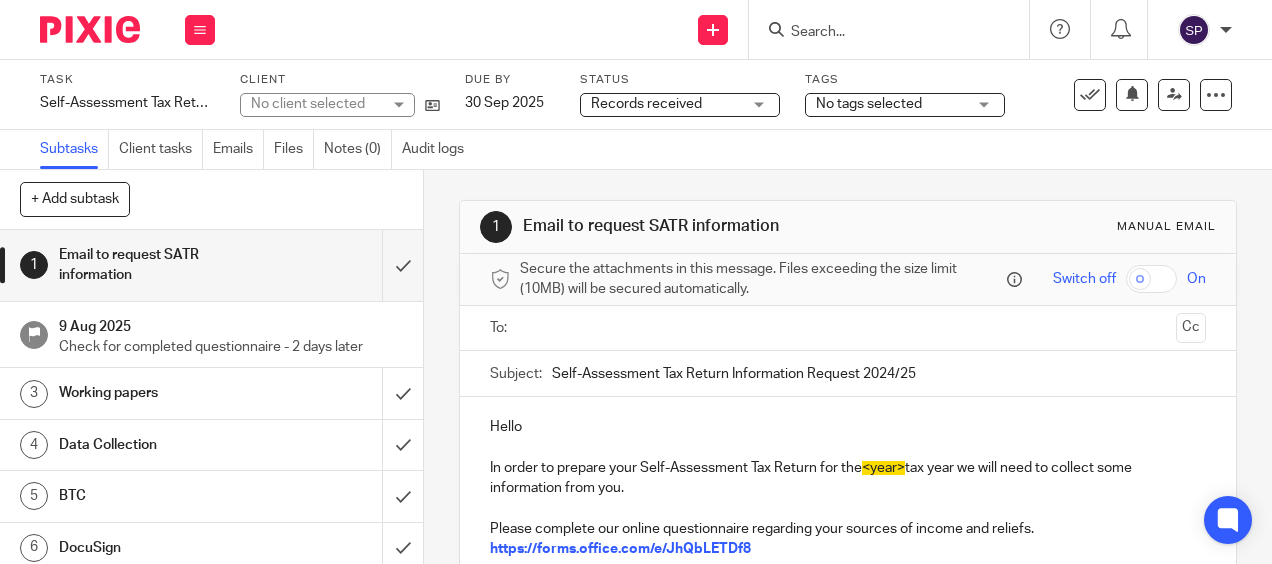 scroll, scrollTop: 0, scrollLeft: 0, axis: both 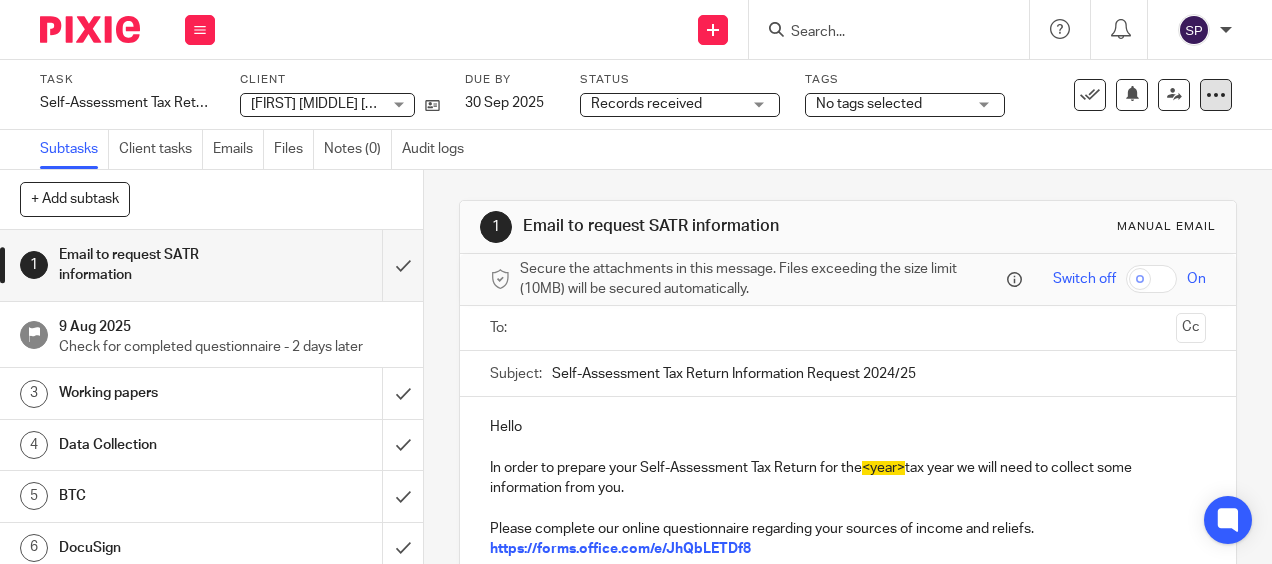 click at bounding box center (1216, 95) 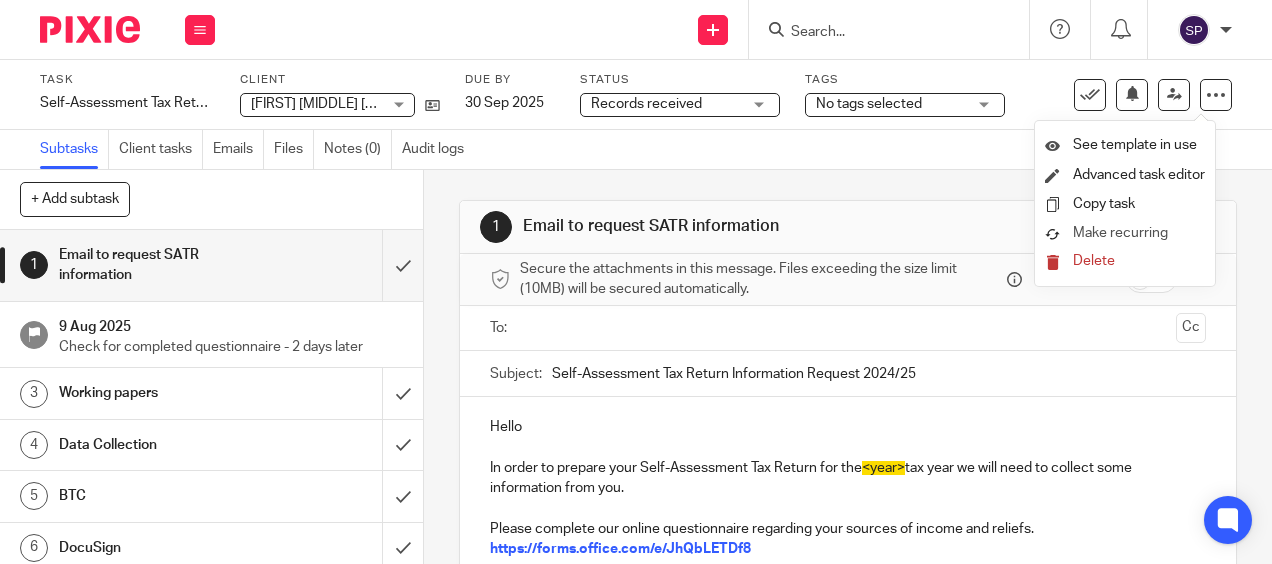 click on "Make recurring" at bounding box center (1120, 233) 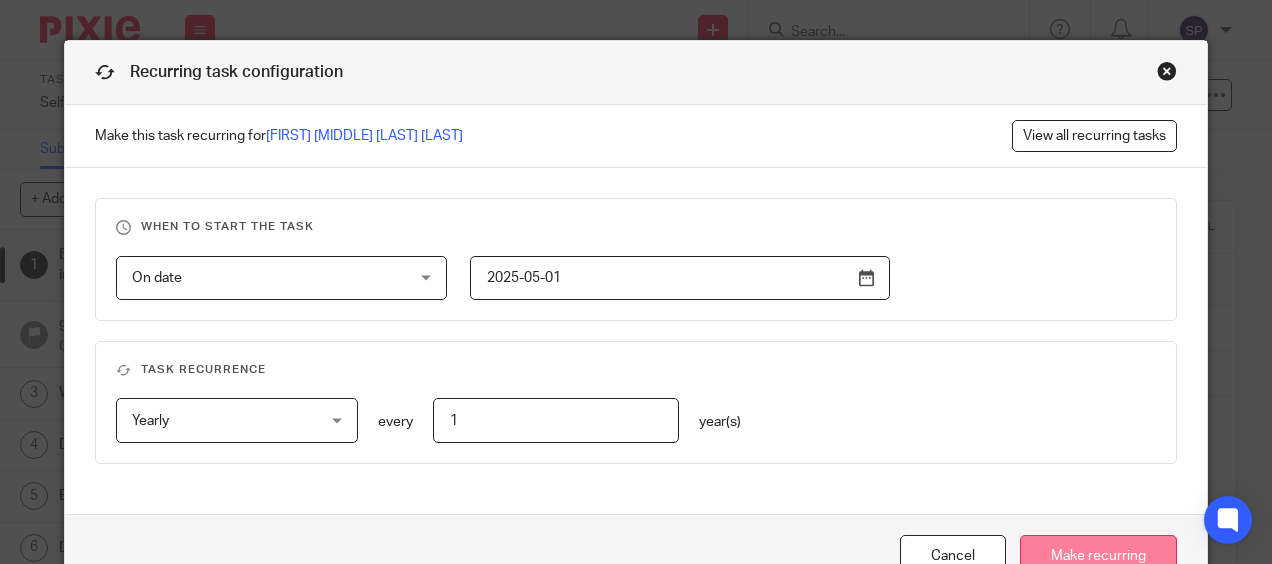 click on "Make recurring" at bounding box center [1098, 556] 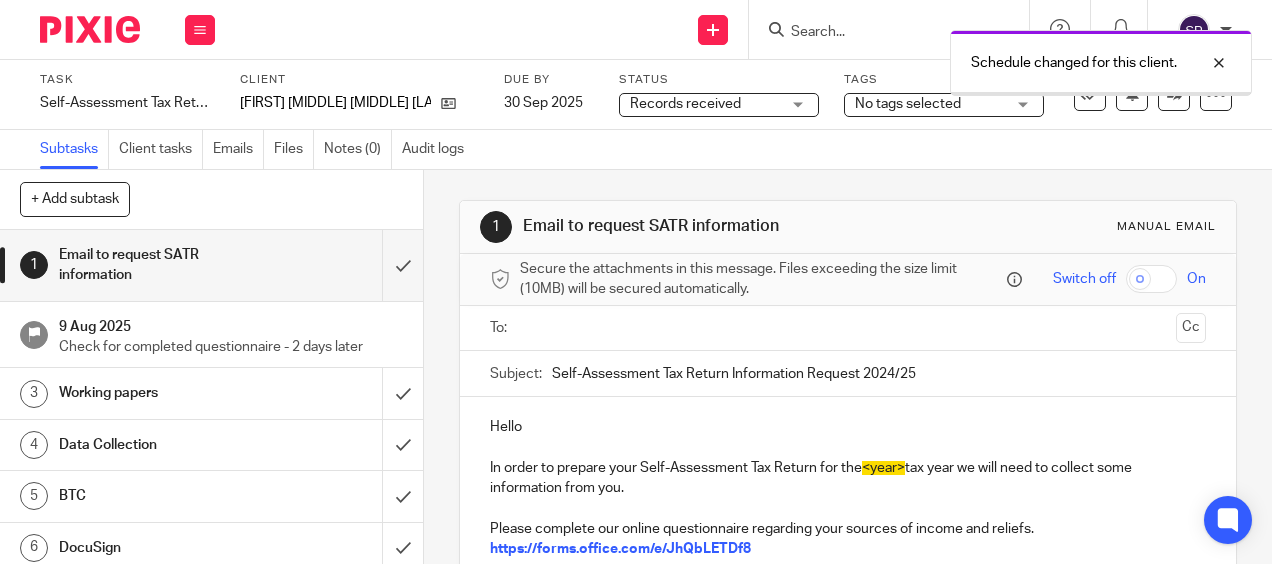 scroll, scrollTop: 0, scrollLeft: 0, axis: both 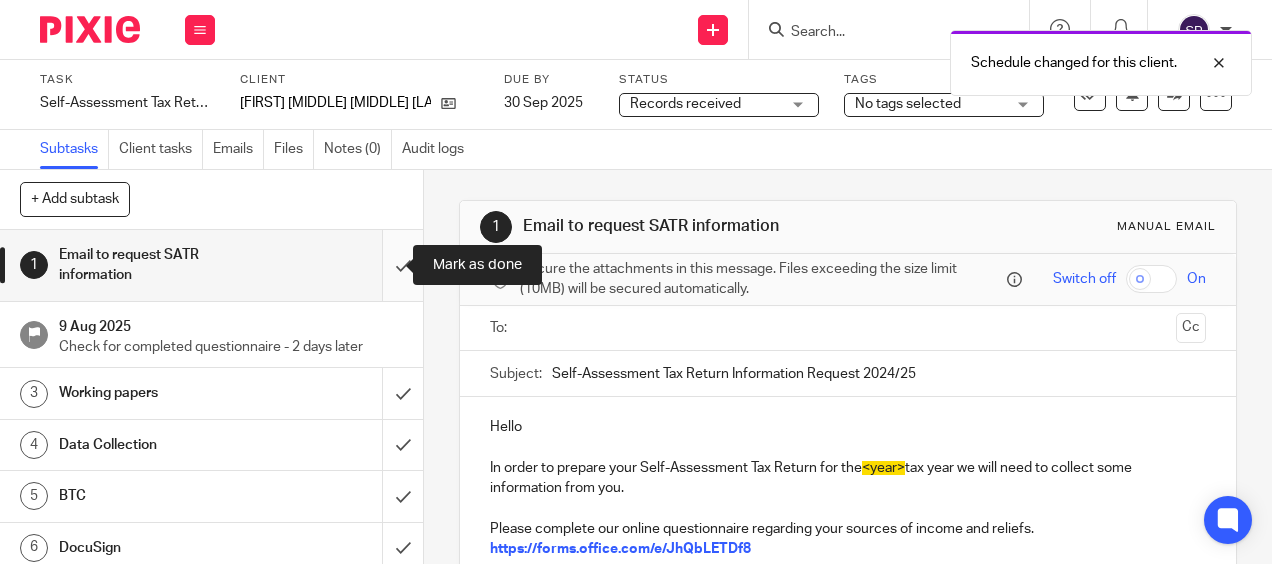 click at bounding box center (211, 265) 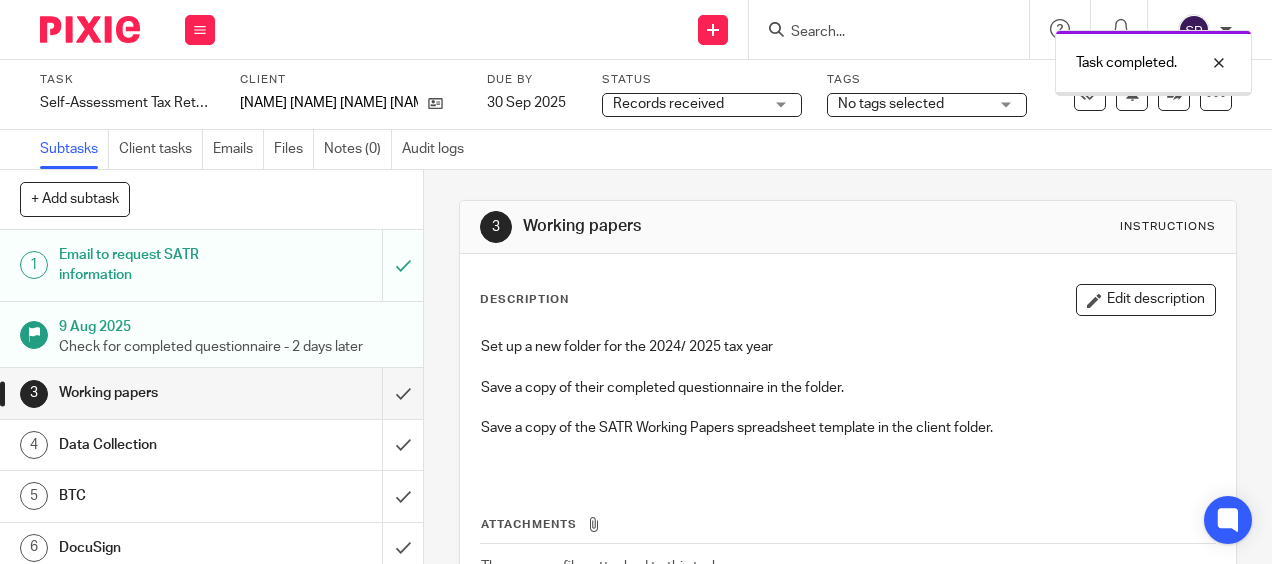 scroll, scrollTop: 0, scrollLeft: 0, axis: both 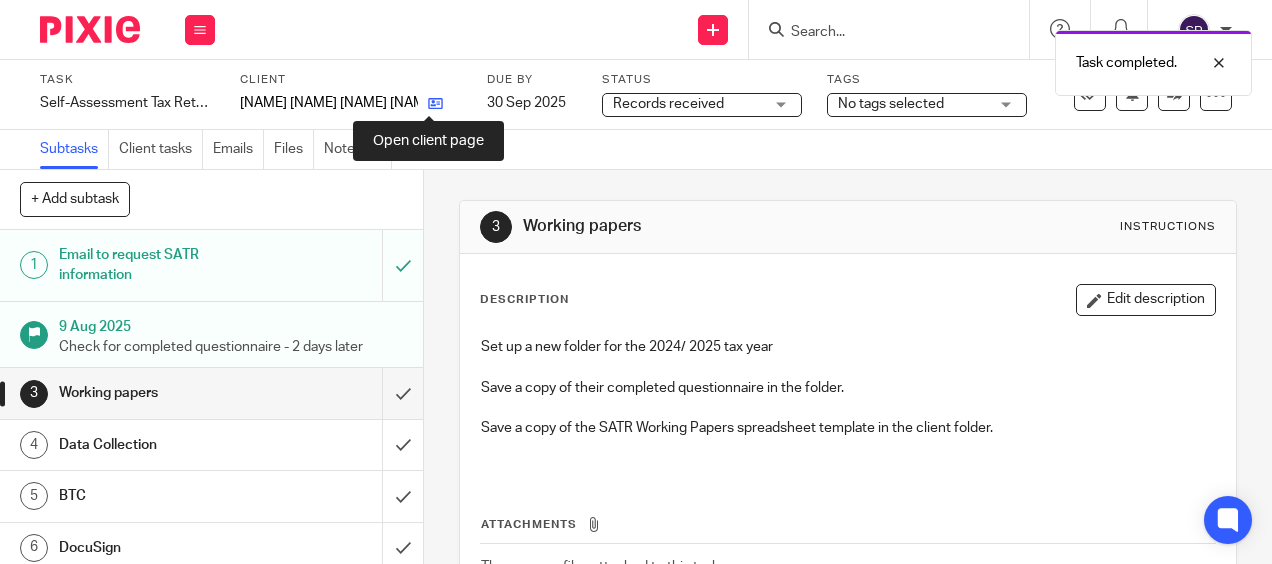 click at bounding box center [435, 103] 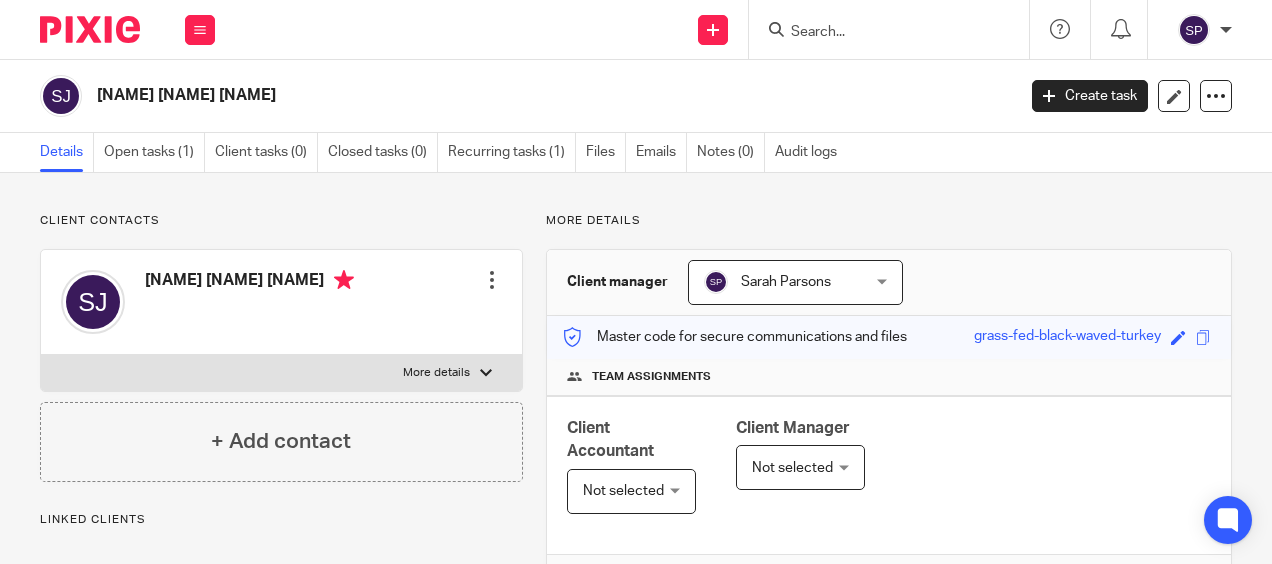 scroll, scrollTop: 0, scrollLeft: 0, axis: both 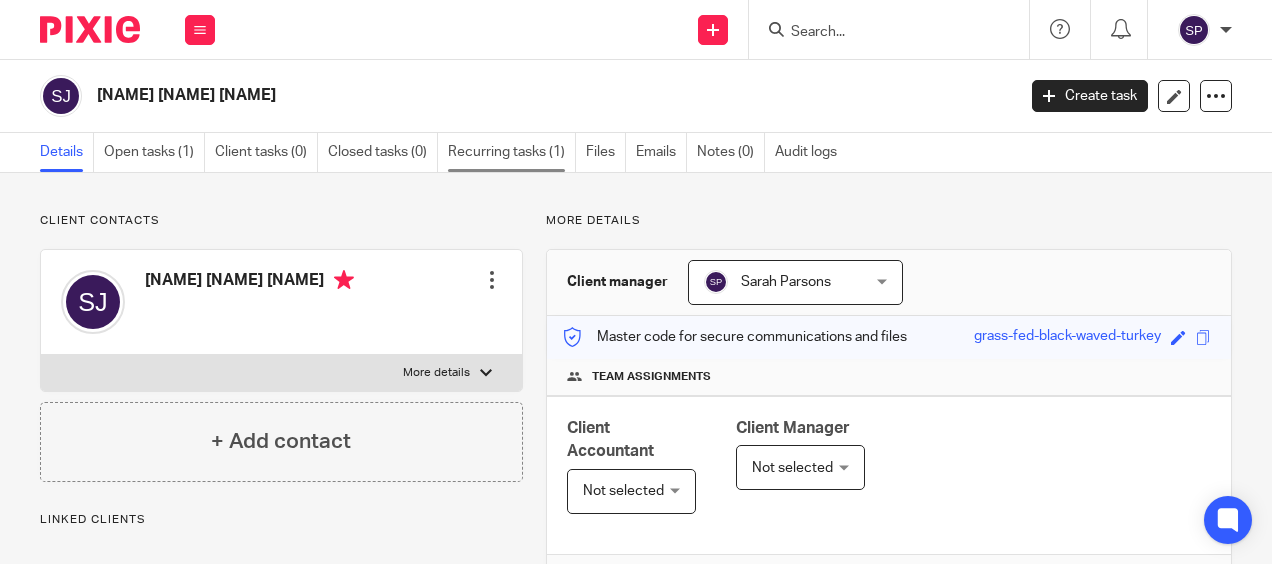click on "Recurring tasks (1)" at bounding box center (512, 152) 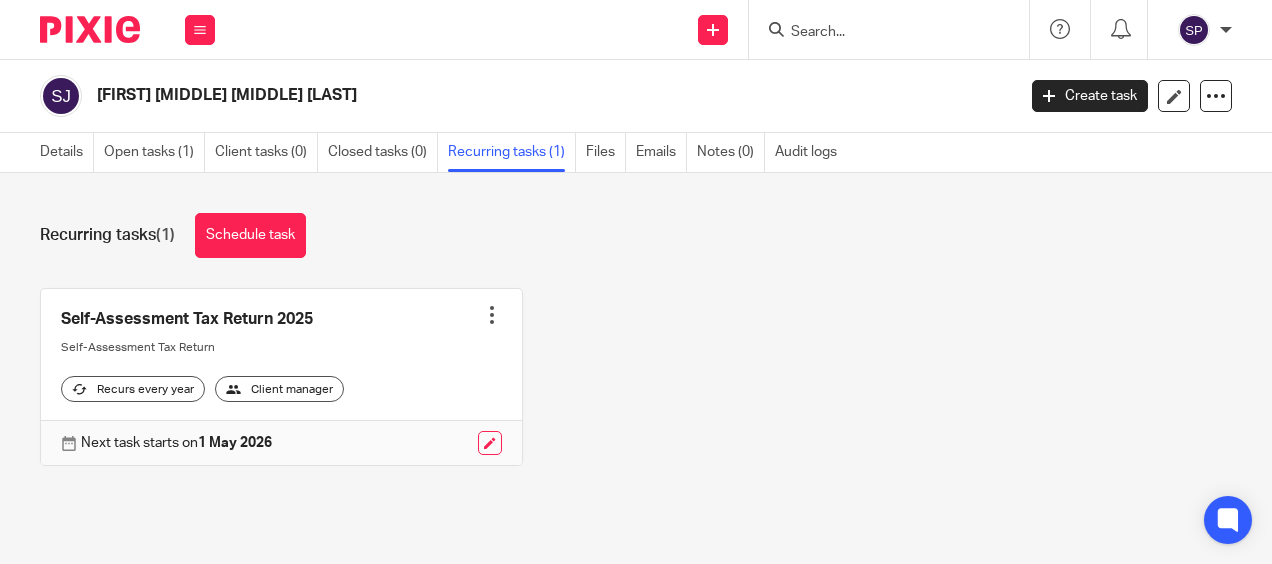 scroll, scrollTop: 0, scrollLeft: 0, axis: both 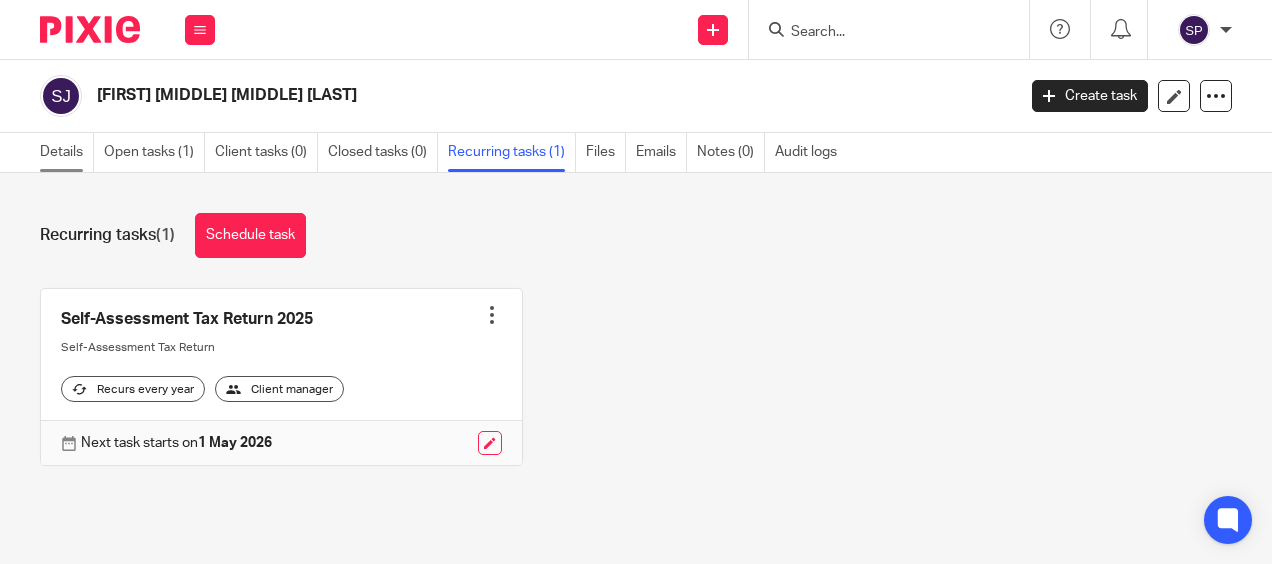 click on "Details" at bounding box center (67, 152) 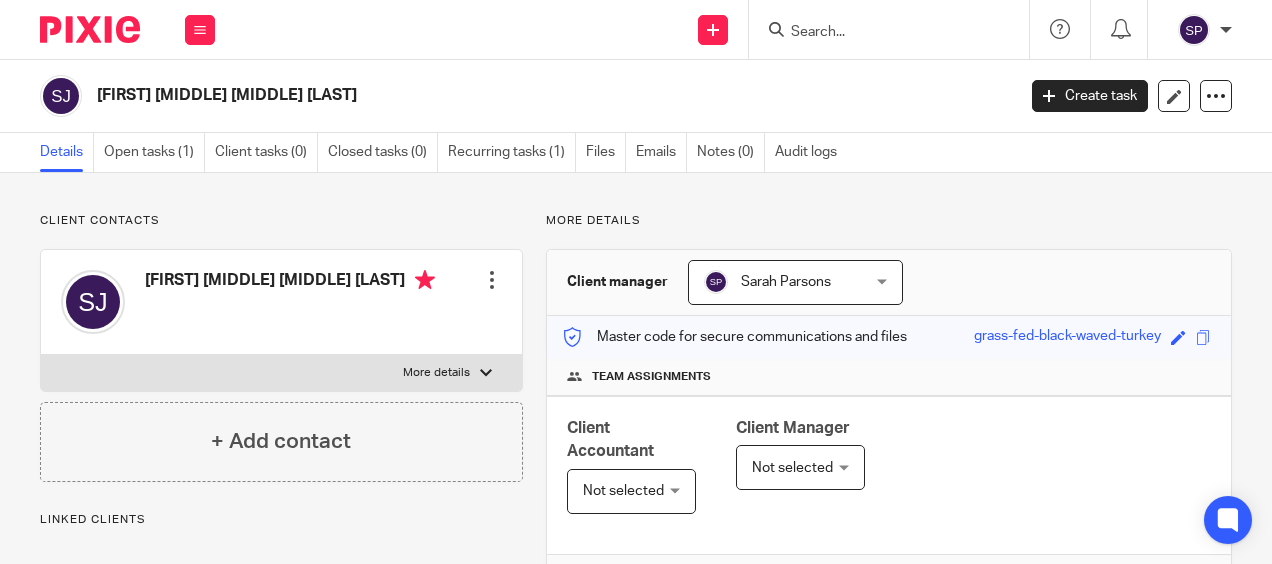 scroll, scrollTop: 0, scrollLeft: 0, axis: both 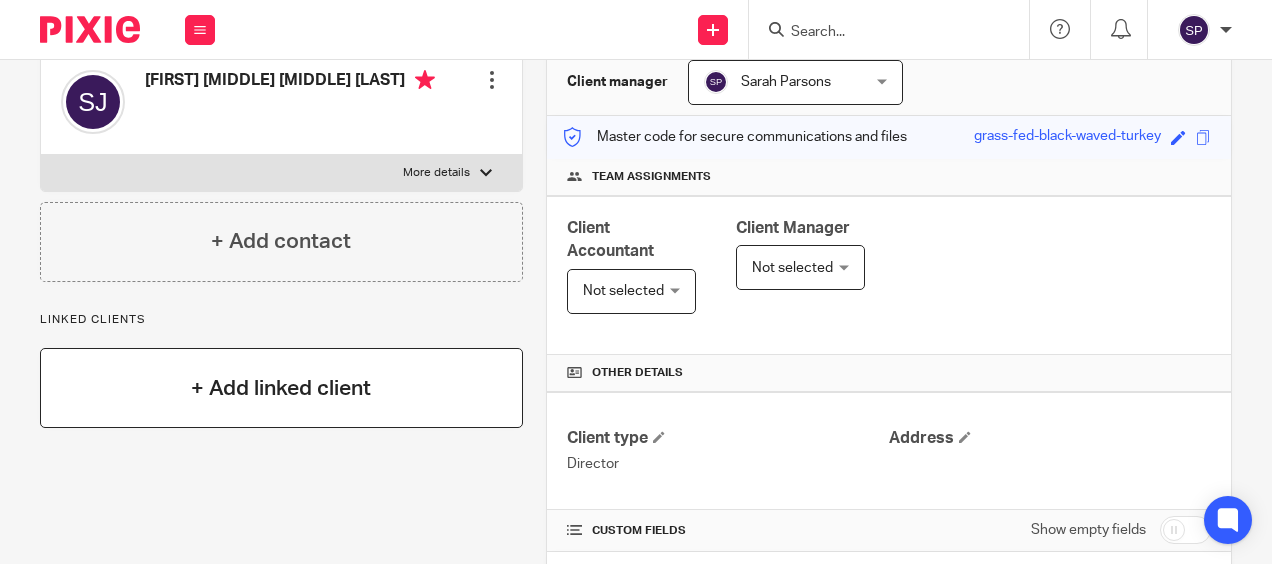 click on "+ Add linked client" at bounding box center [281, 388] 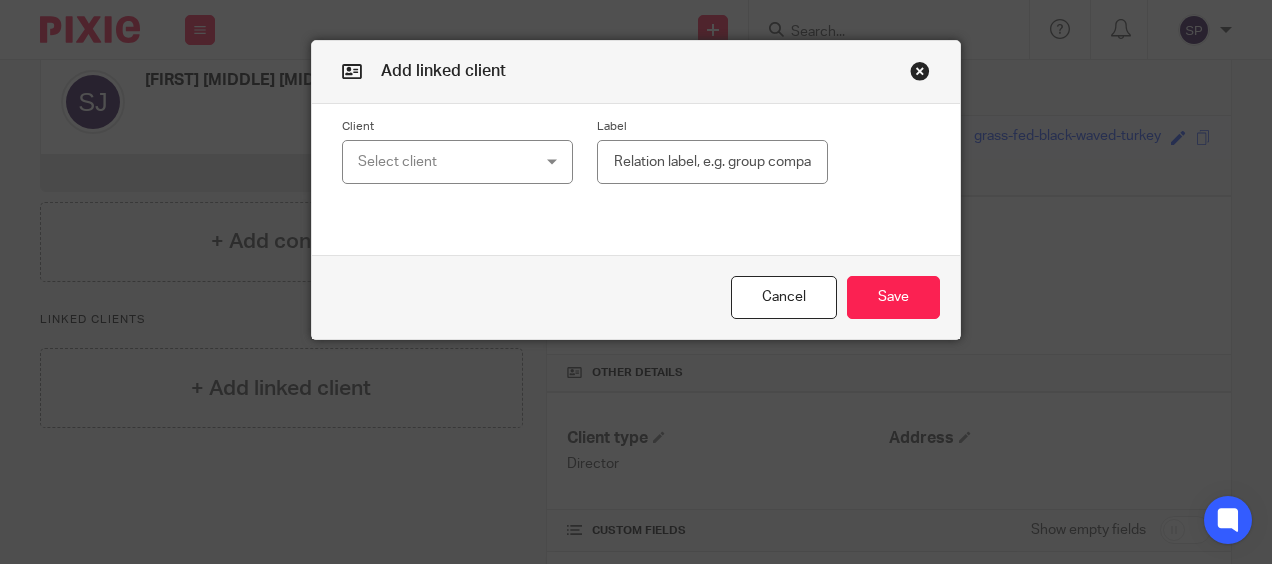 click on "Select client" at bounding box center (457, 162) 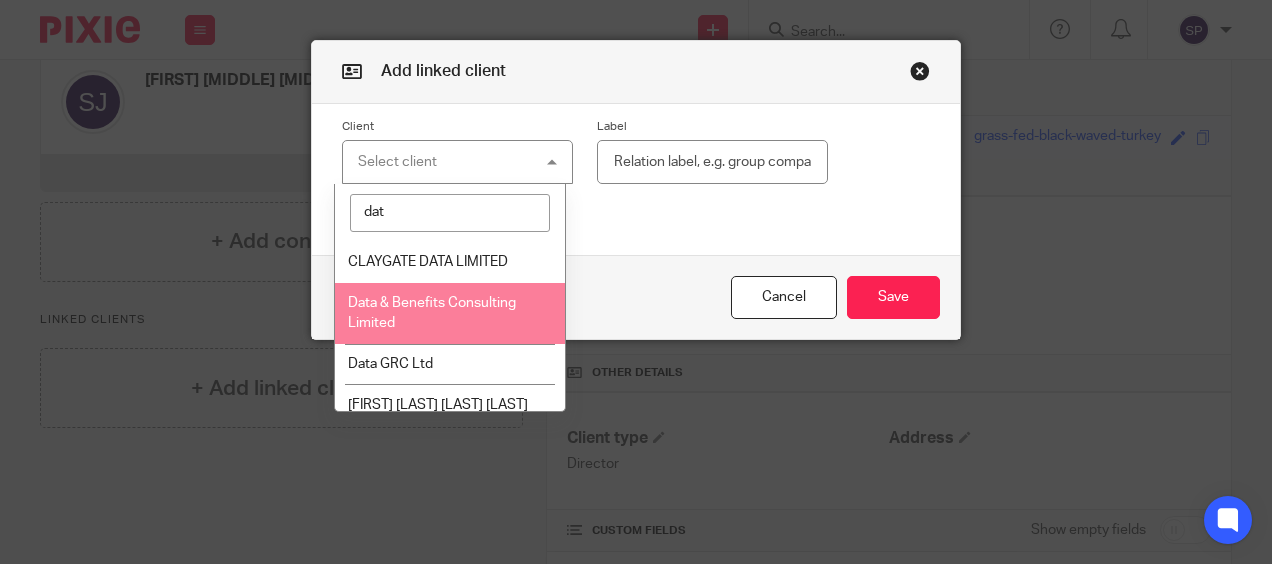 type on "dat" 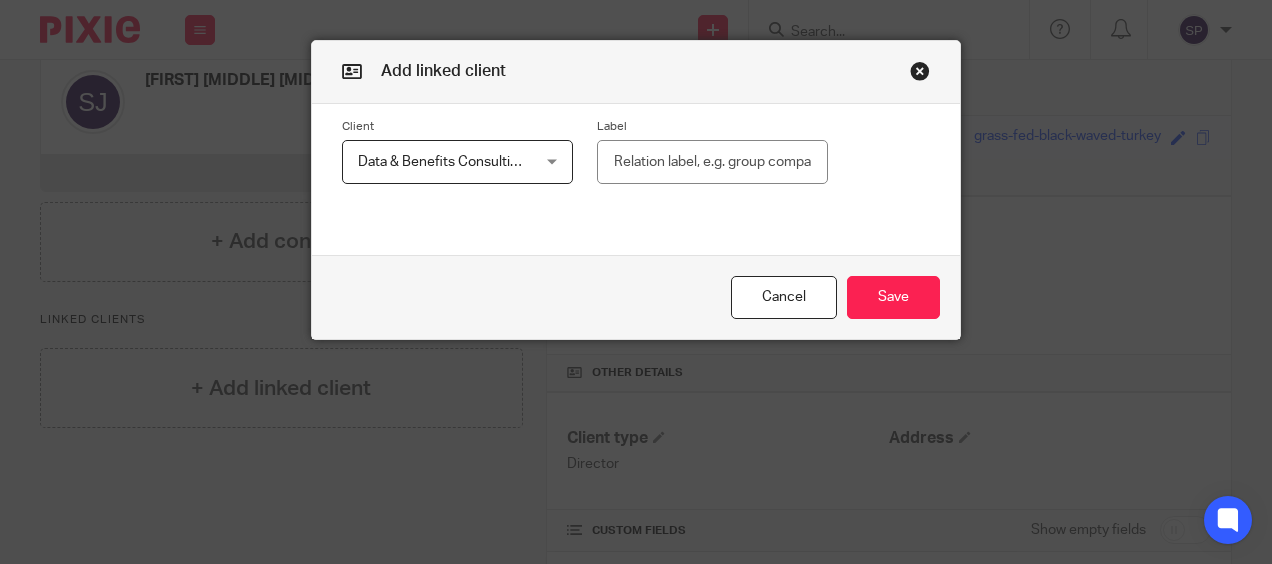 click at bounding box center [712, 162] 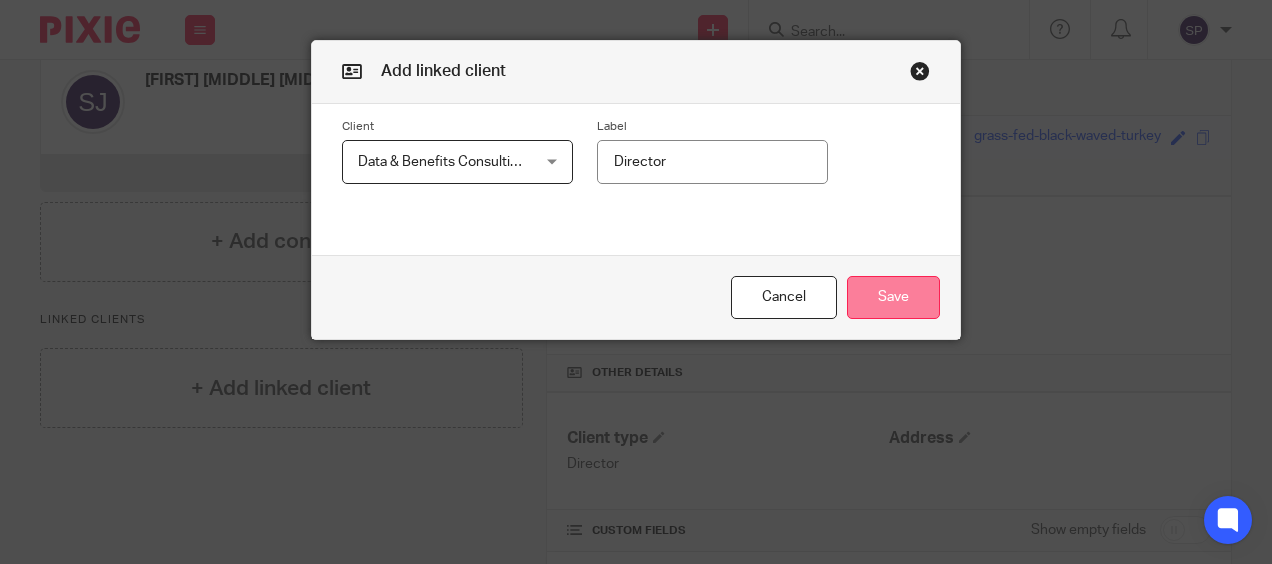 type on "Director" 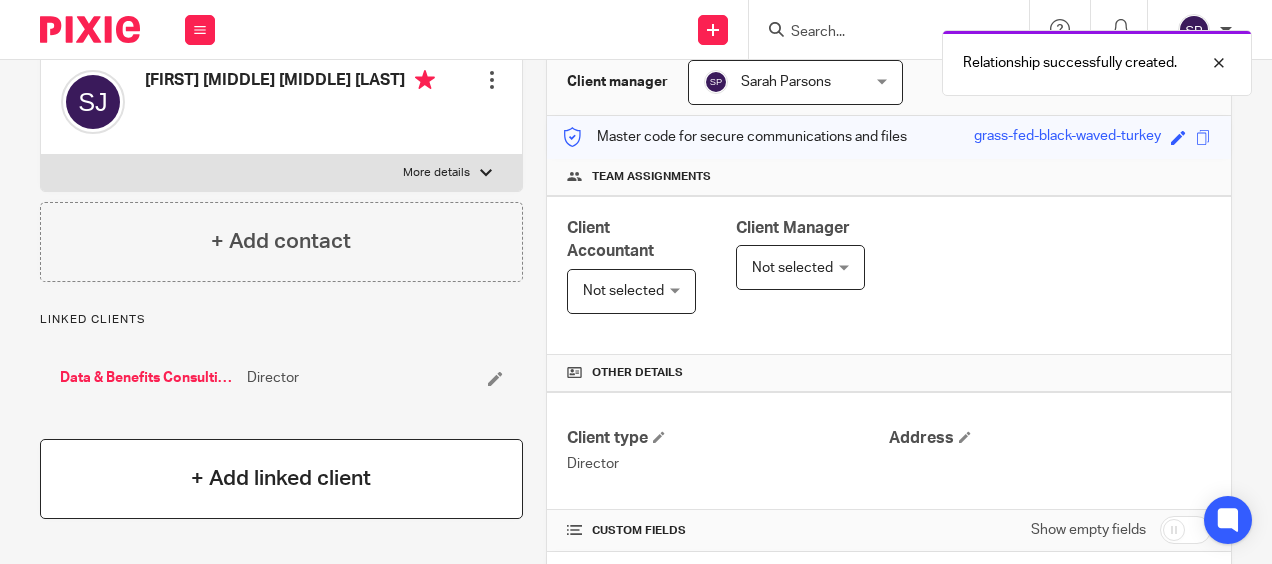 click on "+ Add linked client" at bounding box center (281, 478) 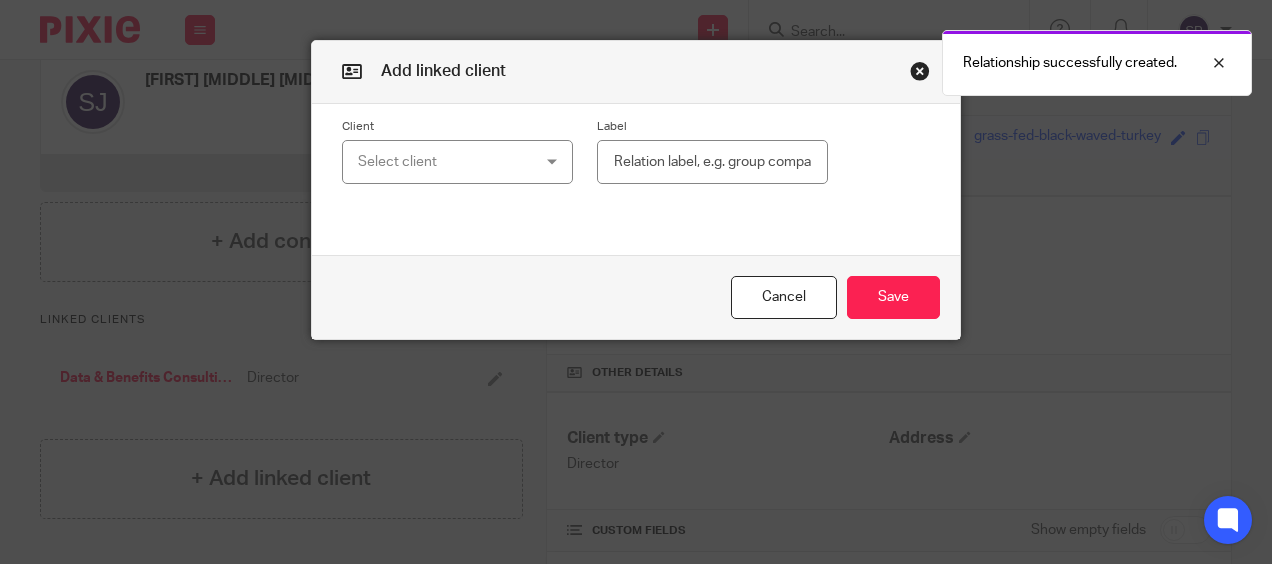 click on "Select client" at bounding box center [443, 162] 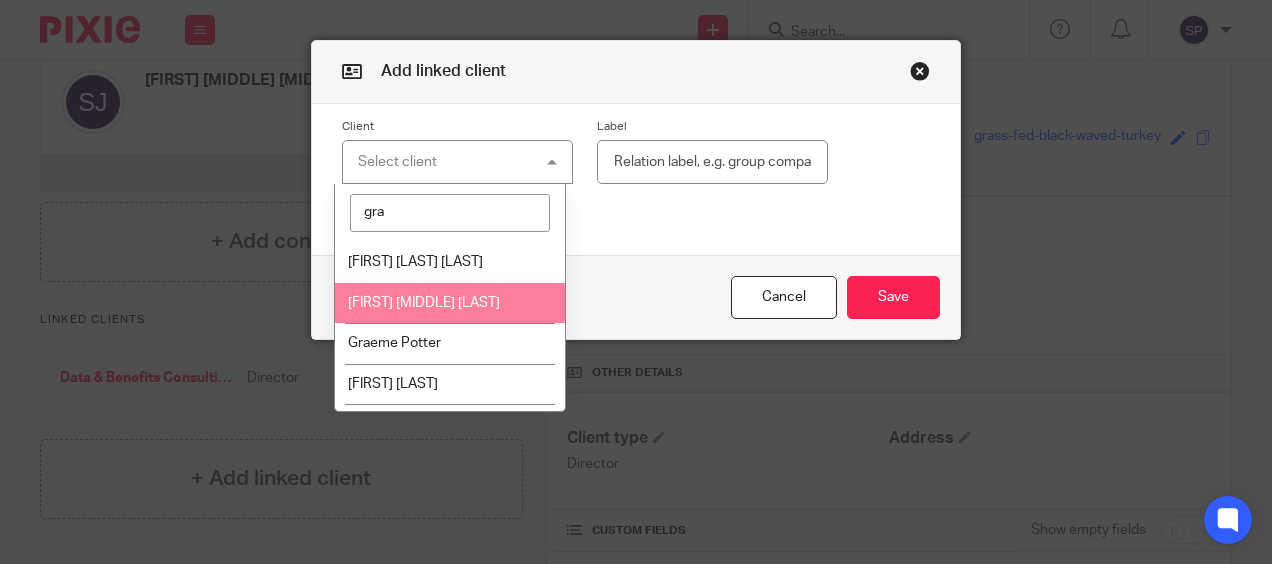 scroll, scrollTop: 100, scrollLeft: 0, axis: vertical 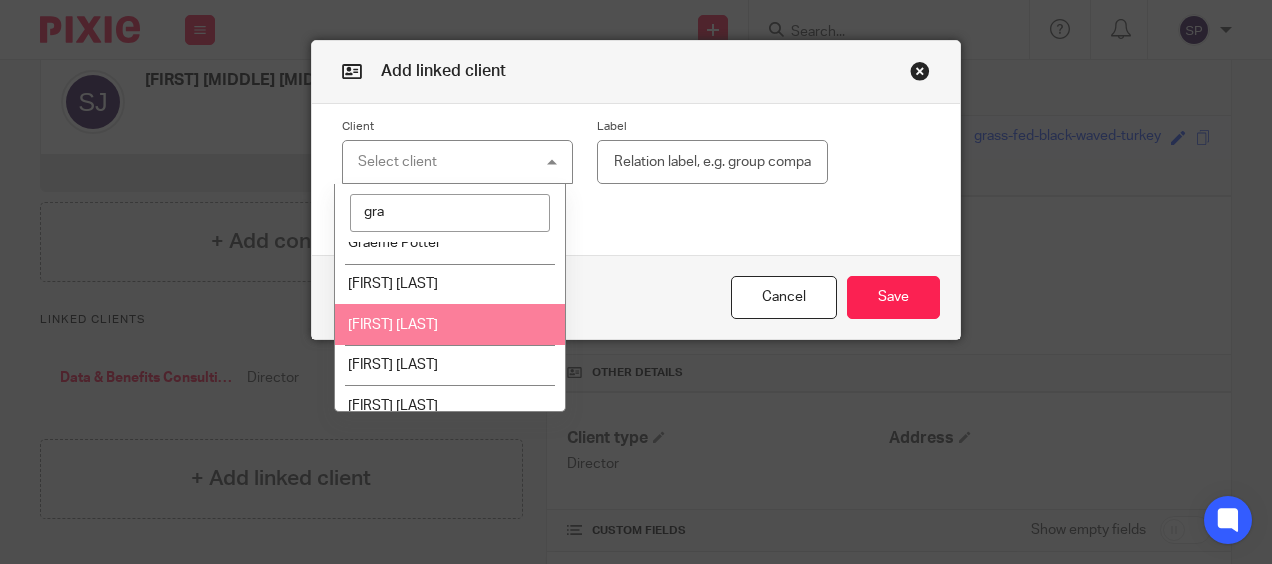 type on "gra" 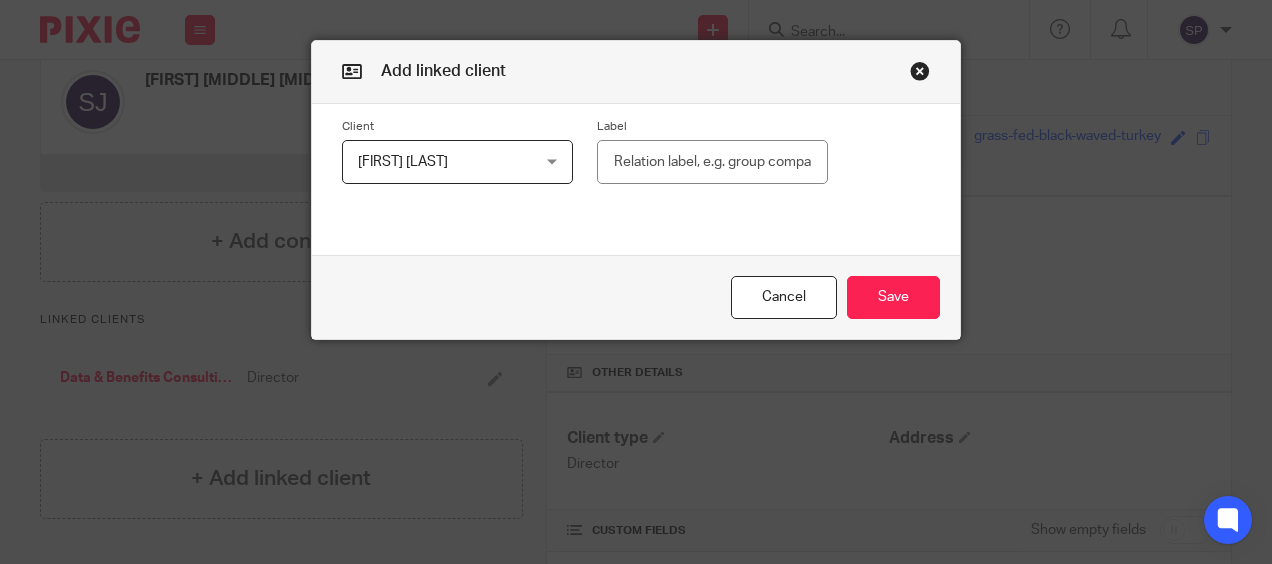 click at bounding box center (712, 162) 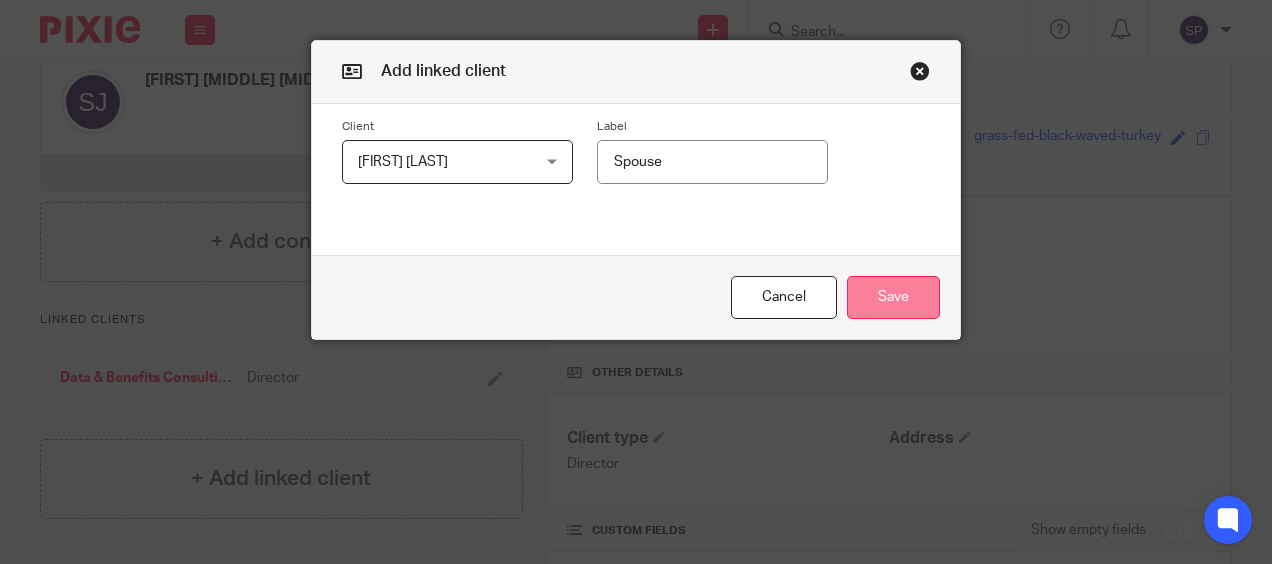 type on "Spouse" 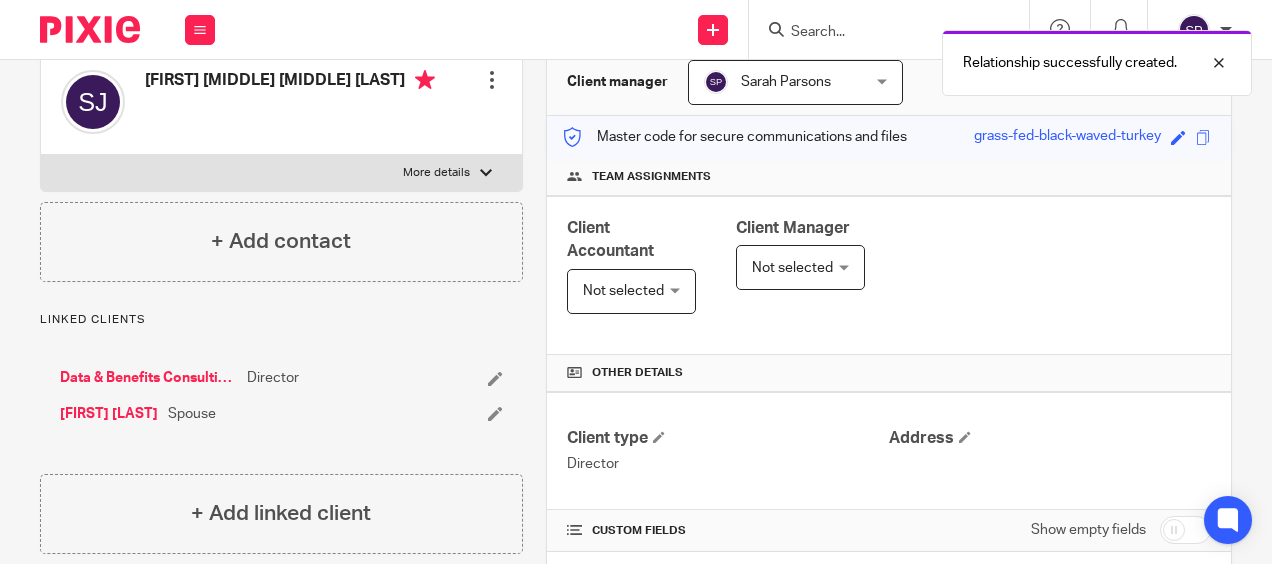 click on "Data & Benefits Consulting Limited" at bounding box center [148, 378] 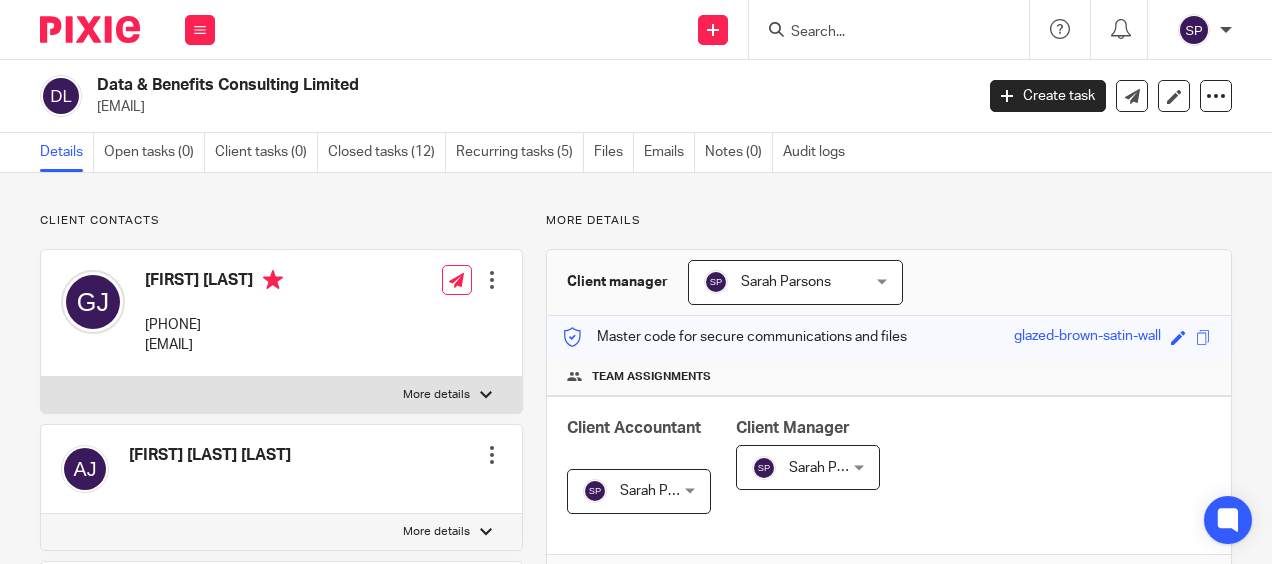 scroll, scrollTop: 0, scrollLeft: 0, axis: both 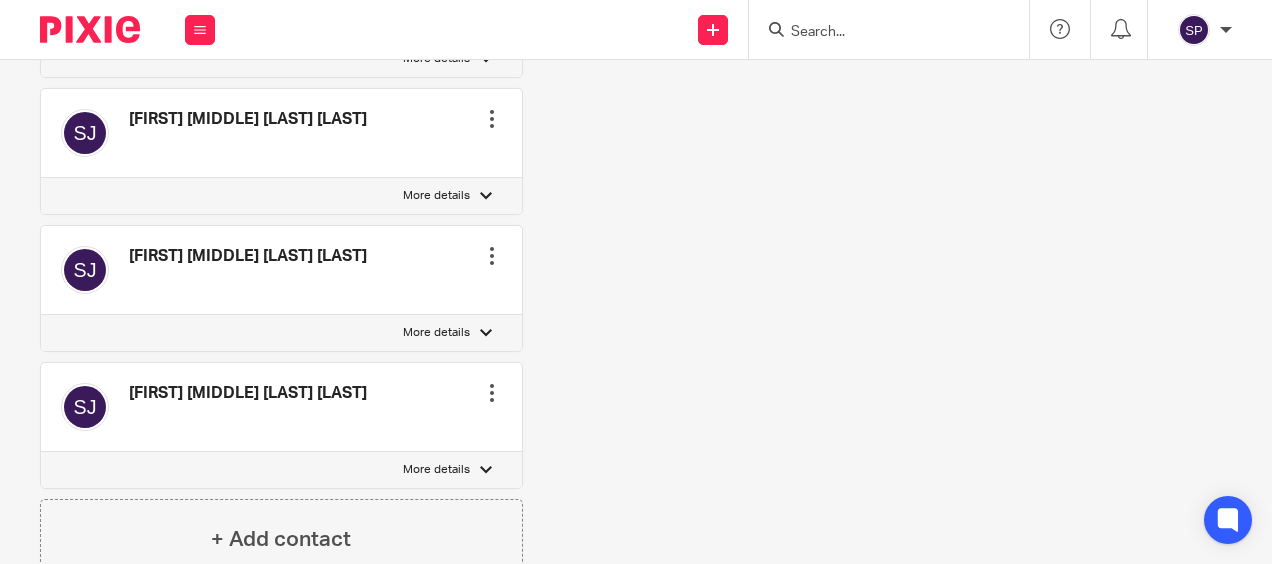 click at bounding box center (492, 393) 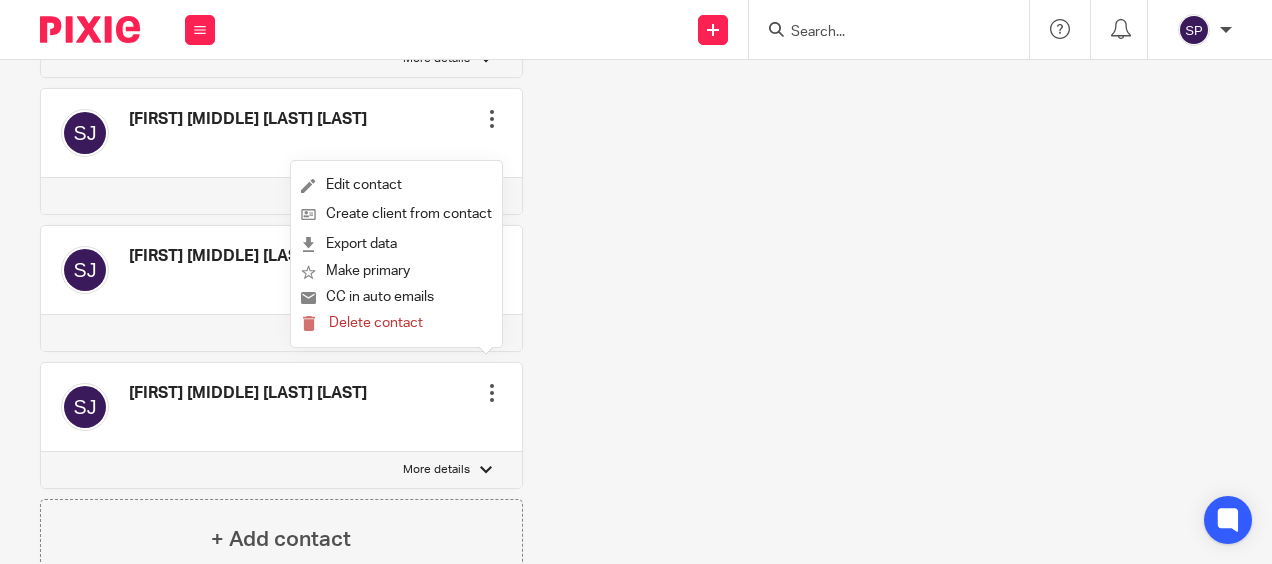 click on "Delete contact" at bounding box center (396, 324) 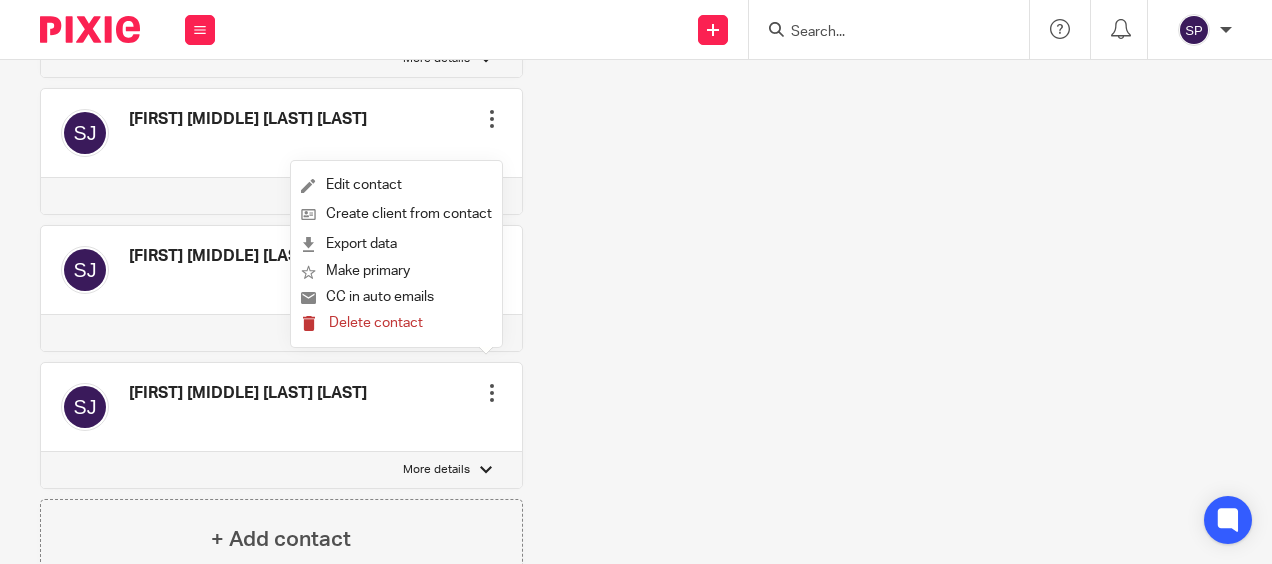 click on "Delete contact" at bounding box center [362, 324] 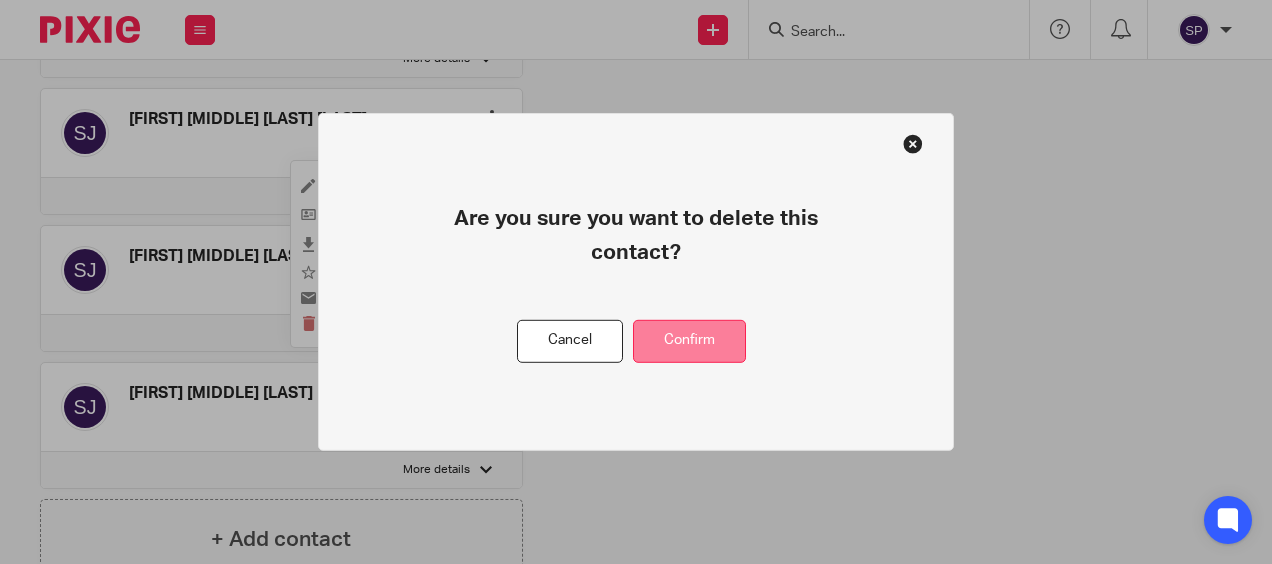 click on "Confirm" at bounding box center (689, 341) 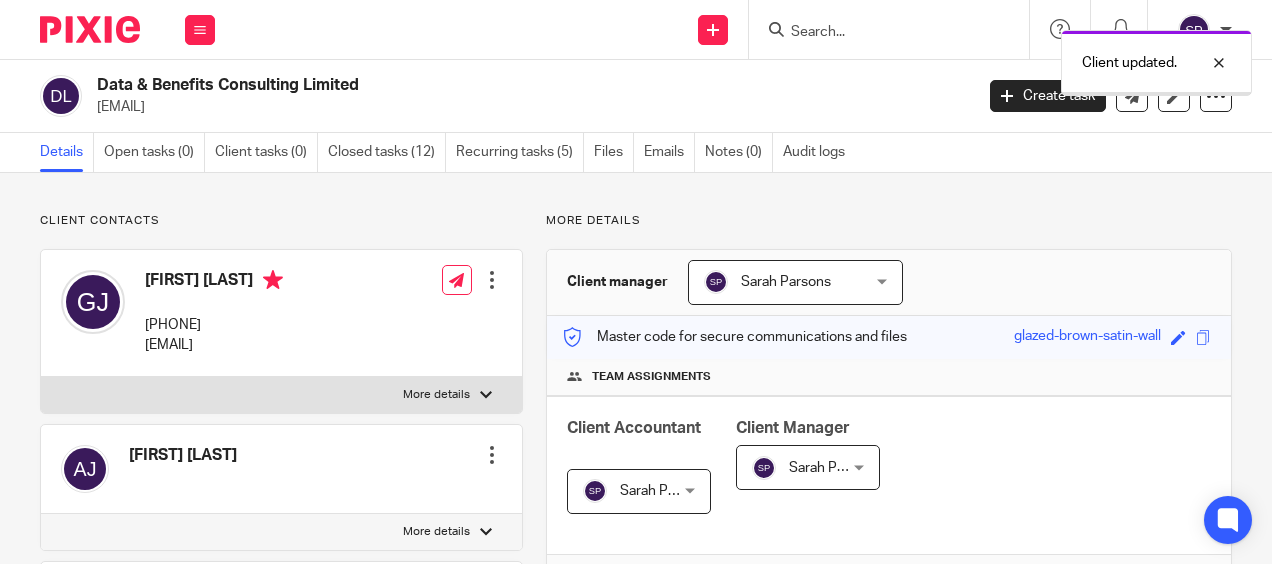scroll, scrollTop: 0, scrollLeft: 0, axis: both 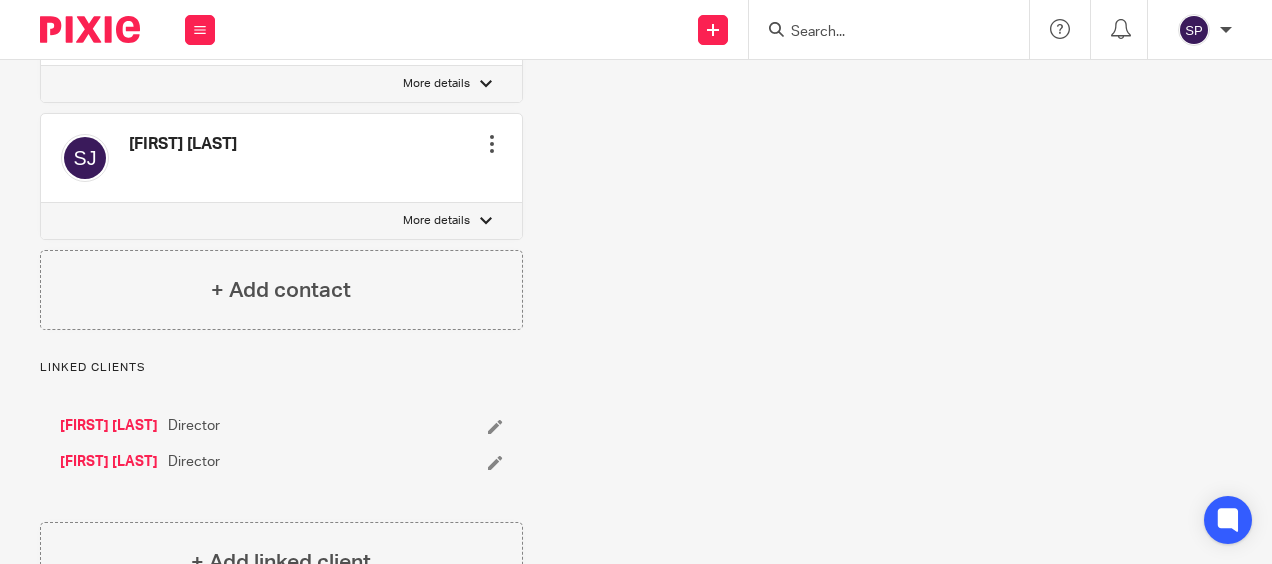 click on "[NAME] [LAST]" at bounding box center [109, 426] 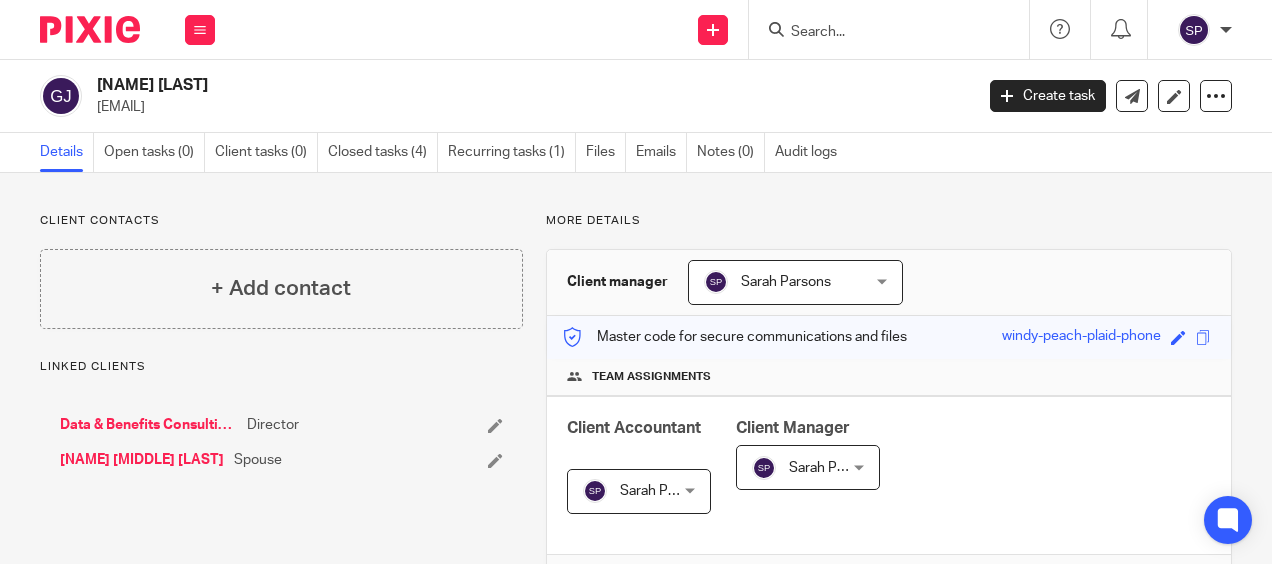 scroll, scrollTop: 0, scrollLeft: 0, axis: both 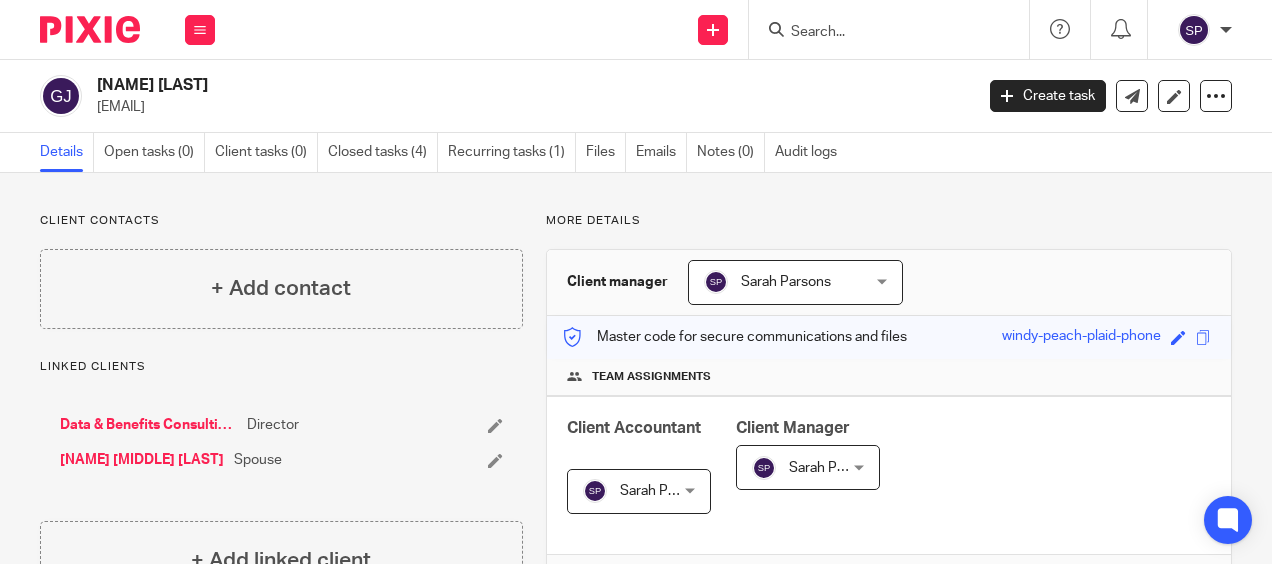 click on "[NAME] [MIDDLE] [LAST]" at bounding box center (142, 460) 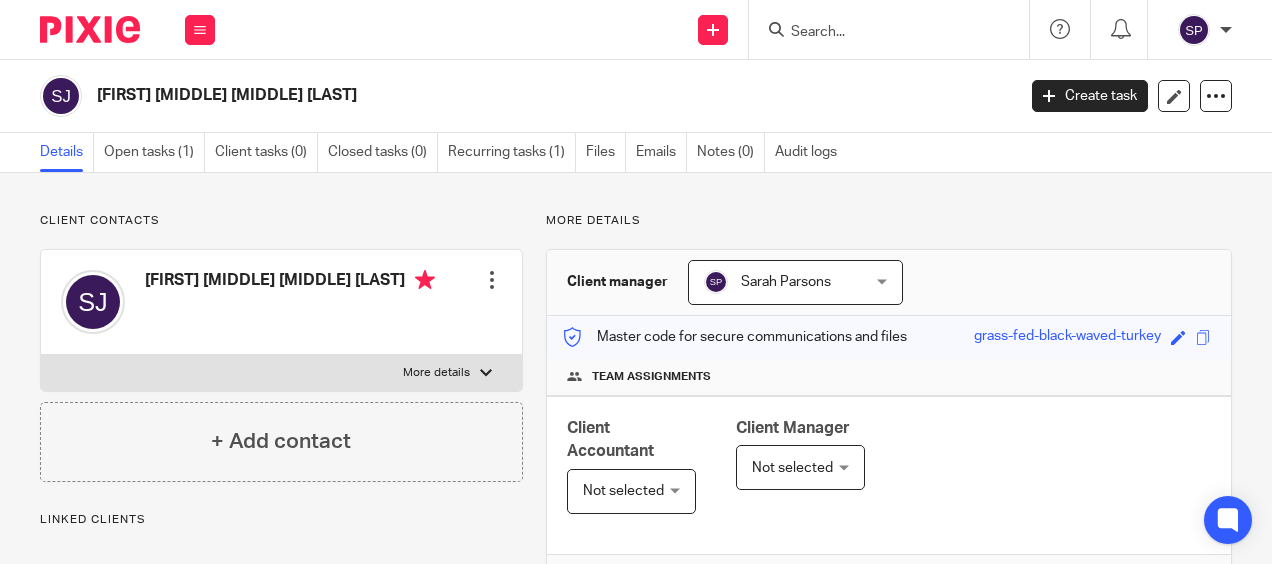 scroll, scrollTop: 0, scrollLeft: 0, axis: both 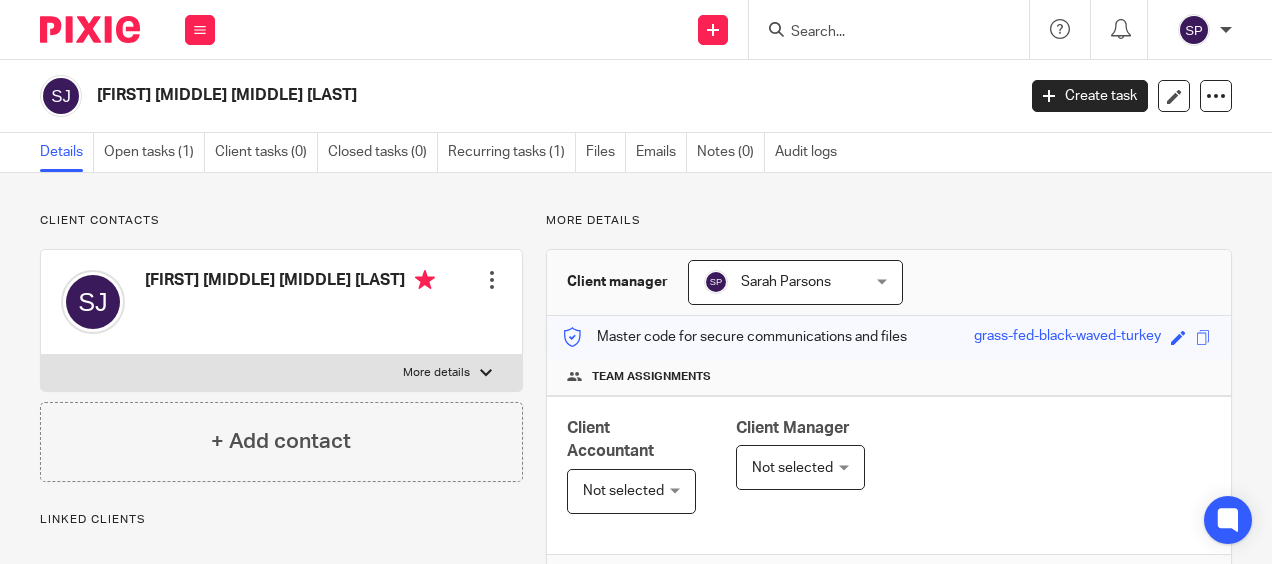 click at bounding box center (879, 33) 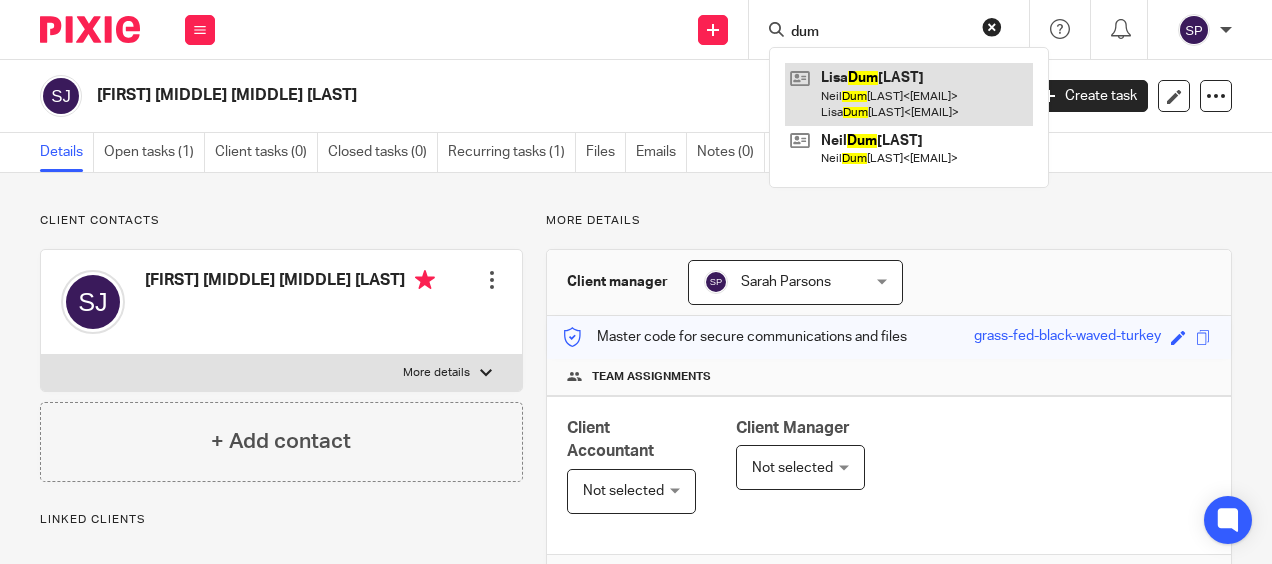 type on "dum" 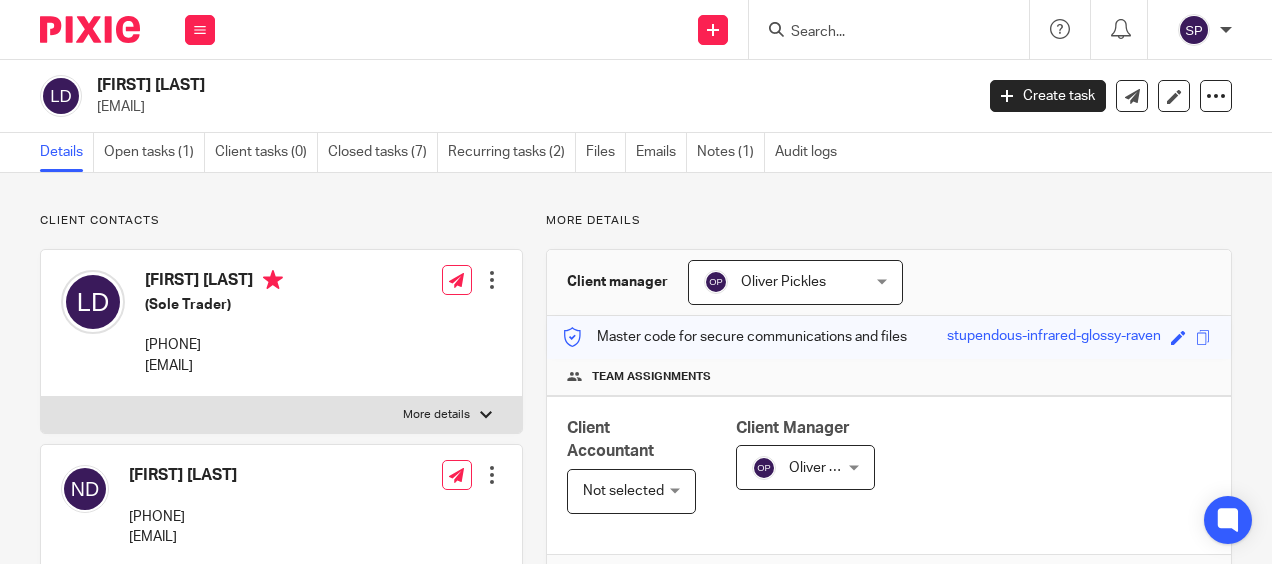 scroll, scrollTop: 0, scrollLeft: 0, axis: both 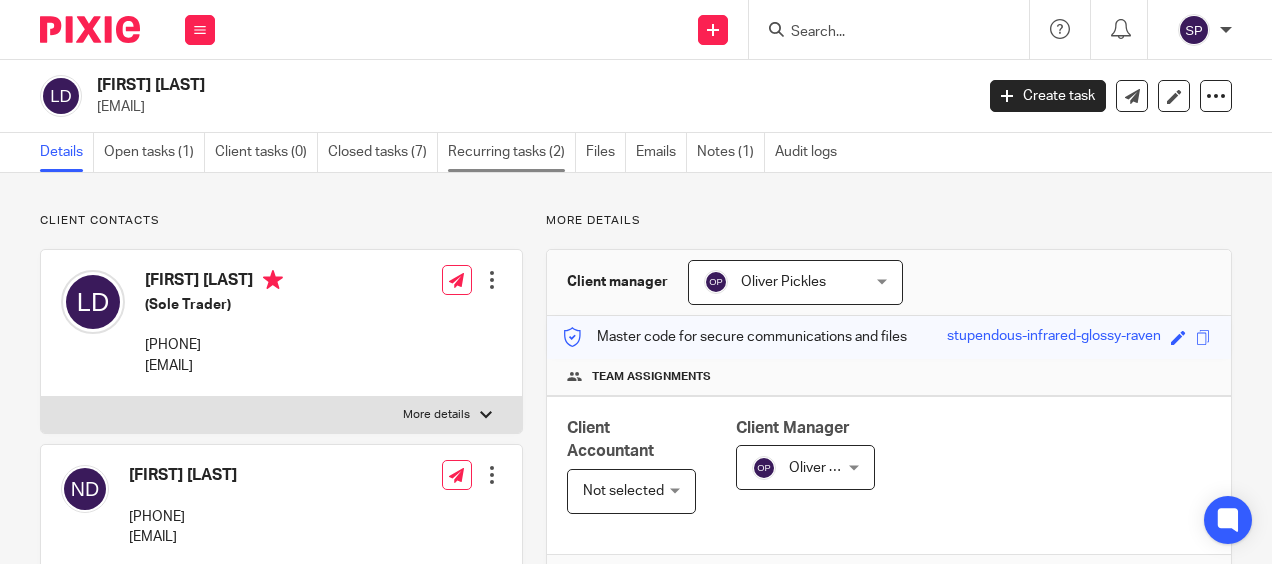 click on "Recurring tasks (2)" at bounding box center [512, 152] 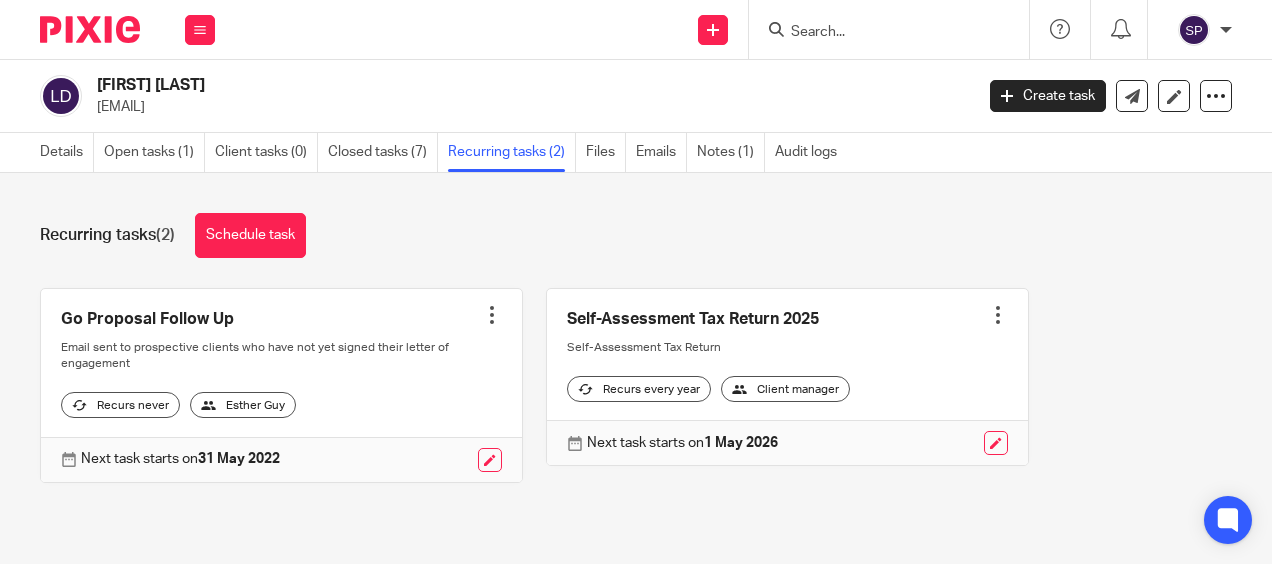 scroll, scrollTop: 0, scrollLeft: 0, axis: both 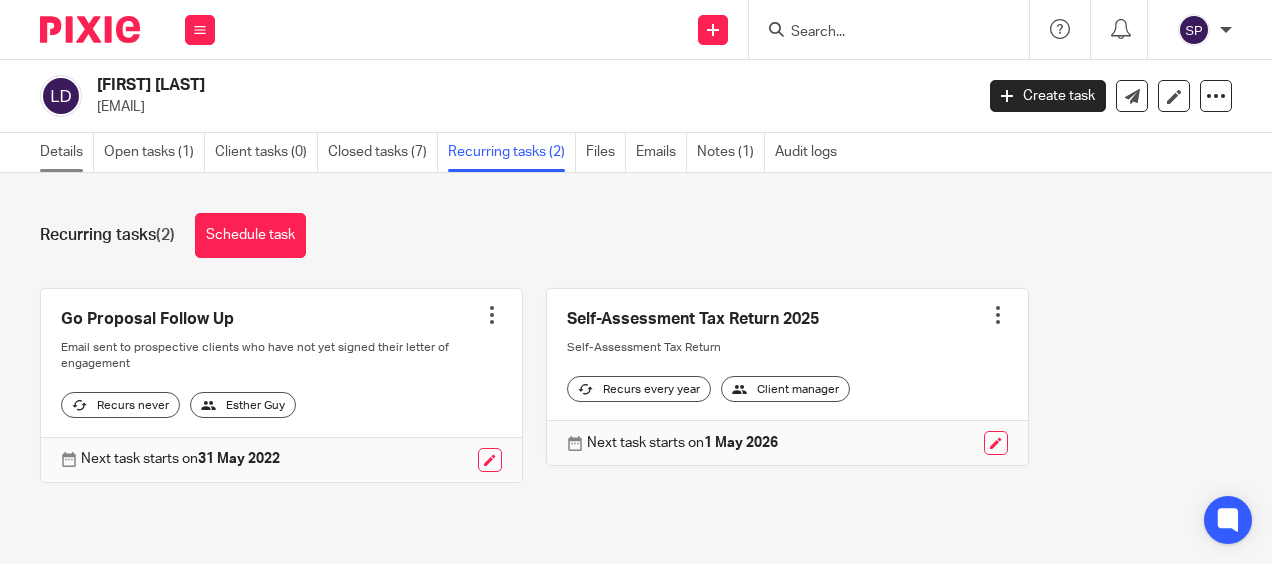 click on "Details" at bounding box center [67, 152] 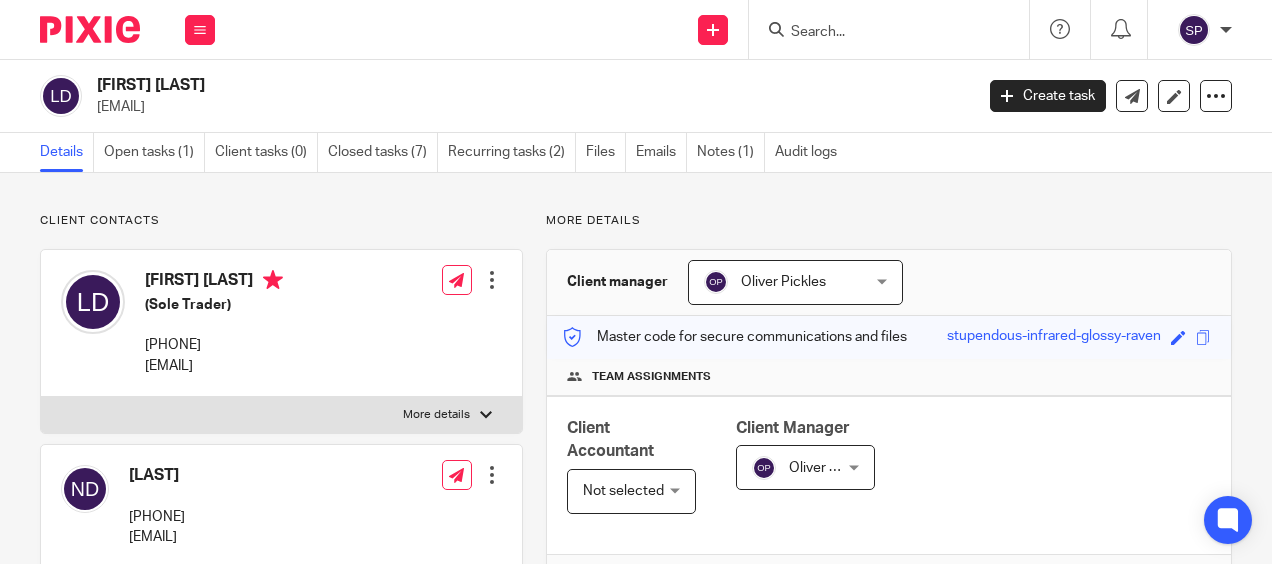 scroll, scrollTop: 0, scrollLeft: 0, axis: both 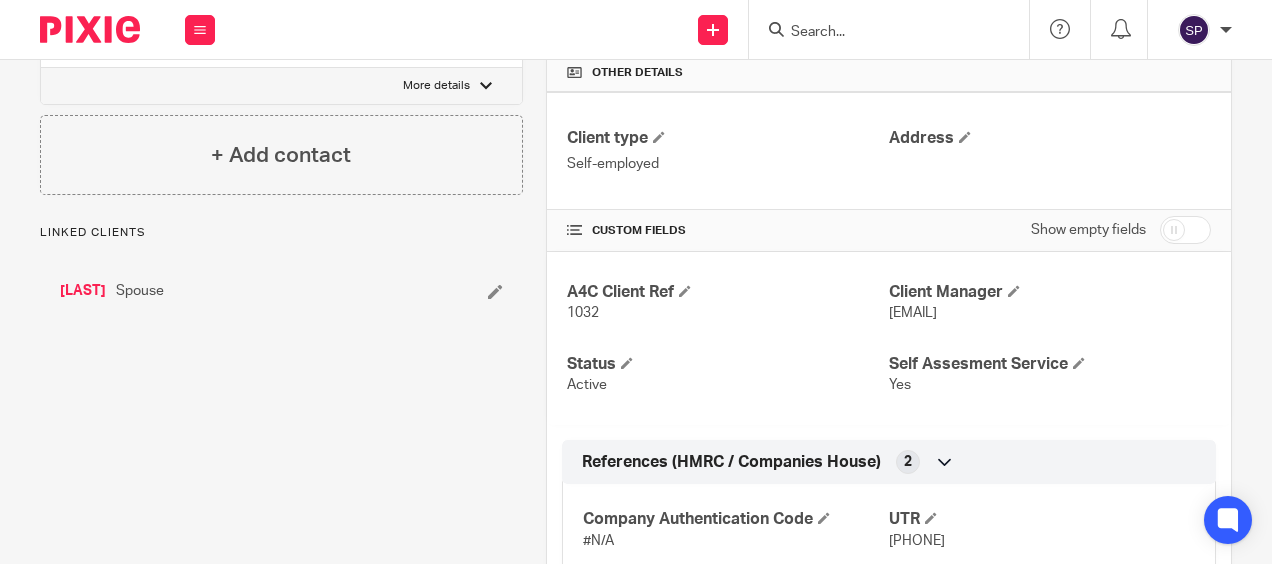 click on "[LAST]" at bounding box center (83, 291) 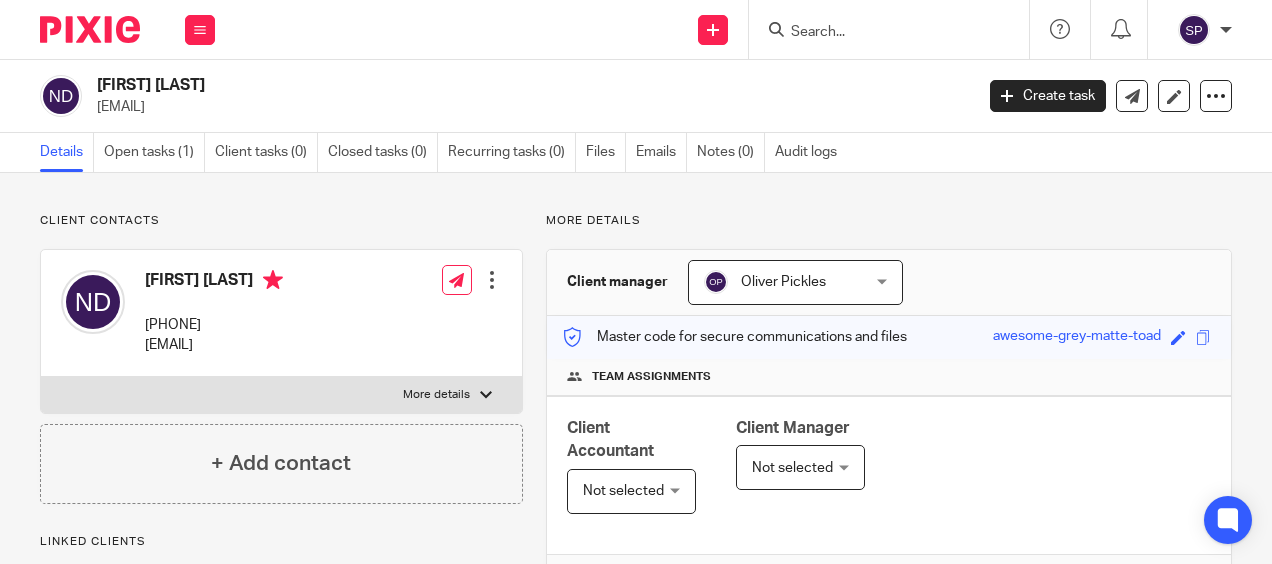 scroll, scrollTop: 0, scrollLeft: 0, axis: both 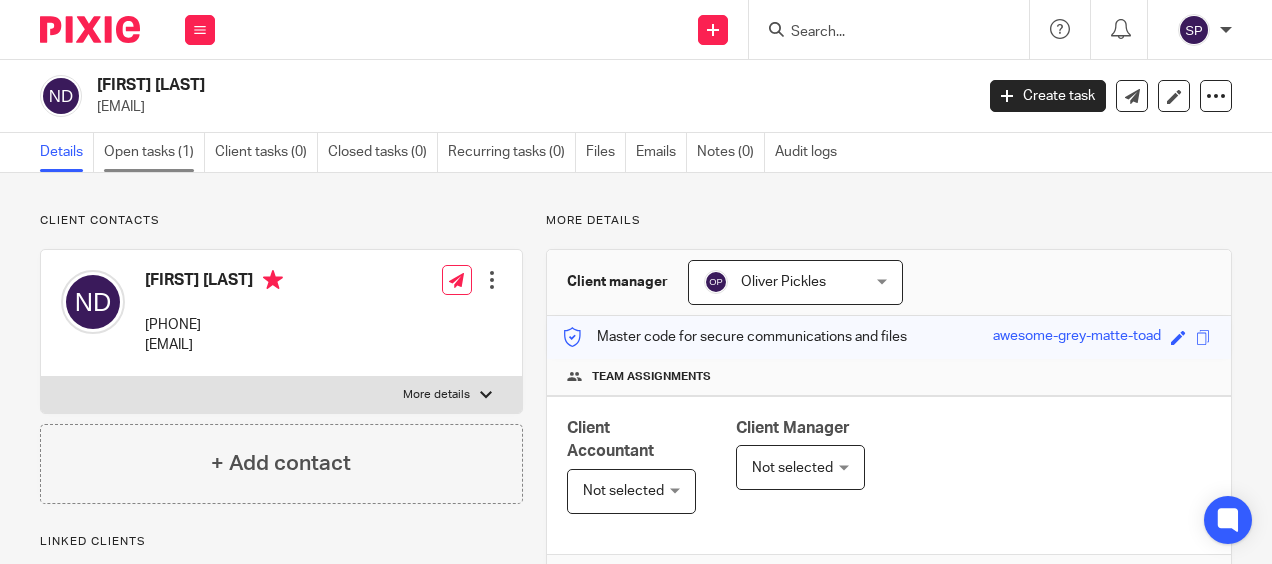 click on "Open tasks (1)" at bounding box center (154, 152) 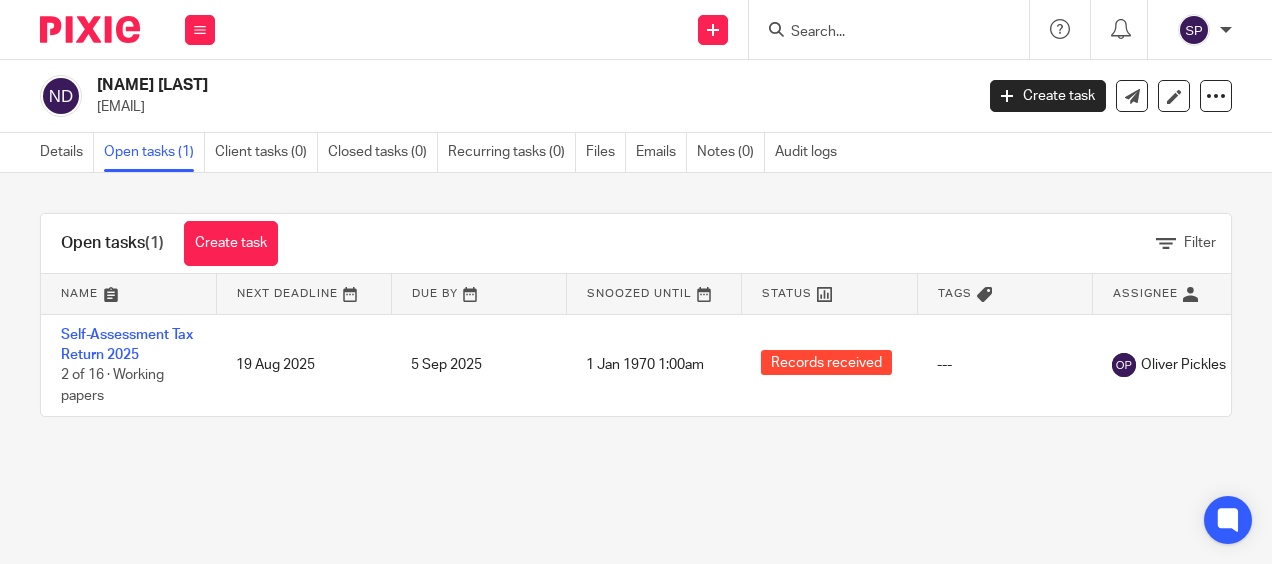 scroll, scrollTop: 0, scrollLeft: 0, axis: both 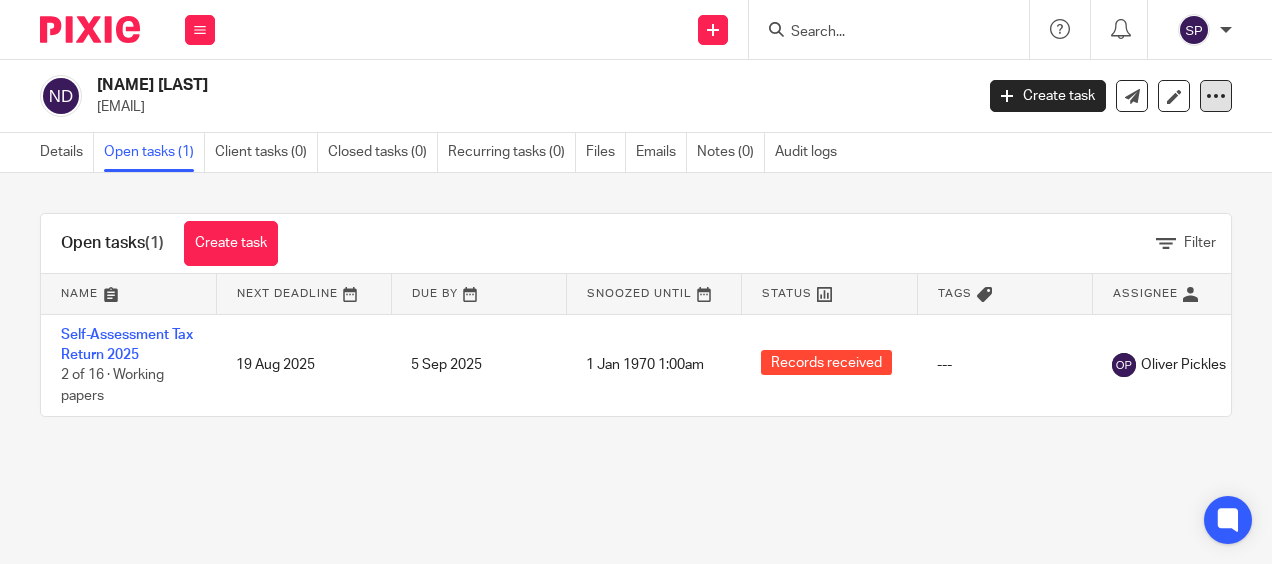 click at bounding box center (1216, 96) 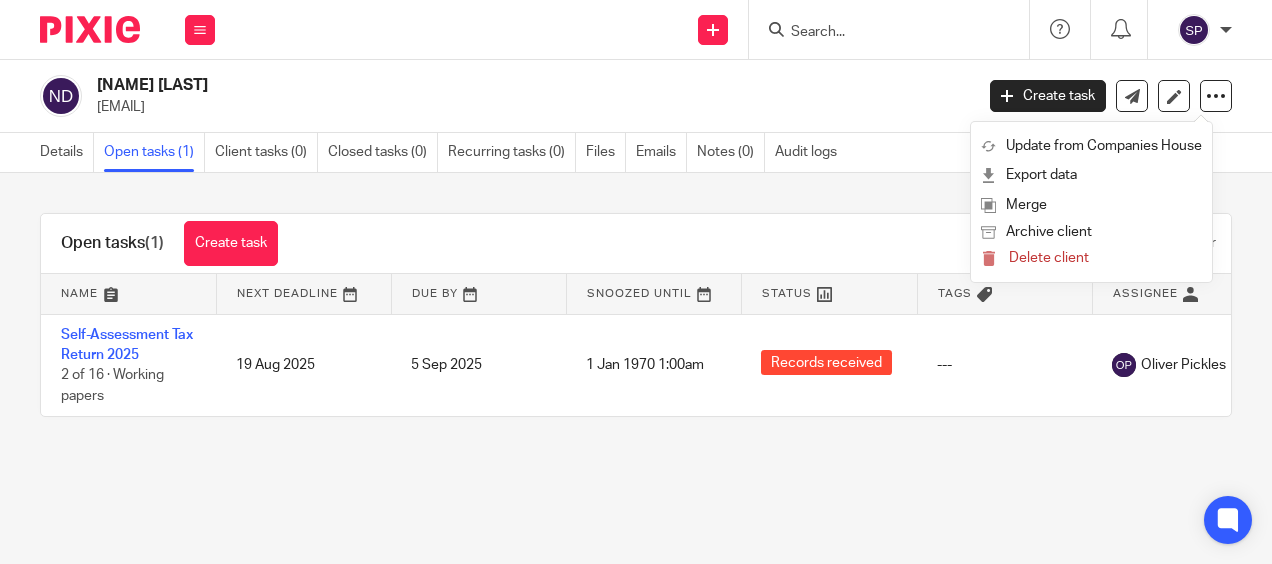 click on "neildumphreysjoinery@gmail.com" at bounding box center [528, 107] 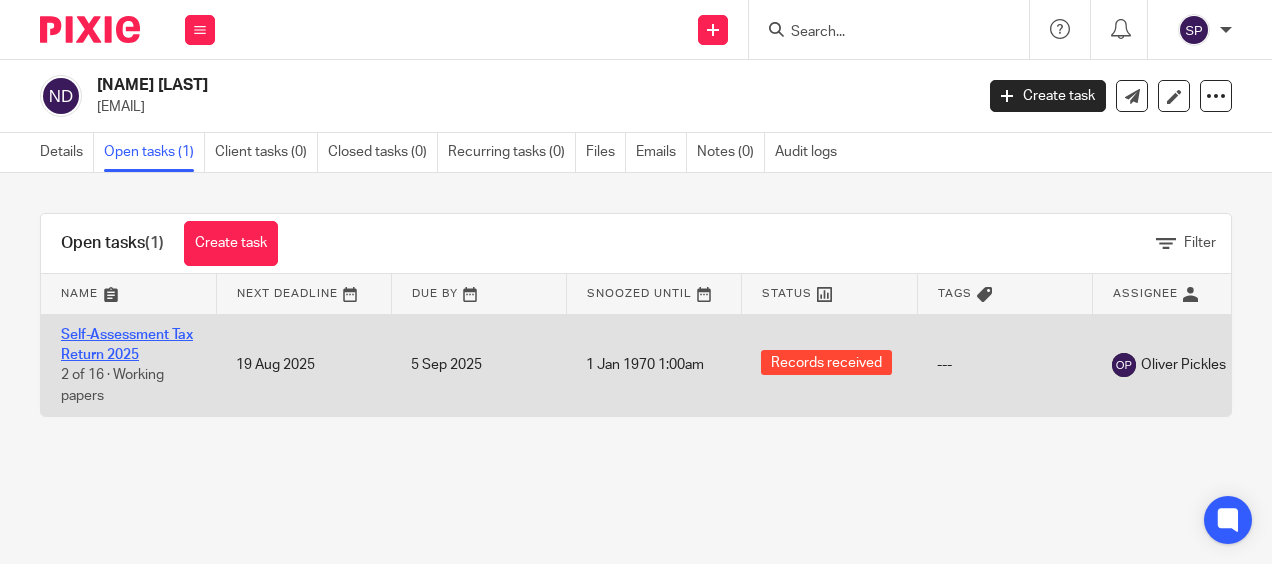 click on "Self-Assessment Tax Return 2025" at bounding box center [127, 345] 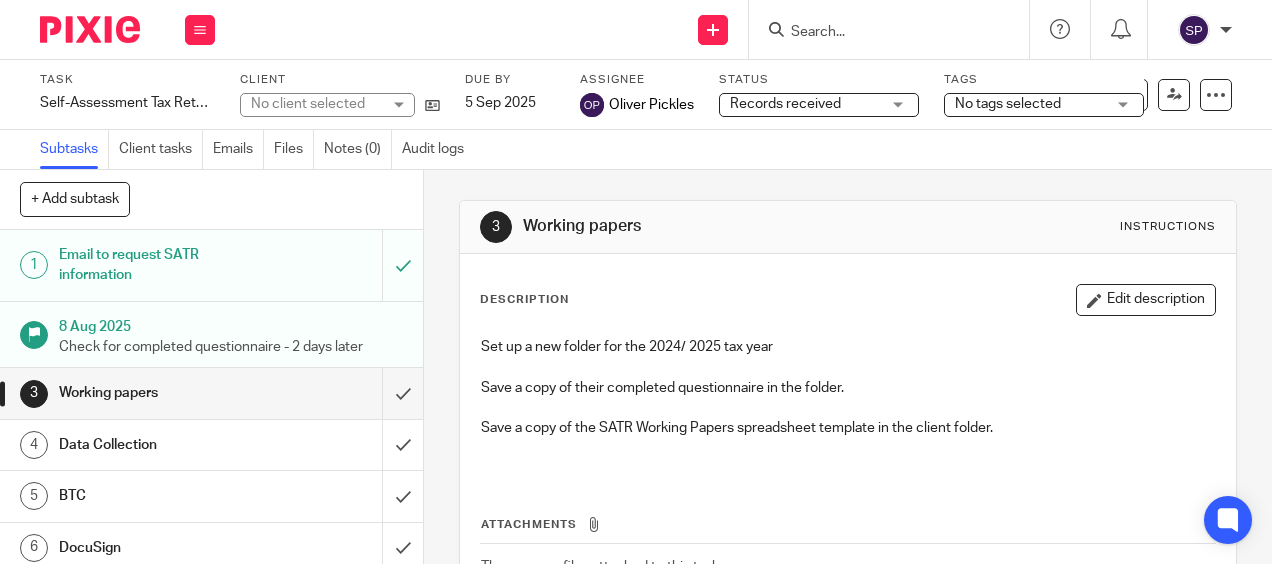 scroll, scrollTop: 0, scrollLeft: 0, axis: both 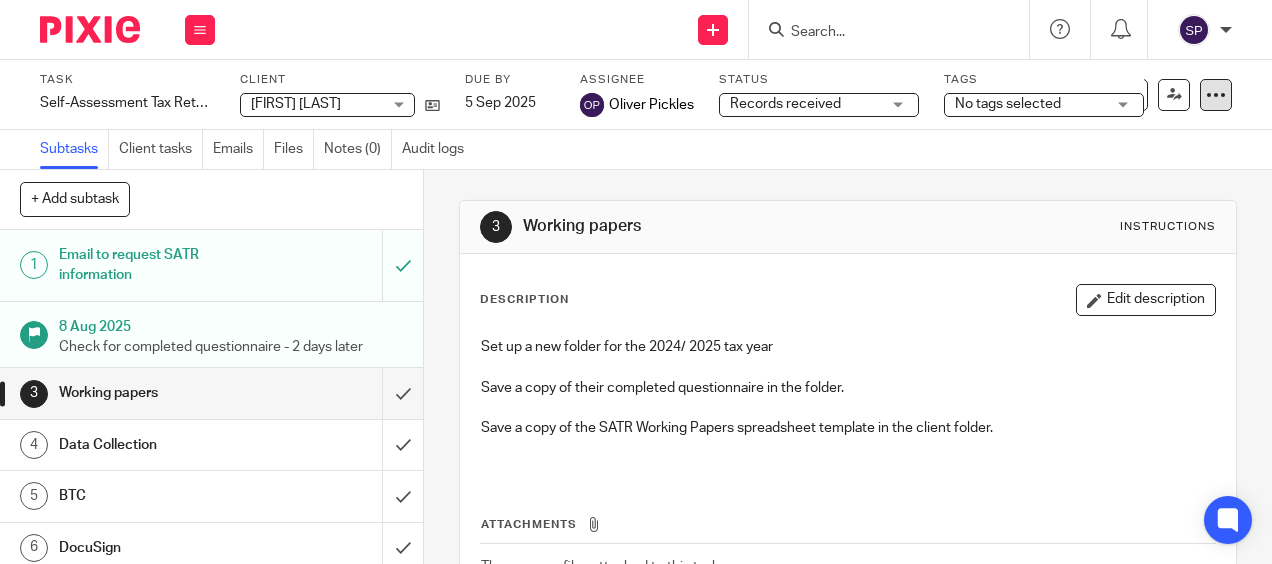 click at bounding box center (1216, 95) 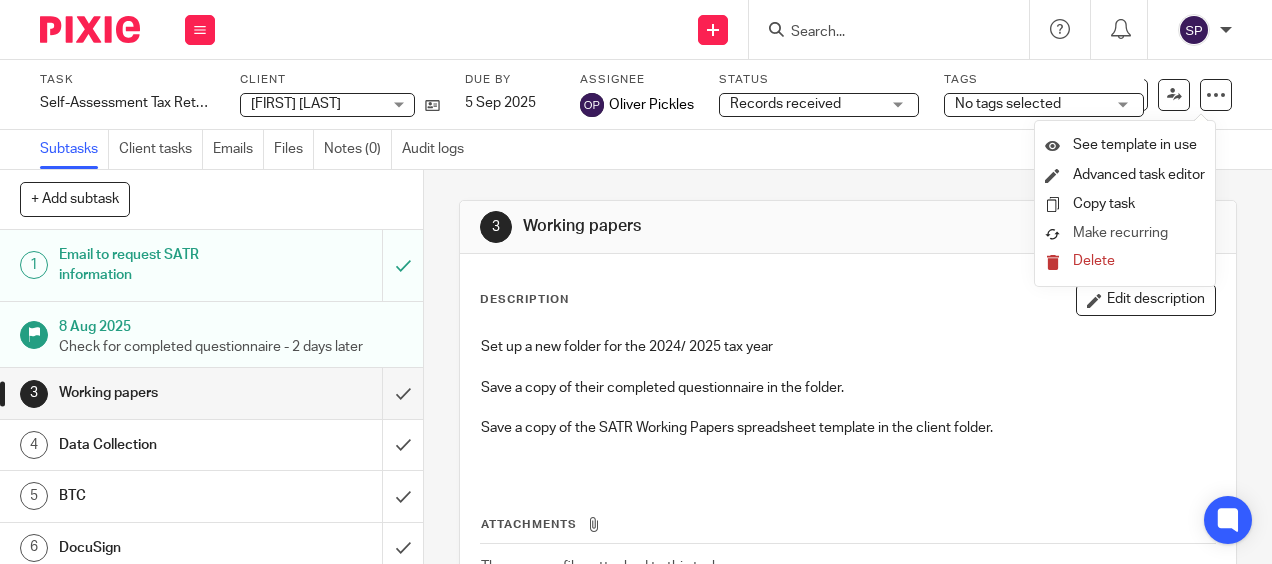 click on "Make recurring" at bounding box center [1120, 233] 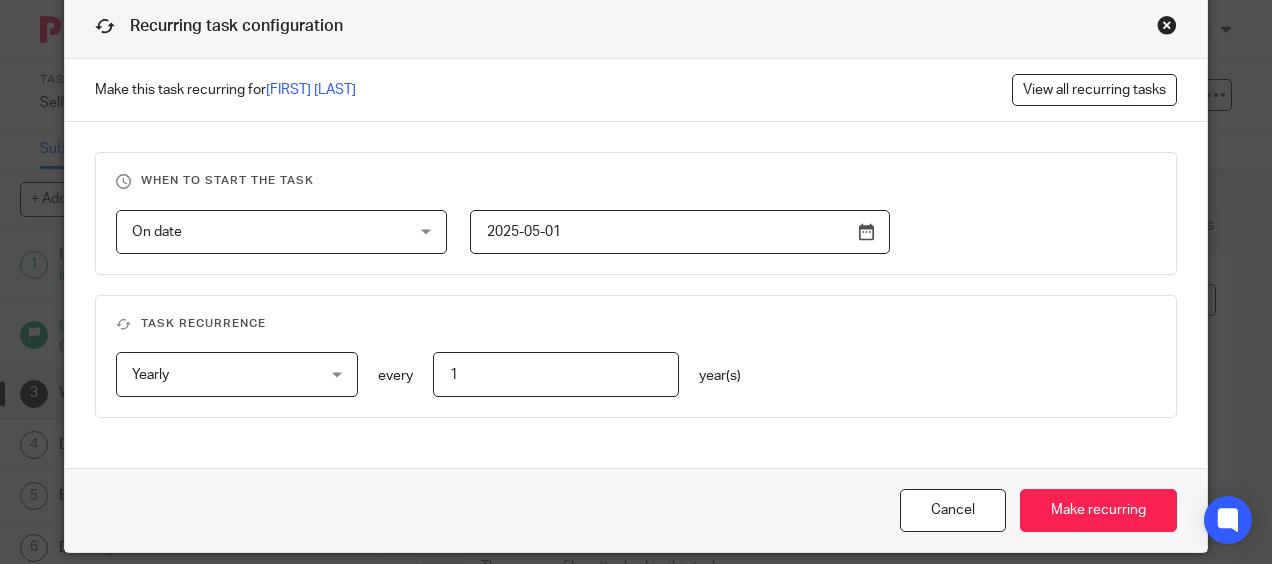 scroll, scrollTop: 72, scrollLeft: 0, axis: vertical 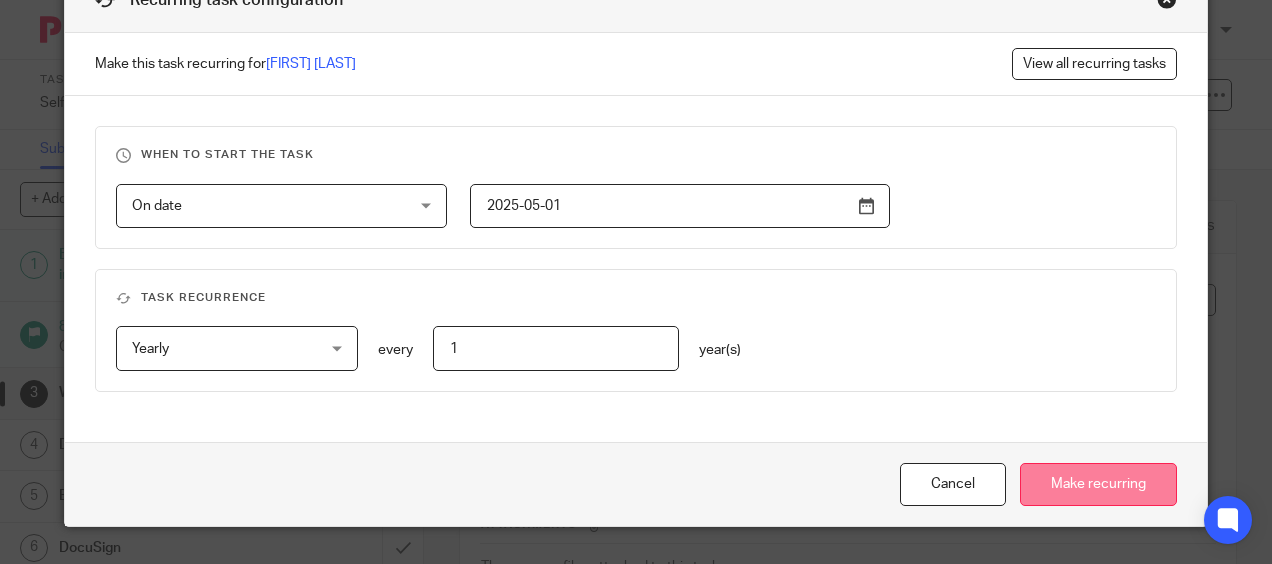 click on "Make recurring" at bounding box center (1098, 484) 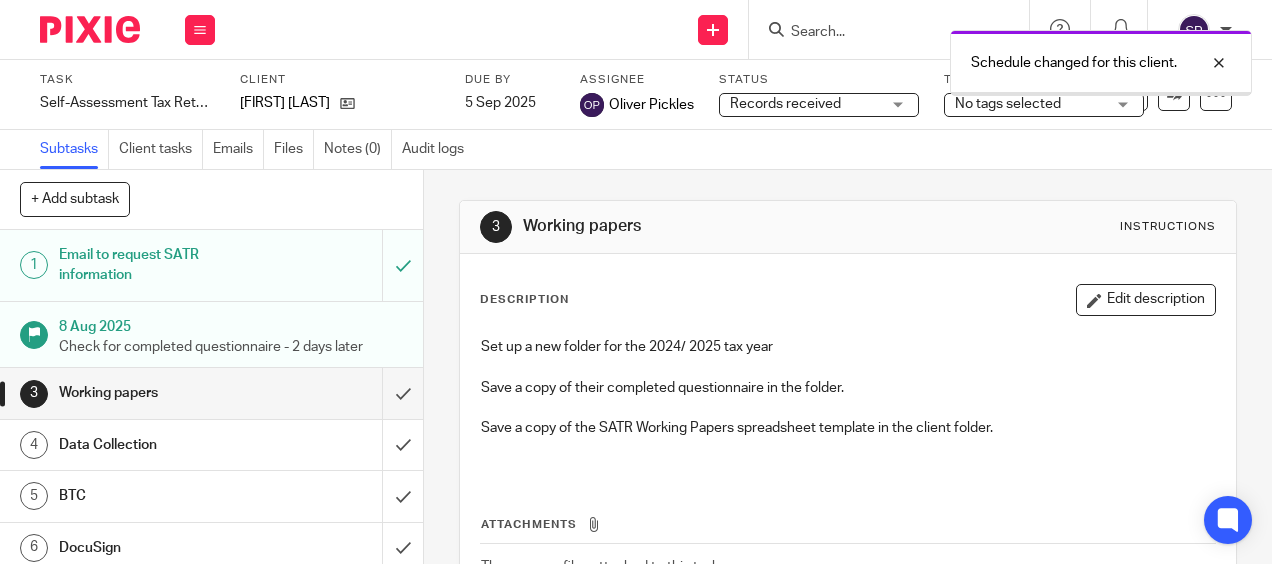scroll, scrollTop: 0, scrollLeft: 0, axis: both 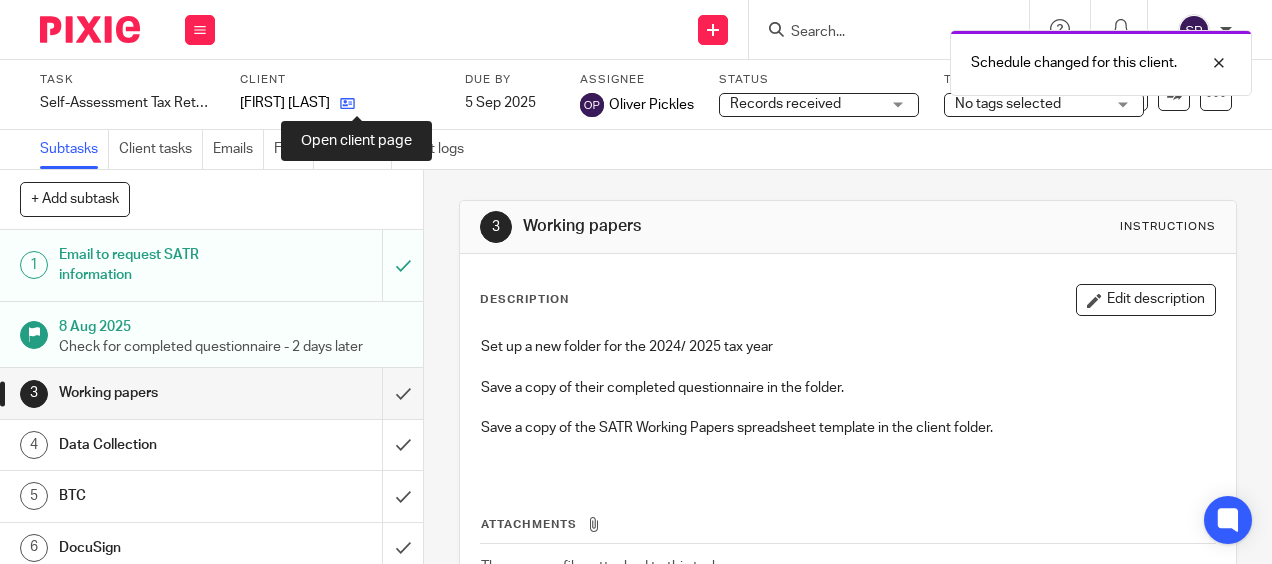 click at bounding box center (347, 103) 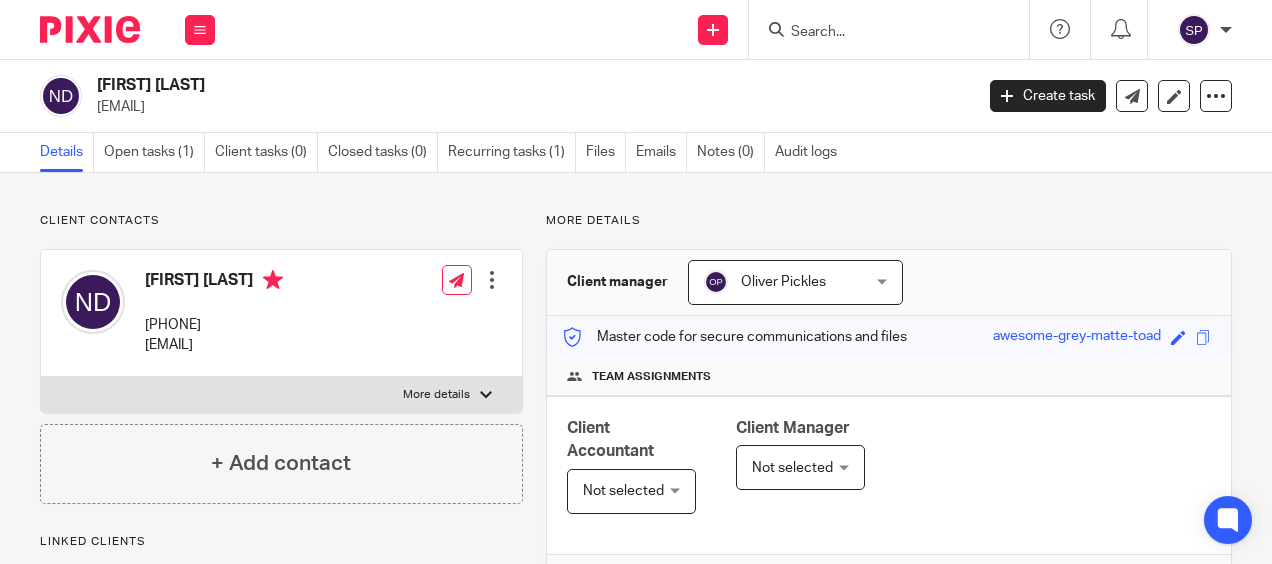 scroll, scrollTop: 0, scrollLeft: 0, axis: both 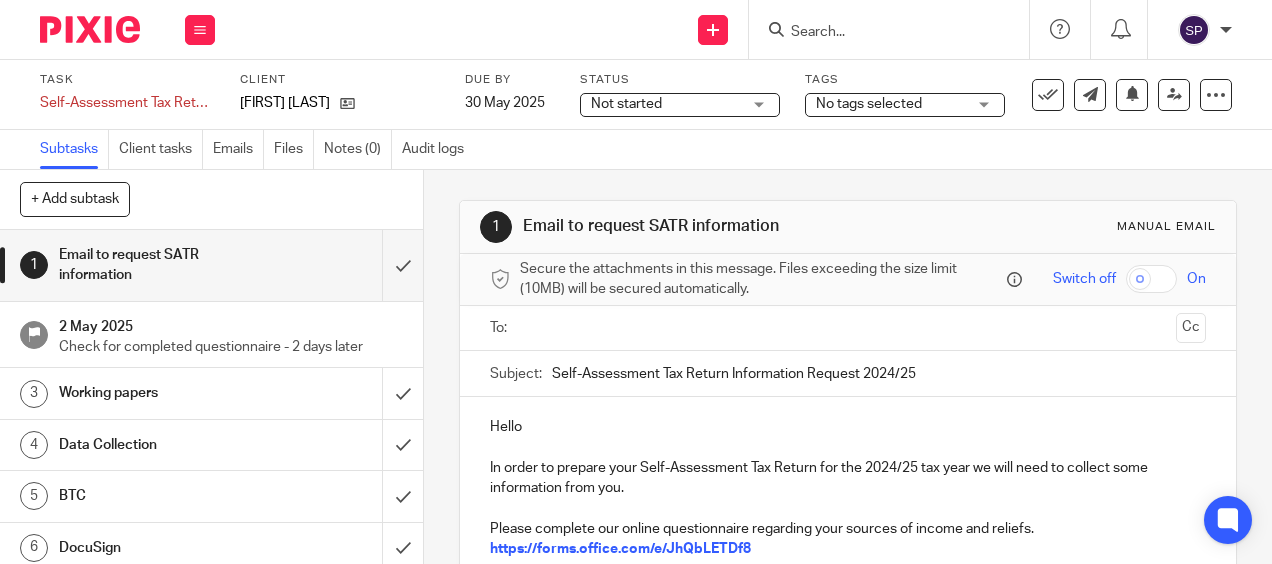 click on "Self-Assessment Tax Return Information Request 2024/25" at bounding box center [878, 373] 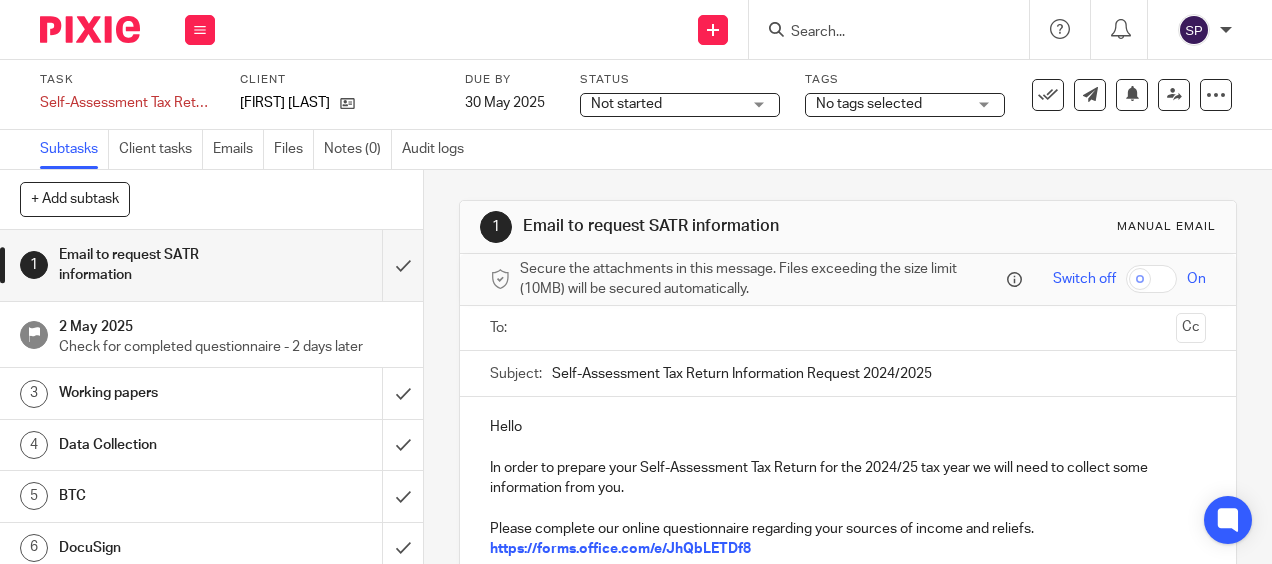 type on "Self-Assessment Tax Return Information Request 2024/2025" 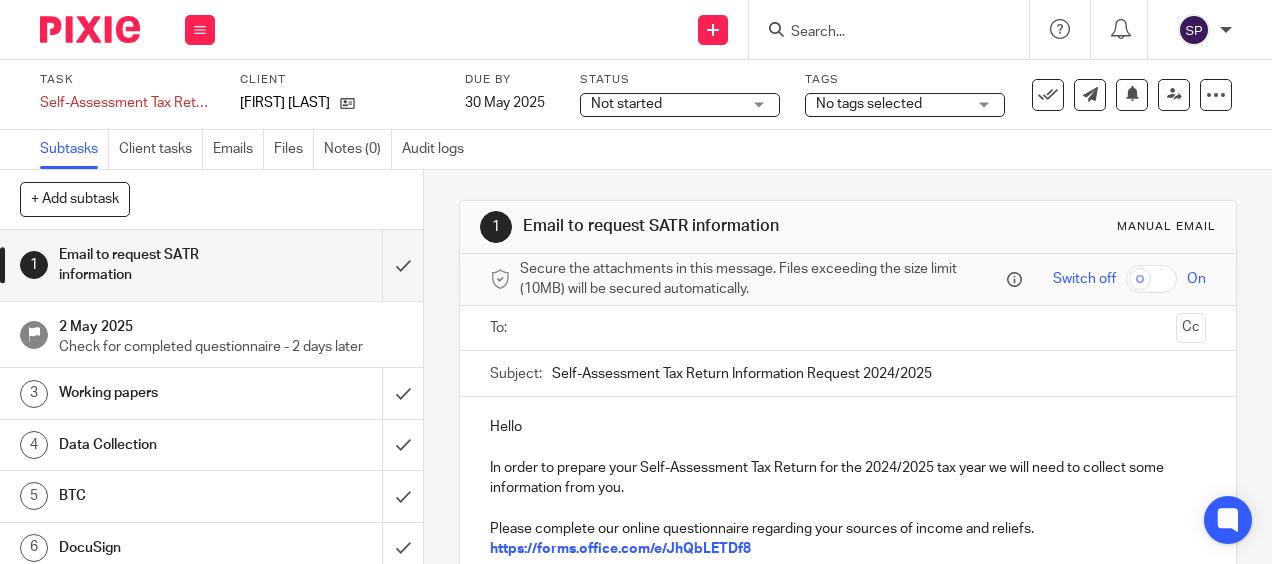 click on "Hello" at bounding box center (847, 427) 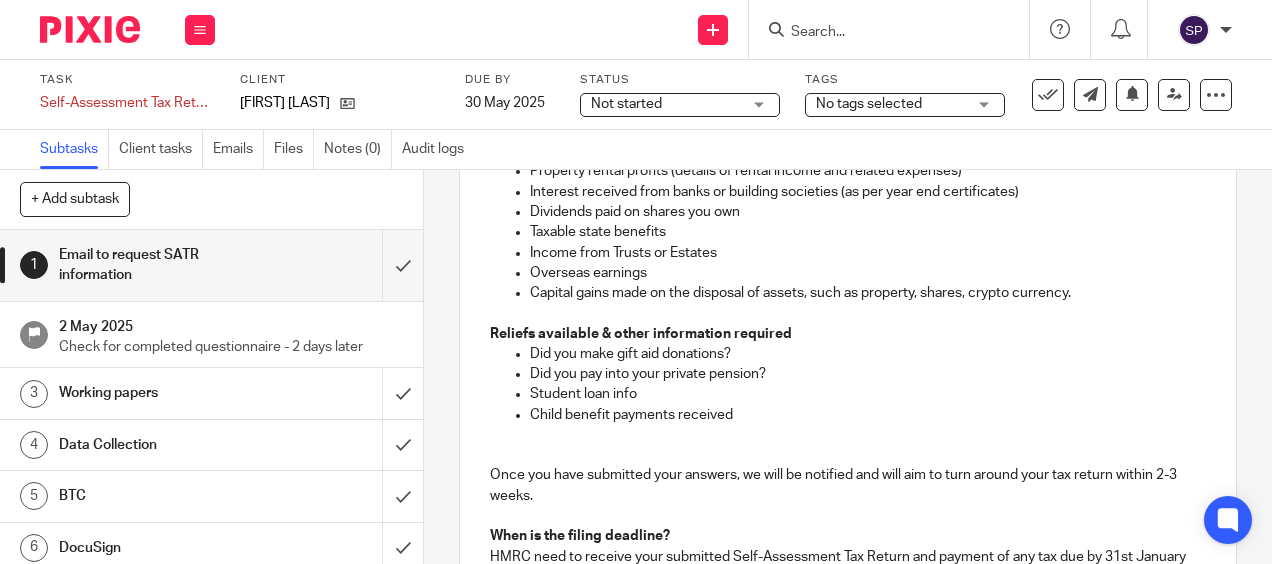 scroll, scrollTop: 600, scrollLeft: 0, axis: vertical 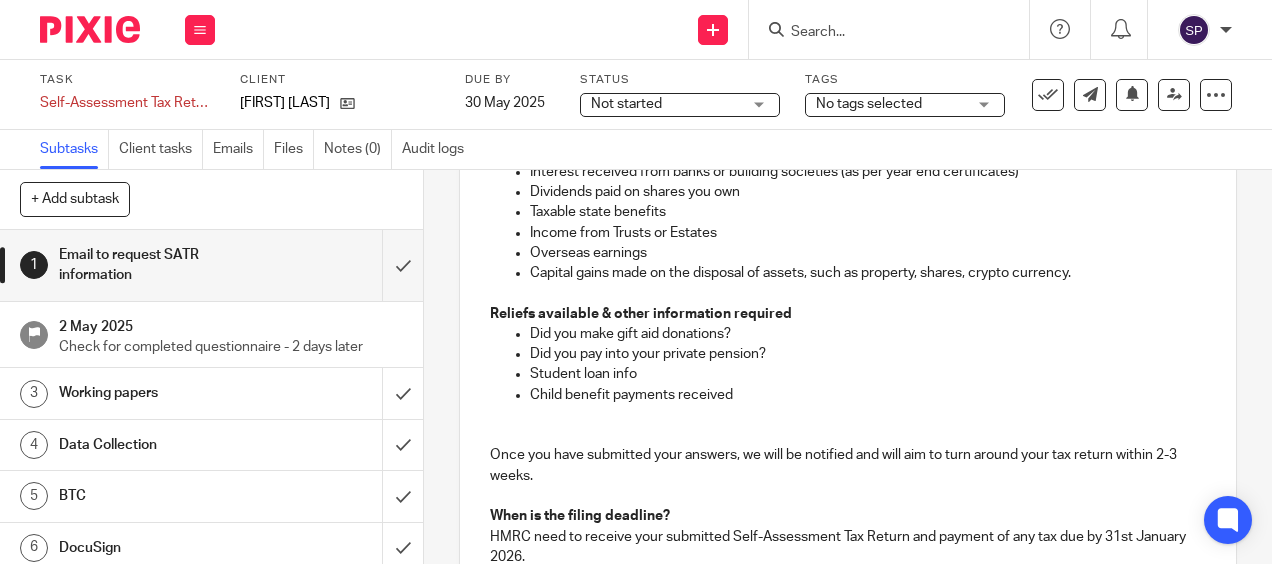 click at bounding box center [847, 415] 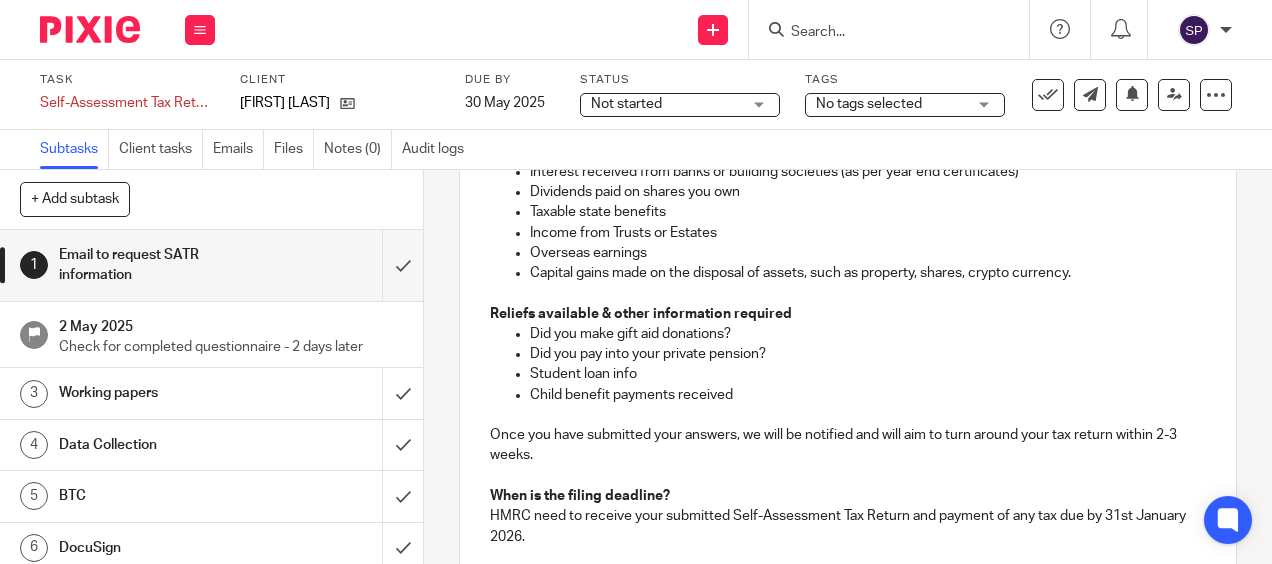 scroll, scrollTop: 800, scrollLeft: 0, axis: vertical 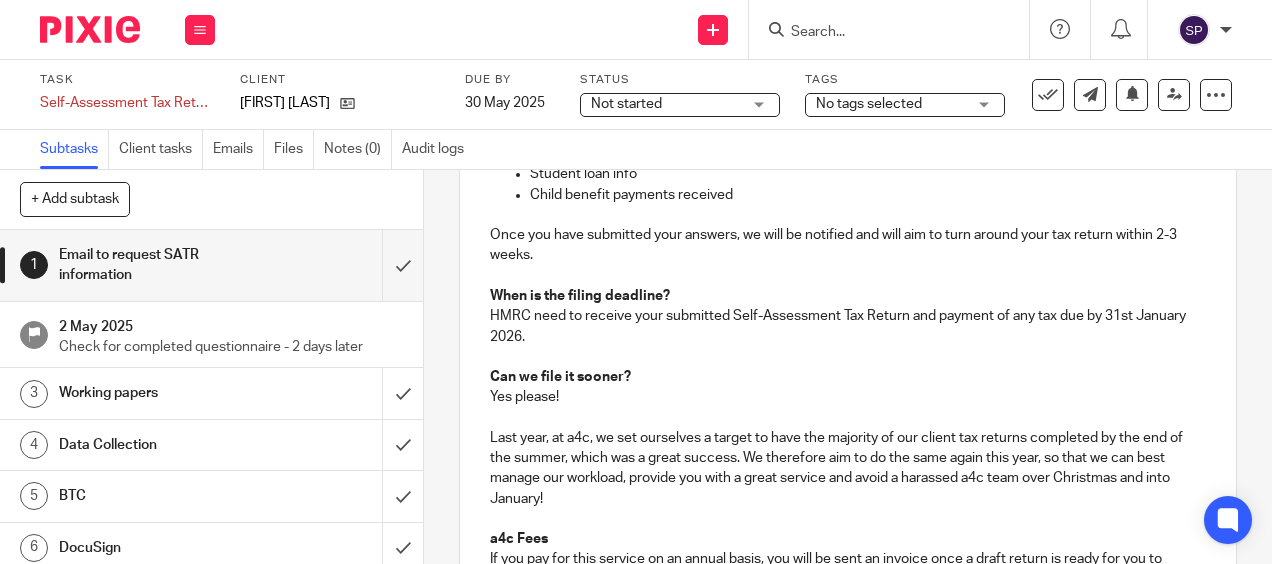 click on "HMRC need to receive your submitted Self-Assessment Tax Return and payment of any tax due by 31st January 2026." at bounding box center (847, 326) 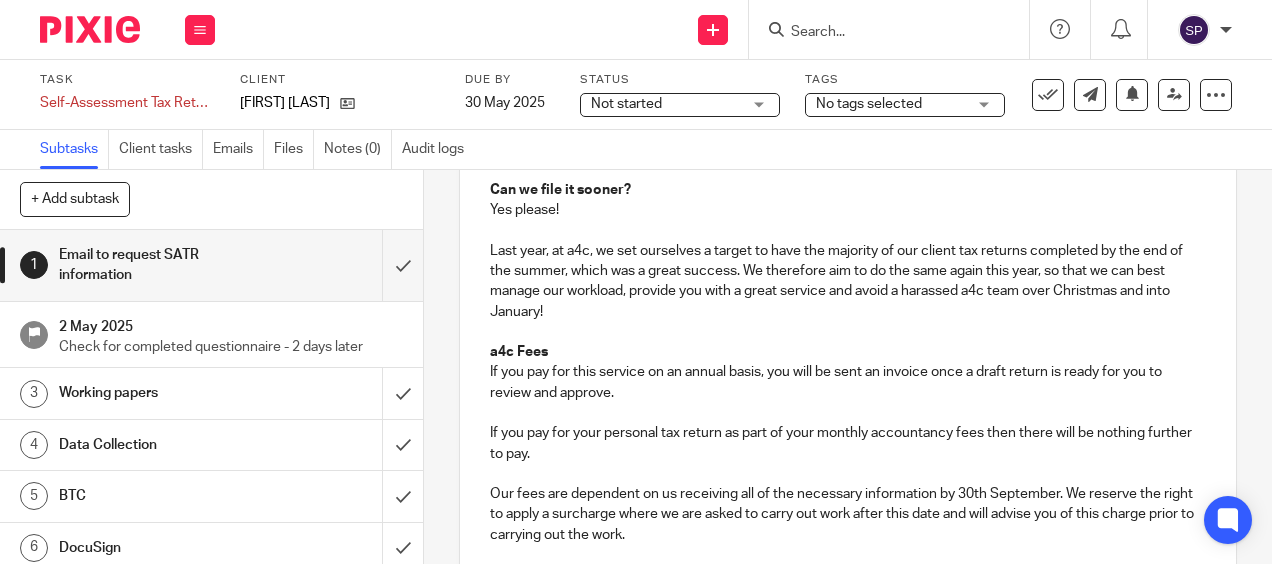 scroll, scrollTop: 1000, scrollLeft: 0, axis: vertical 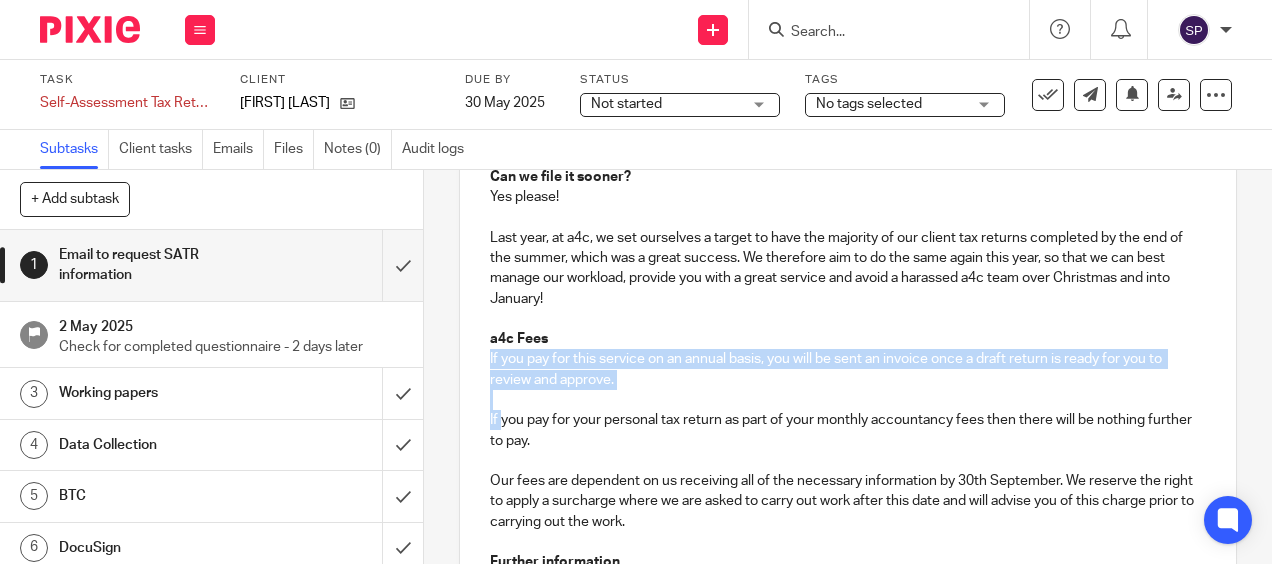 drag, startPoint x: 476, startPoint y: 364, endPoint x: 494, endPoint y: 429, distance: 67.44627 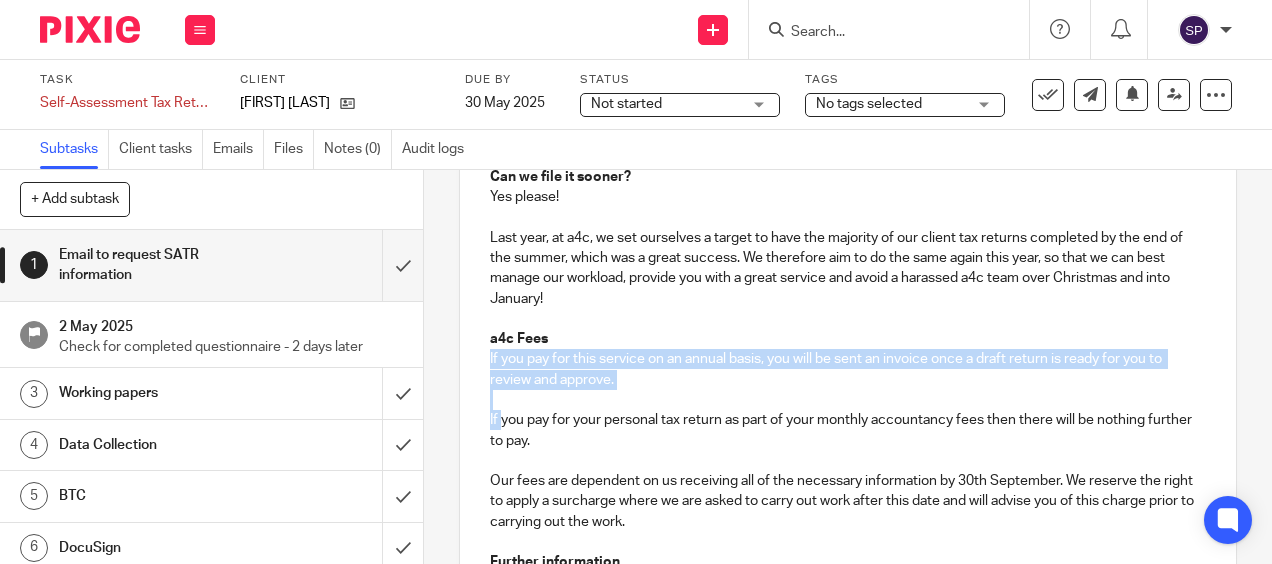 click on "Hi [FIRST] In order to prepare your Self-Assessment Tax Return for the [YEAR]/[YEAR] tax year we will need to collect some information from you. Please complete our online questionnaire regarding your sources of income and reliefs. https://forms.office.com/e/JhQbLETDf8 Before you start, we have listed below what you need to include, so you may want to take some time to gather this information, in advance of completing the questionnaire:   Sources of Income PAYE employment income (P60 / P45 / P11d) Subcontractor income (you’ll need CIS certificates, other non-CIS sales totals and expenses info) Self-employment or Partnership profits (business accounts) Pension income (P60) Property rental profits (details of rental income and related expenses) Interest received from banks or building societies (as per year end certificates) Dividends paid on shares you own Taxable state benefits Income from Trusts or Estates Overseas earnings Capital gains made on the disposal of assets, such as property, shares, crypto currency." at bounding box center (847, 22) 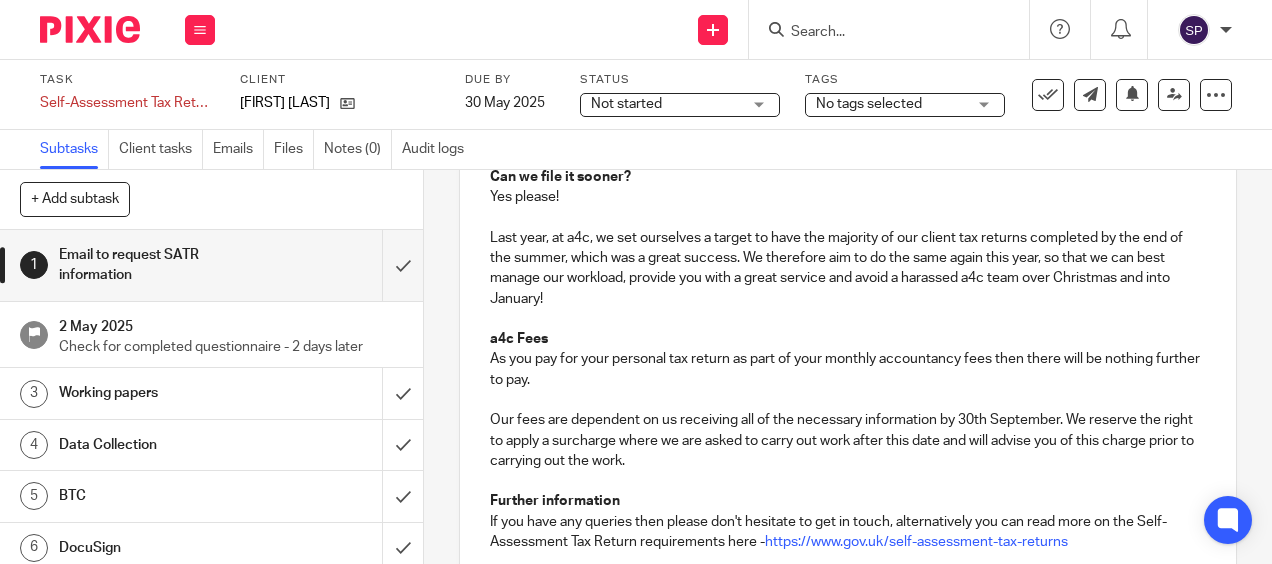 click on "Our fees are dependent on us receiving all of the necessary information by 30th September. We reserve the right to apply a surcharge where we are asked to carry out work after this date and will advise you of this charge prior to carrying out the work." at bounding box center [847, 440] 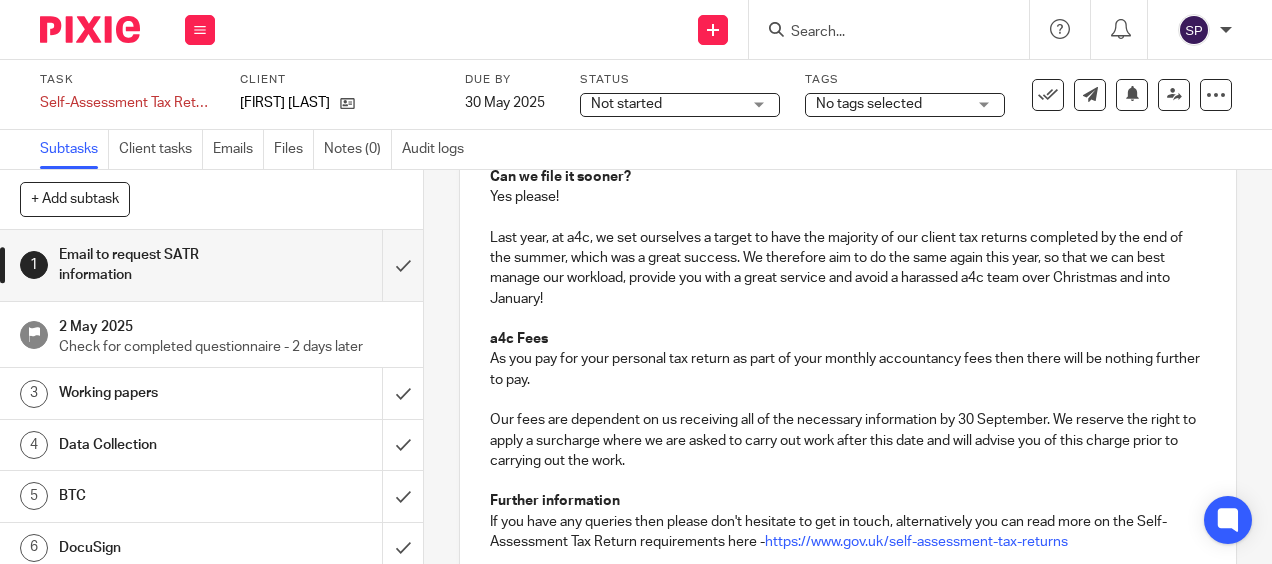 click on "Our fees are dependent on us receiving all of the necessary information by 30 September. We reserve the right to apply a surcharge where we are asked to carry out work after this date and will advise you of this charge prior to carrying out the work." at bounding box center [847, 440] 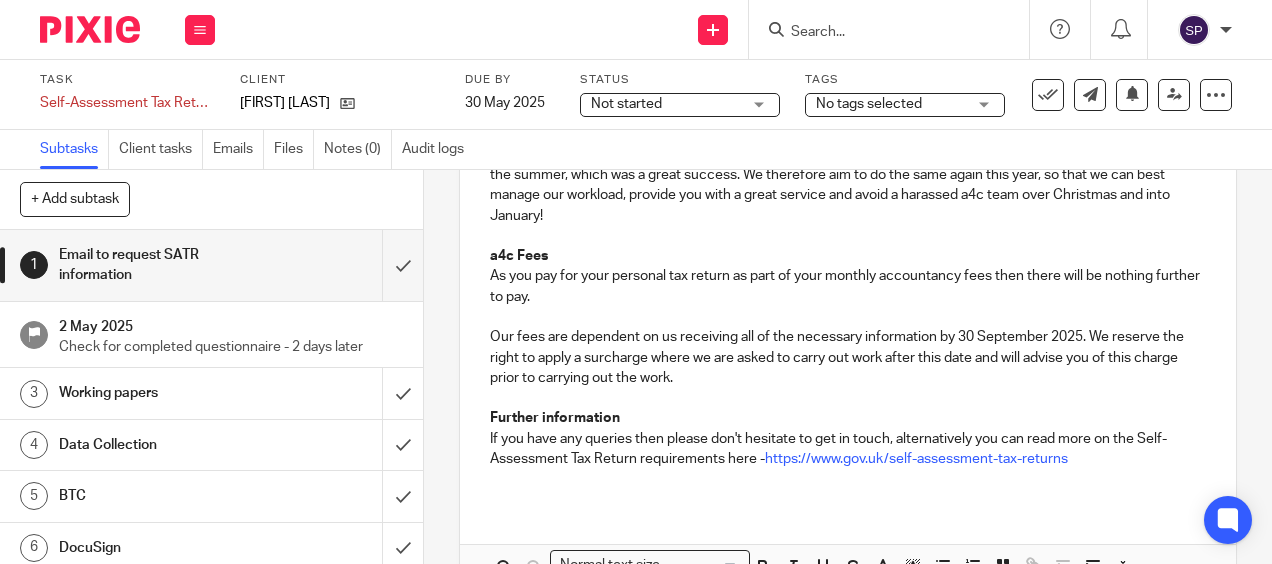 scroll, scrollTop: 1200, scrollLeft: 0, axis: vertical 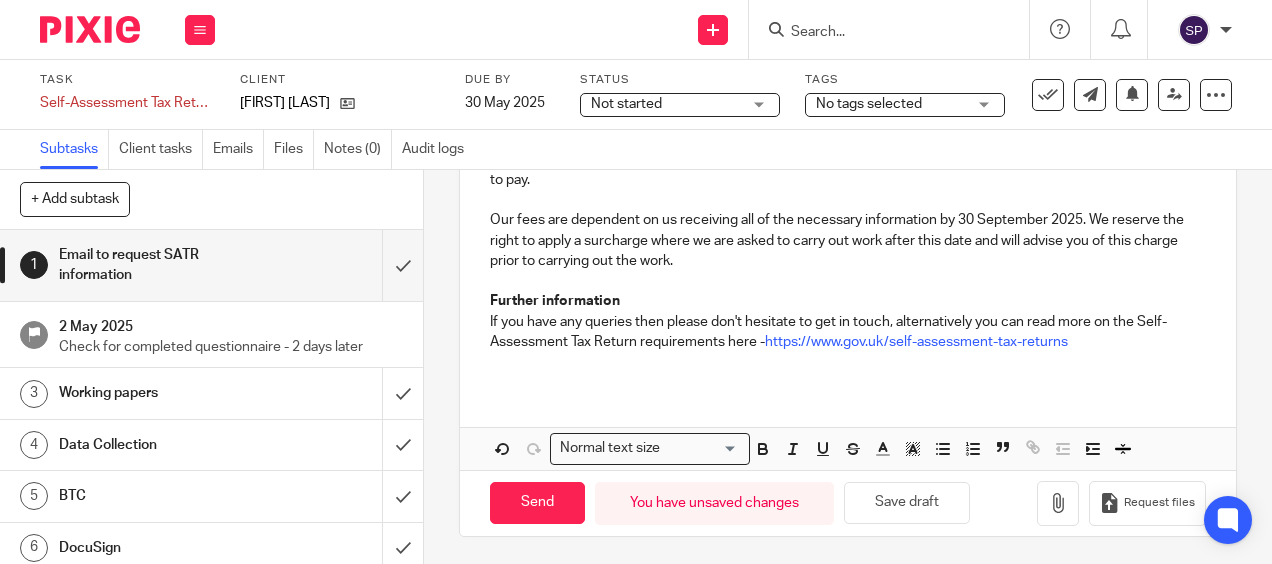 click at bounding box center [847, 362] 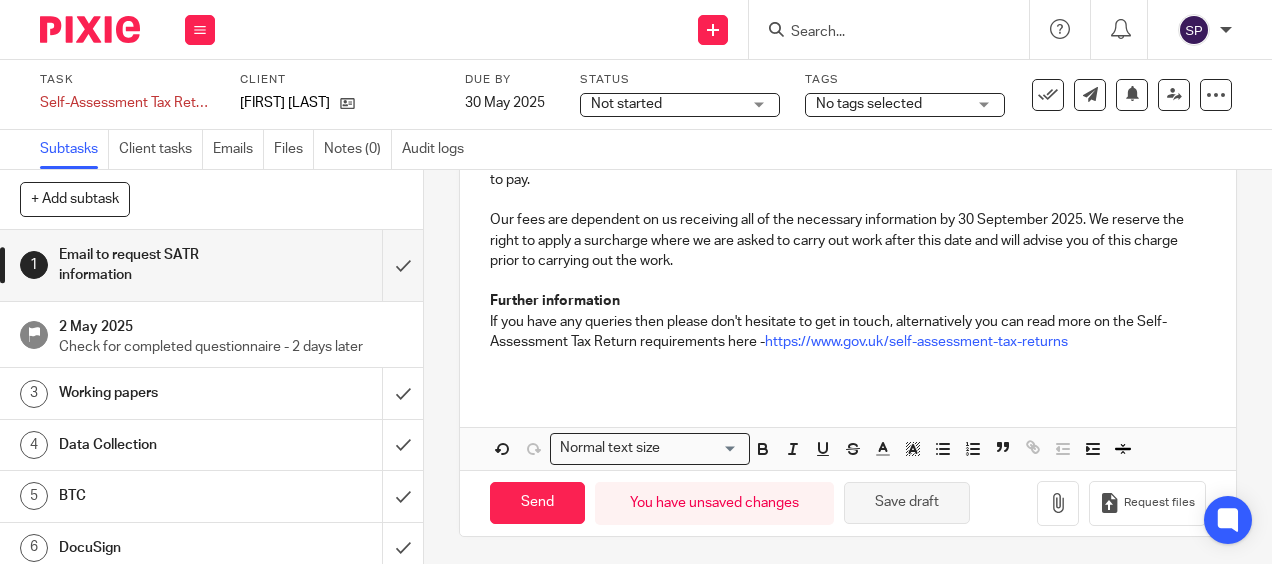 click on "Save draft" at bounding box center [907, 503] 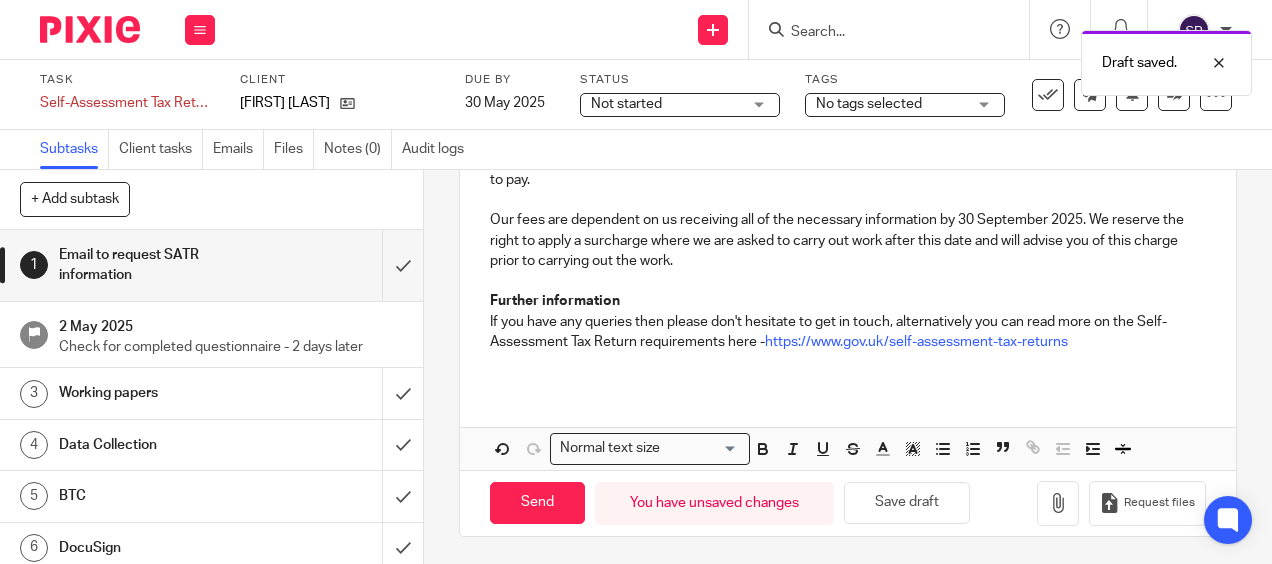 click on "Not started
Not started" at bounding box center (680, 105) 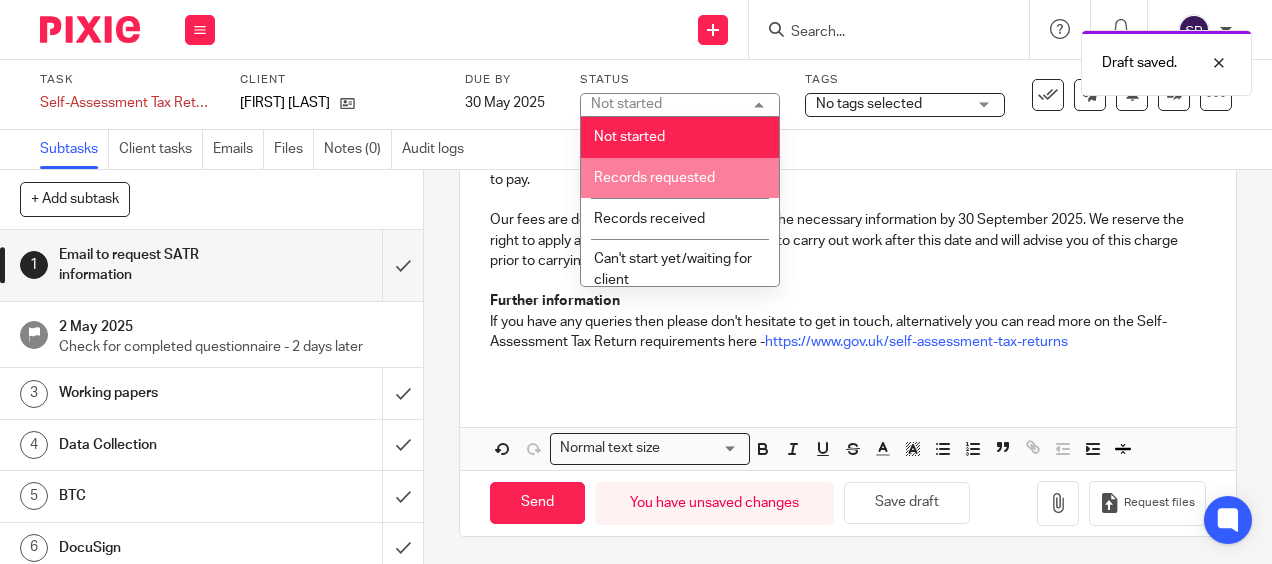 click on "Records requested" at bounding box center [654, 178] 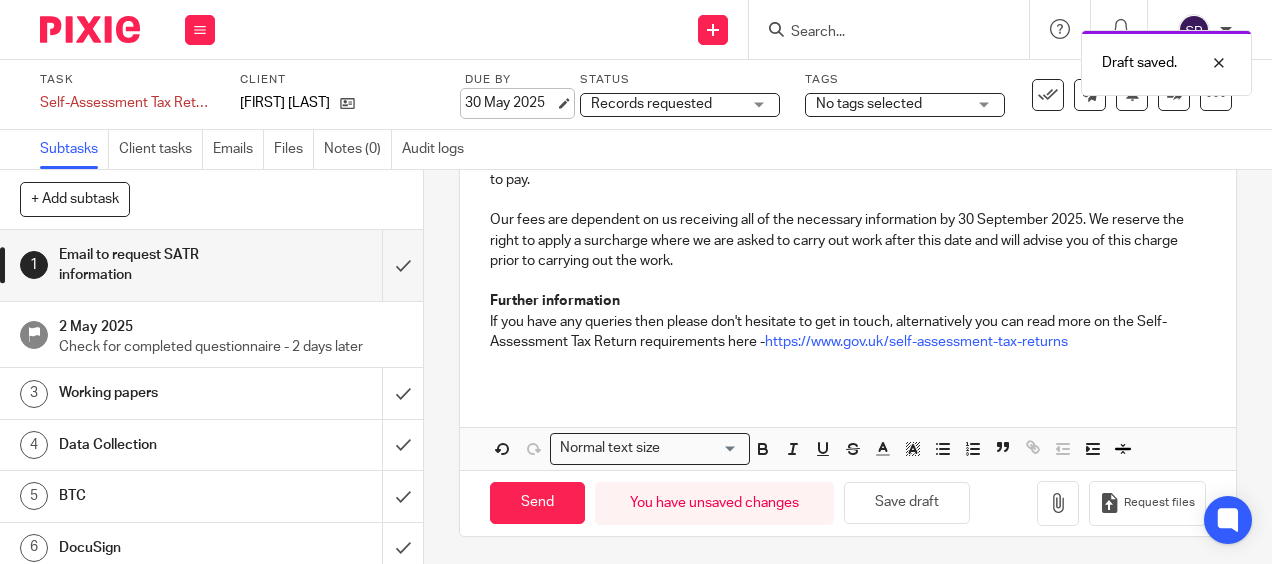 click on "30 May 2025" at bounding box center (510, 103) 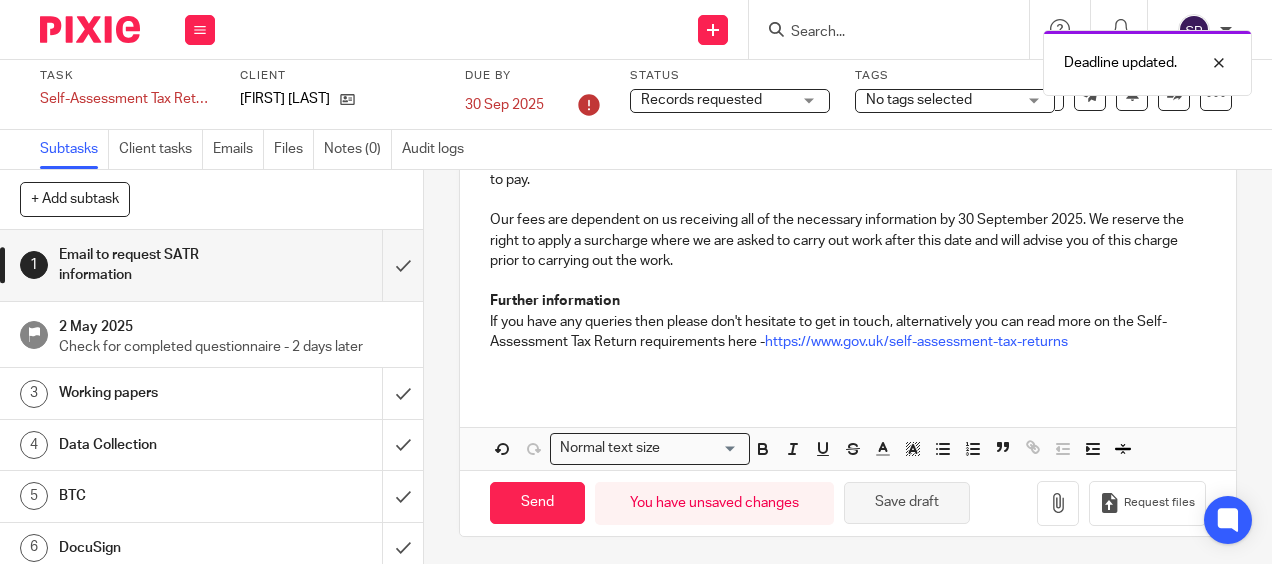 click on "Save draft" at bounding box center [907, 503] 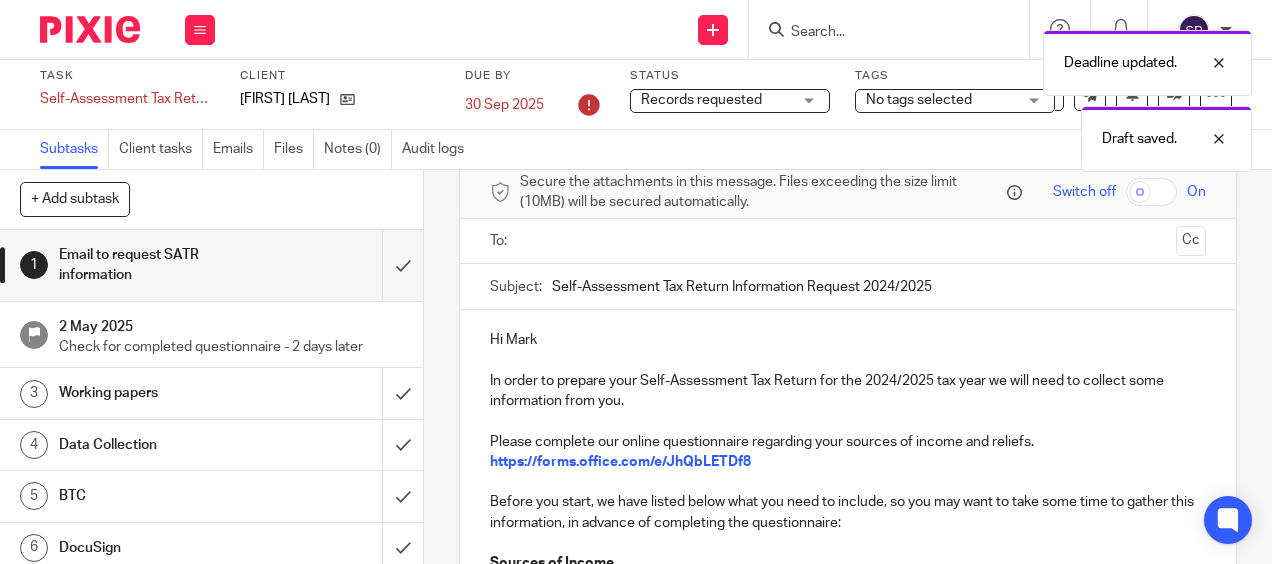 scroll, scrollTop: 0, scrollLeft: 0, axis: both 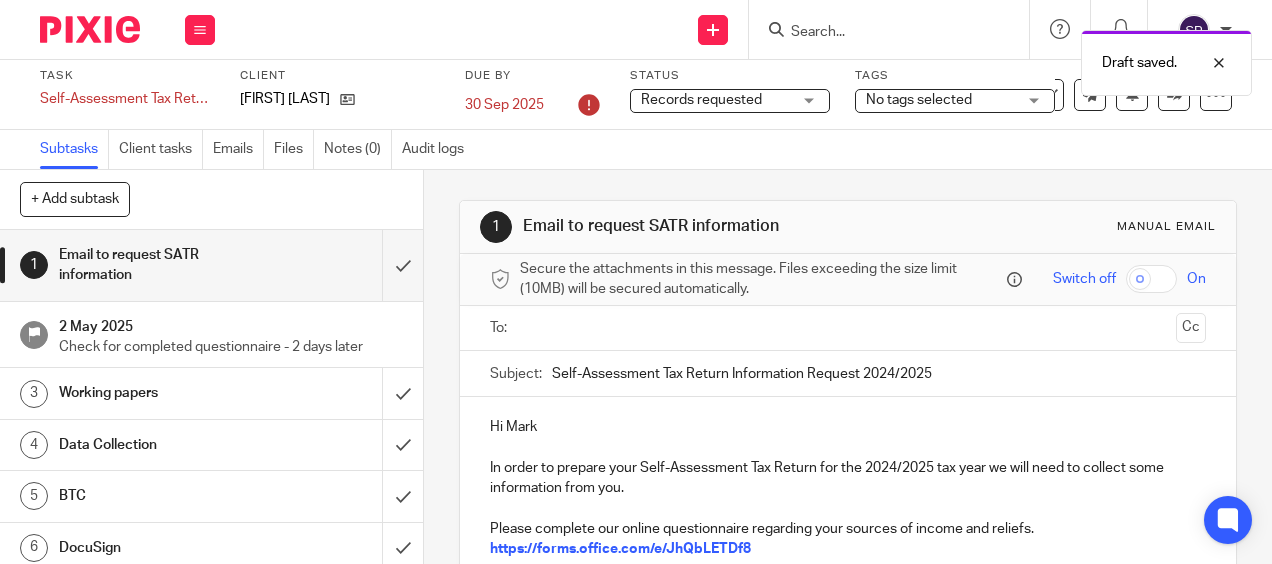 click at bounding box center (847, 328) 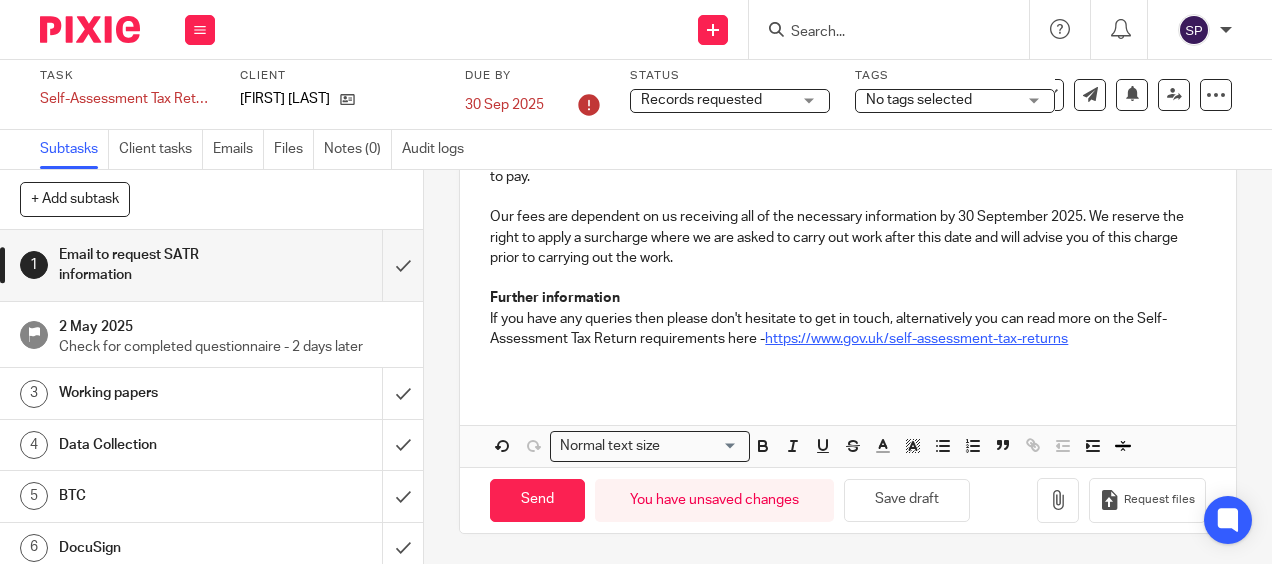scroll, scrollTop: 1210, scrollLeft: 0, axis: vertical 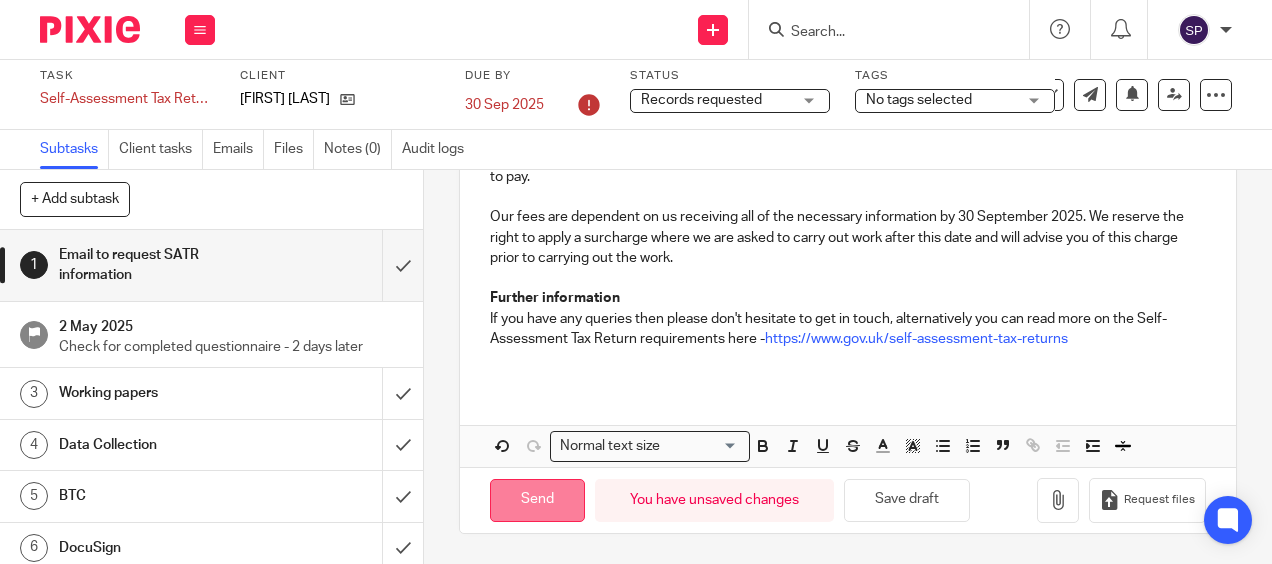 click on "Send" at bounding box center (537, 500) 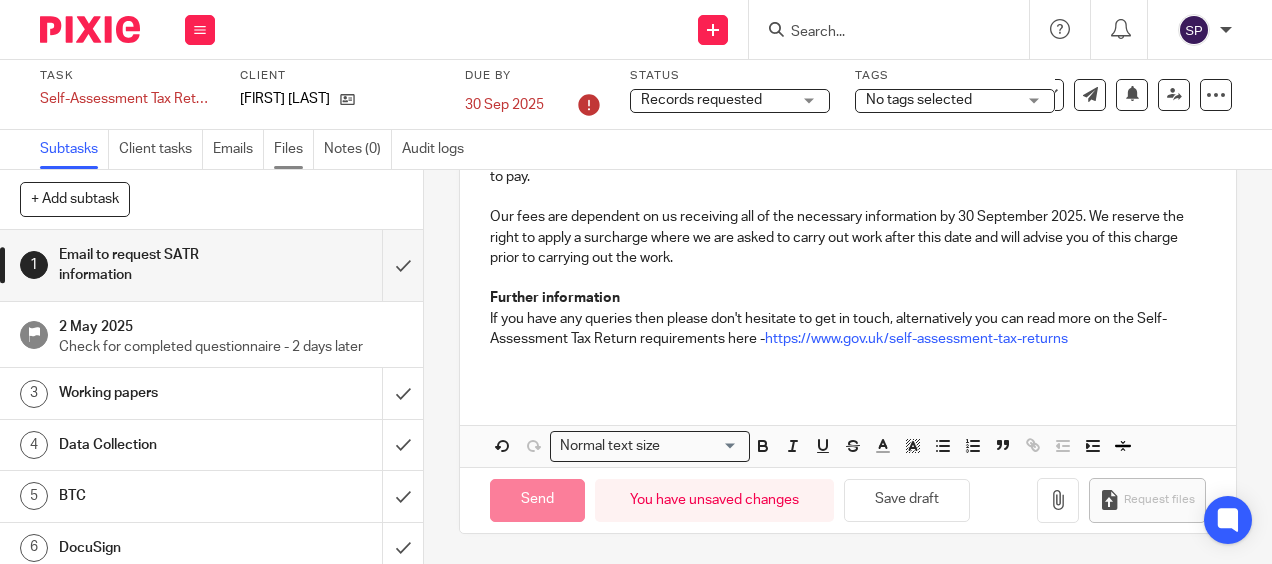 type on "Sent" 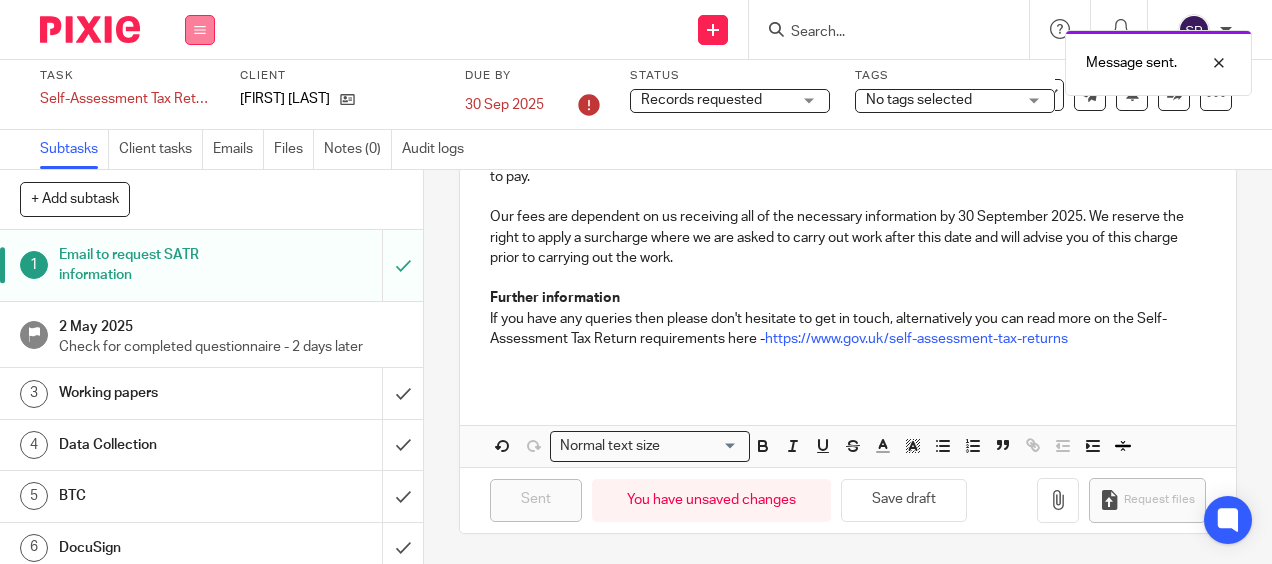 click at bounding box center [200, 30] 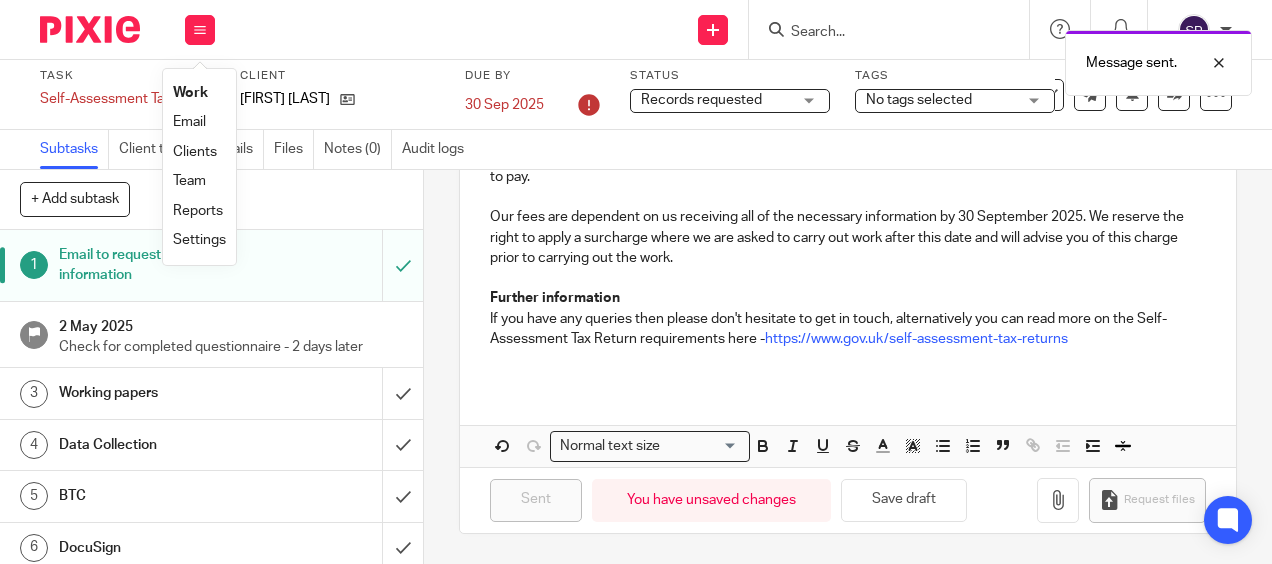 click on "Work" at bounding box center [190, 93] 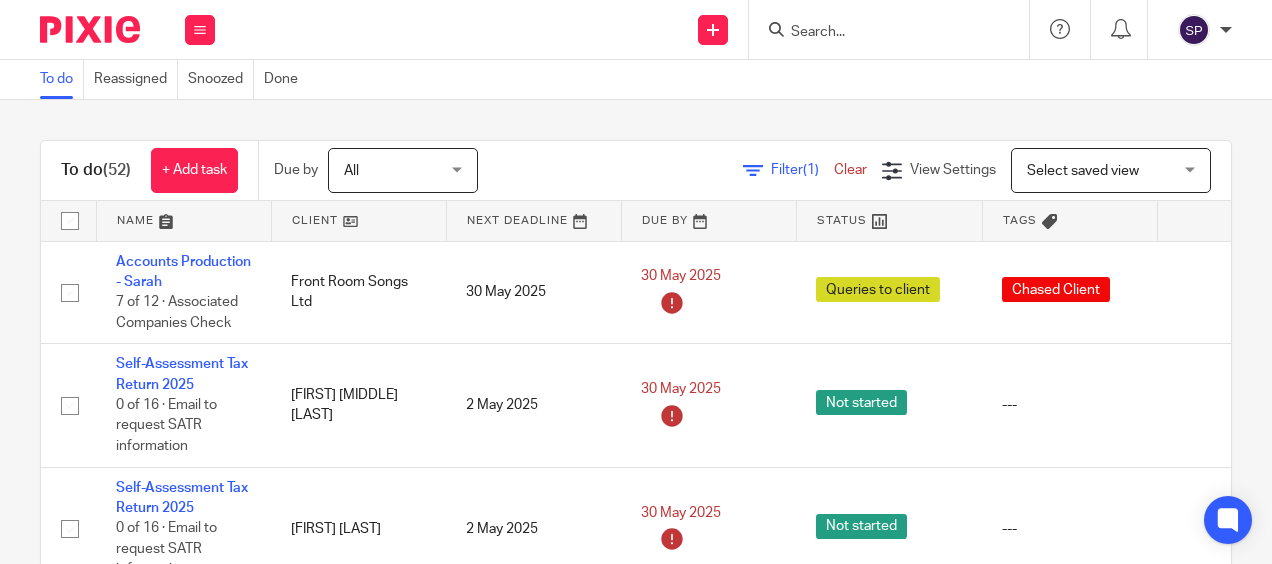 scroll, scrollTop: 0, scrollLeft: 0, axis: both 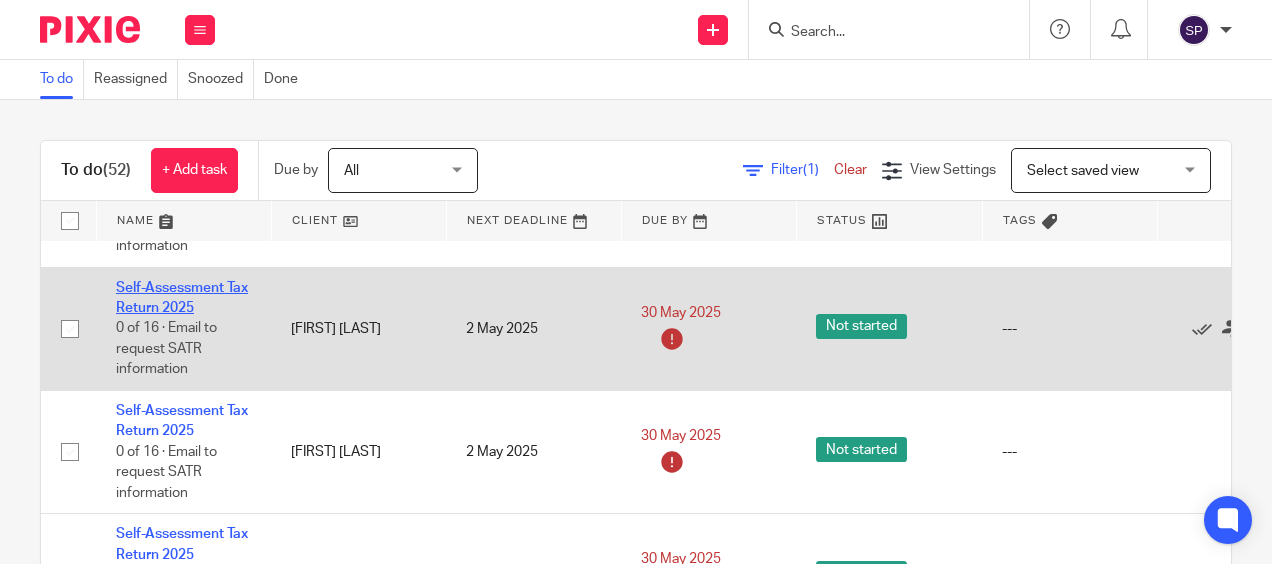 click on "Self-Assessment Tax Return 2025" at bounding box center [182, 298] 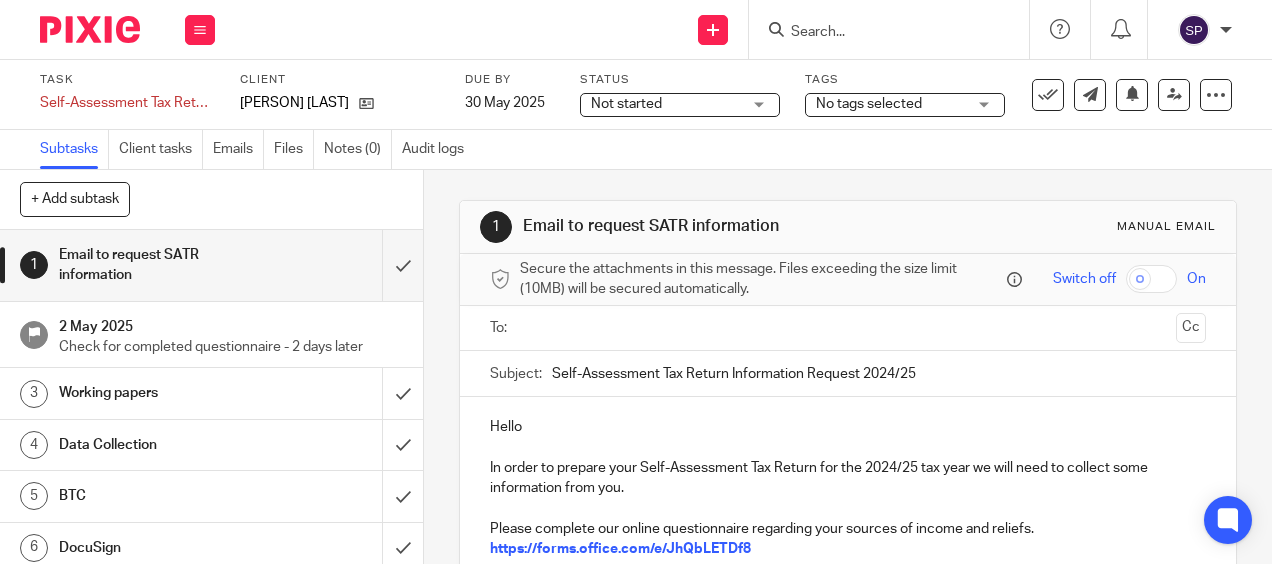scroll, scrollTop: 0, scrollLeft: 0, axis: both 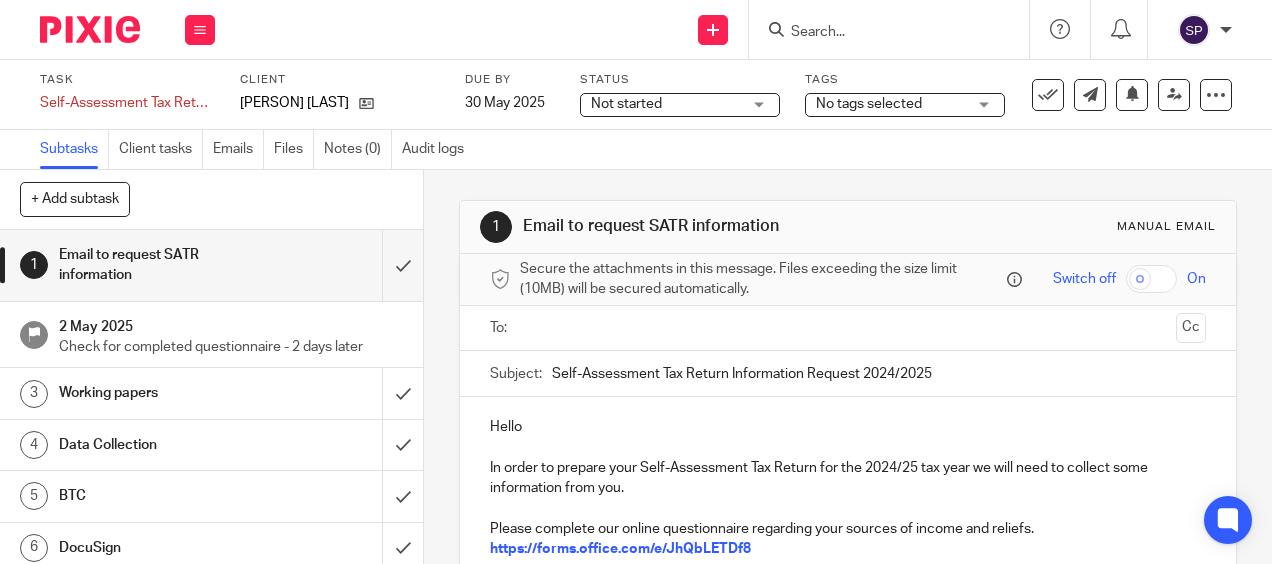 type on "Self-Assessment Tax Return Information Request 2024/2025" 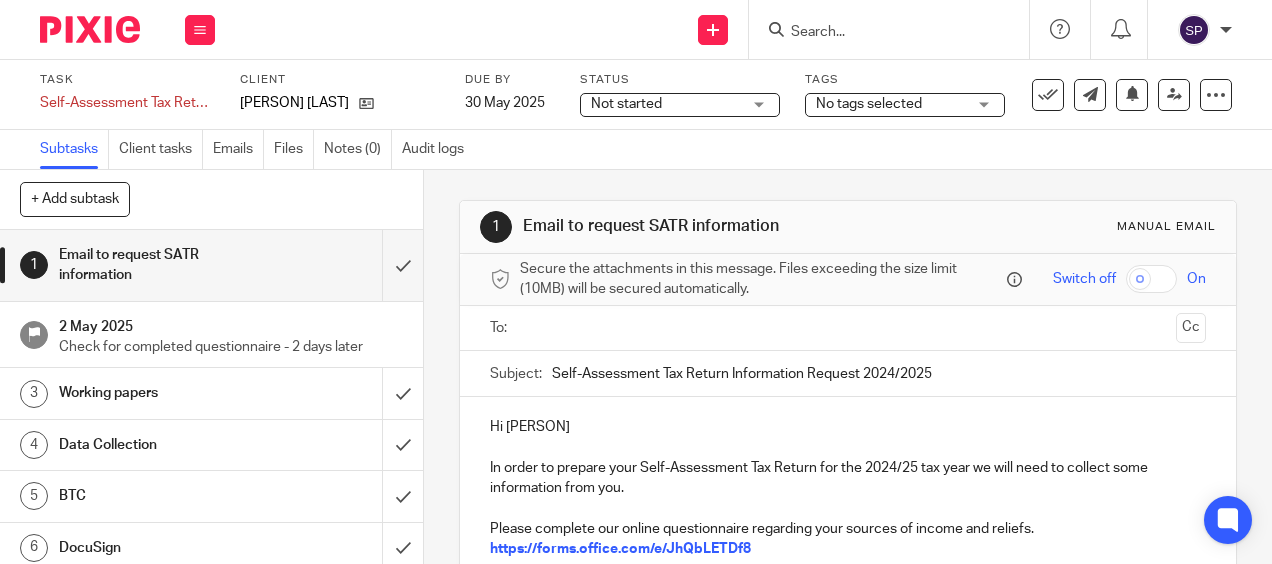 click on "In order to prepare your Self-Assessment Tax Return for the 2024/25 tax year we will need to collect some information from you." at bounding box center (847, 478) 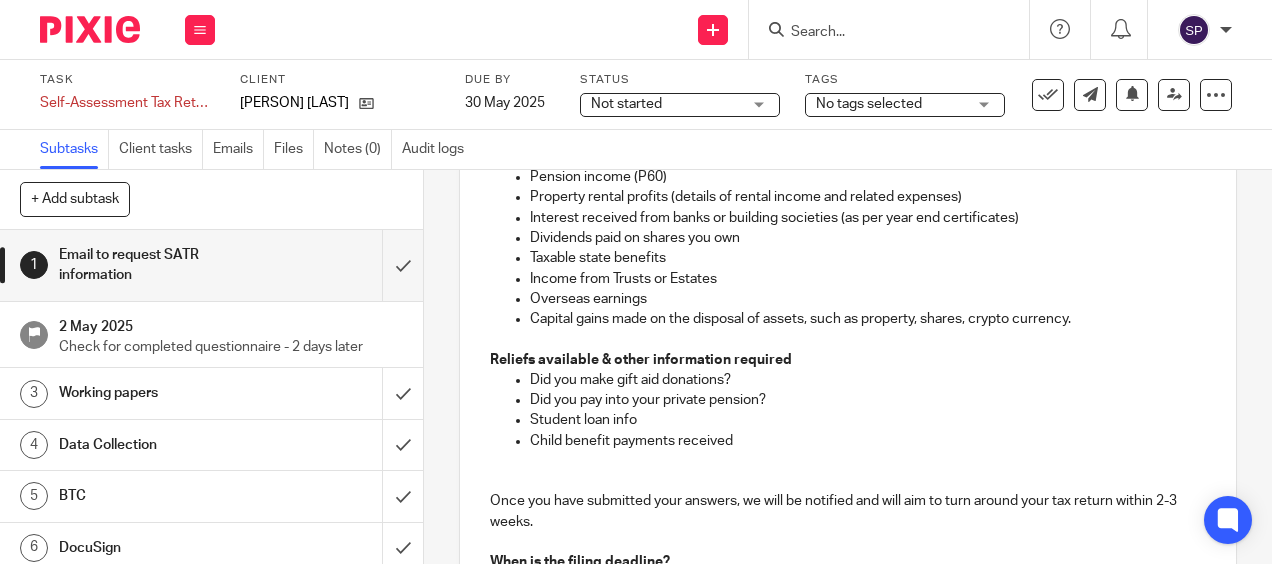 scroll, scrollTop: 600, scrollLeft: 0, axis: vertical 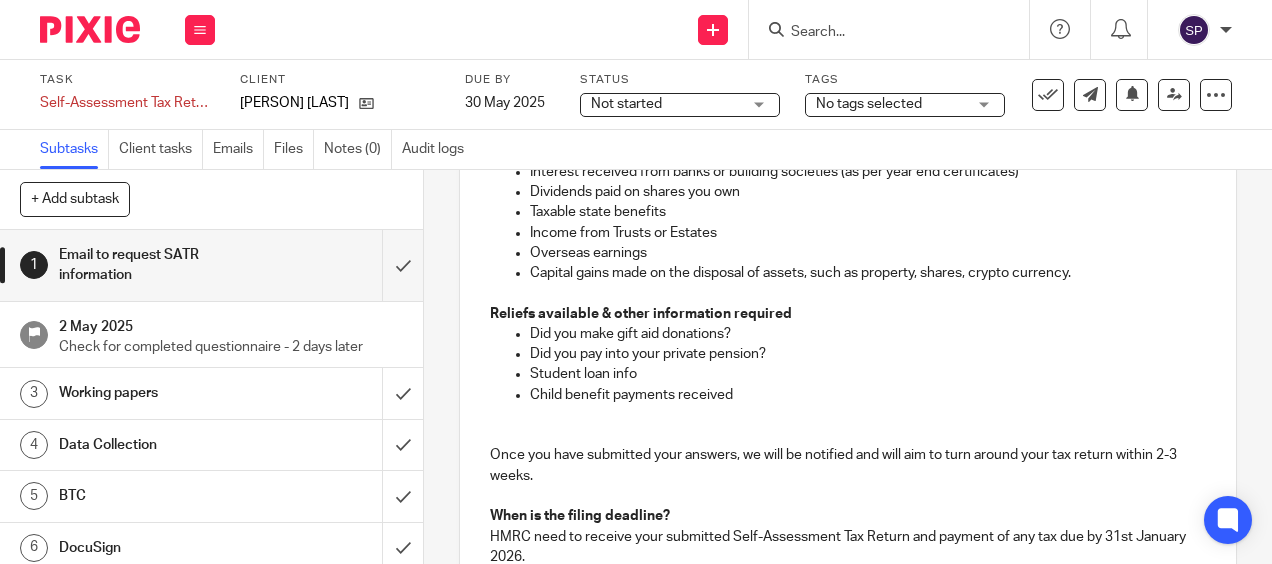 click at bounding box center [847, 415] 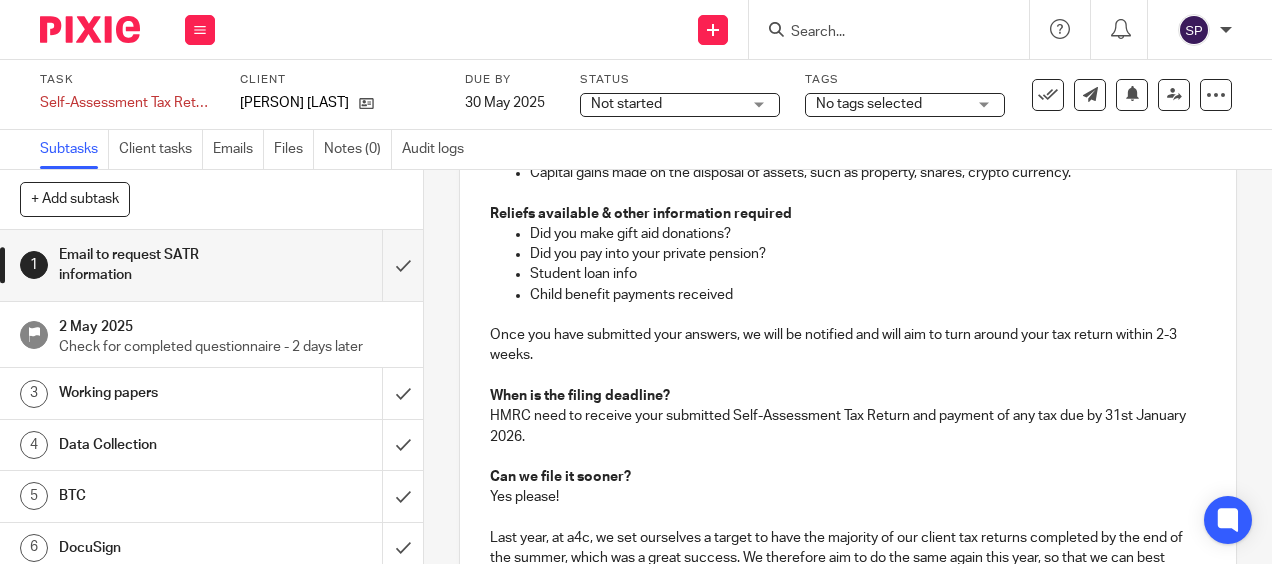 scroll, scrollTop: 800, scrollLeft: 0, axis: vertical 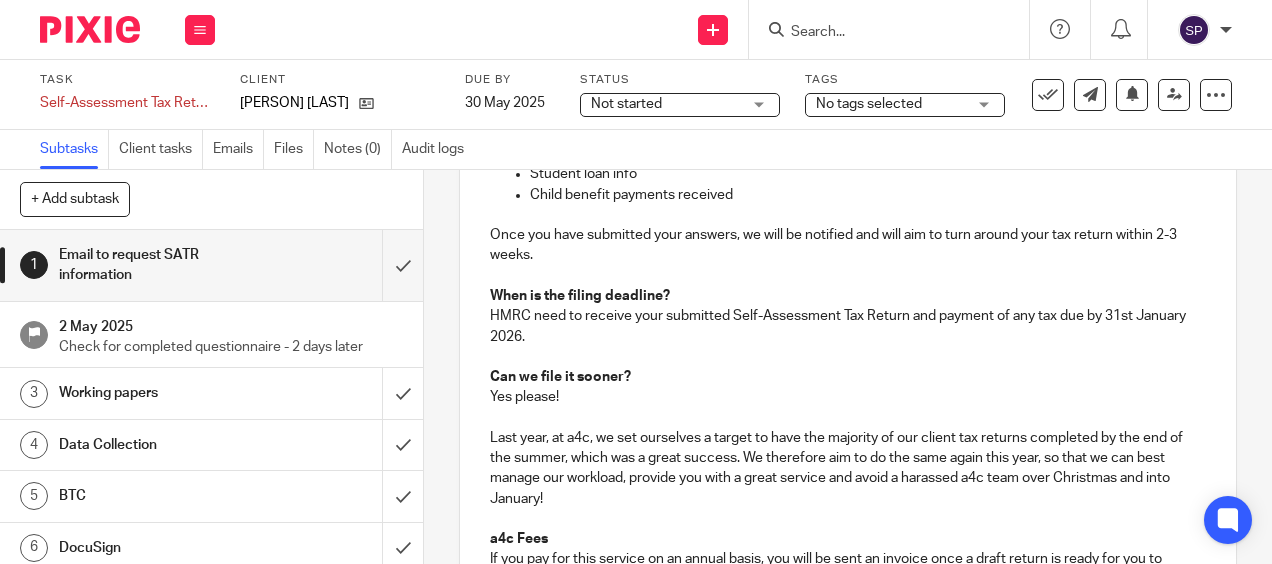 click on "HMRC need to receive your submitted Self-Assessment Tax Return and payment of any tax due by 31st January 2026." at bounding box center (847, 326) 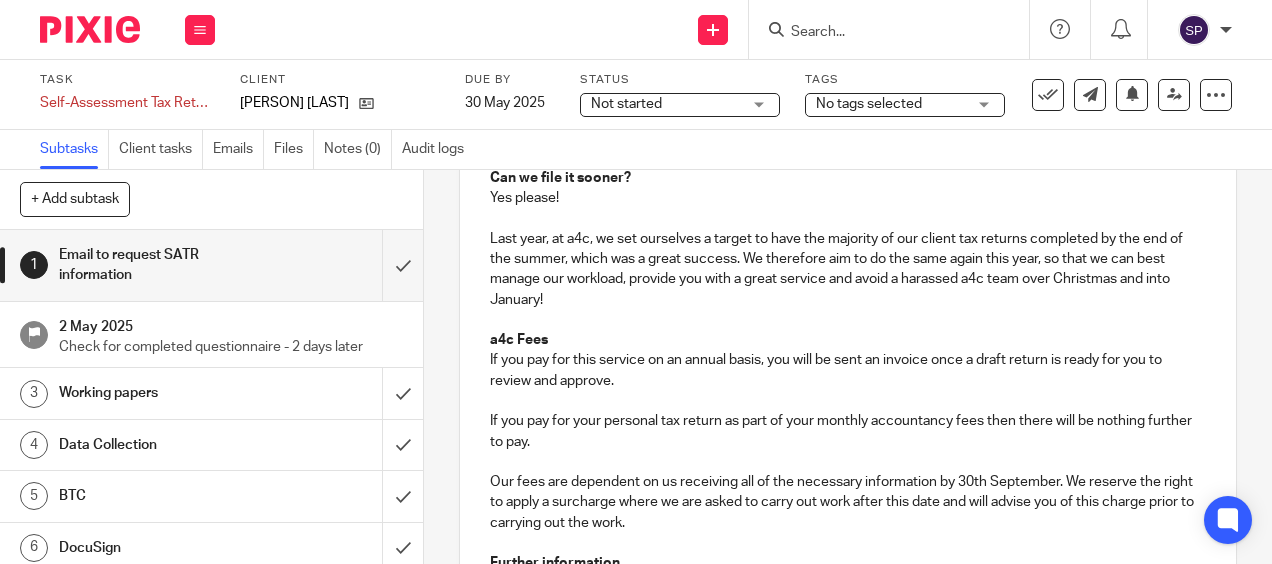 scroll, scrollTop: 1000, scrollLeft: 0, axis: vertical 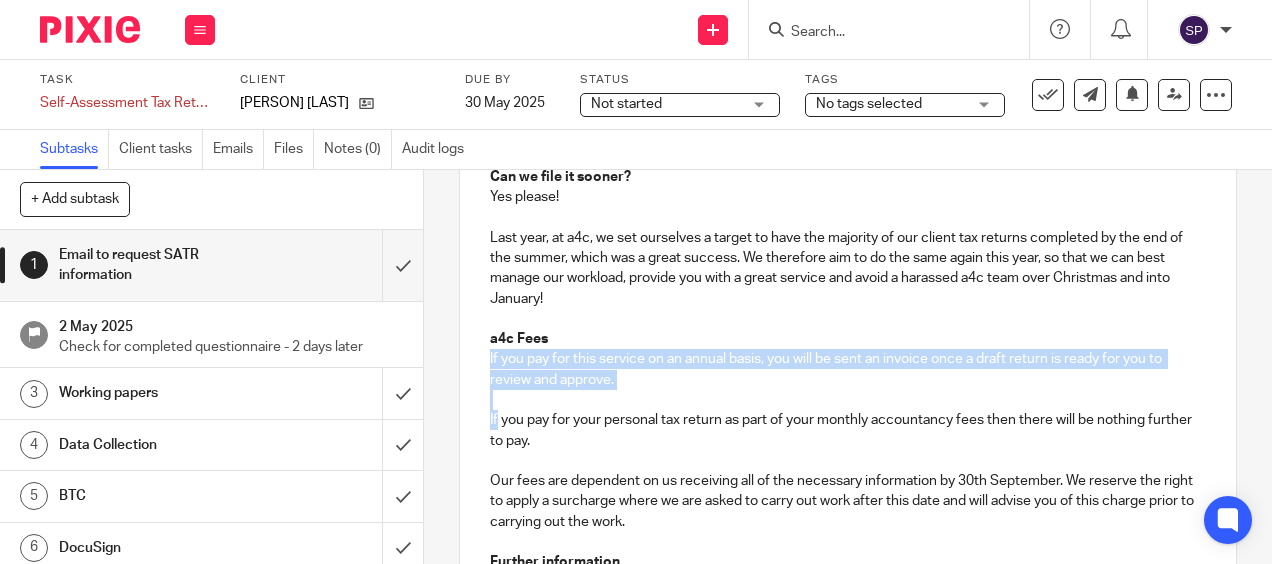 drag, startPoint x: 482, startPoint y: 366, endPoint x: 492, endPoint y: 424, distance: 58.855755 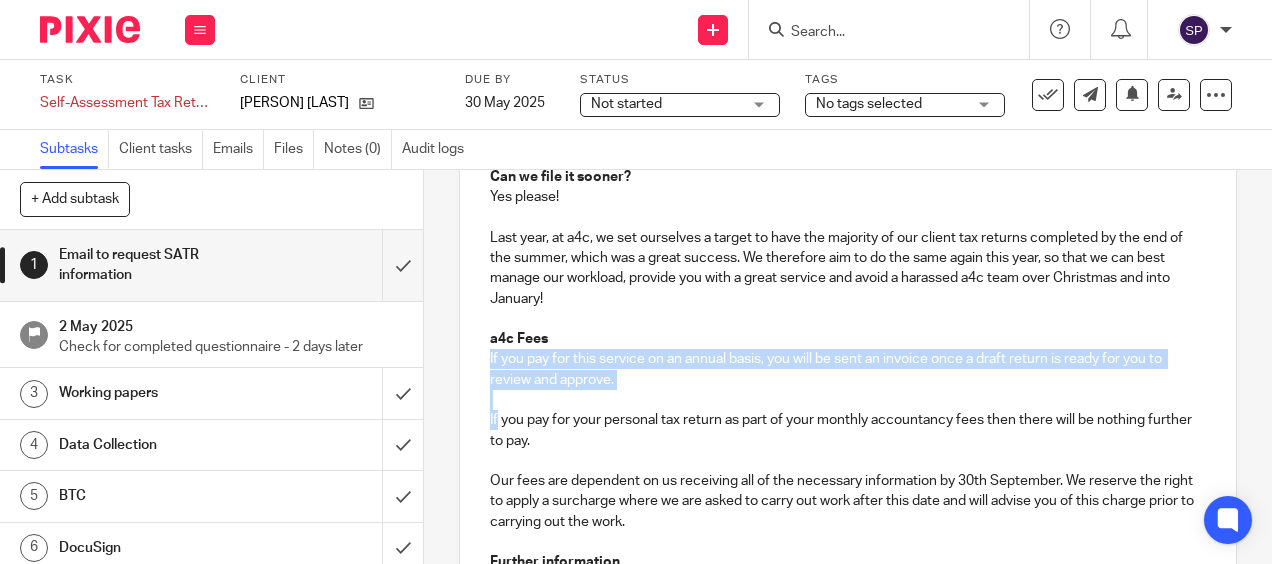 click on "Hi Sandra In order to prepare your Self-Assessment Tax Return for the 2024/2025 tax year we will need to collect some information from you. Please complete our online questionnaire regarding your sources of income and reliefs. https://forms.office.com/e/JhQbLETDf8 Before you start, we have listed below what you need to include, so you may want to take some time to gather this information, in advance of completing the questionnaire:   Sources of Income PAYE employment income (P60 / P45 / P11d) Subcontractor income (you’ll need CIS certificates, other non-CIS sales totals and expenses info) Self-employment or Partnership profits (business accounts) Pension income (P60) Property rental profits (details of rental income and related expenses) Interest received from banks or building societies (as per year end certificates) Dividends paid on shares you own Taxable state benefits Income from Trusts or Estates Overseas earnings   Reliefs available & other information required Did you make gift aid donations?" at bounding box center [847, 22] 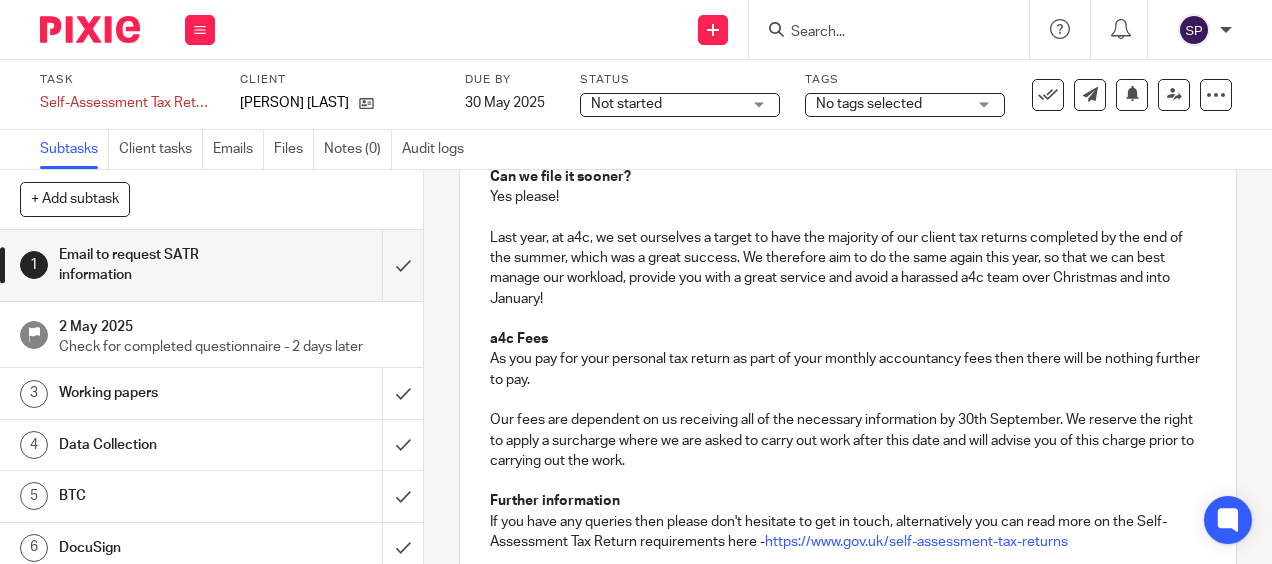 click on "Our fees are dependent on us receiving all of the necessary information by 30th September. We reserve the right to apply a surcharge where we are asked to carry out work after this date and will advise you of this charge prior to carrying out the work." at bounding box center [847, 440] 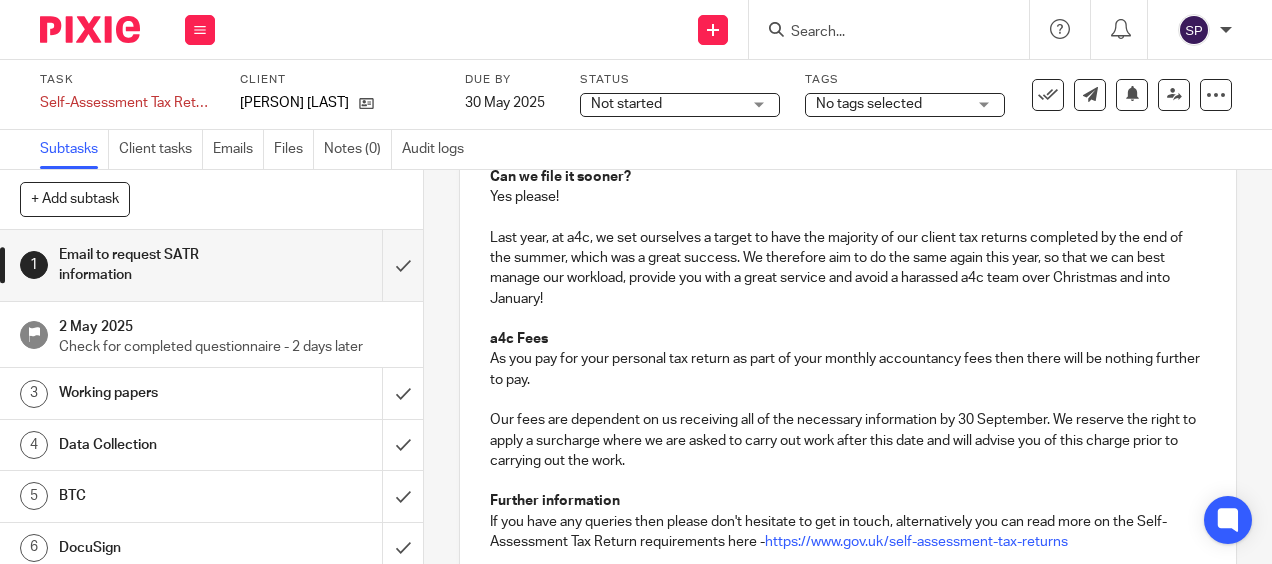 click on "Our fees are dependent on us receiving all of the necessary information by 30 September. We reserve the right to apply a surcharge where we are asked to carry out work after this date and will advise you of this charge prior to carrying out the work." at bounding box center (847, 440) 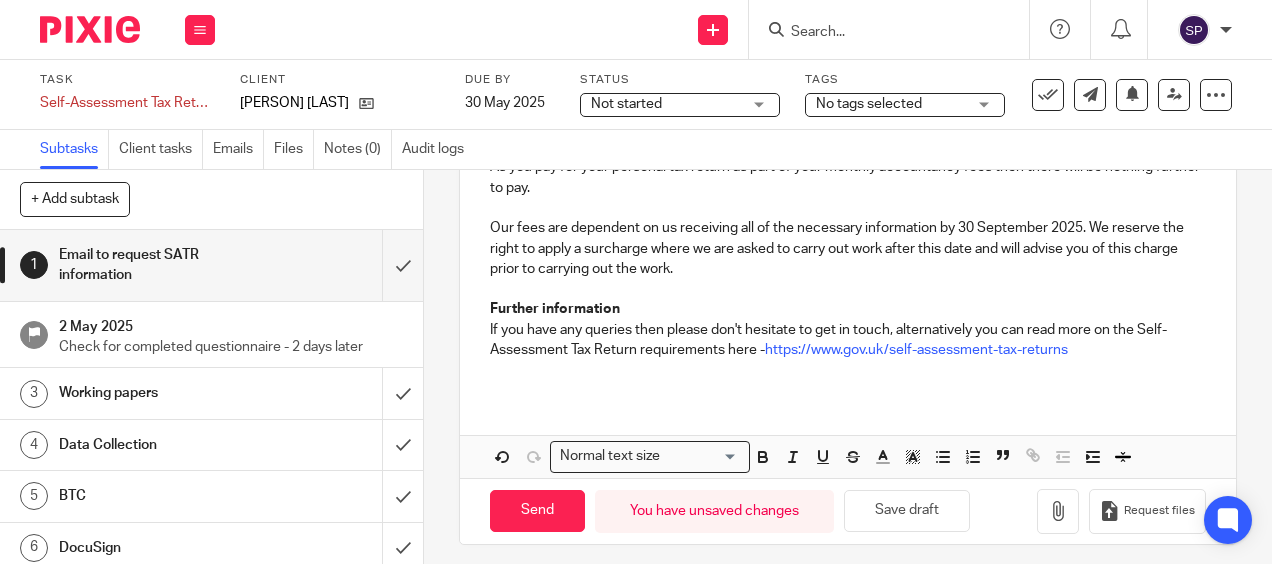 scroll, scrollTop: 1206, scrollLeft: 0, axis: vertical 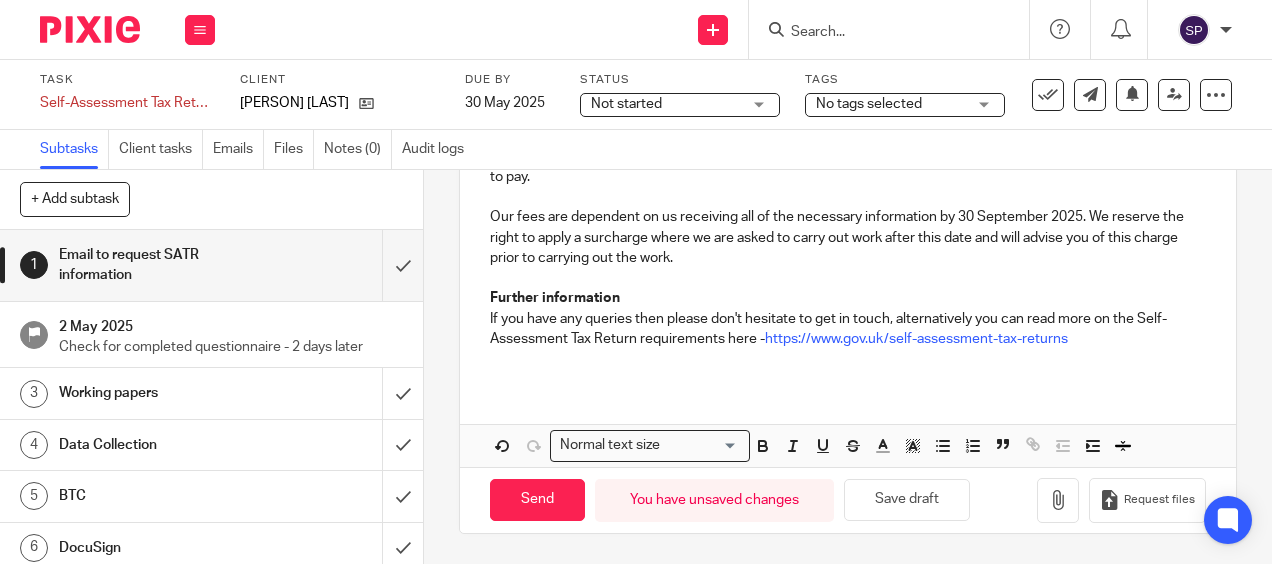click at bounding box center [847, 359] 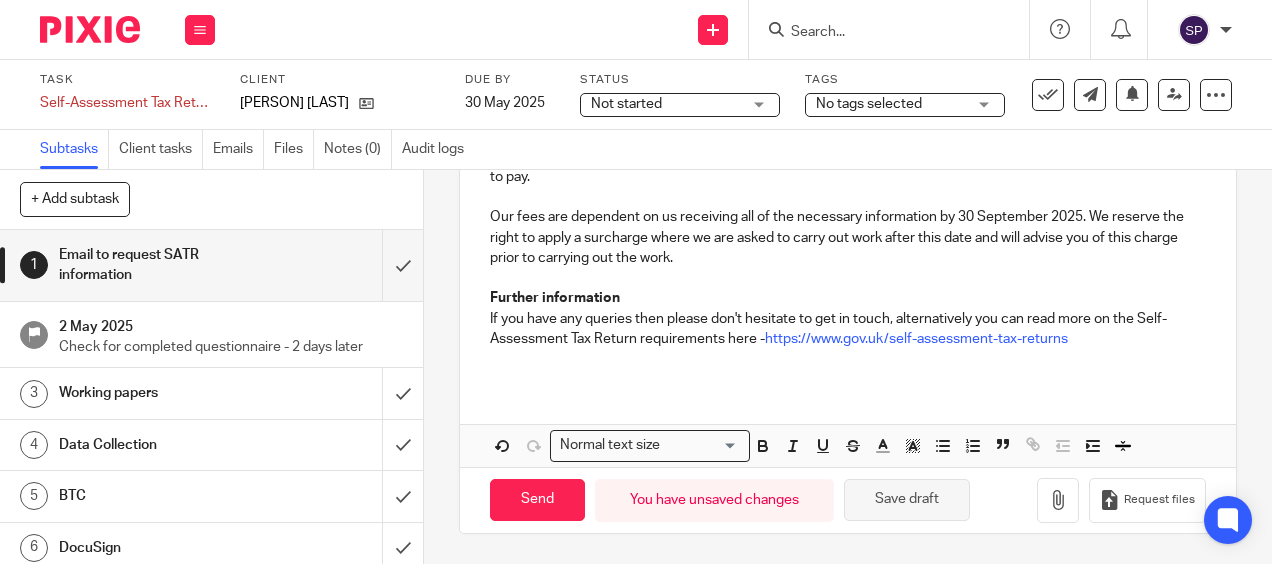 click on "Save draft" at bounding box center (907, 500) 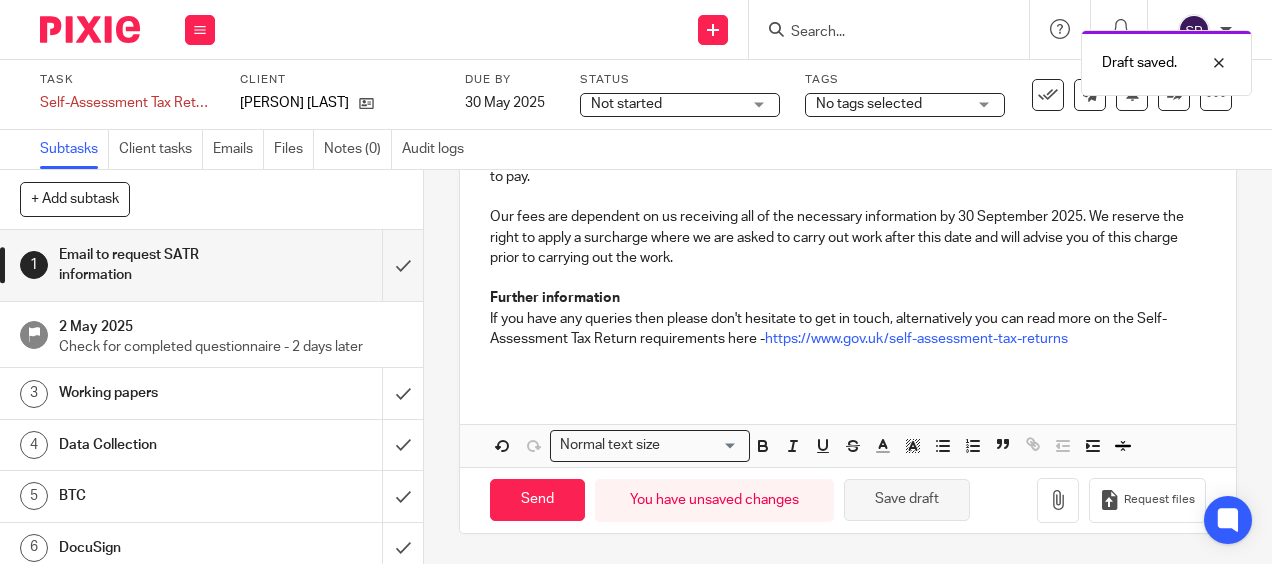 click on "Save draft" at bounding box center [907, 500] 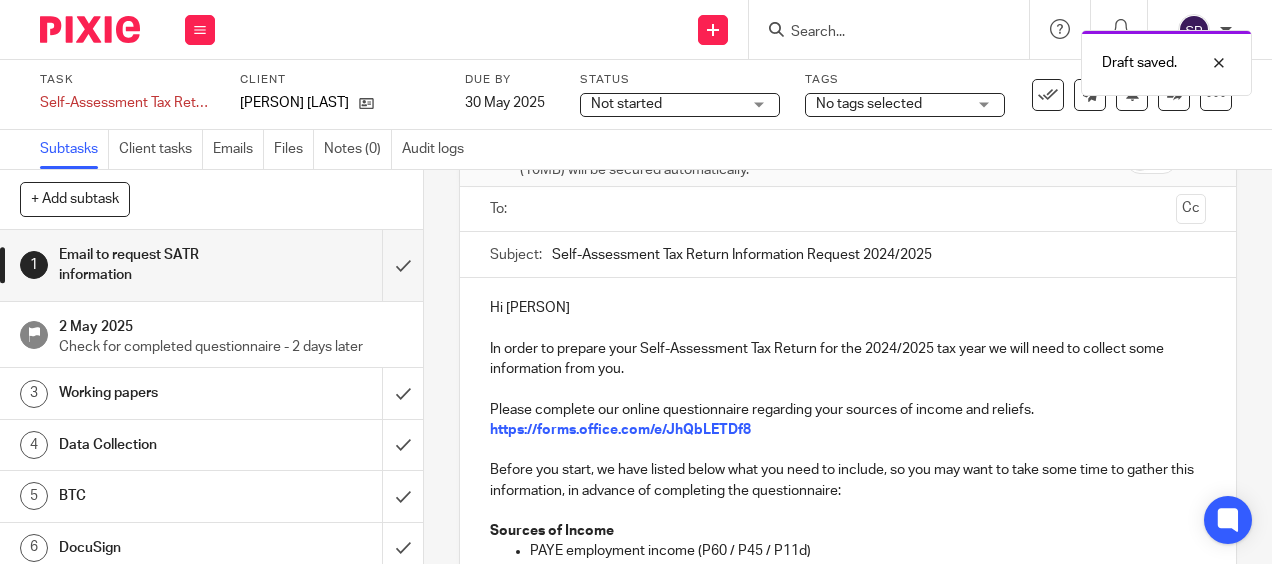 scroll, scrollTop: 6, scrollLeft: 0, axis: vertical 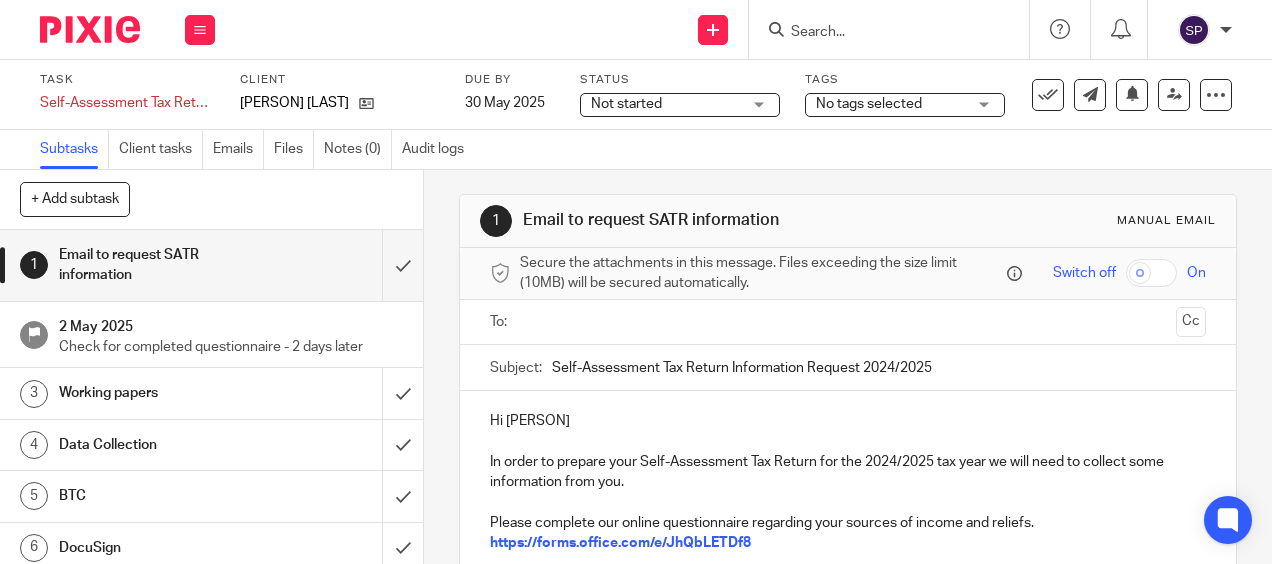 click at bounding box center [847, 322] 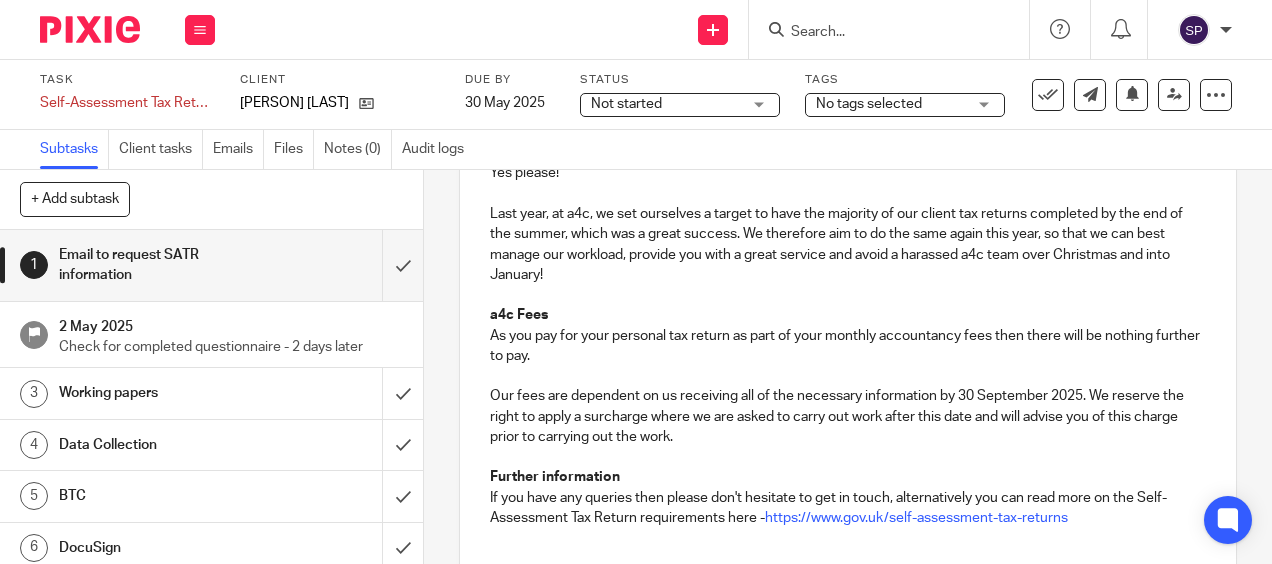 scroll, scrollTop: 1206, scrollLeft: 0, axis: vertical 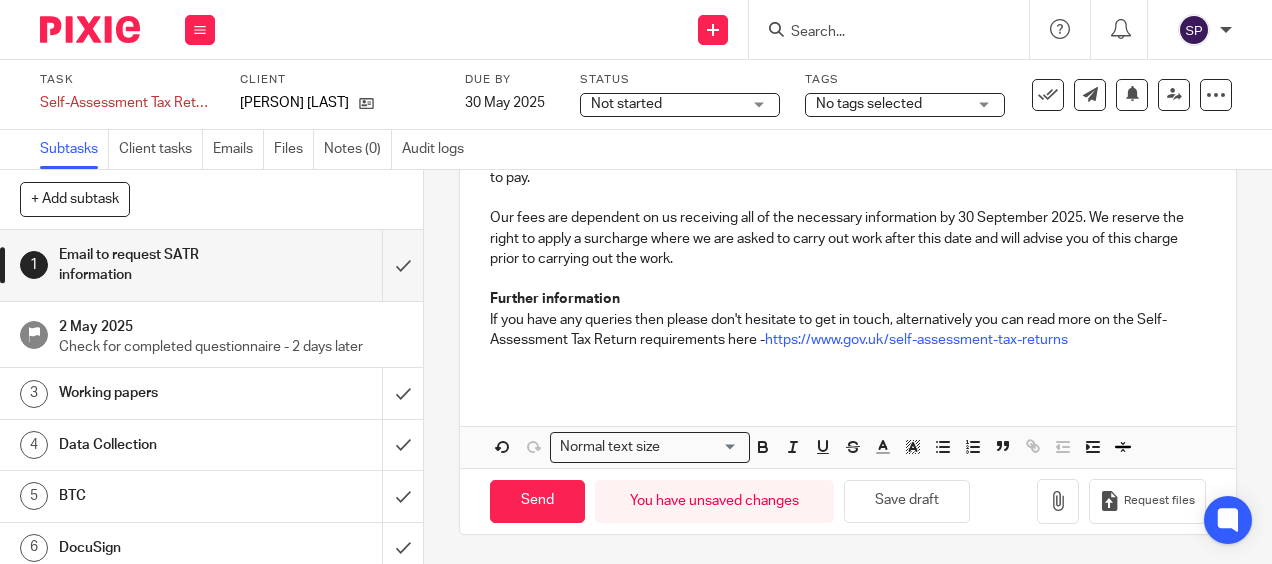 click on "Not started
Not started" at bounding box center (680, 105) 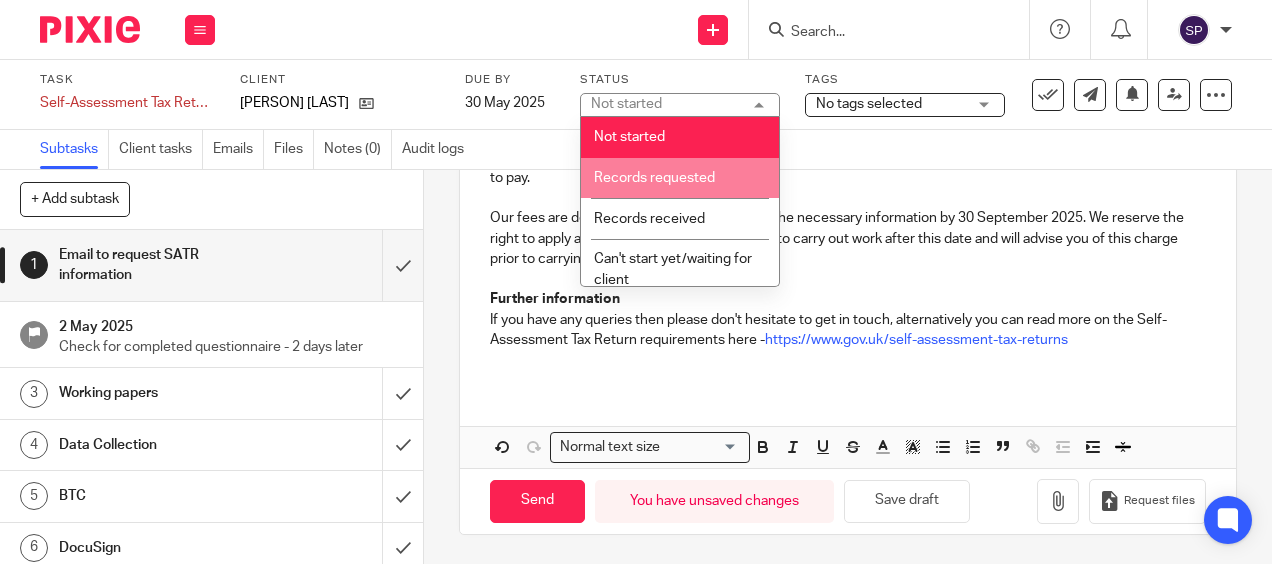 click on "Records requested" at bounding box center [654, 178] 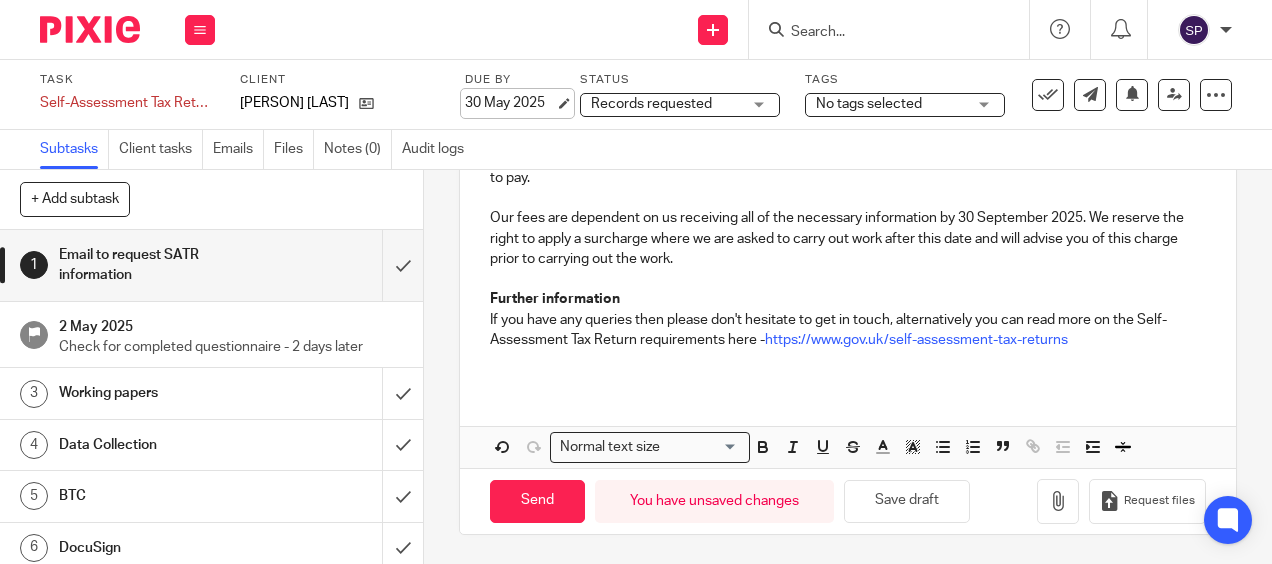click on "30 May 2025" at bounding box center (510, 103) 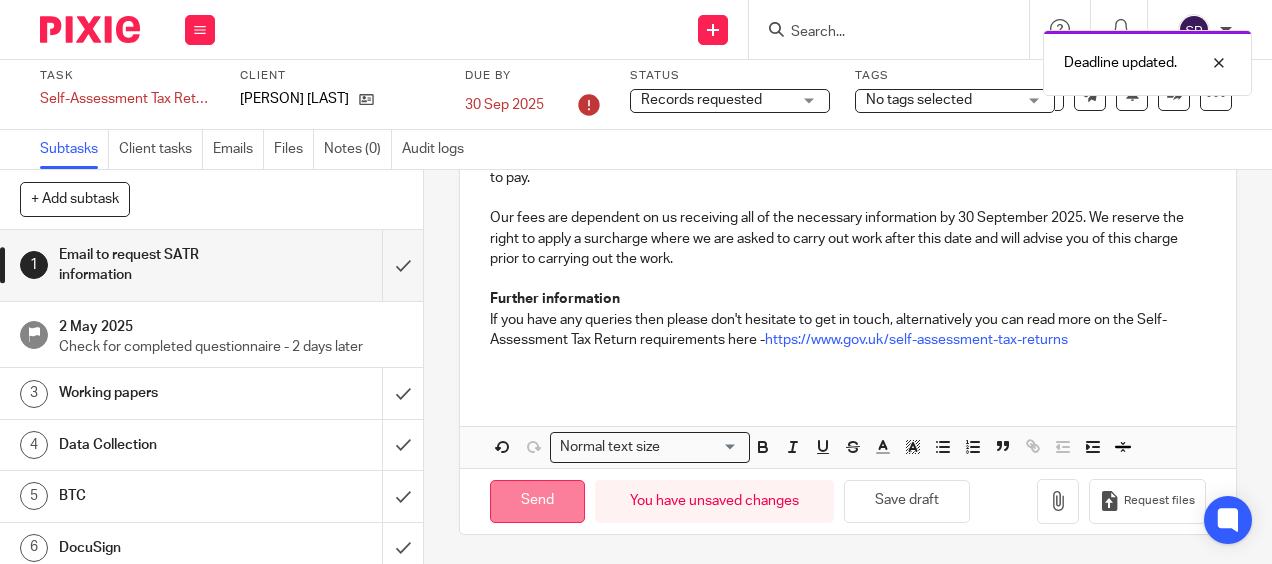 click on "Send" at bounding box center [537, 501] 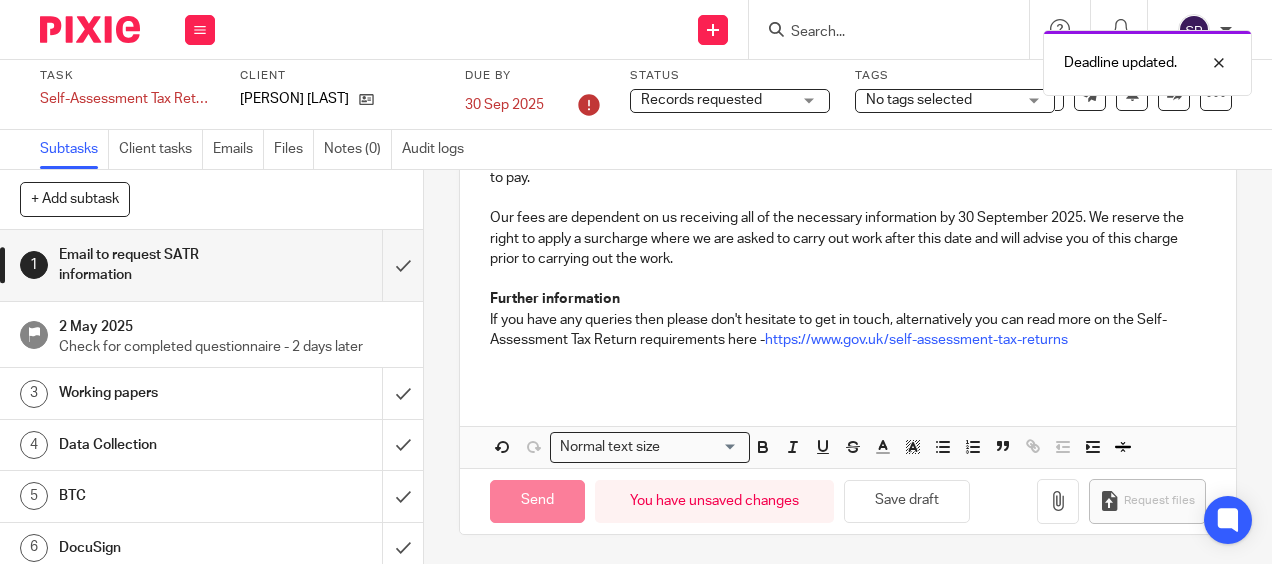 type on "Sent" 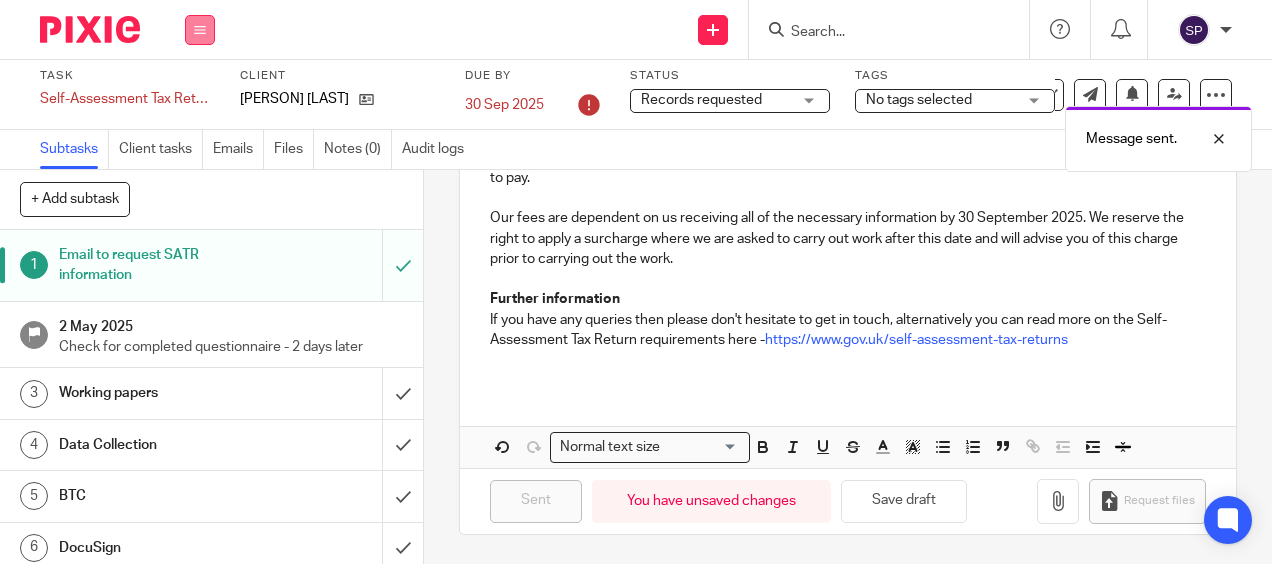 click at bounding box center [200, 30] 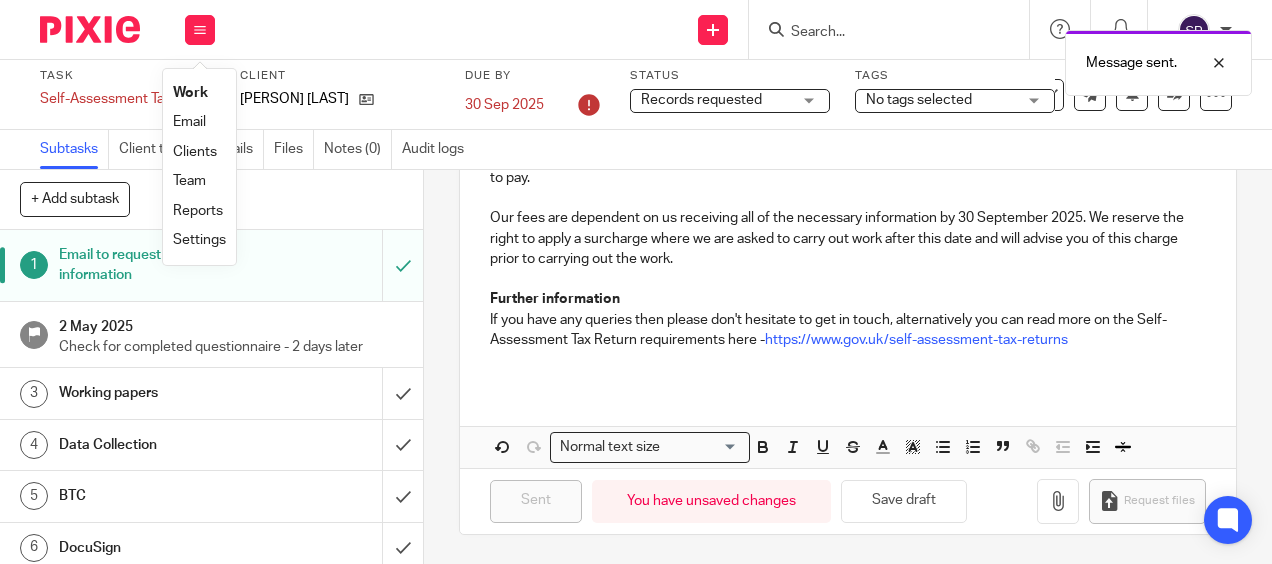 click on "Work" at bounding box center [190, 93] 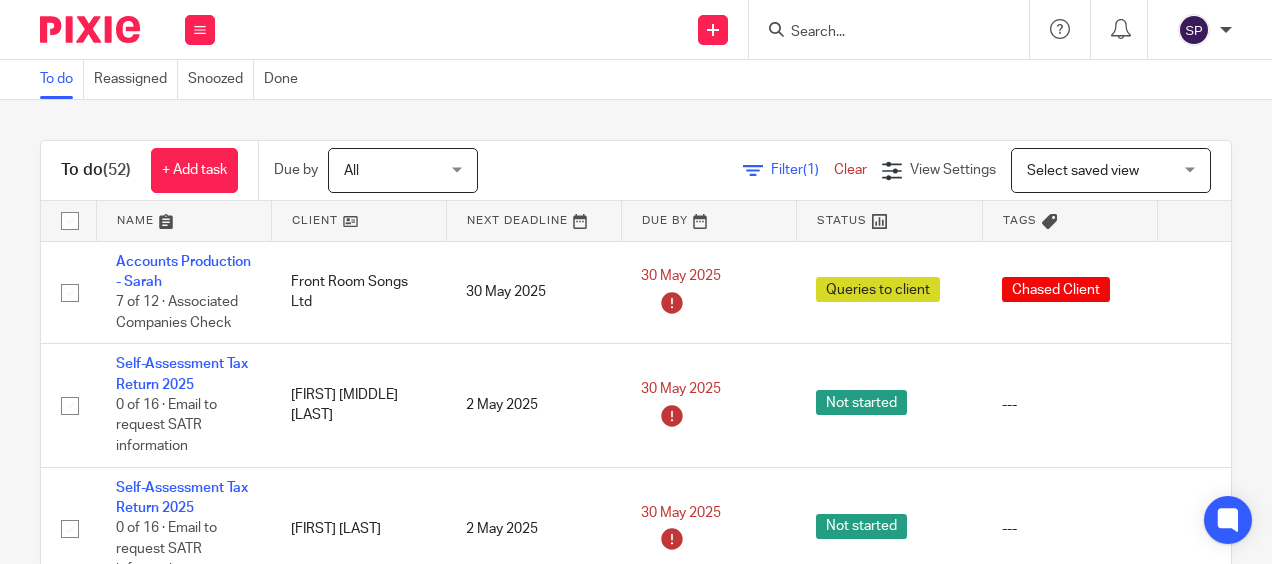 scroll, scrollTop: 0, scrollLeft: 0, axis: both 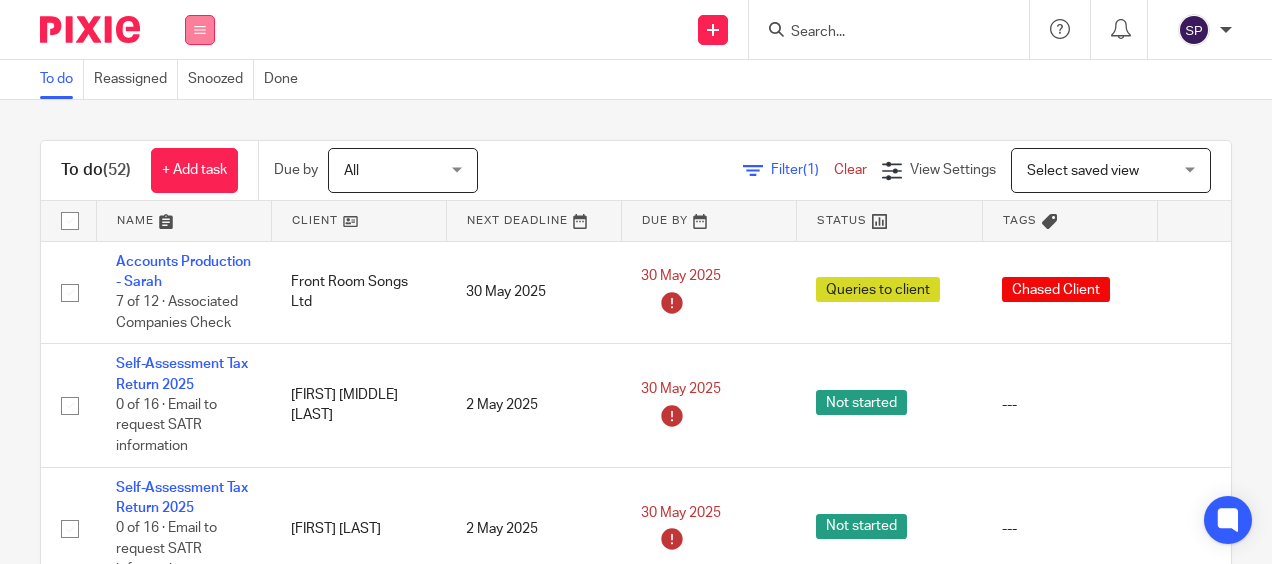 click at bounding box center (200, 30) 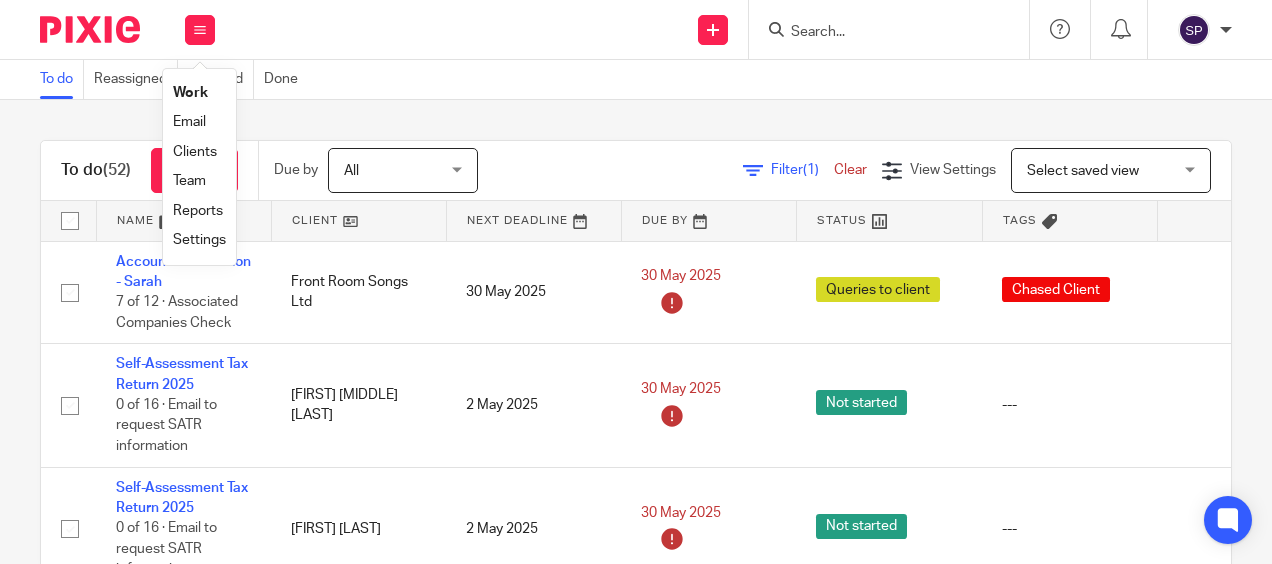 drag, startPoint x: 198, startPoint y: 190, endPoint x: 177, endPoint y: 181, distance: 22.847319 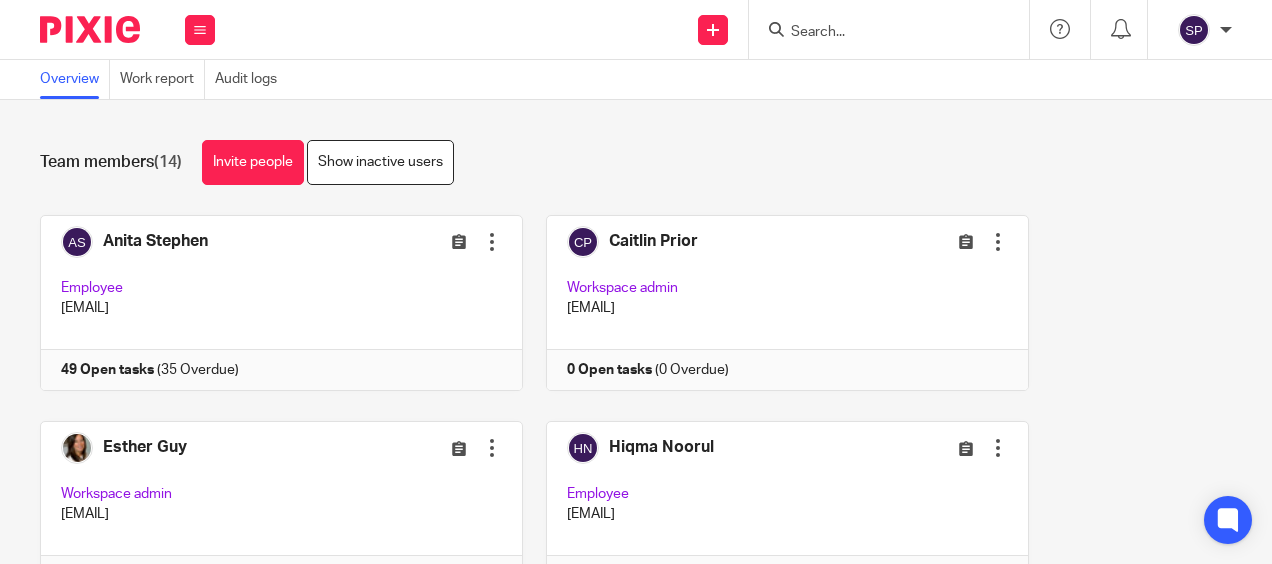scroll, scrollTop: 0, scrollLeft: 0, axis: both 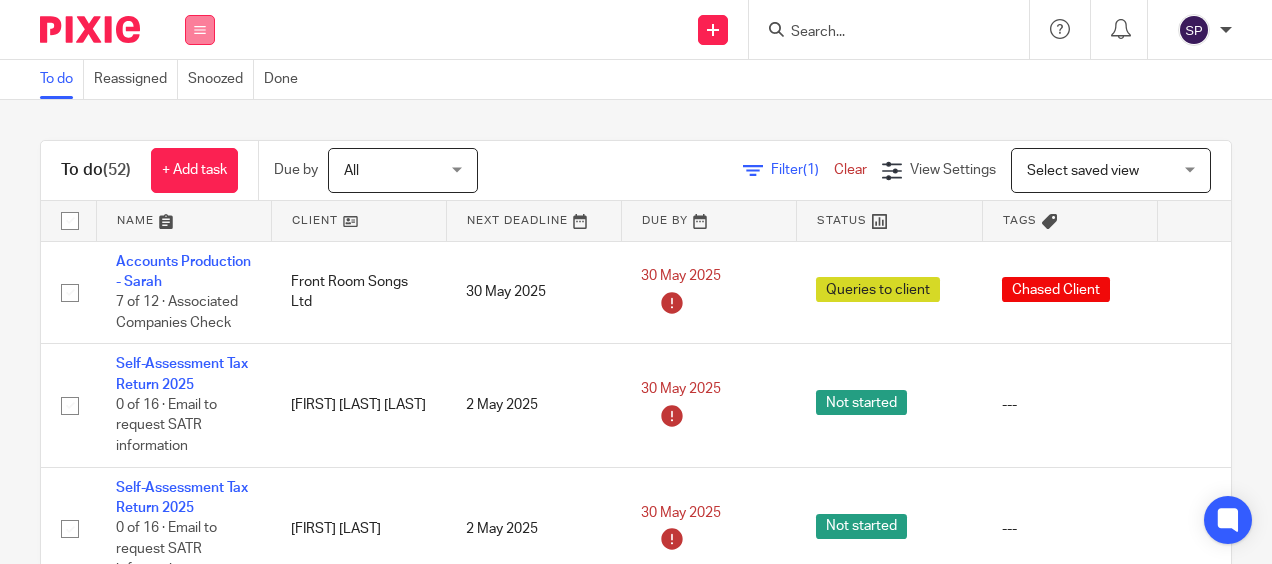 click at bounding box center [200, 30] 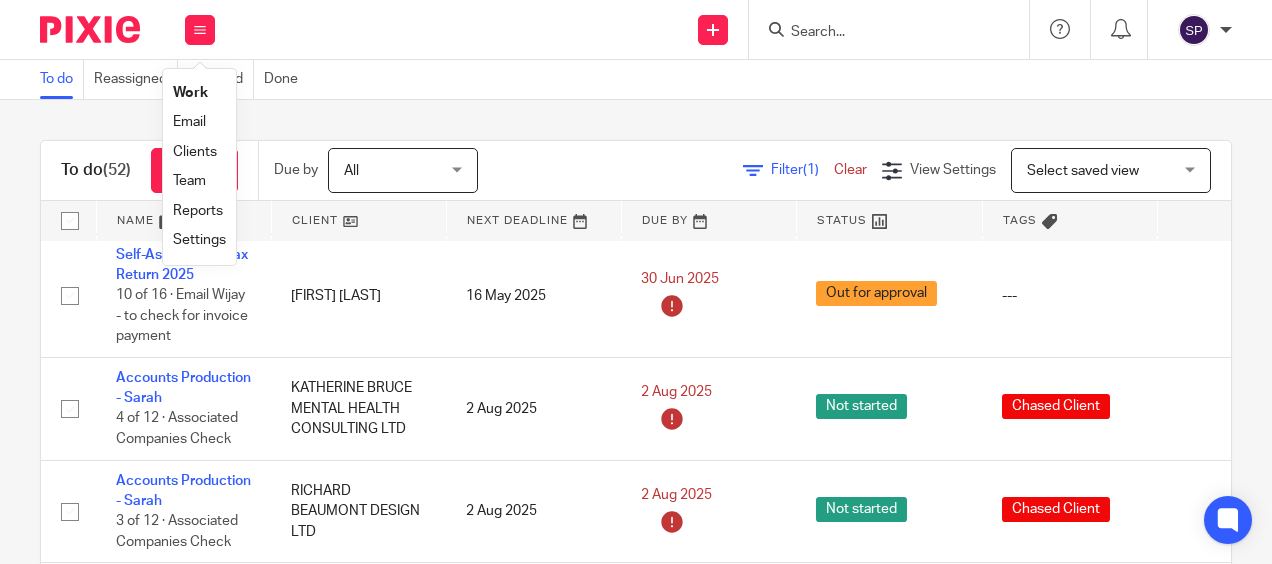 scroll, scrollTop: 600, scrollLeft: 0, axis: vertical 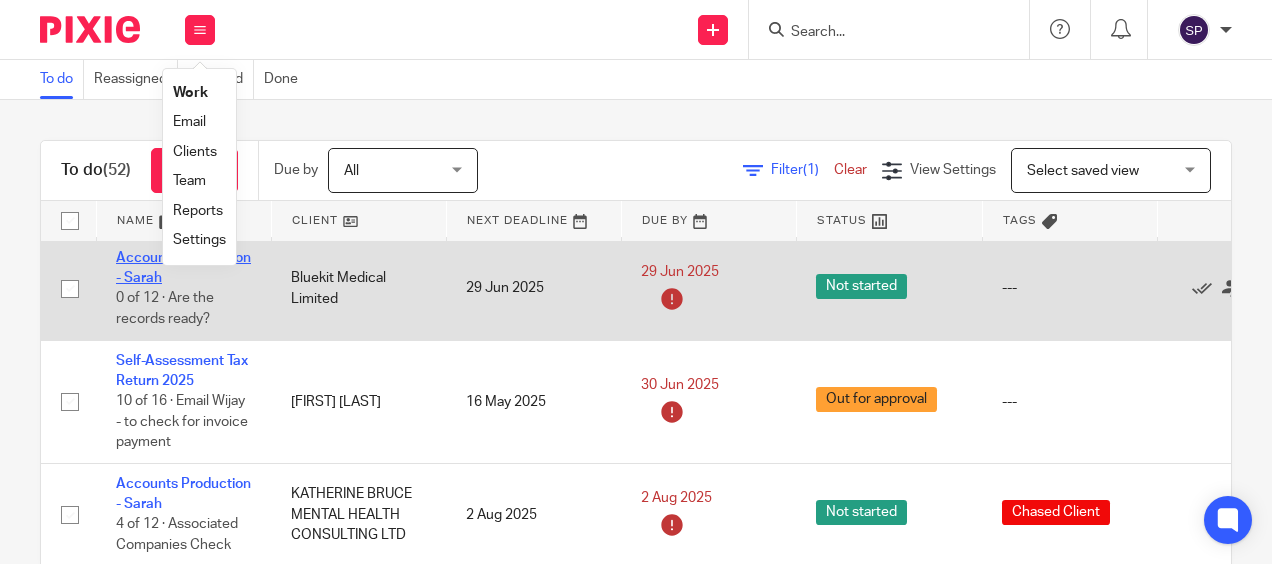 click on "Accounts Production - Sarah" at bounding box center (183, 268) 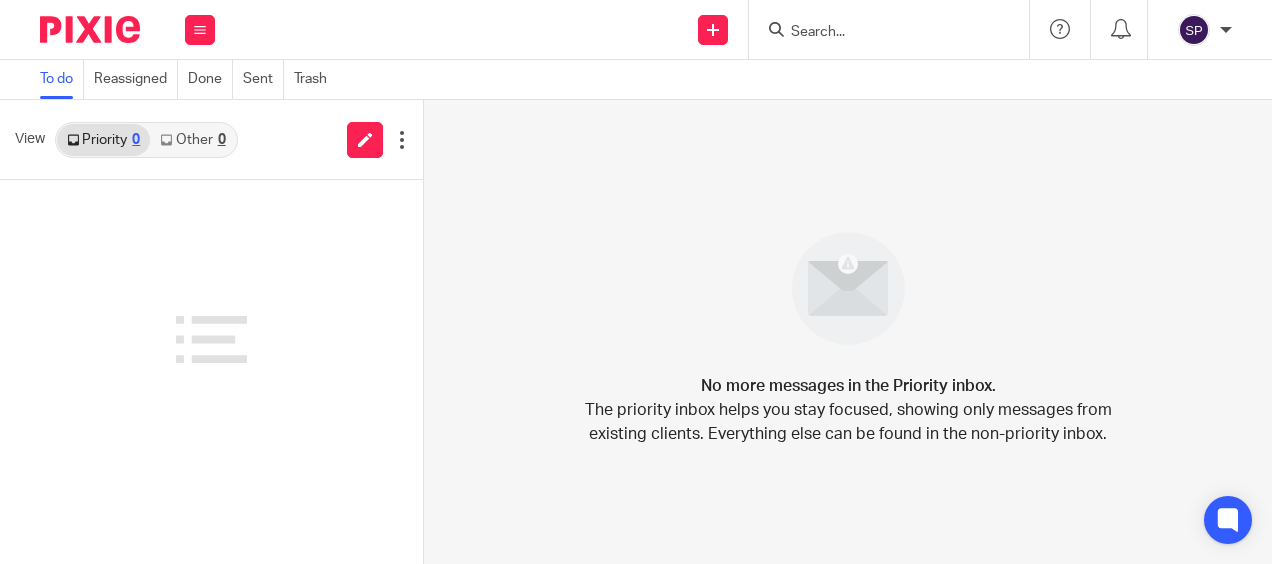 scroll, scrollTop: 0, scrollLeft: 0, axis: both 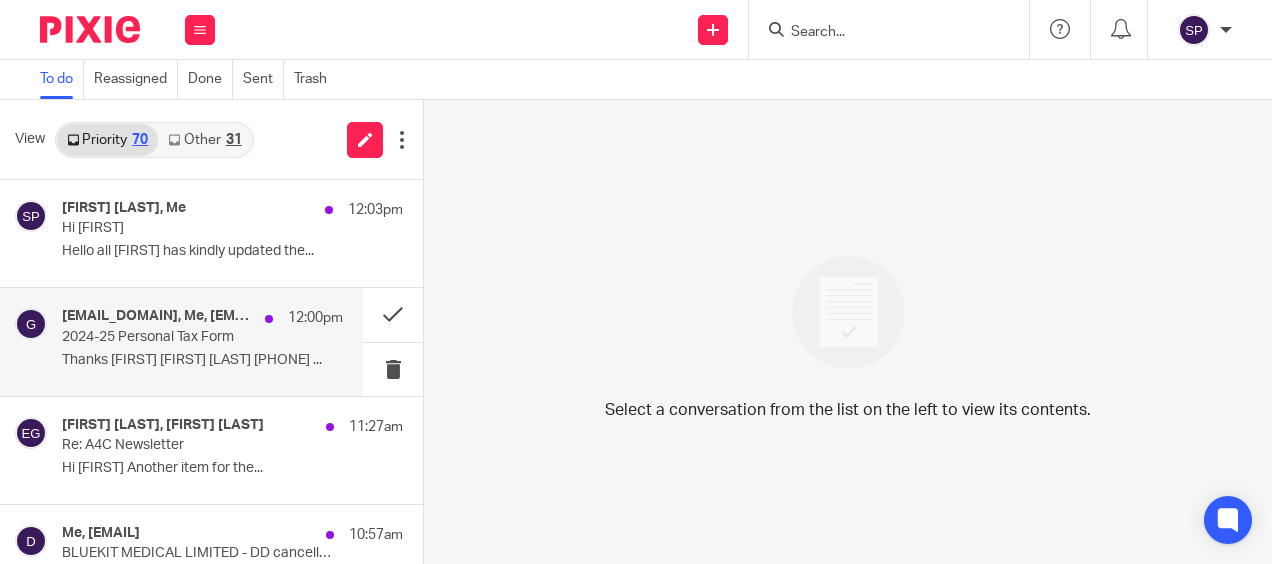 click on "2024-25 Personal Tax Form" at bounding box center (174, 337) 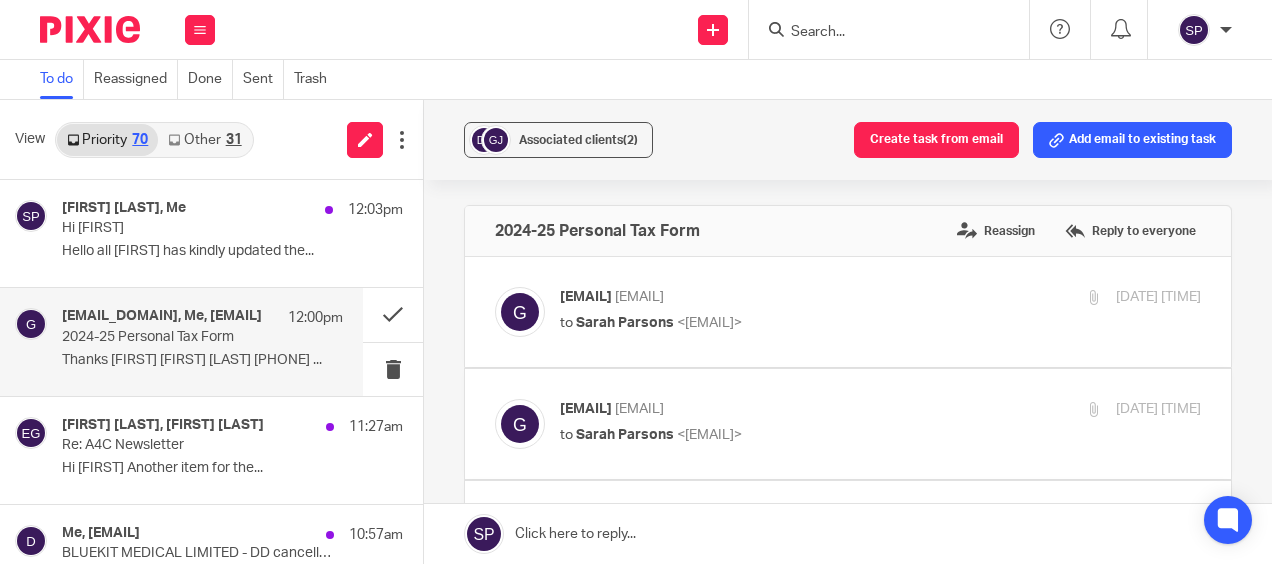 scroll, scrollTop: 0, scrollLeft: 0, axis: both 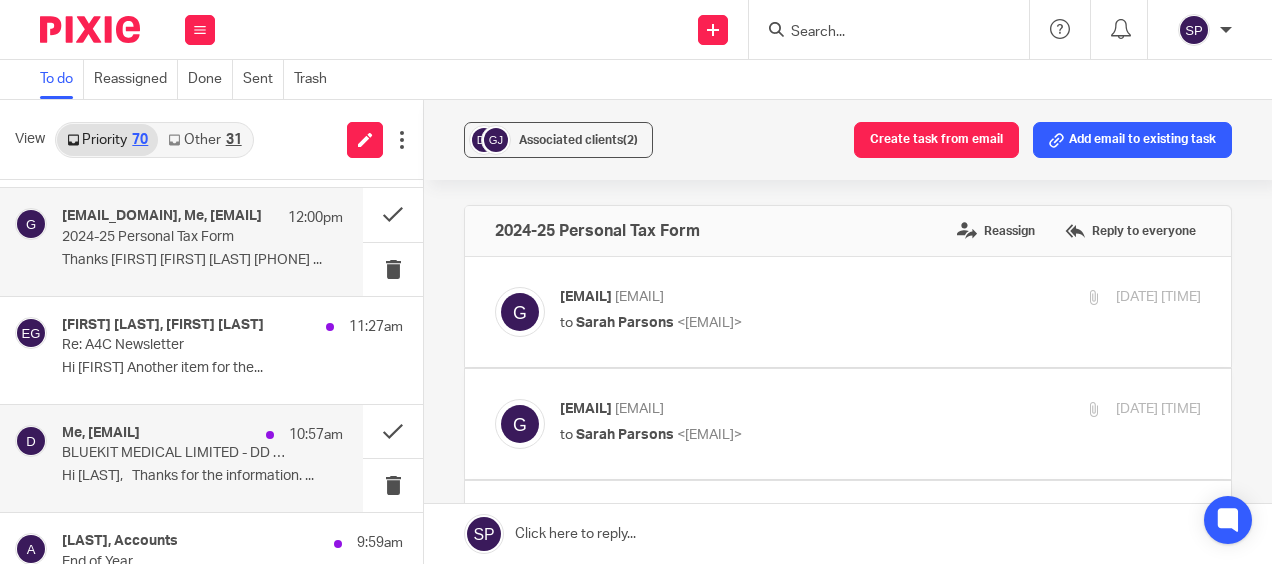 click on "Me, dilshan@wis-accountancy.co.uk
10:57am" at bounding box center (202, 435) 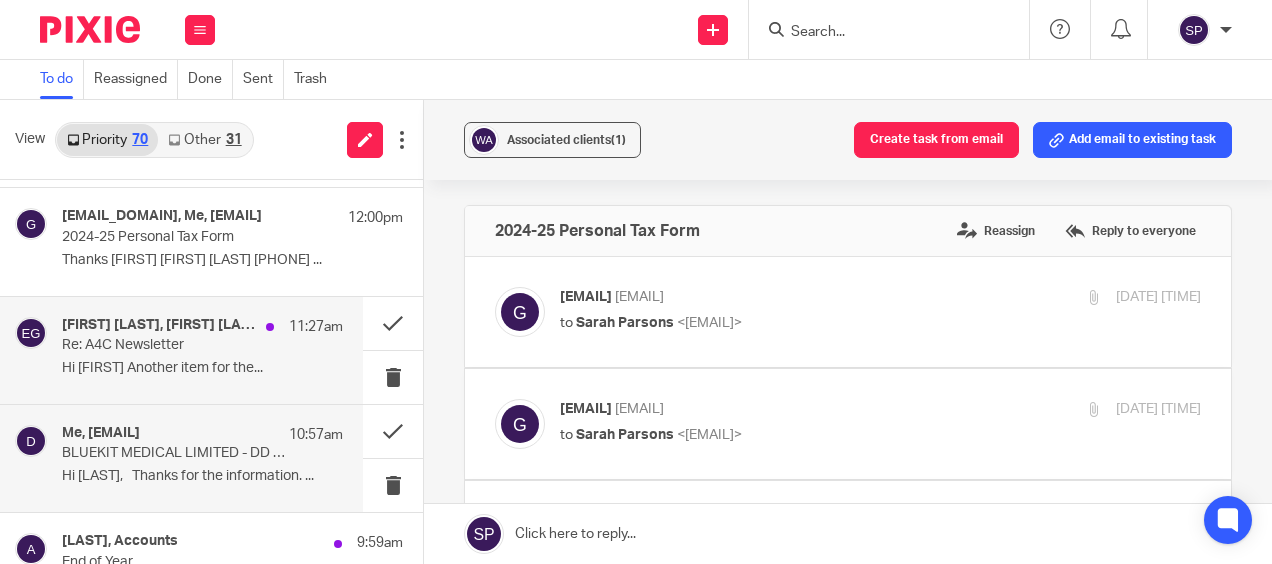 click on "Hi Wijay     Another item for the..." at bounding box center [202, 368] 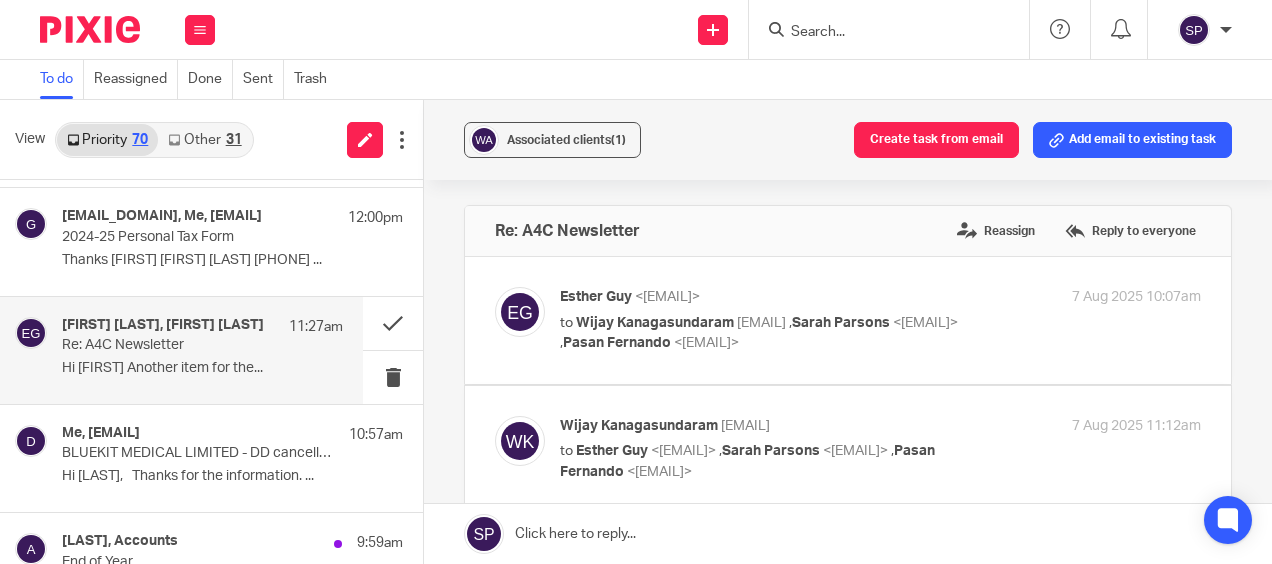 scroll, scrollTop: 0, scrollLeft: 0, axis: both 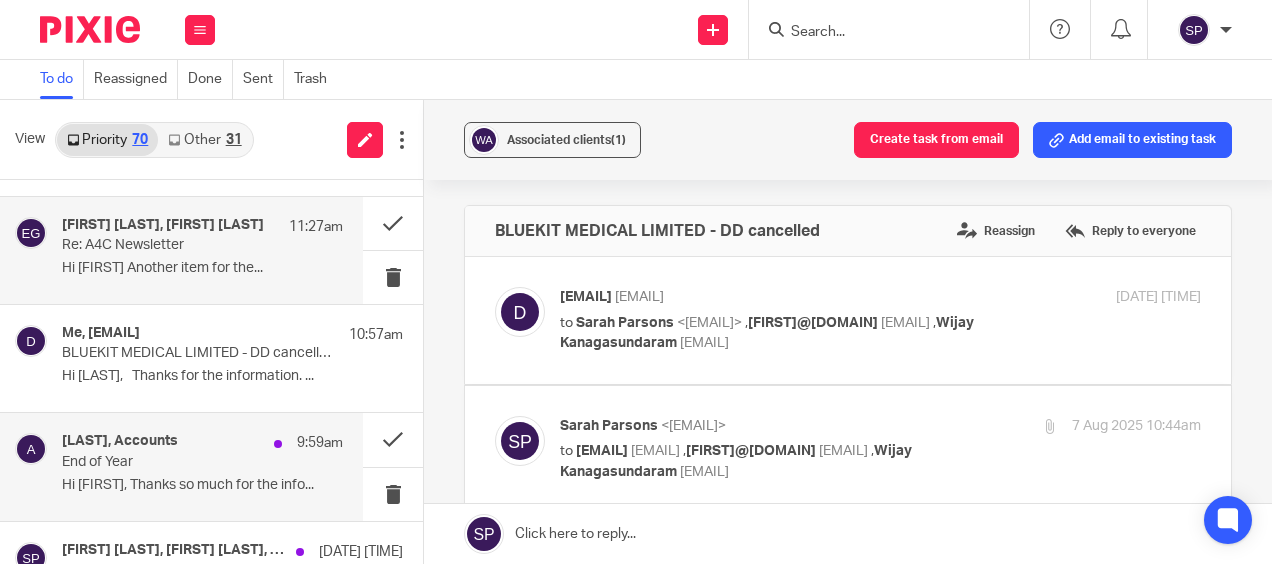 click on "VidvaVithanage, Accounts
9:59am" at bounding box center (202, 443) 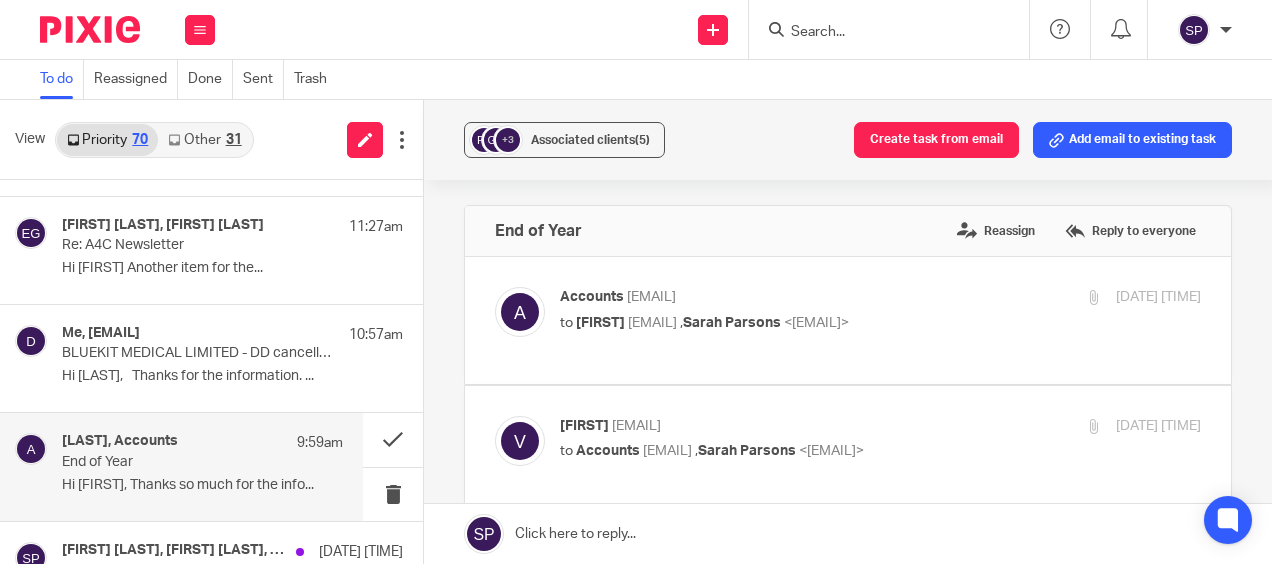 scroll, scrollTop: 0, scrollLeft: 0, axis: both 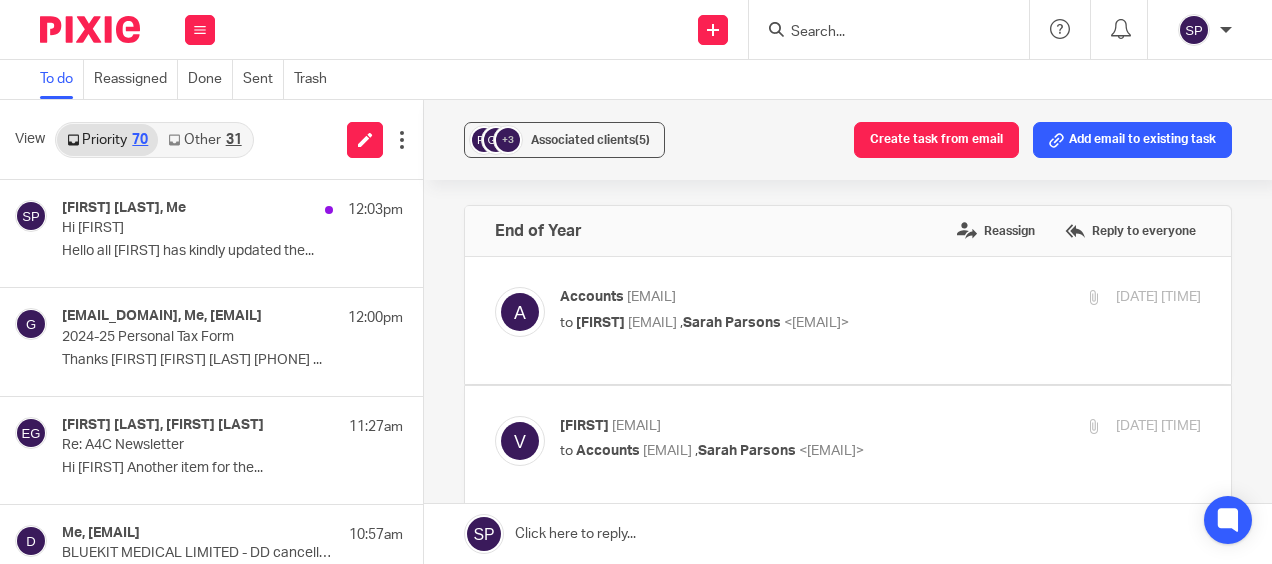 click on "Other
31" at bounding box center [204, 140] 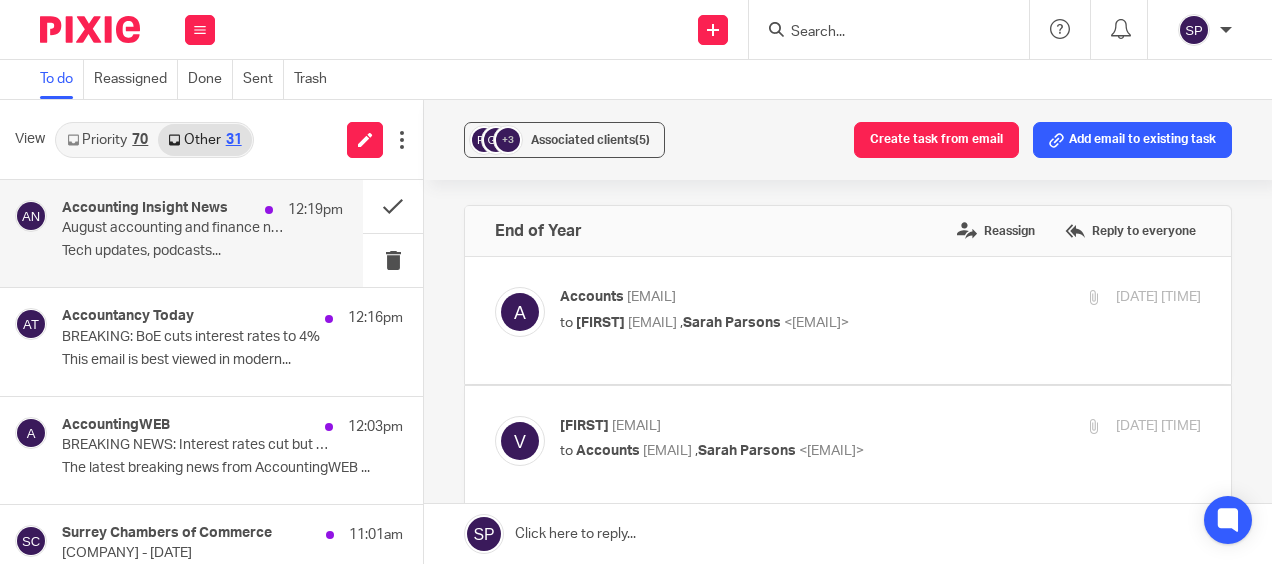 click on "August accounting and finance news" at bounding box center [174, 228] 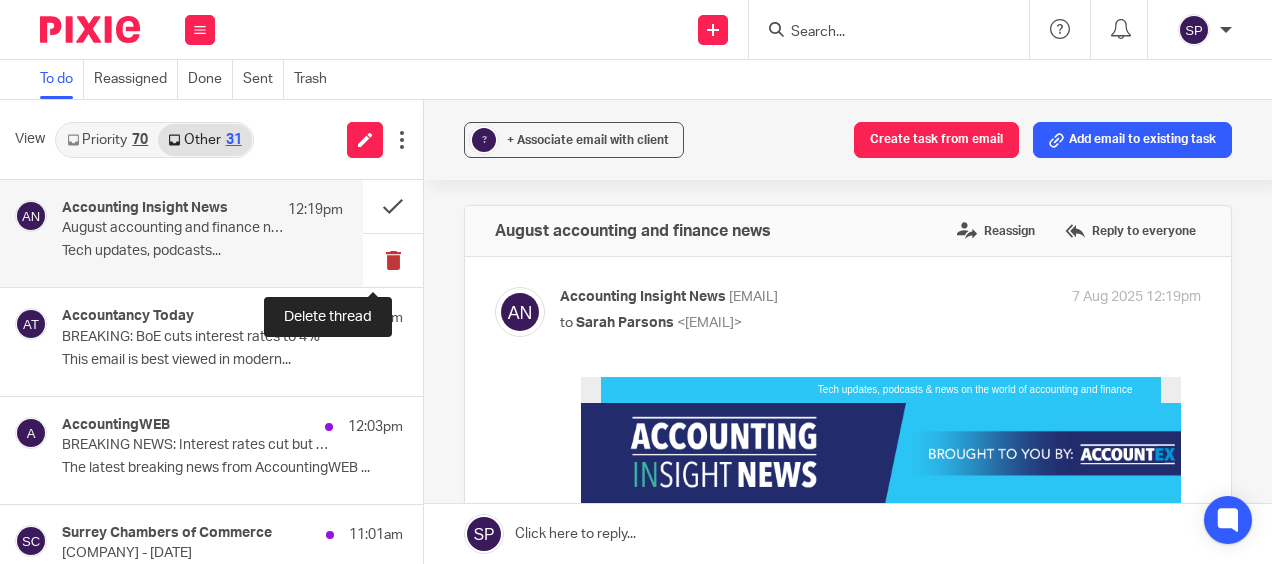 scroll, scrollTop: 0, scrollLeft: 0, axis: both 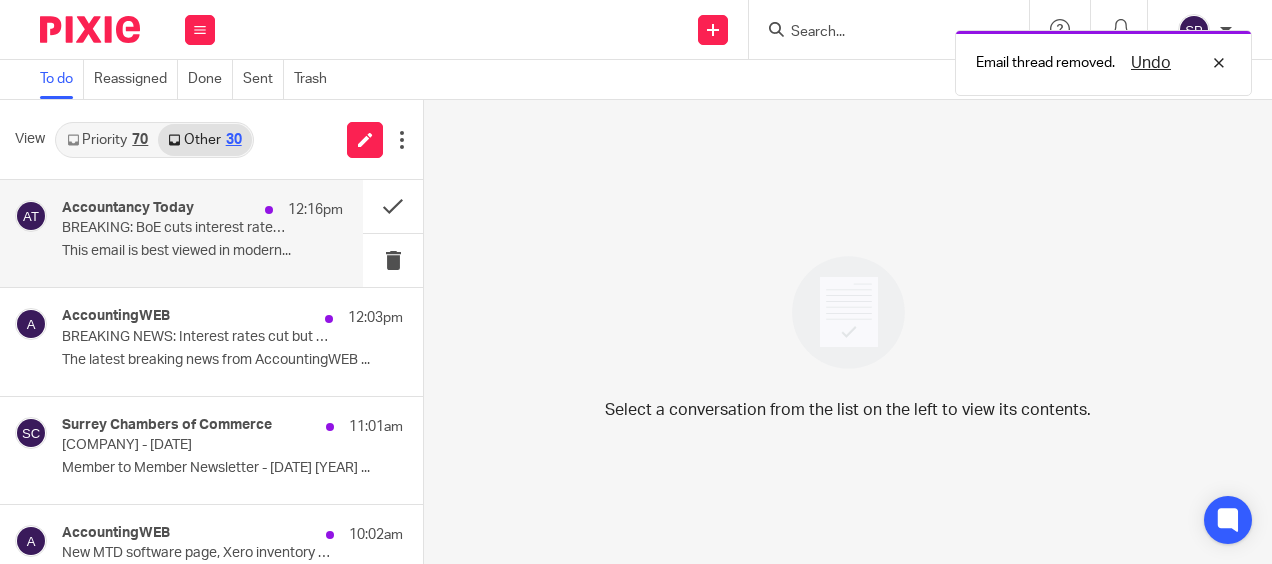 click on "Accountancy Today
12:16pm   BREAKING: BoE cuts interest rates to 4%   This email is best viewed in modern..." at bounding box center [202, 233] 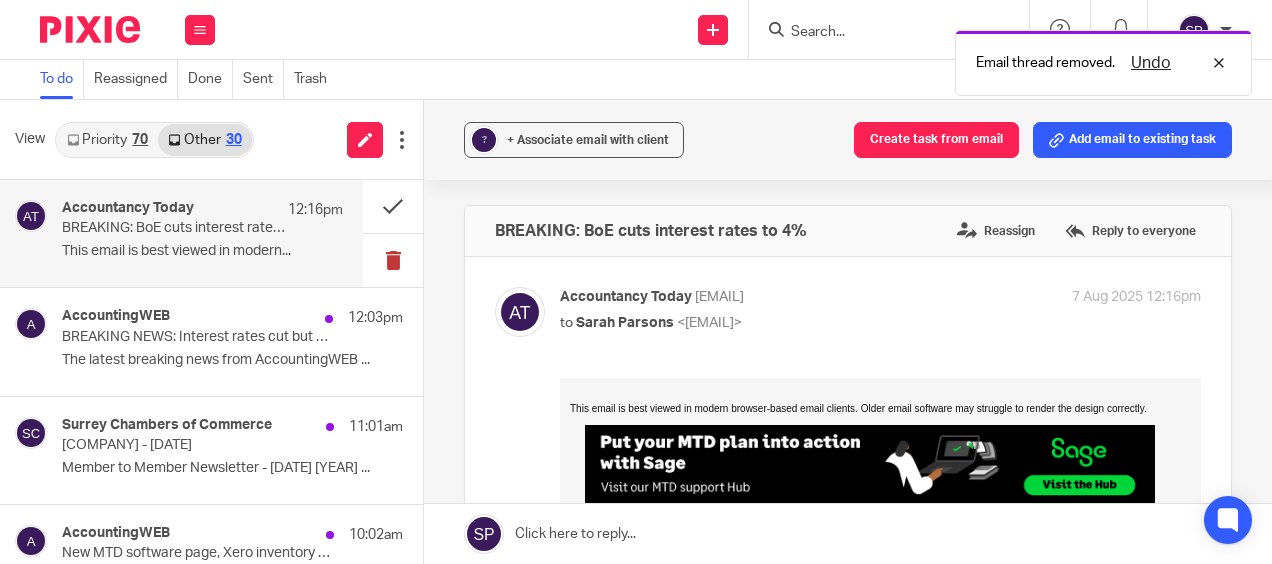 scroll, scrollTop: 0, scrollLeft: 0, axis: both 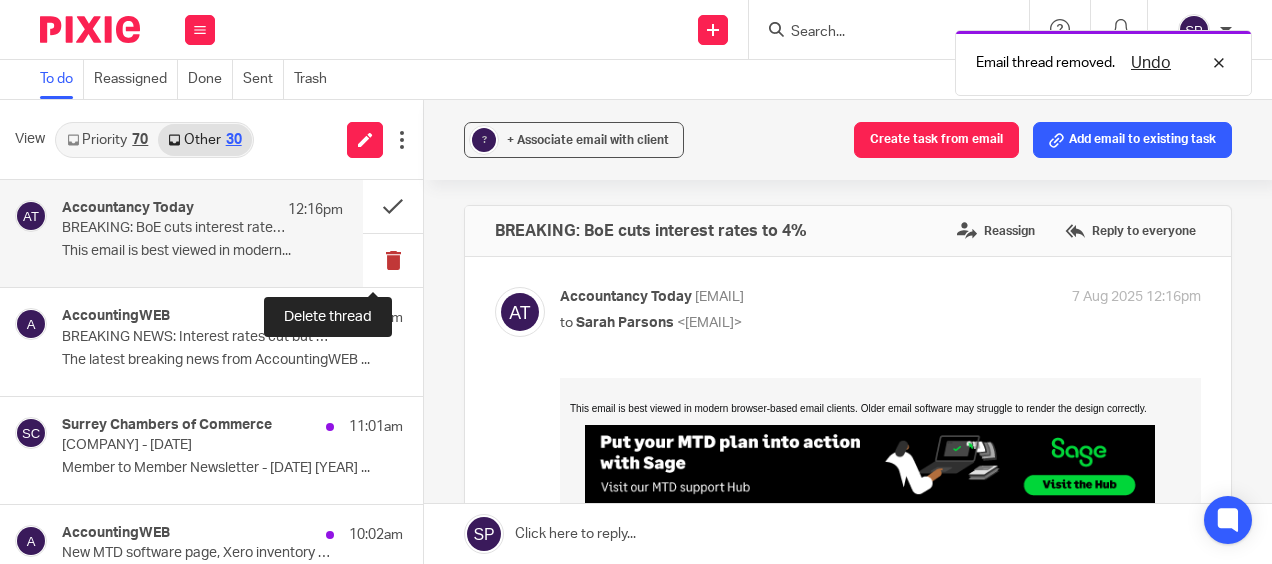 click at bounding box center [393, 260] 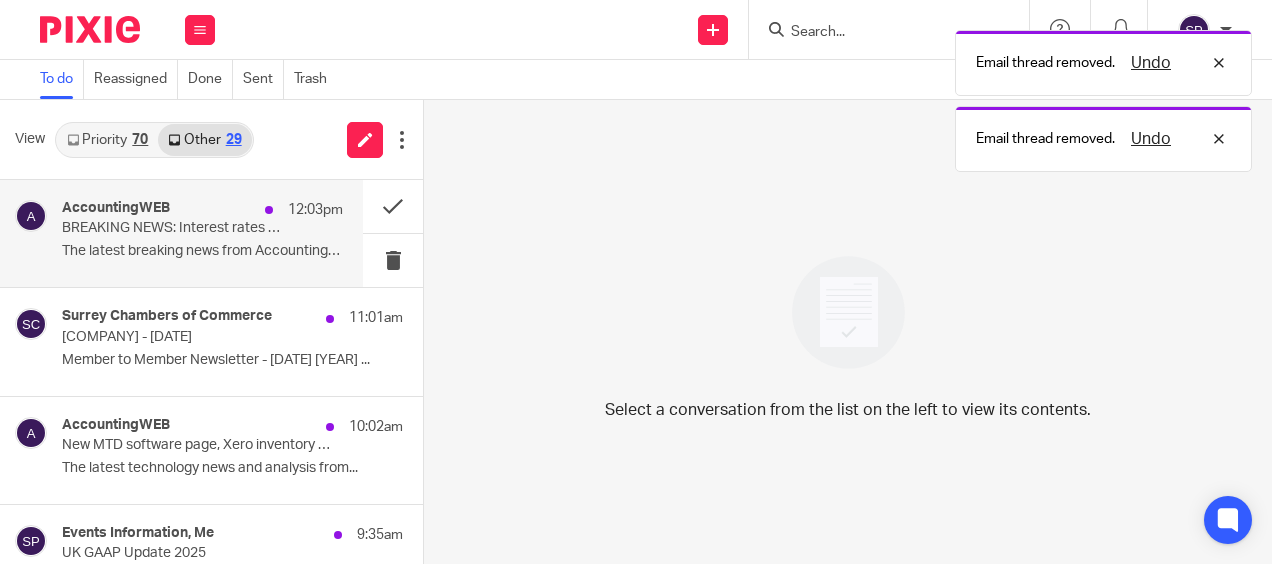 click on "AccountingWEB
12:03pm   BREAKING NEWS: Interest rates cut but businesses remain cautious   The latest breaking news from AccountingWEB  ‌..." at bounding box center [181, 233] 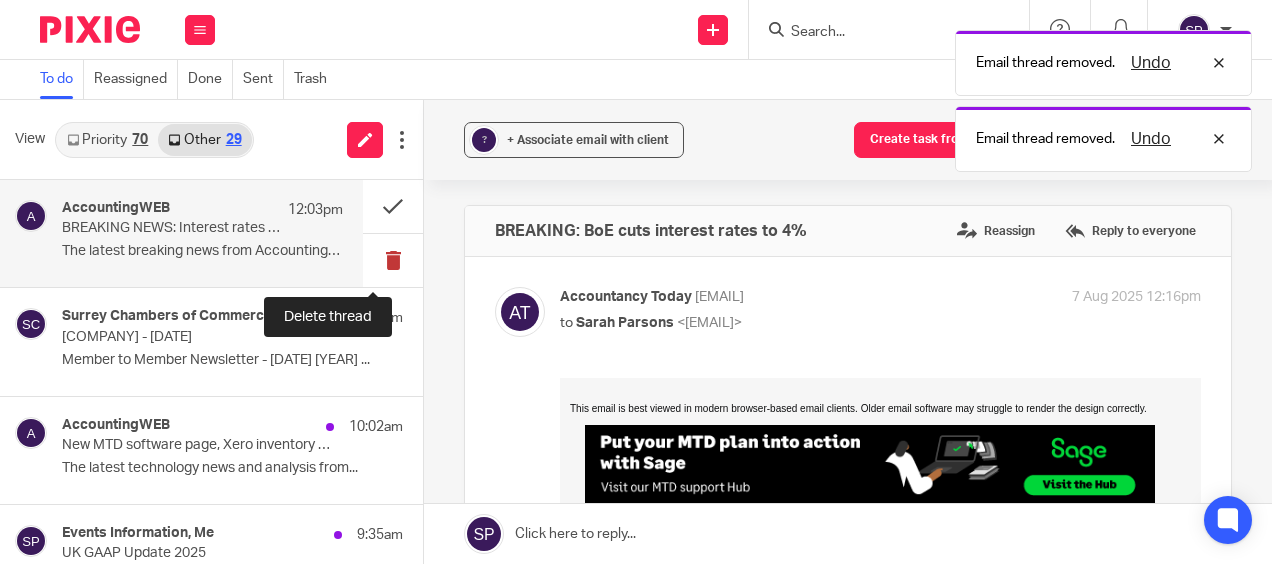 click at bounding box center [393, 260] 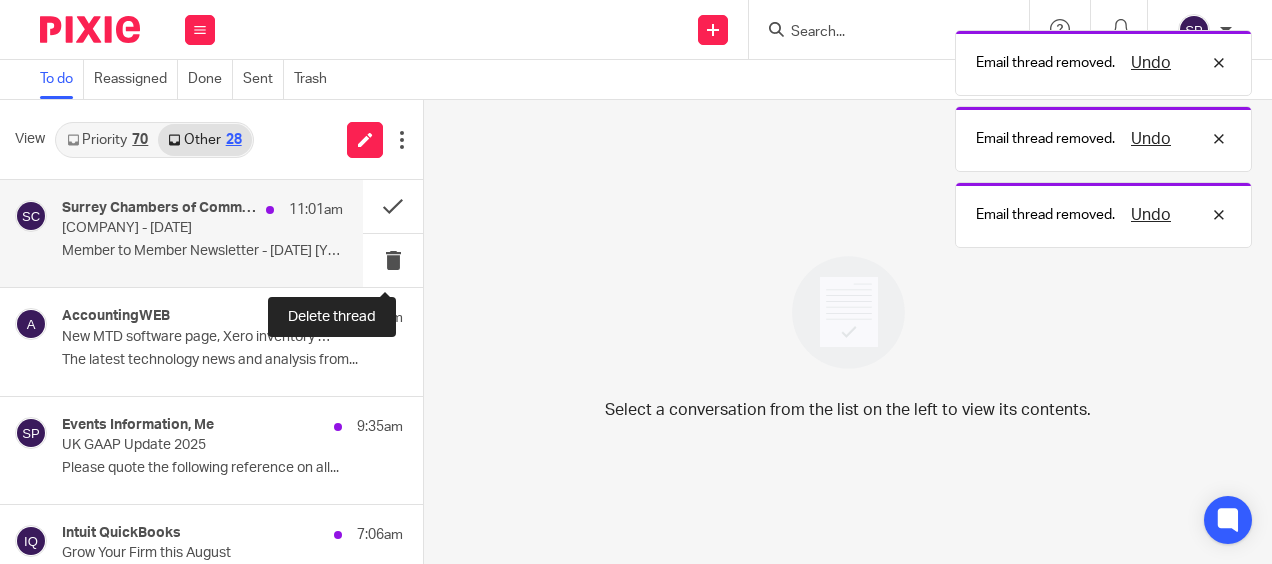 scroll, scrollTop: 0, scrollLeft: 0, axis: both 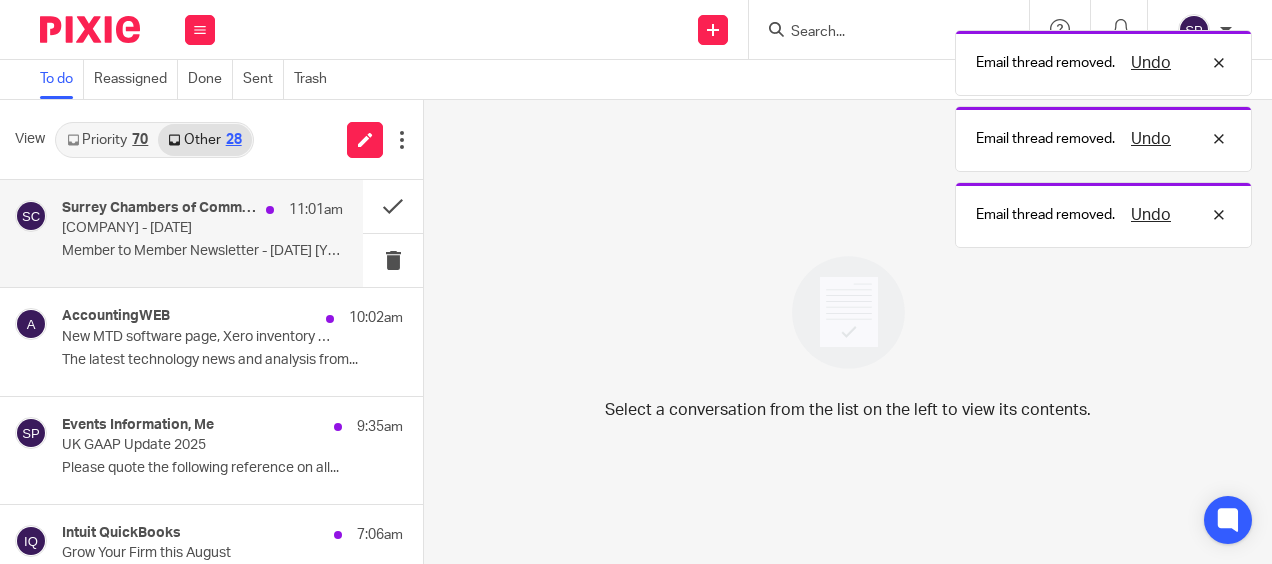 click on "Surrey Chambers of Commerce
11:01am   Member to Member Newsletter - 7th August 2025   Member to Member Newsletter - 7th August 2025 ..." at bounding box center (202, 233) 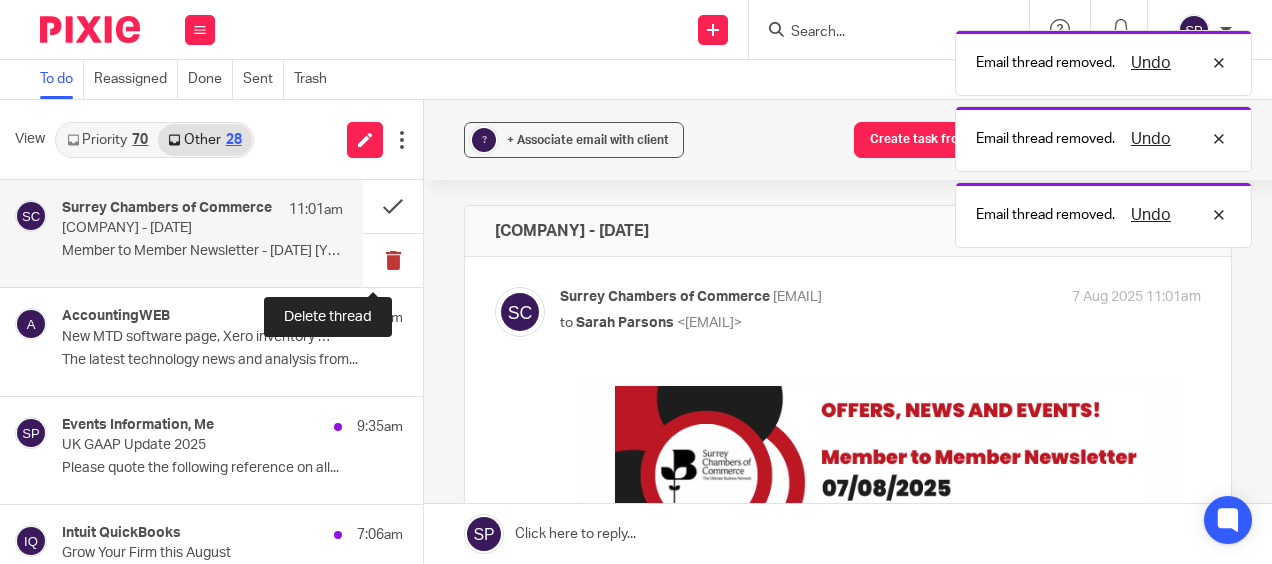 scroll, scrollTop: 0, scrollLeft: 0, axis: both 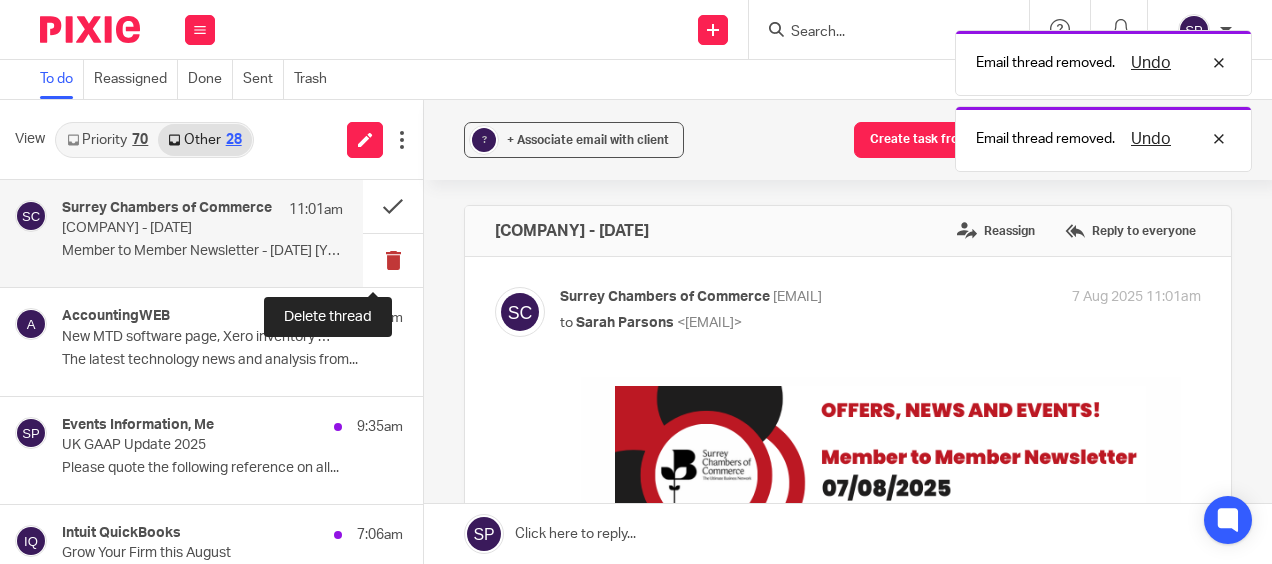 click at bounding box center (393, 260) 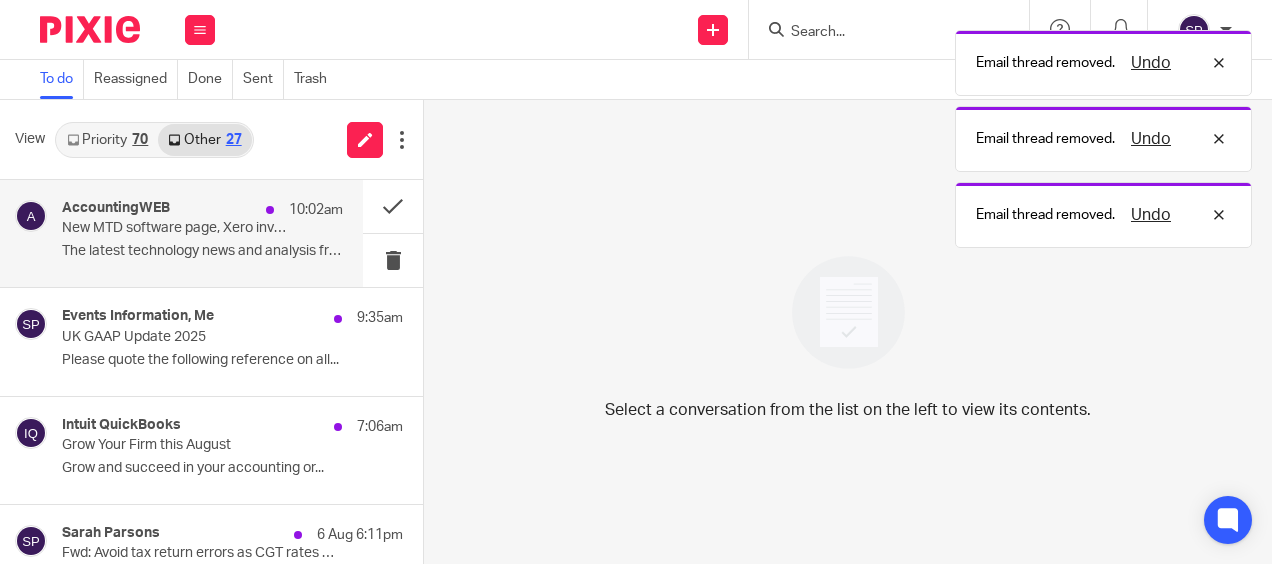 click on "AccountingWEB
10:02am   New MTD software page, Xero inventory enhancements, FreeAgent CIS   The latest technology news and analysis from..." at bounding box center [202, 233] 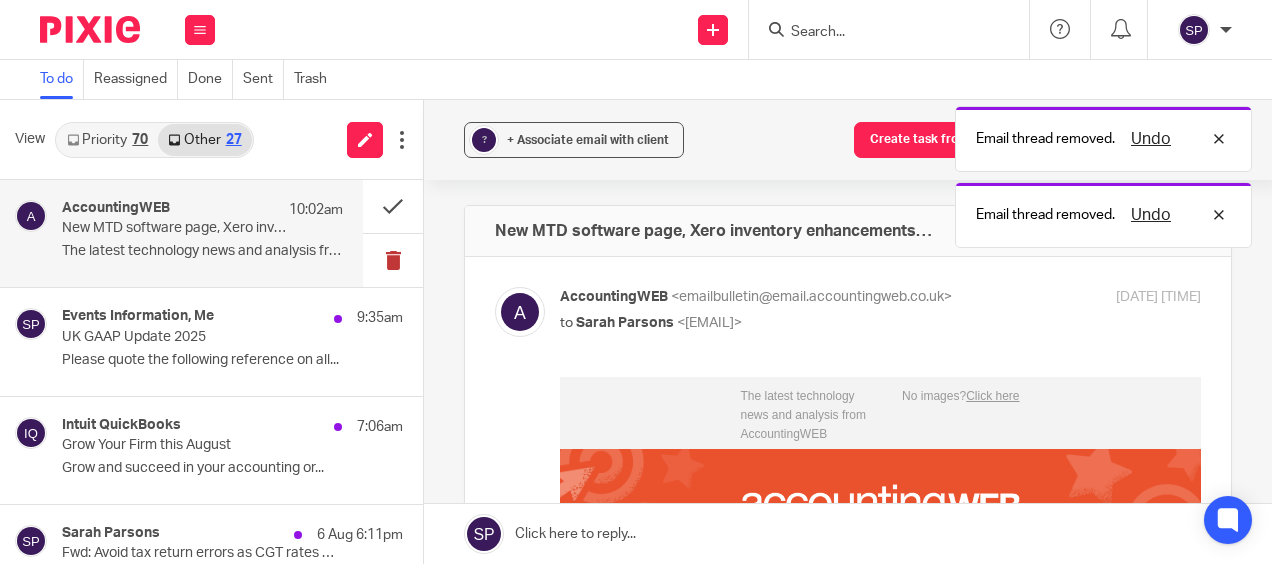 scroll, scrollTop: 0, scrollLeft: 0, axis: both 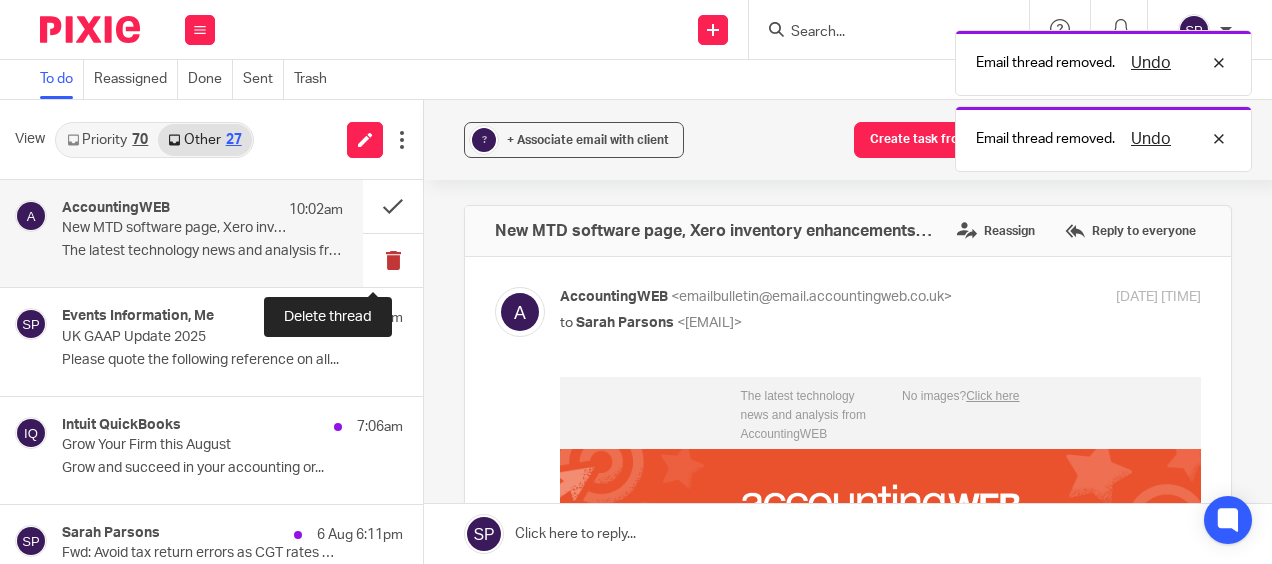 click at bounding box center (393, 260) 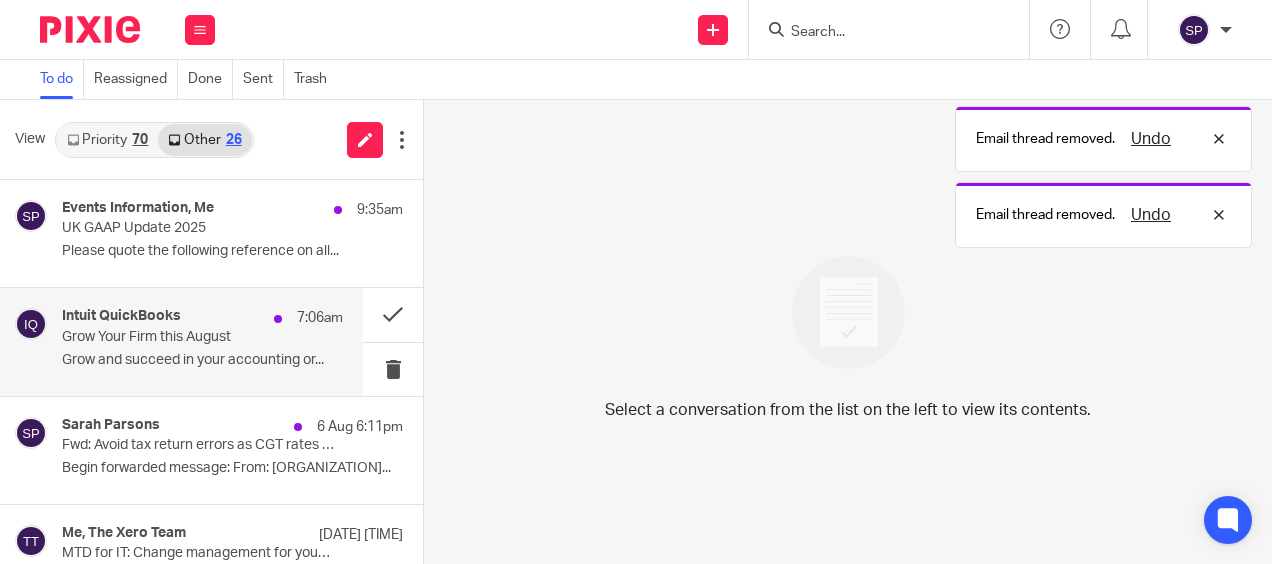 click on "Intuit QuickBooks
7:06am" at bounding box center [202, 318] 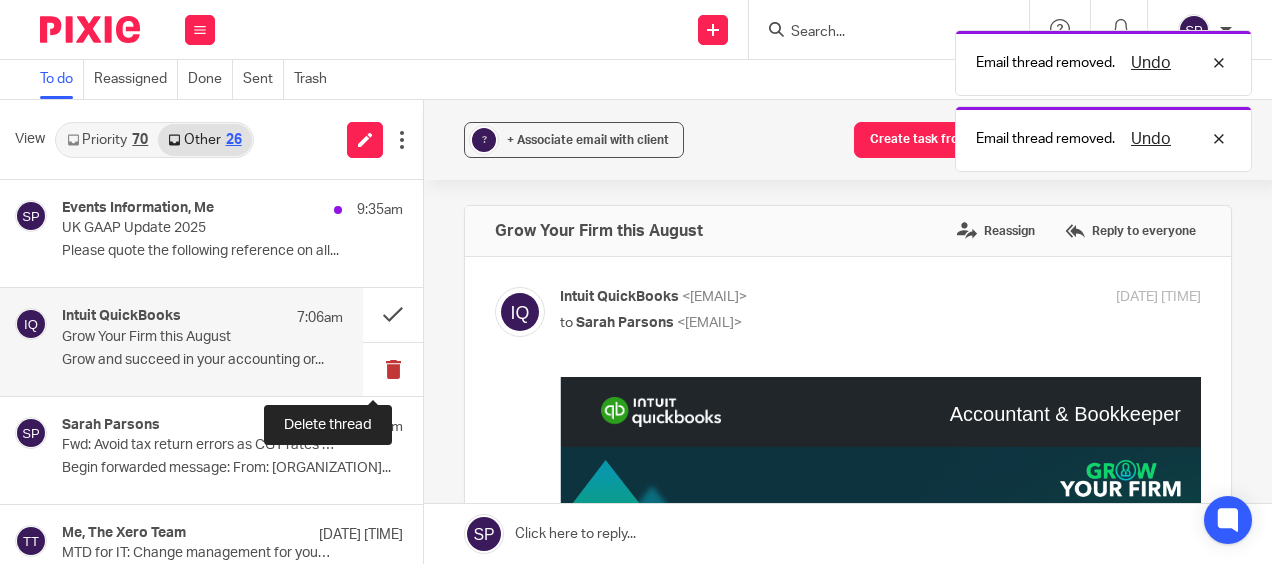 scroll, scrollTop: 0, scrollLeft: 0, axis: both 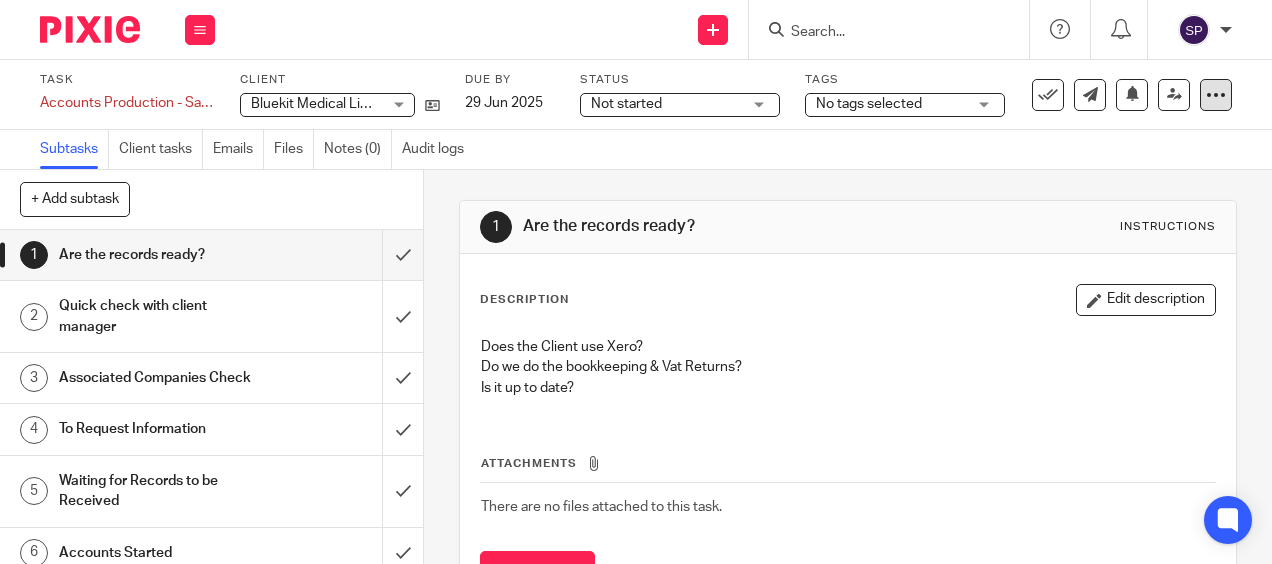 click at bounding box center (1216, 95) 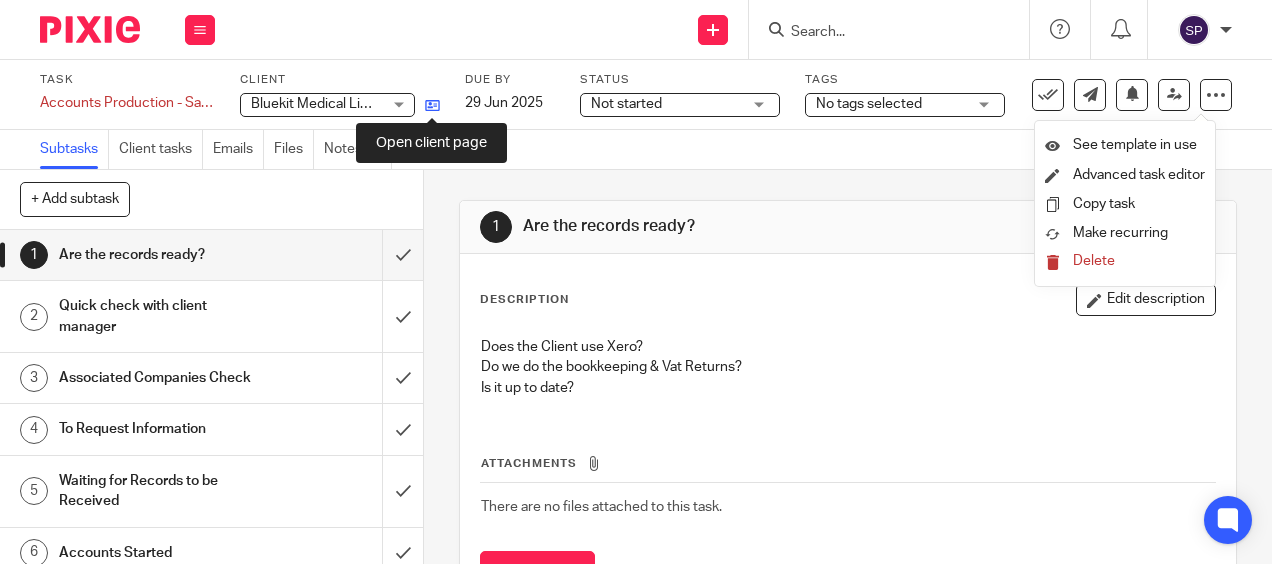 click at bounding box center (432, 105) 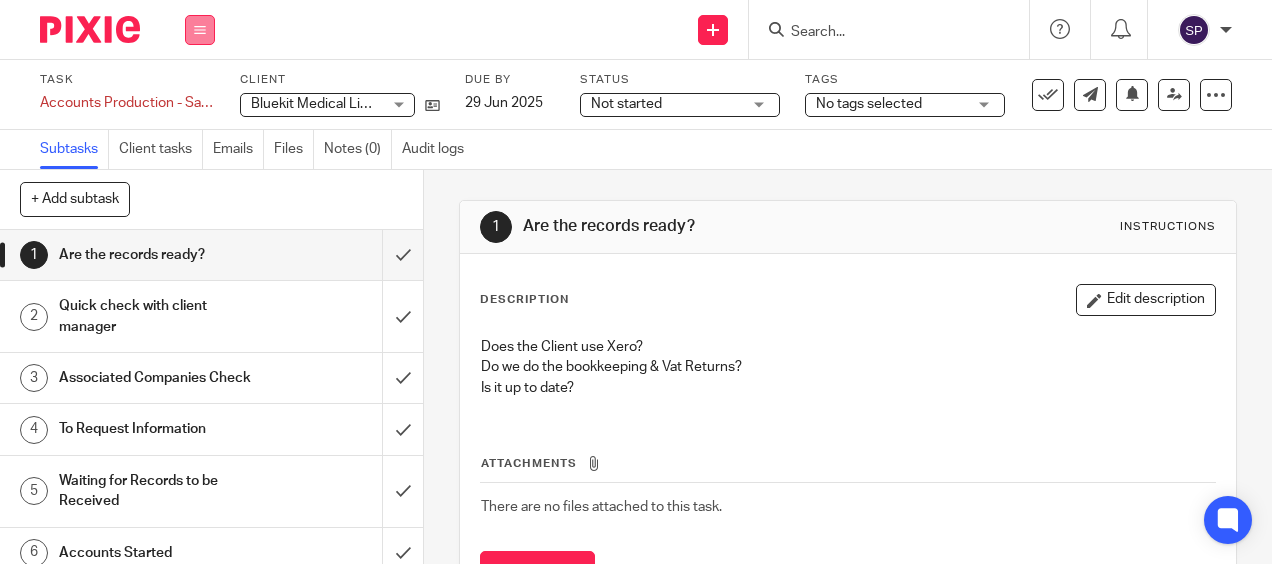 click at bounding box center (200, 30) 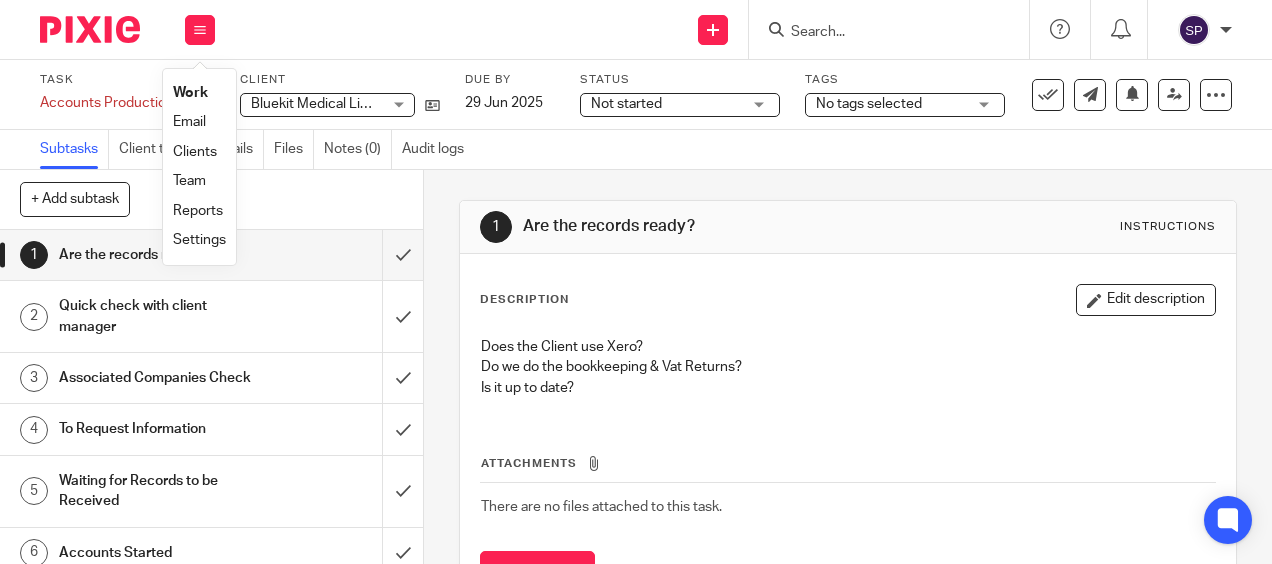 click on "Work" at bounding box center (190, 93) 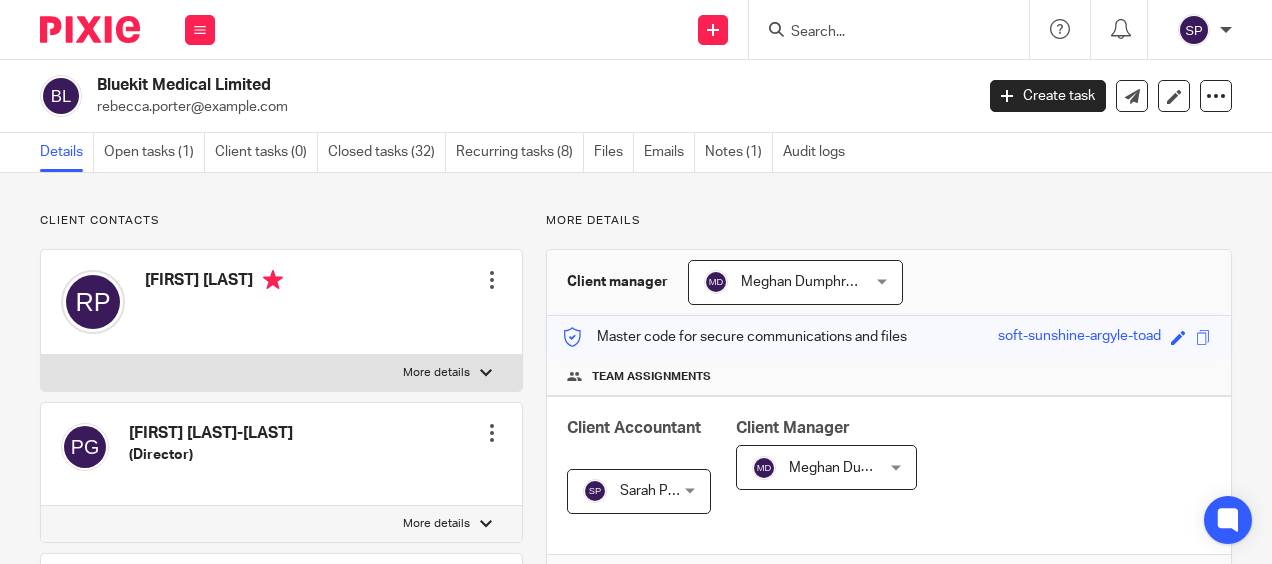 scroll, scrollTop: 0, scrollLeft: 0, axis: both 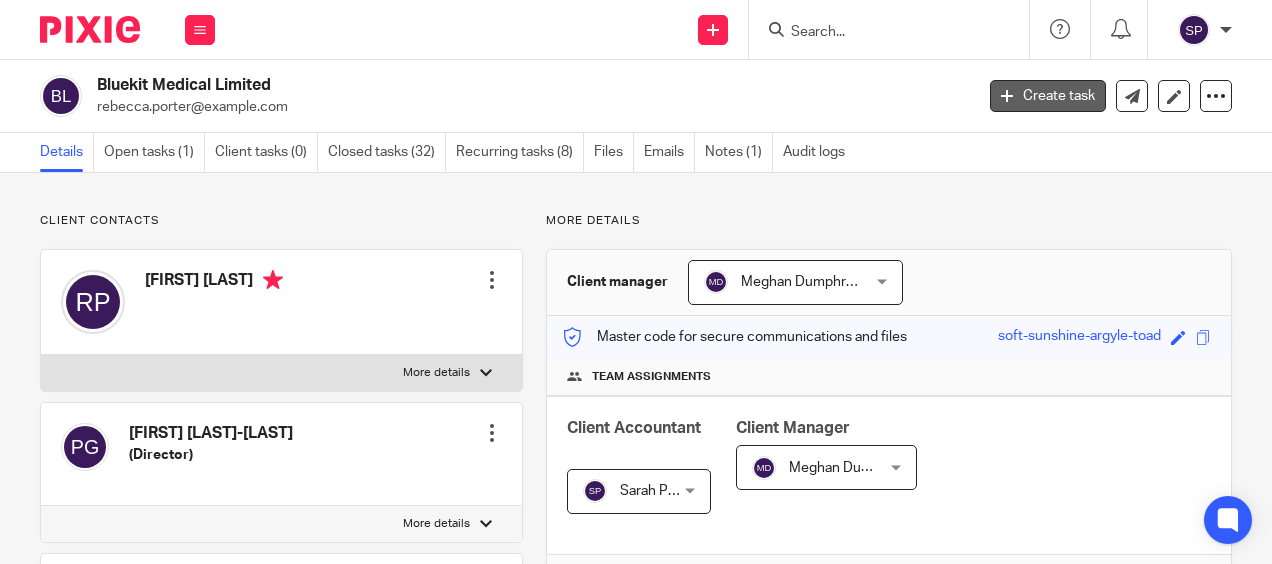 click on "Create task" at bounding box center (1048, 96) 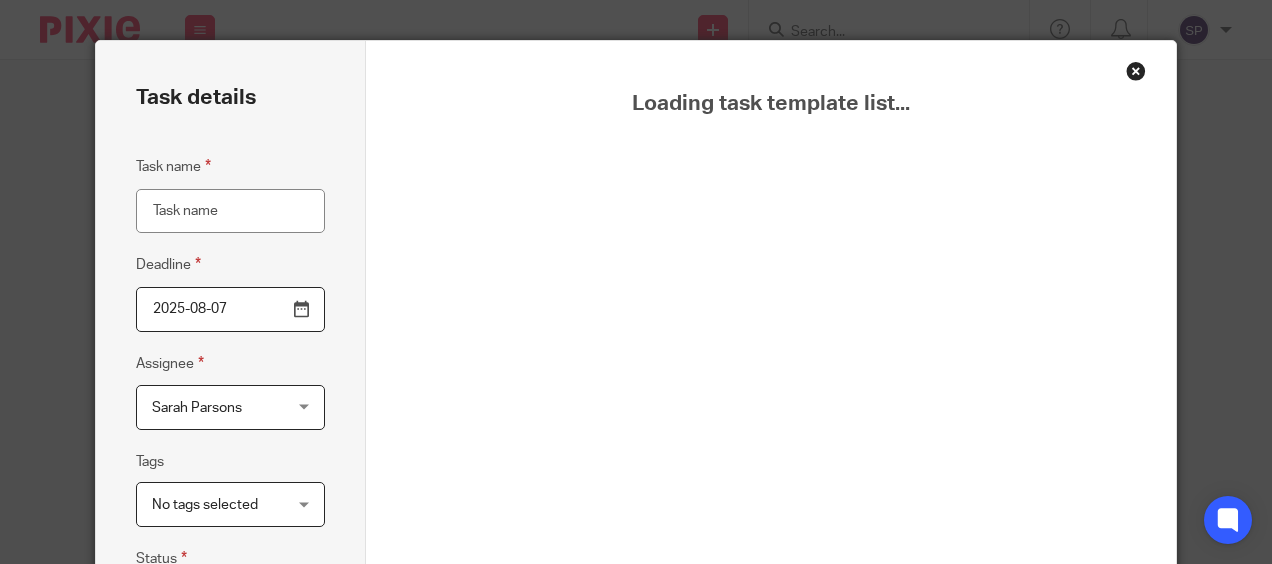 scroll, scrollTop: 0, scrollLeft: 0, axis: both 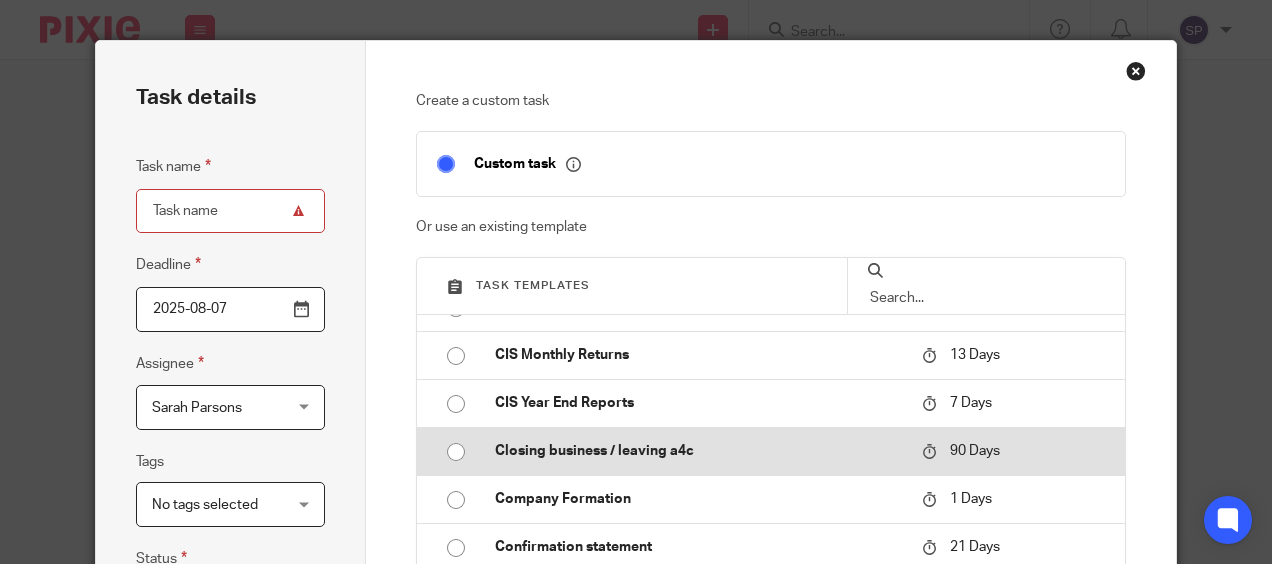 click on "Closing business / leaving a4c" at bounding box center (693, 451) 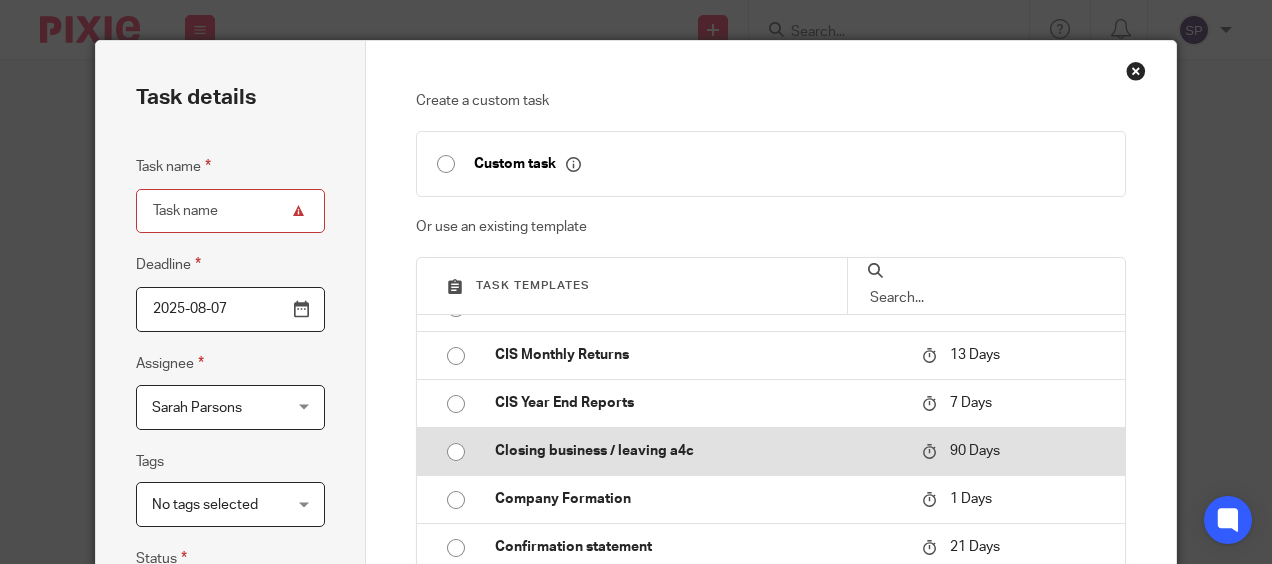 type on "2025-11-05" 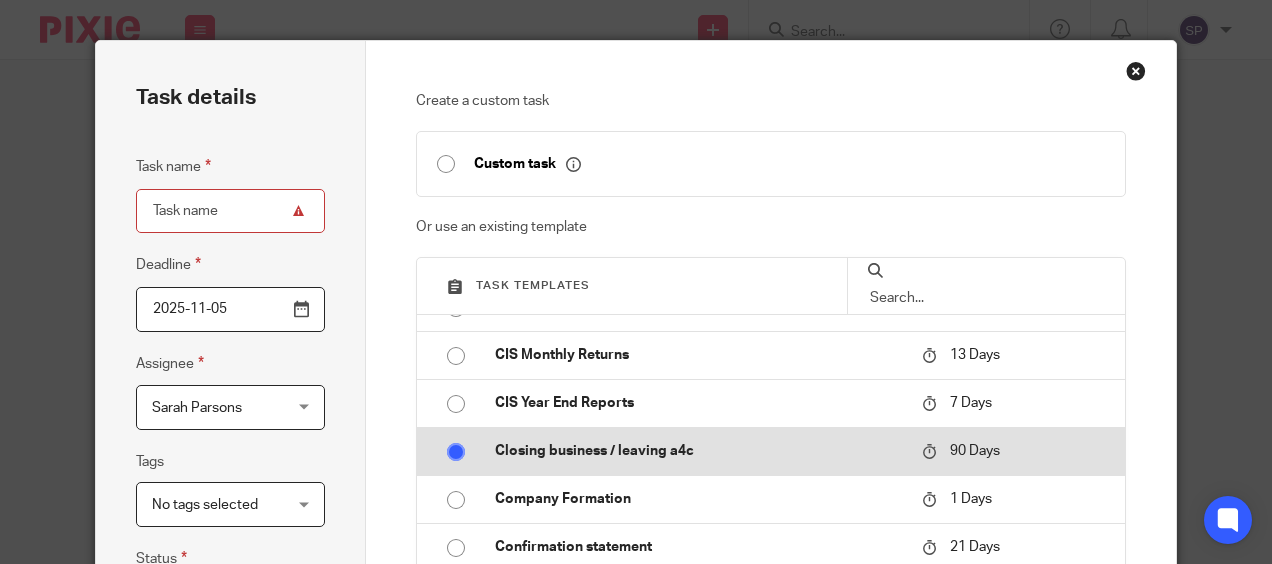type on "Closing business / leaving a4c" 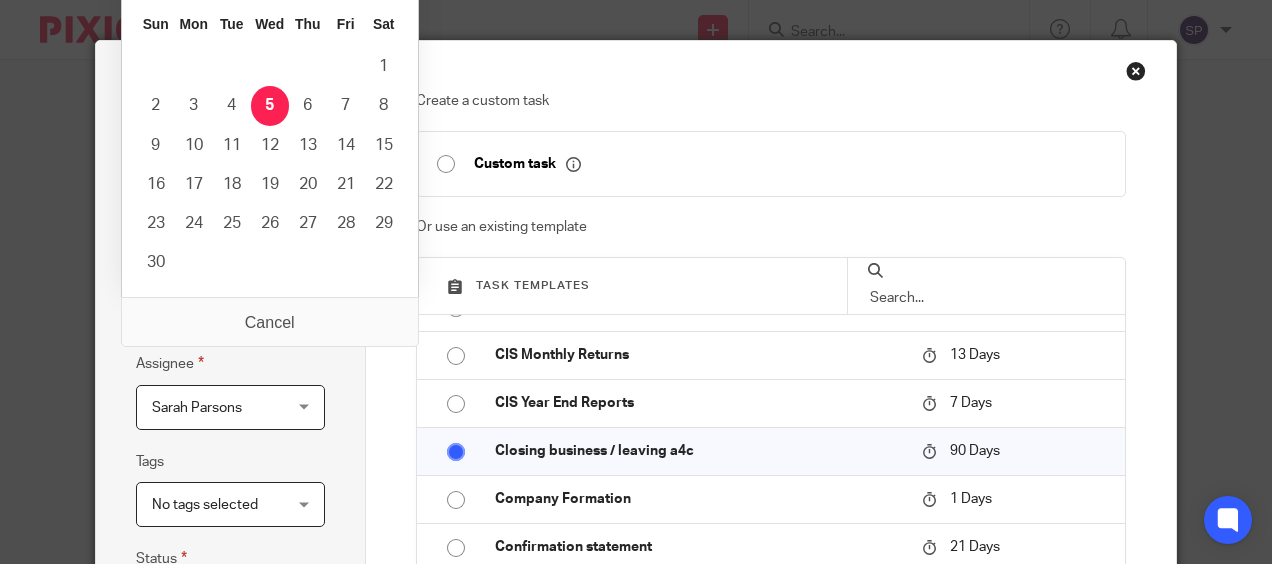 click on "2025-11-05" at bounding box center [230, 309] 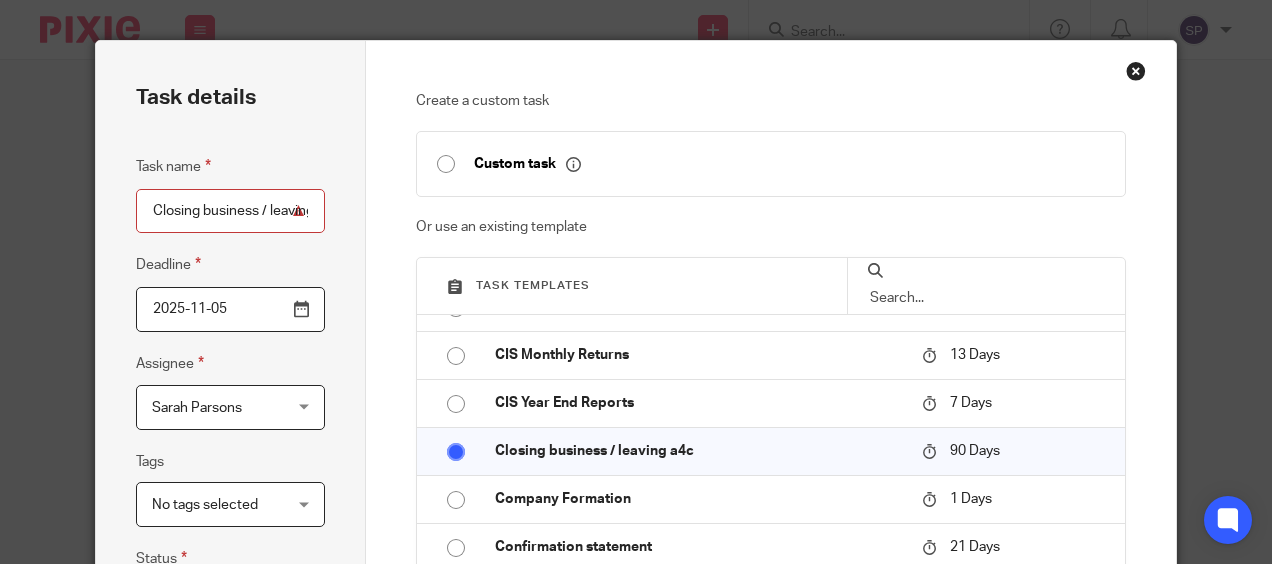 click on "Task details
Task name   Closing business / leaving a4c
Deadline
2025-11-05   Assignee
Sarah Parsons
Sarah Parsons
Client manager
Anita Stephen
Caitlin Prior
Esther Guy
Hiqma Noorul
Meghan Dumphreys
Oliver Pickles
Pasan Fernando
Payroll Only
Sajanth Sritharan
Sarah Parsons
Shahul Hameedh
Thanuj Jayawardena
Vidva Vithanage
WIS Accountancy
10   Tags
No tags selected
Chased Client
Chased Client Manager
Missing refs / agent auth" at bounding box center (231, 561) 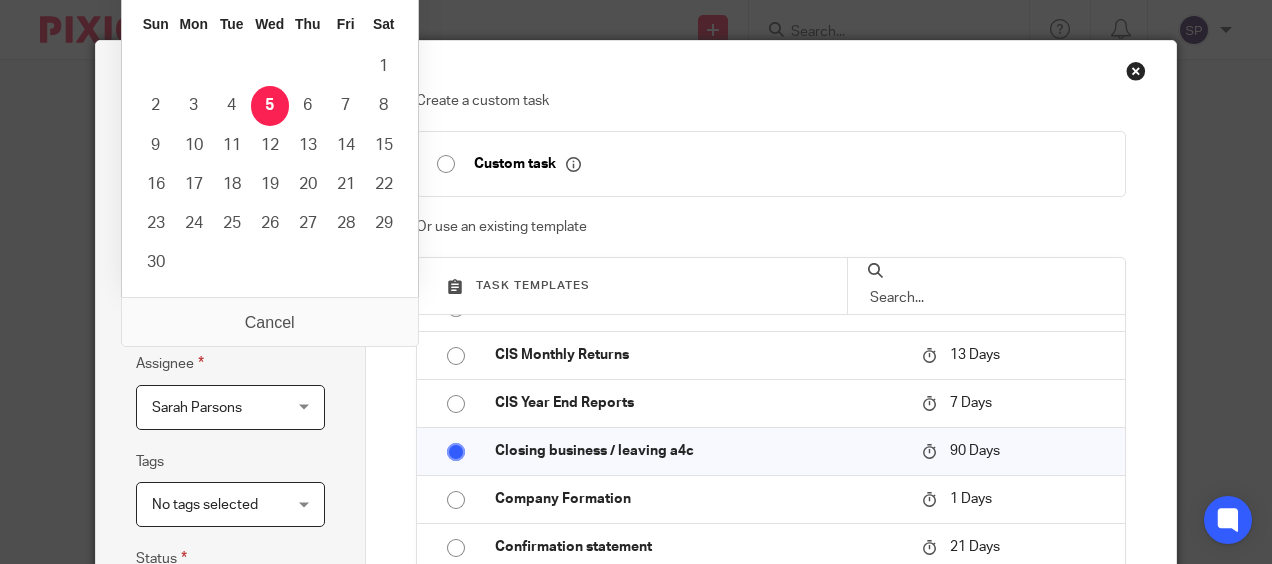 click on "2025-11-05" at bounding box center (230, 309) 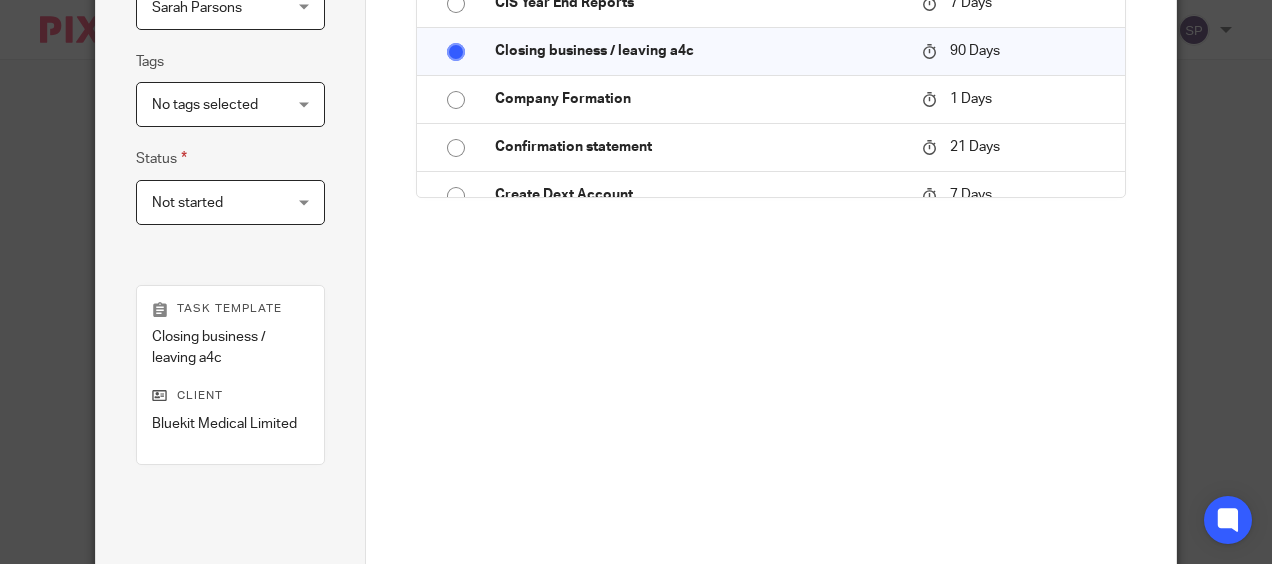 scroll, scrollTop: 556, scrollLeft: 0, axis: vertical 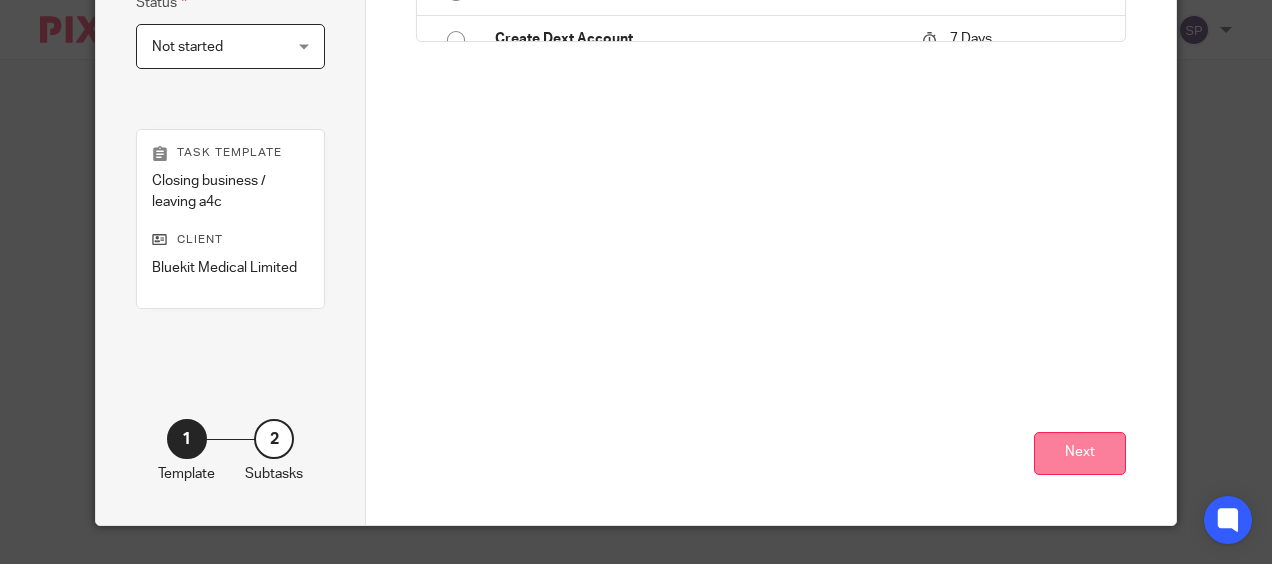 click on "Next" at bounding box center (1080, 453) 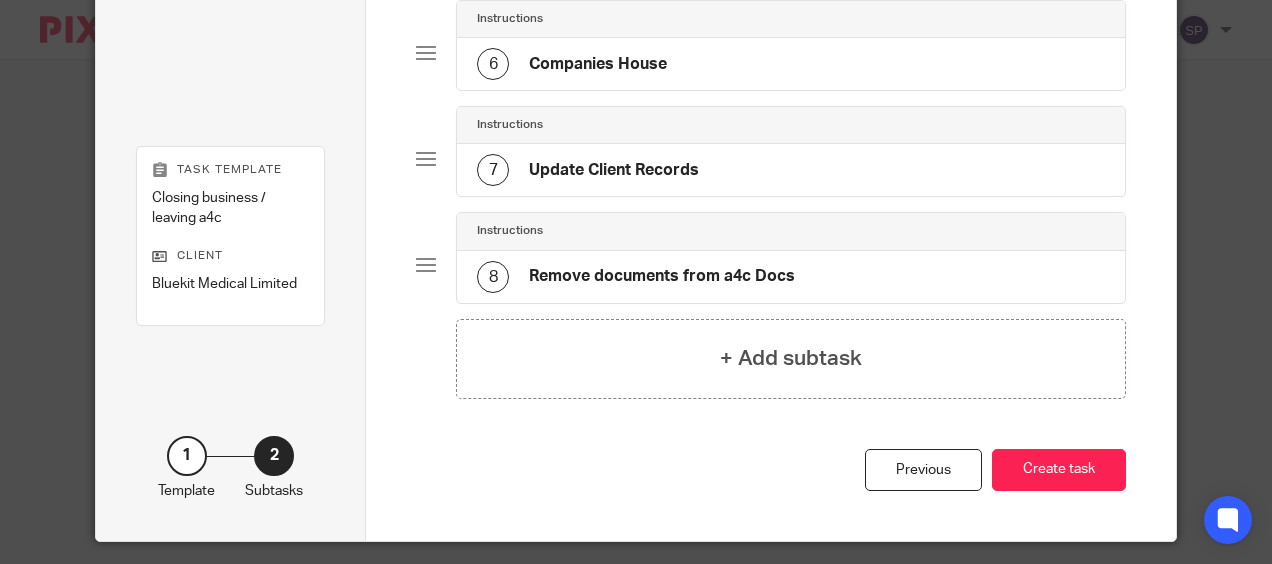 scroll, scrollTop: 682, scrollLeft: 0, axis: vertical 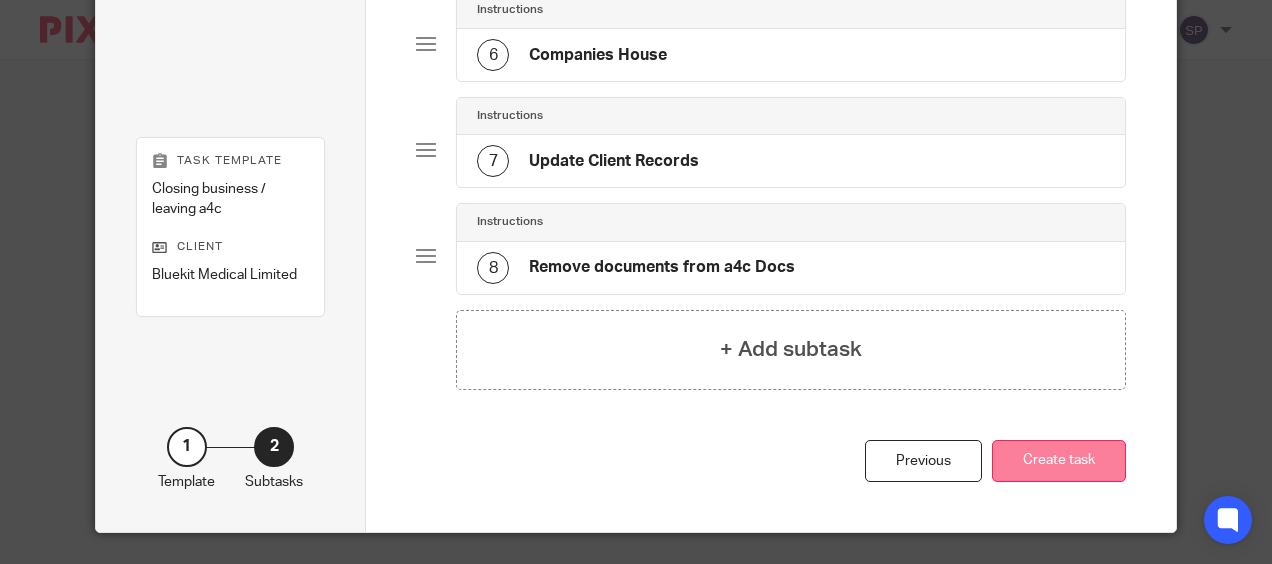 click on "Create task" at bounding box center (1059, 461) 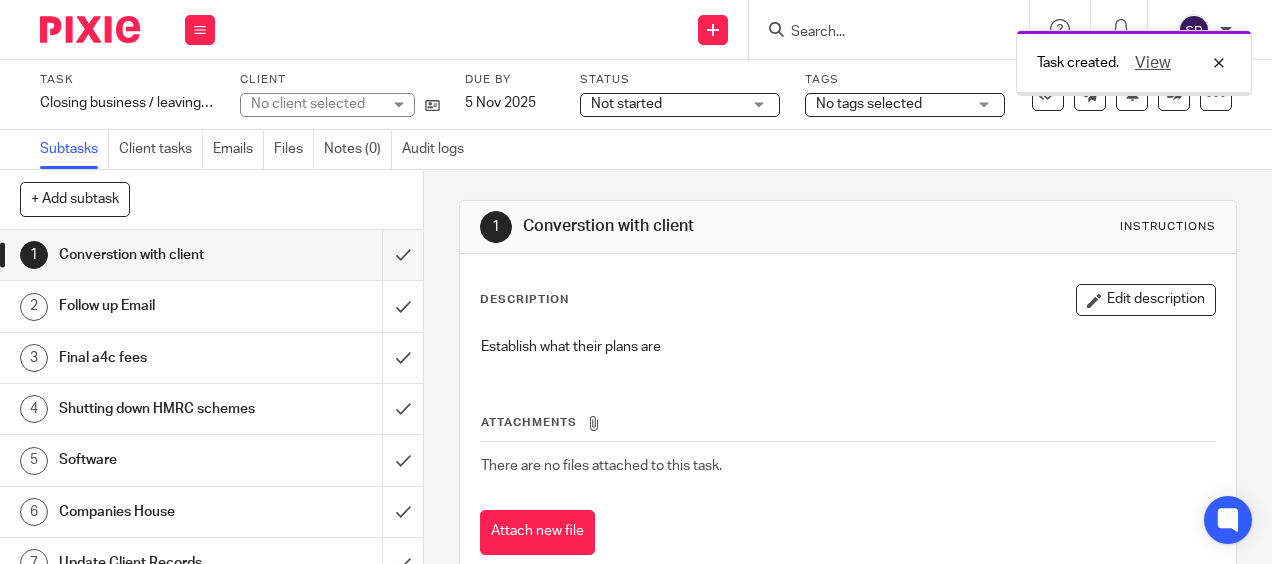 scroll, scrollTop: 0, scrollLeft: 0, axis: both 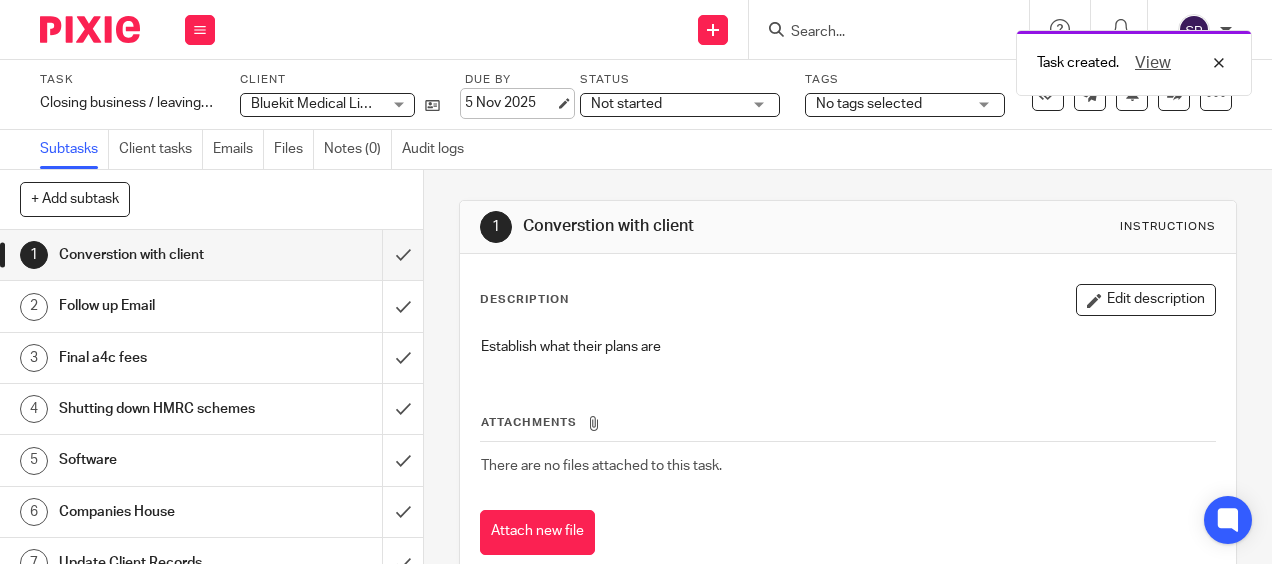 click on "5 Nov 2025" at bounding box center (510, 103) 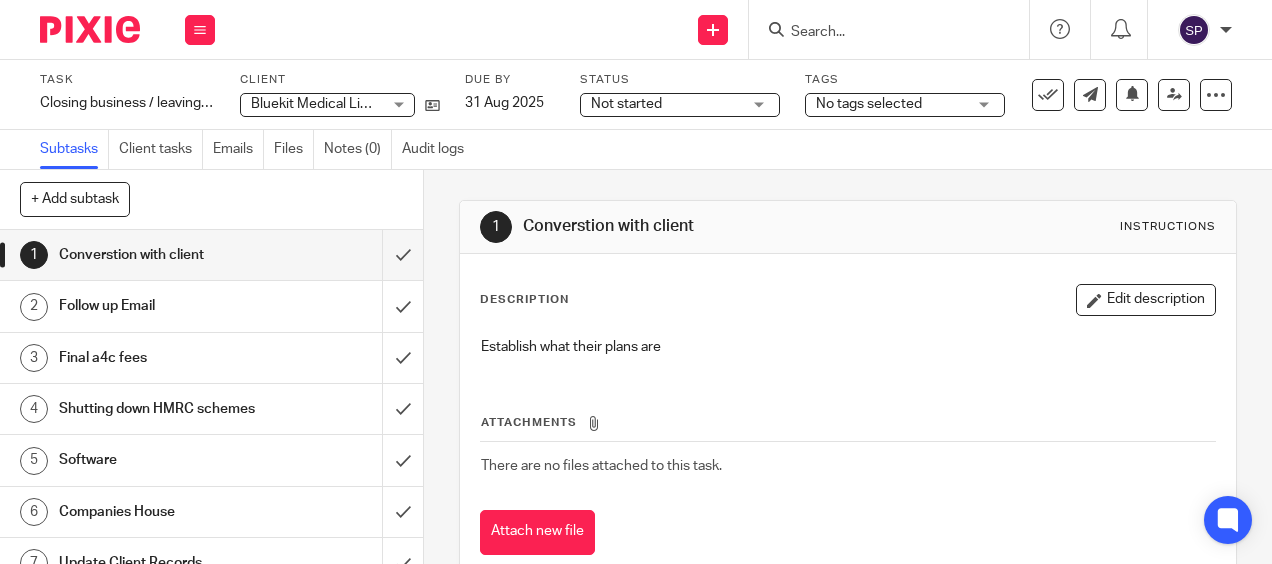 click on "1
Converstion with client
Instructions
Description
Edit description
Establish what their plans are           Attachments     There are no files attached to this task.   Attach new file" at bounding box center (848, 367) 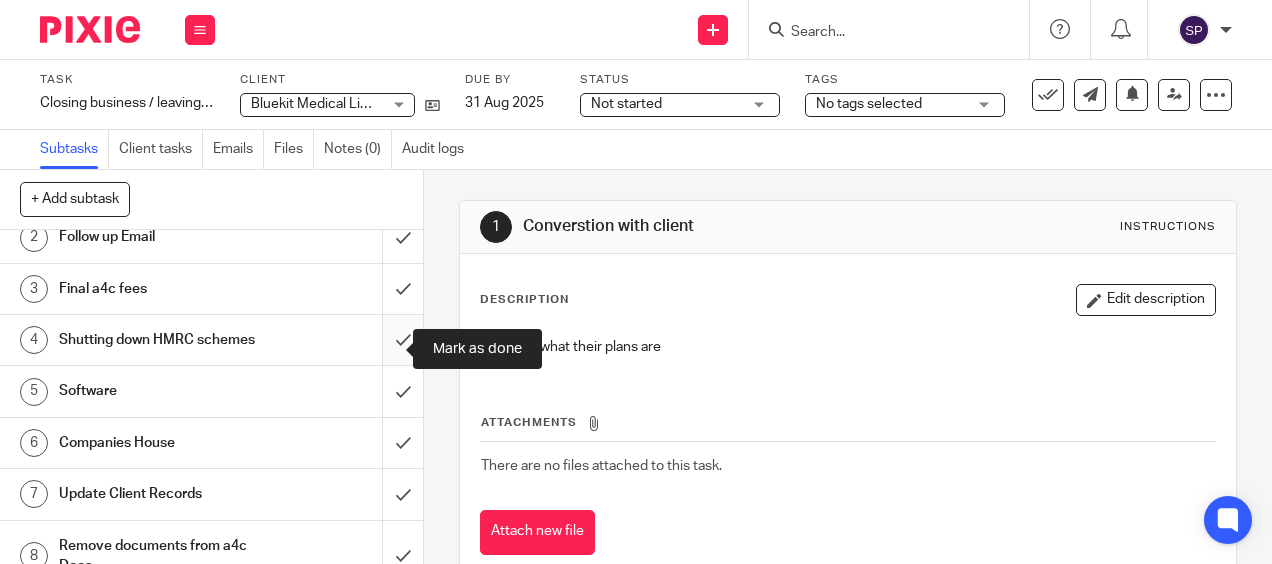 scroll, scrollTop: 100, scrollLeft: 0, axis: vertical 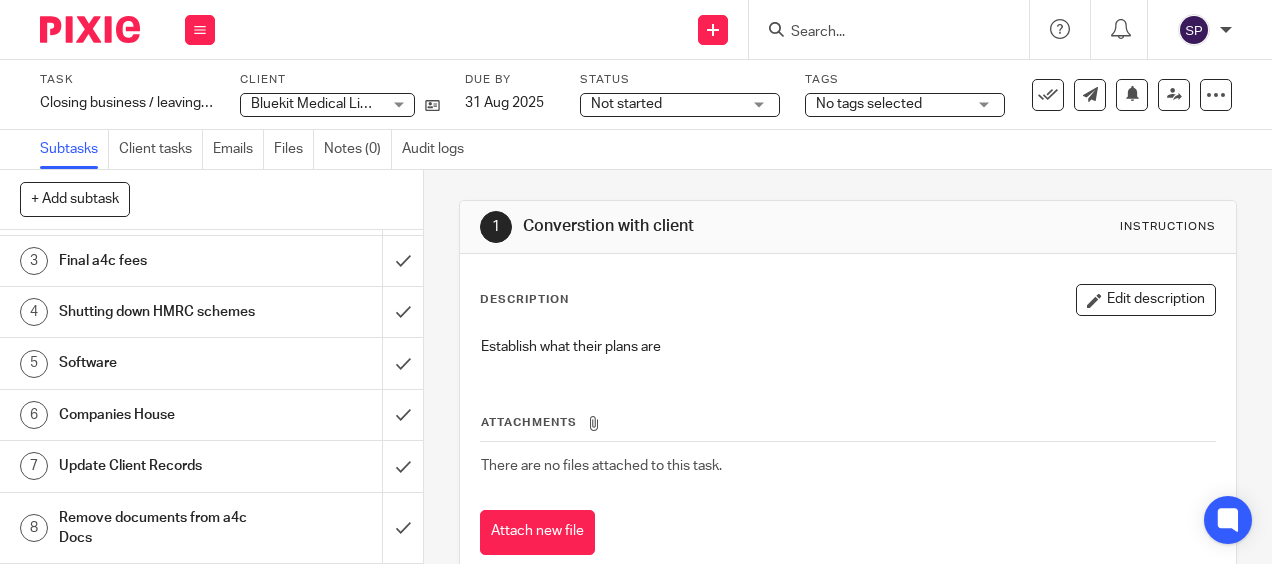 click on "5
Software" at bounding box center [191, 363] 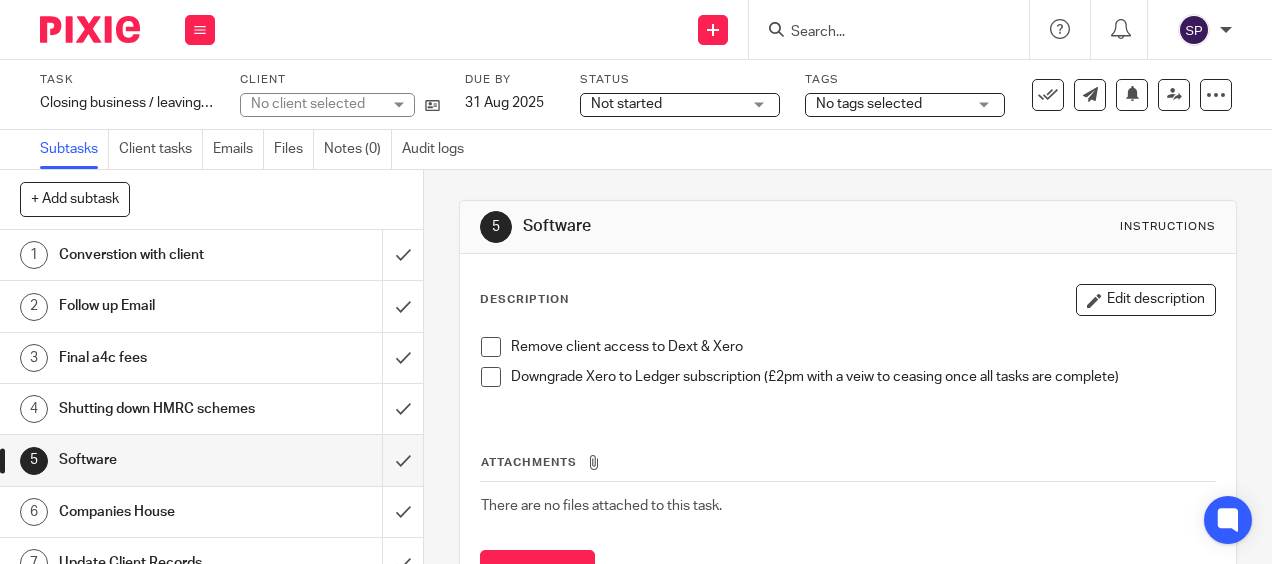 scroll, scrollTop: 0, scrollLeft: 0, axis: both 